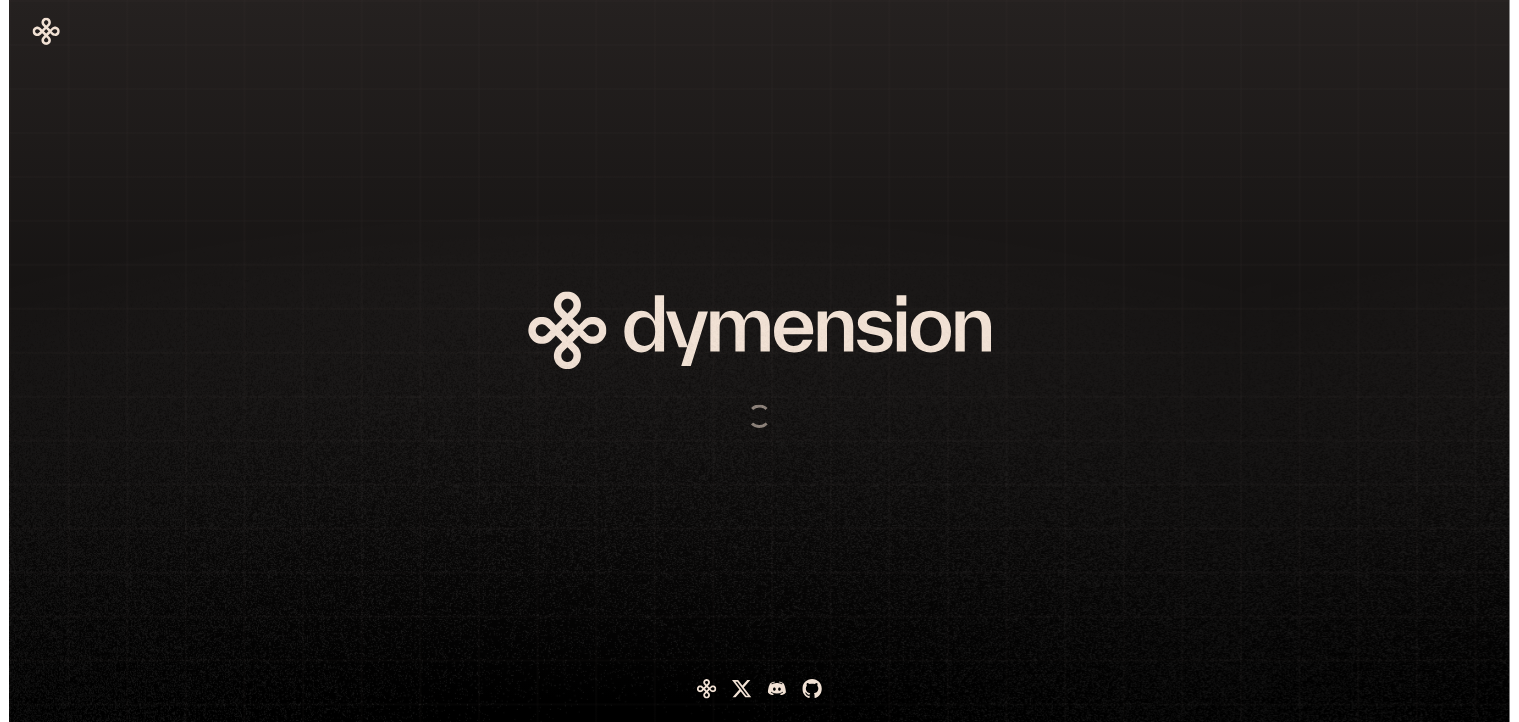 scroll, scrollTop: 0, scrollLeft: 0, axis: both 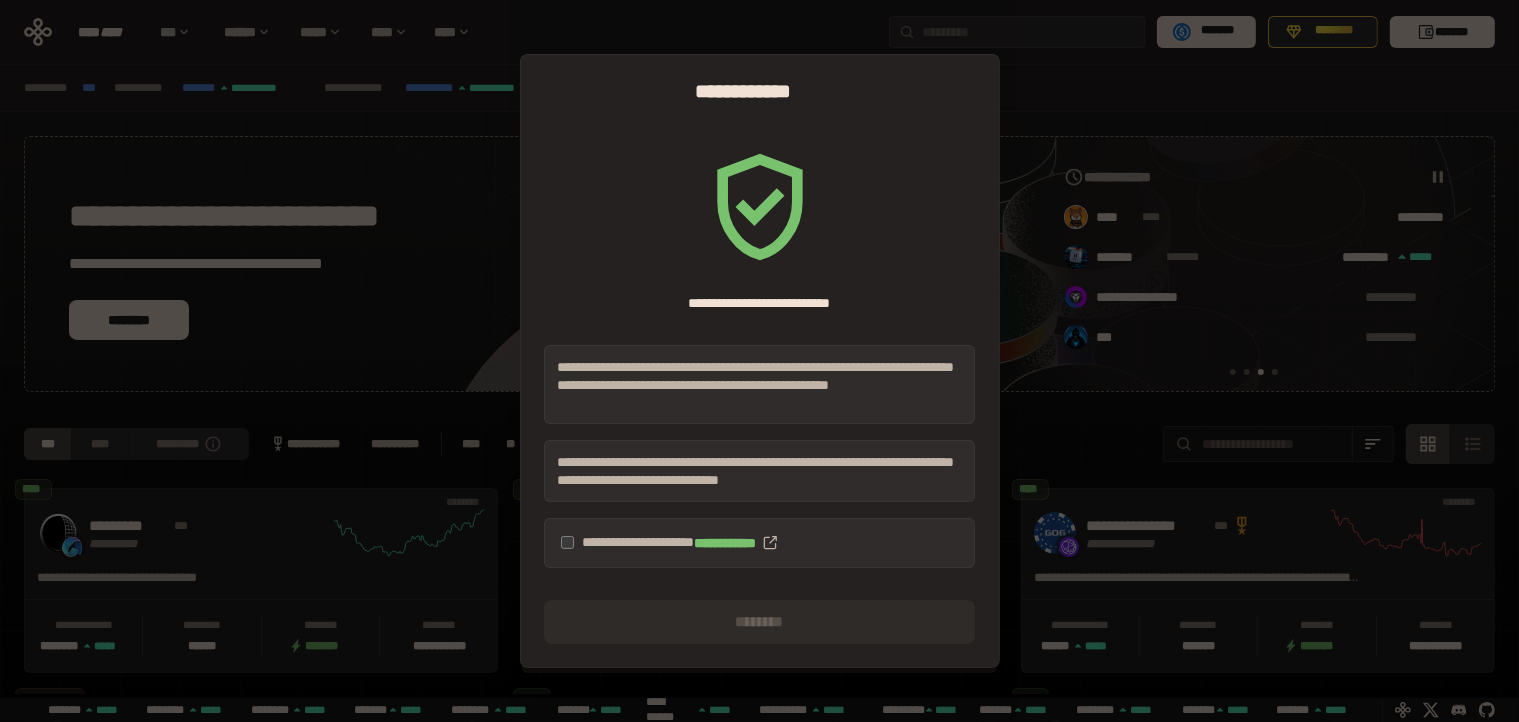 click on "**********" at bounding box center (759, 543) 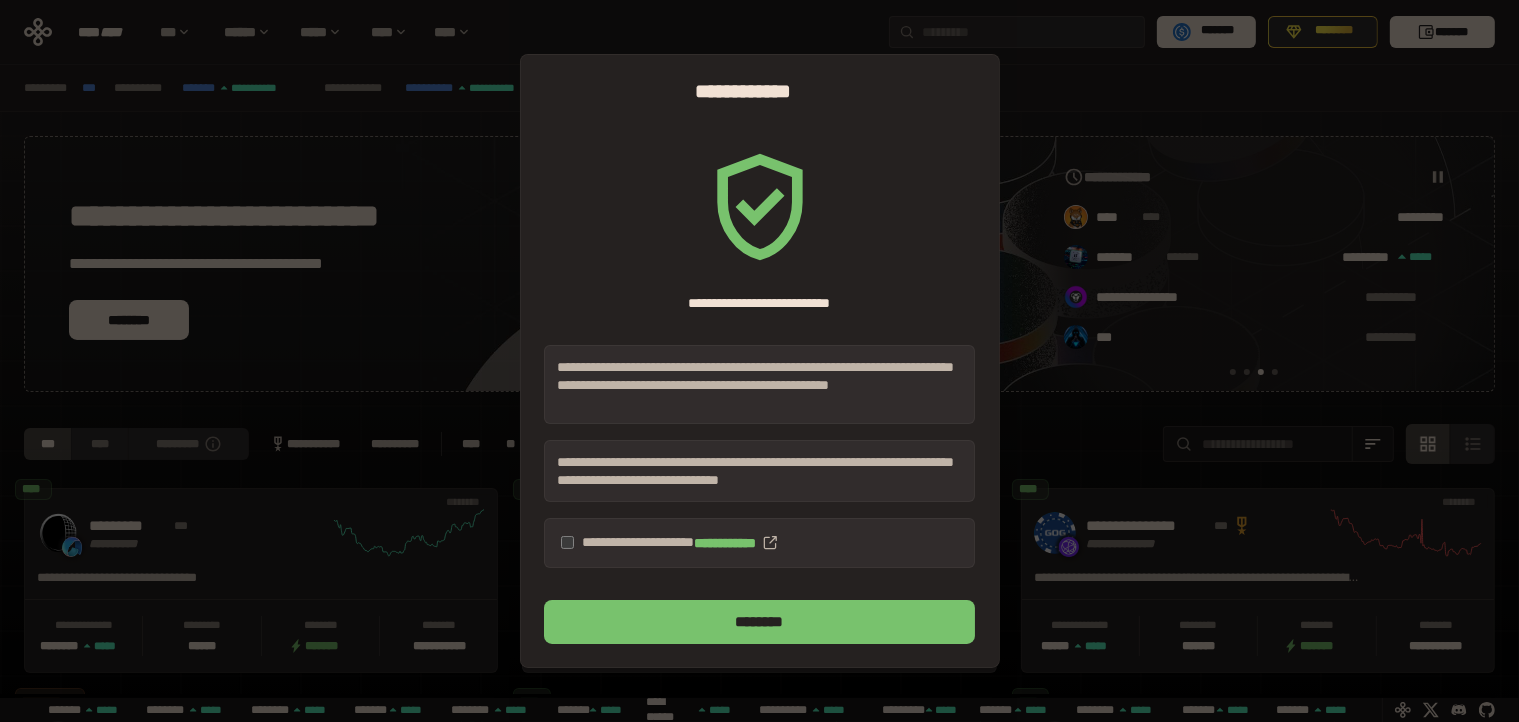 click on "********" at bounding box center [759, 622] 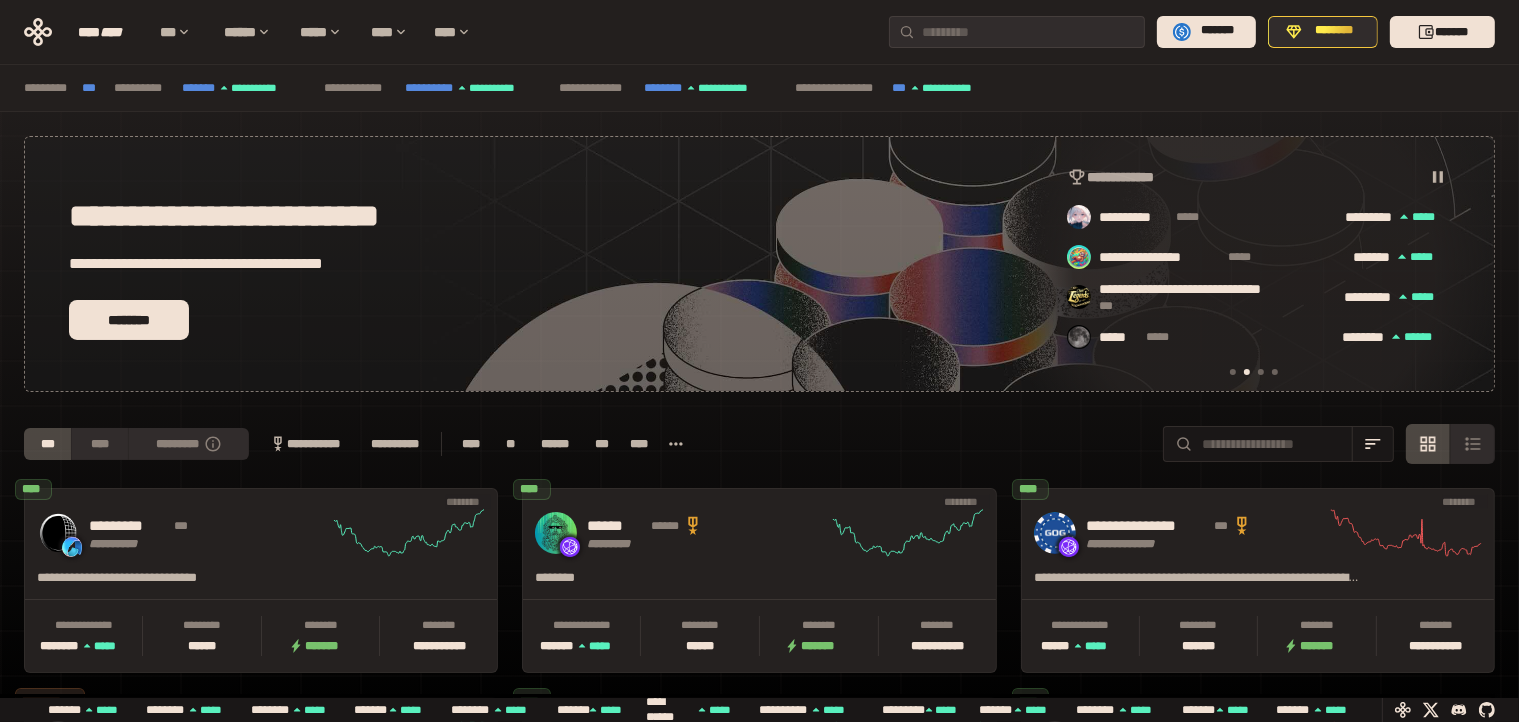 scroll, scrollTop: 0, scrollLeft: 436, axis: horizontal 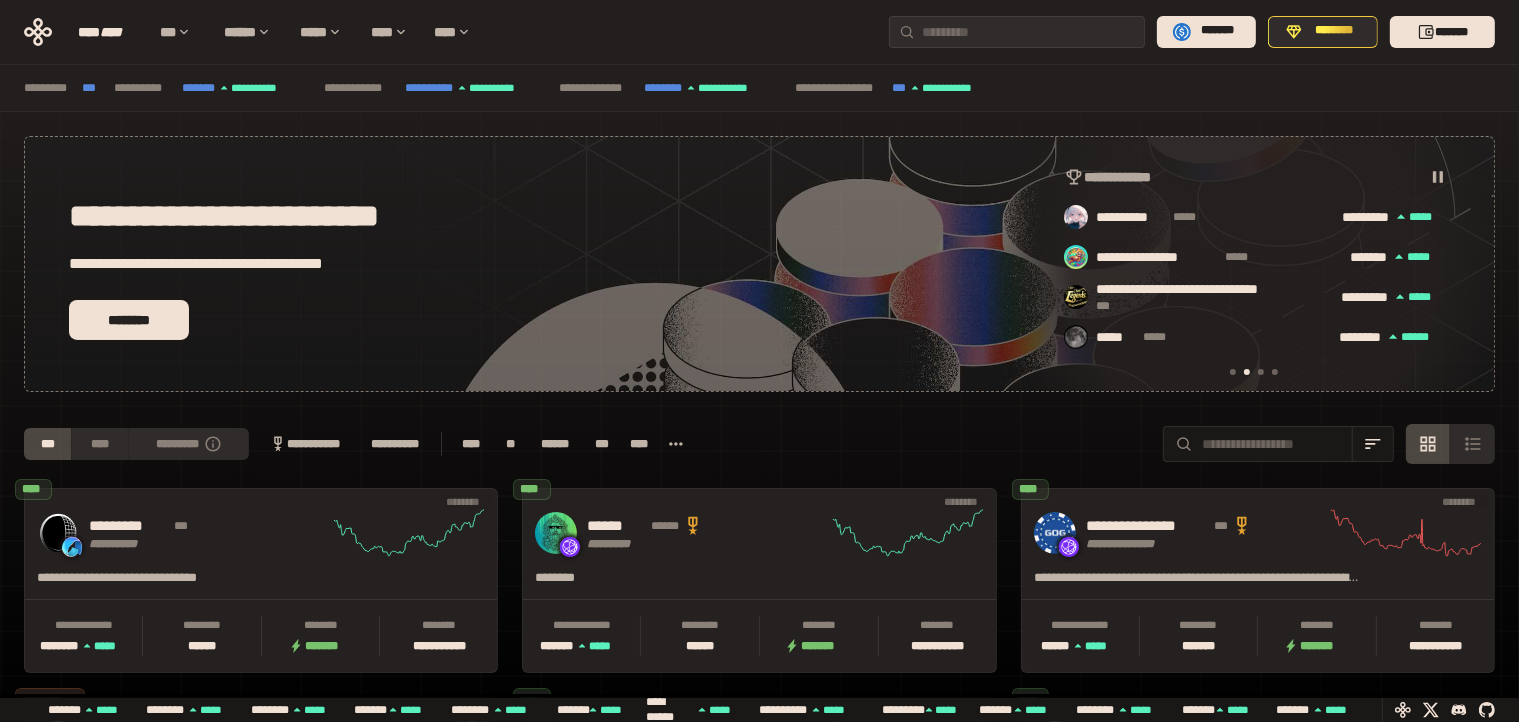 click on "**********" at bounding box center (759, 692) 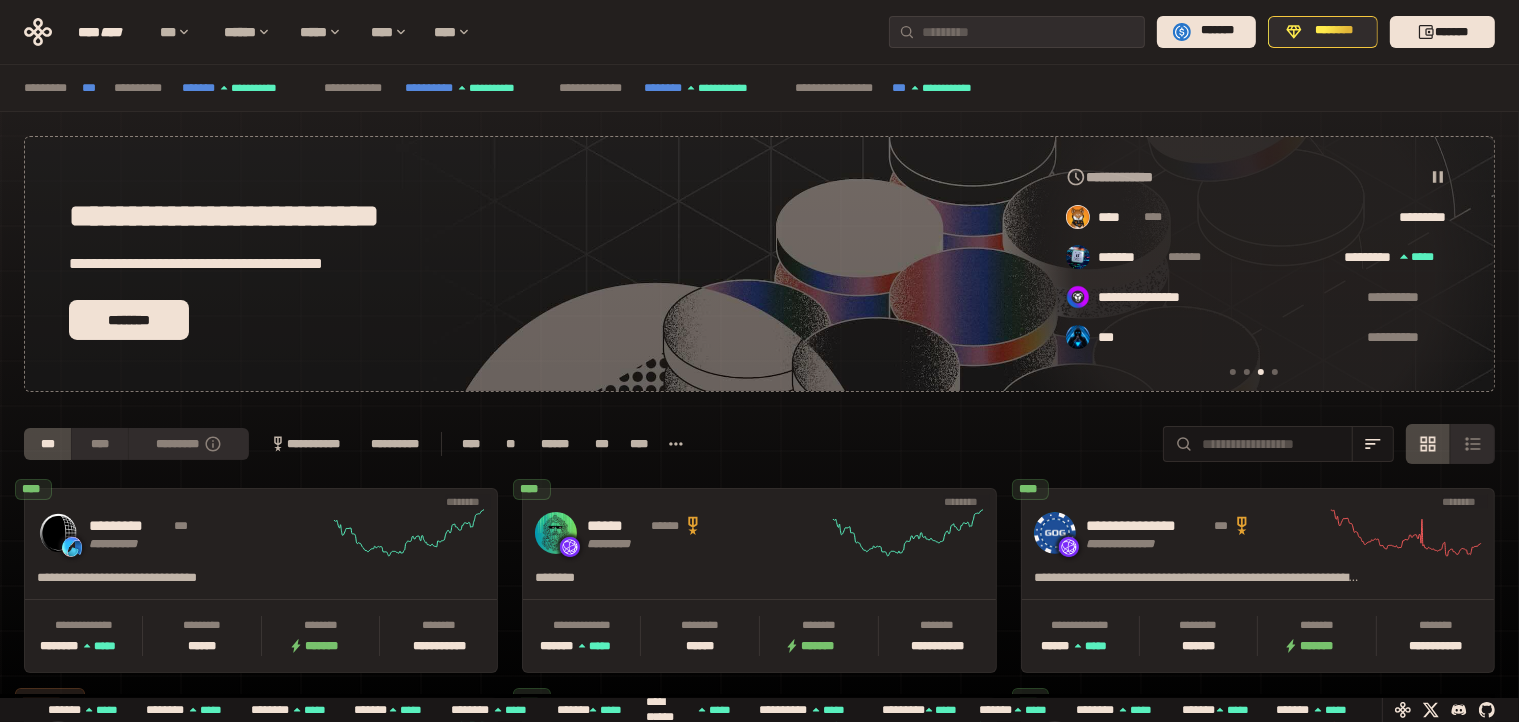 scroll, scrollTop: 0, scrollLeft: 856, axis: horizontal 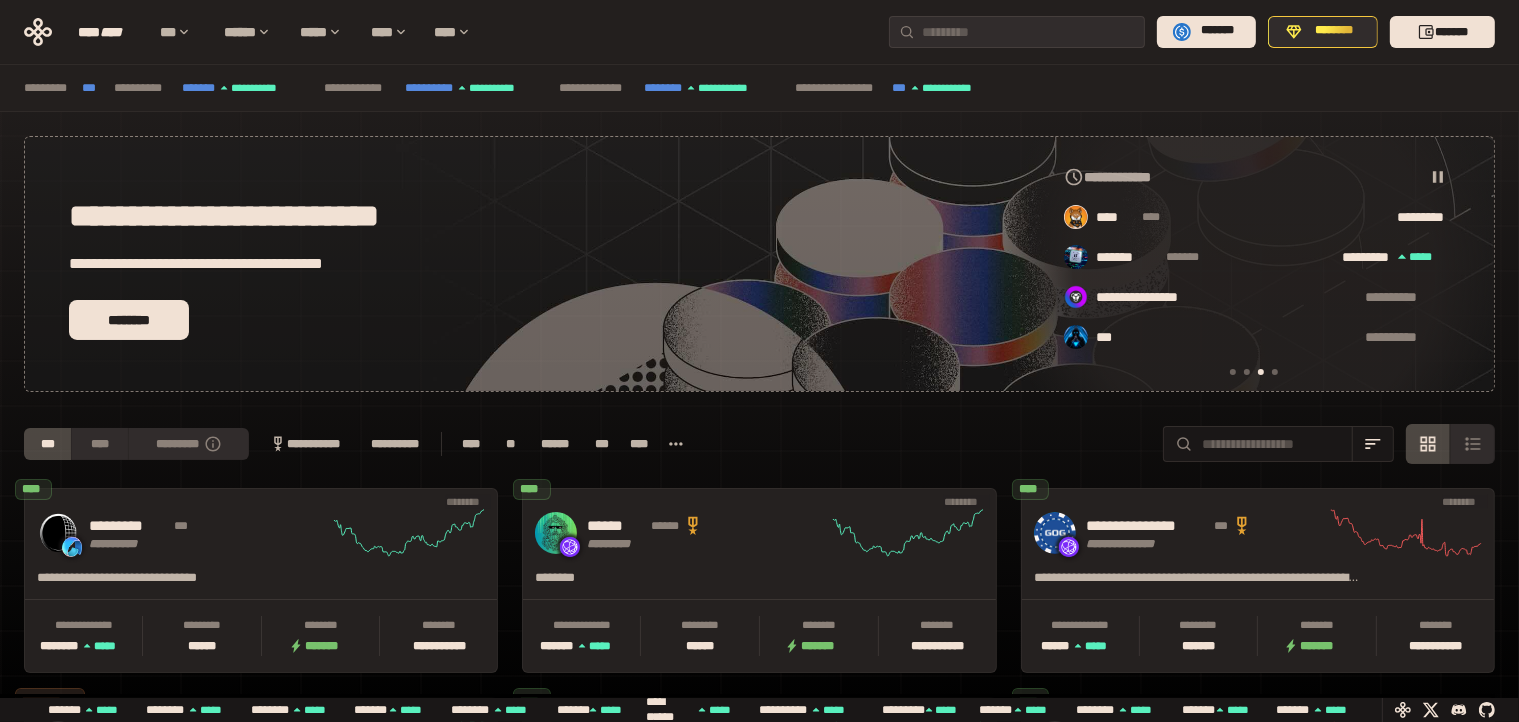 click on "**** ****   ***   ******   *****   ****   ****   ******* ******** *******" at bounding box center [759, 32] 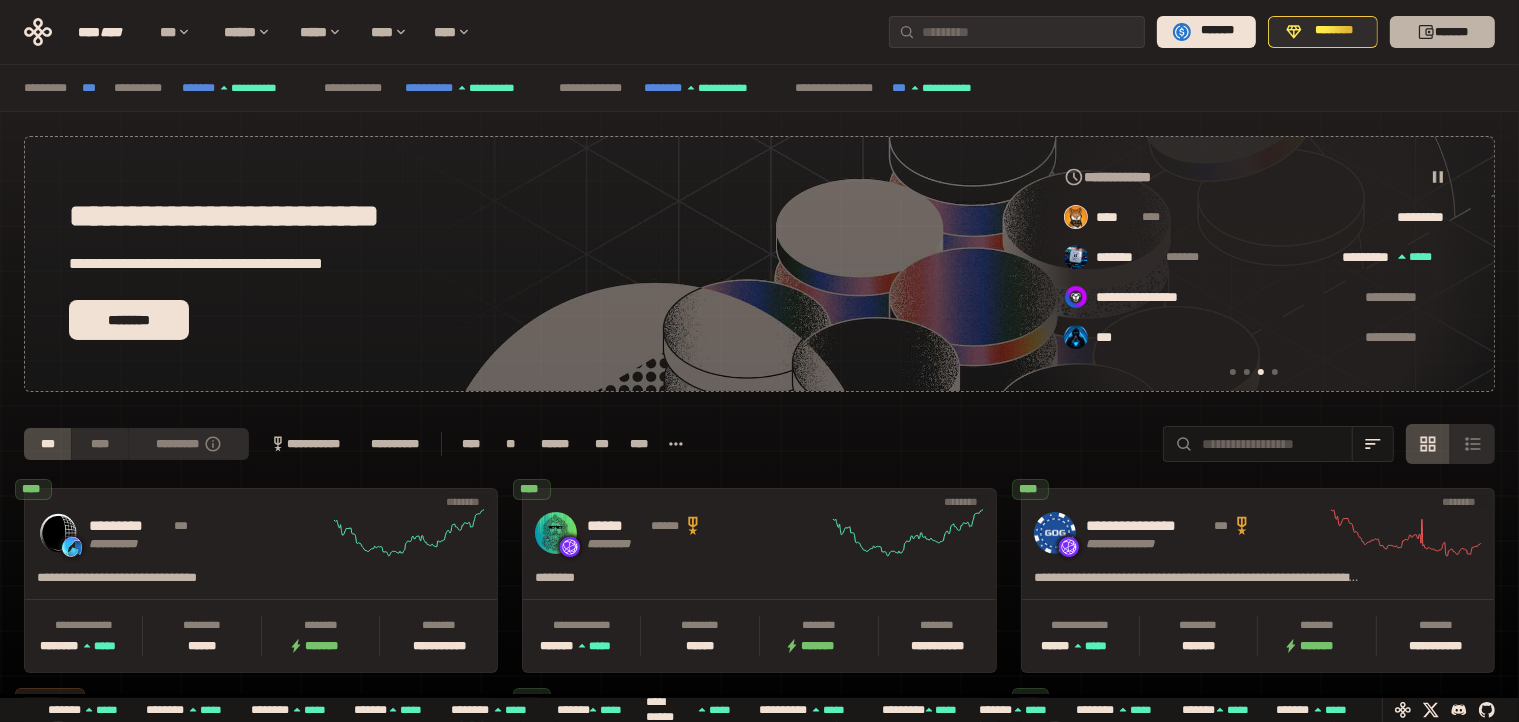 click on "*******" at bounding box center [1442, 32] 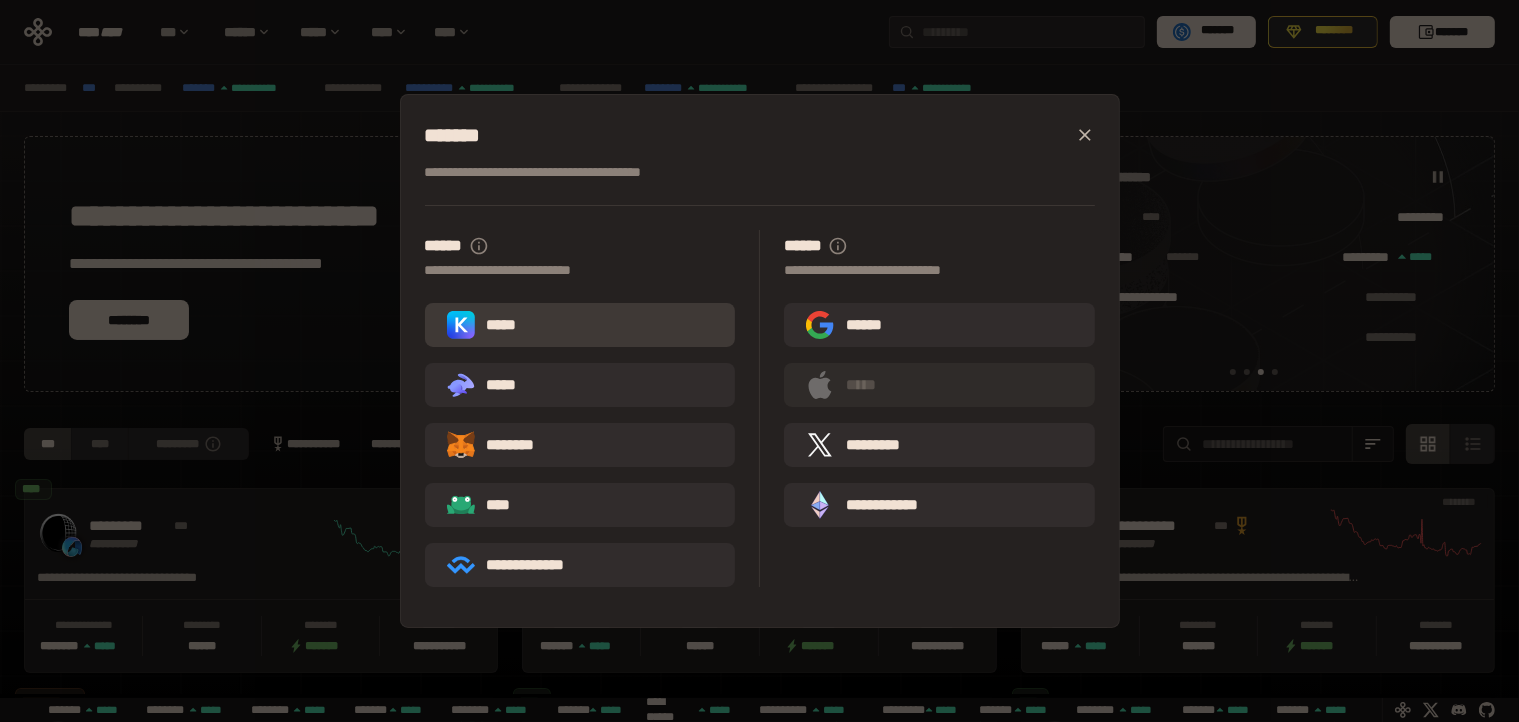 click on "*****" at bounding box center [580, 325] 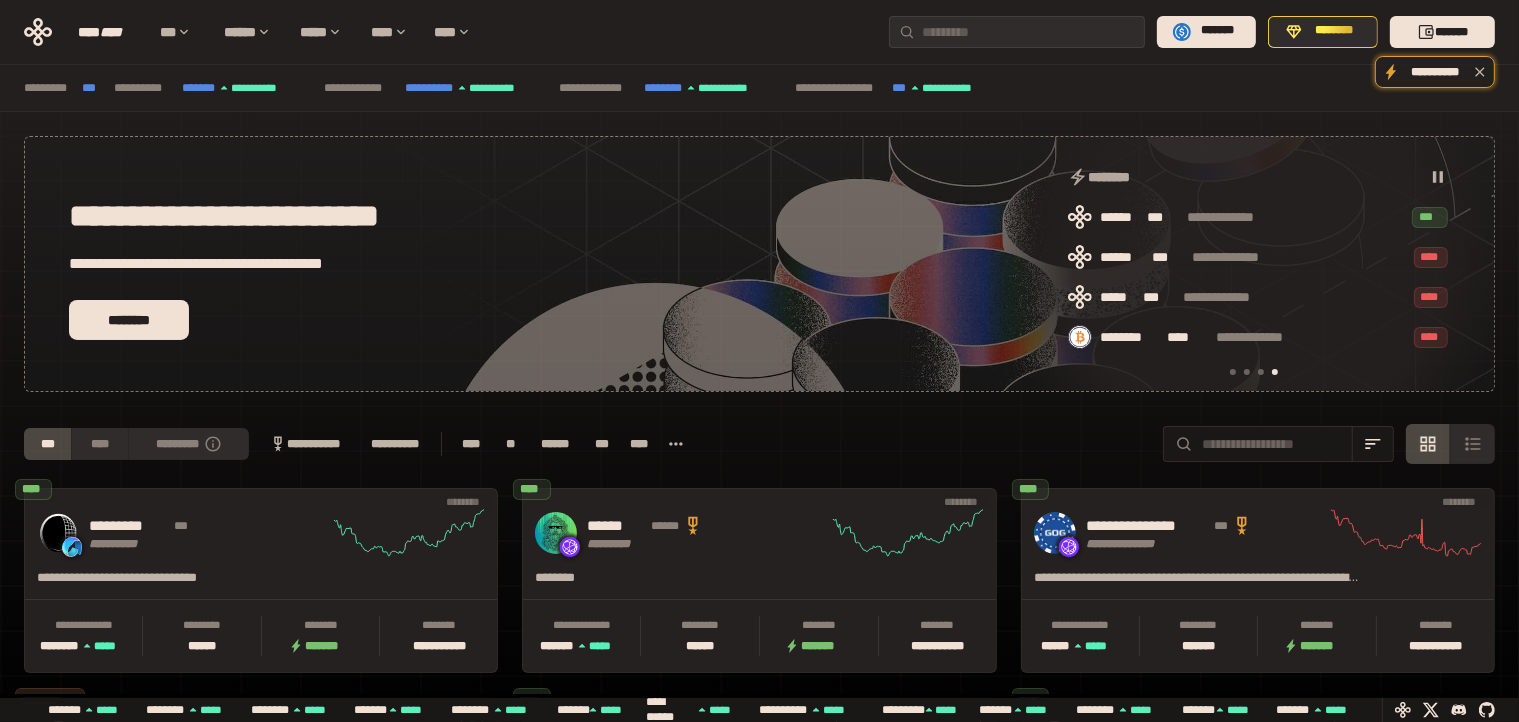 scroll, scrollTop: 0, scrollLeft: 1276, axis: horizontal 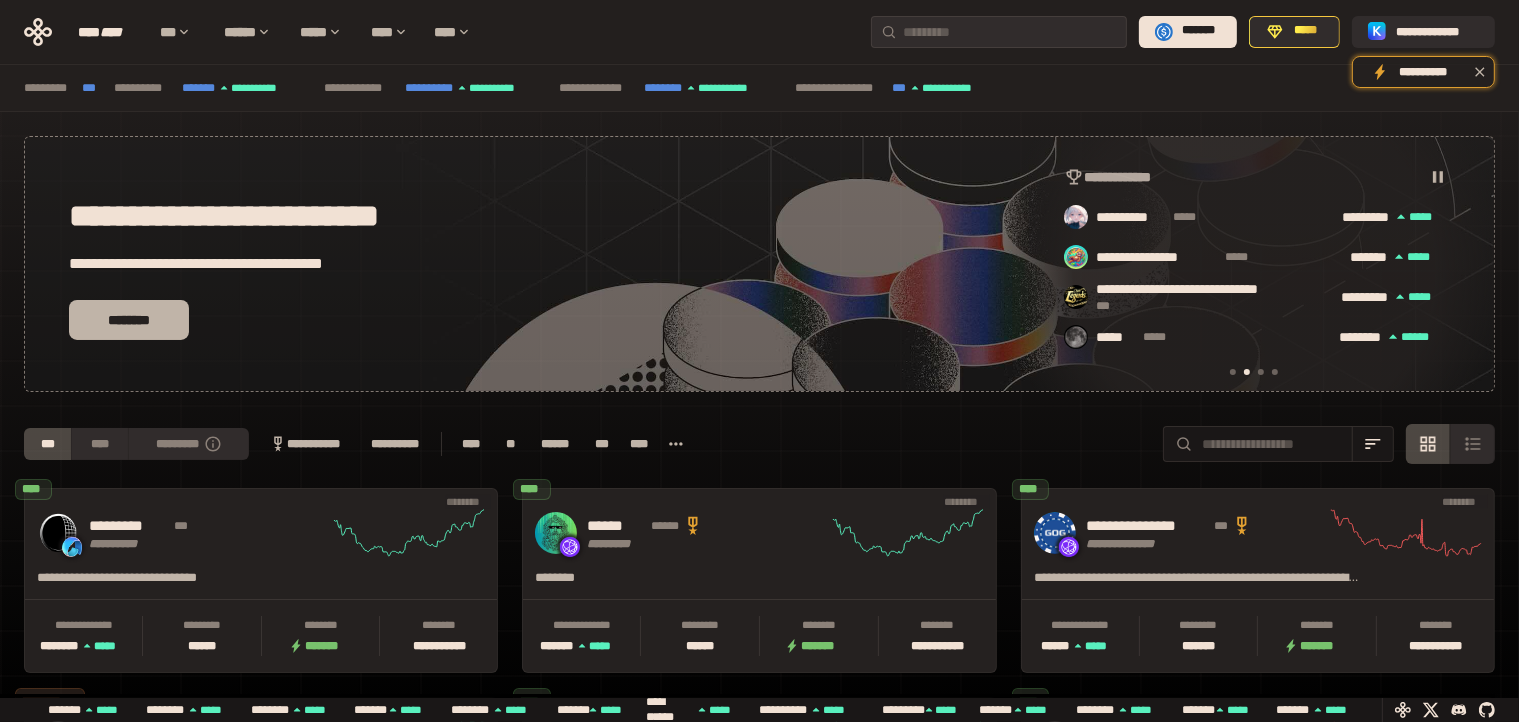 click on "********" at bounding box center (129, 320) 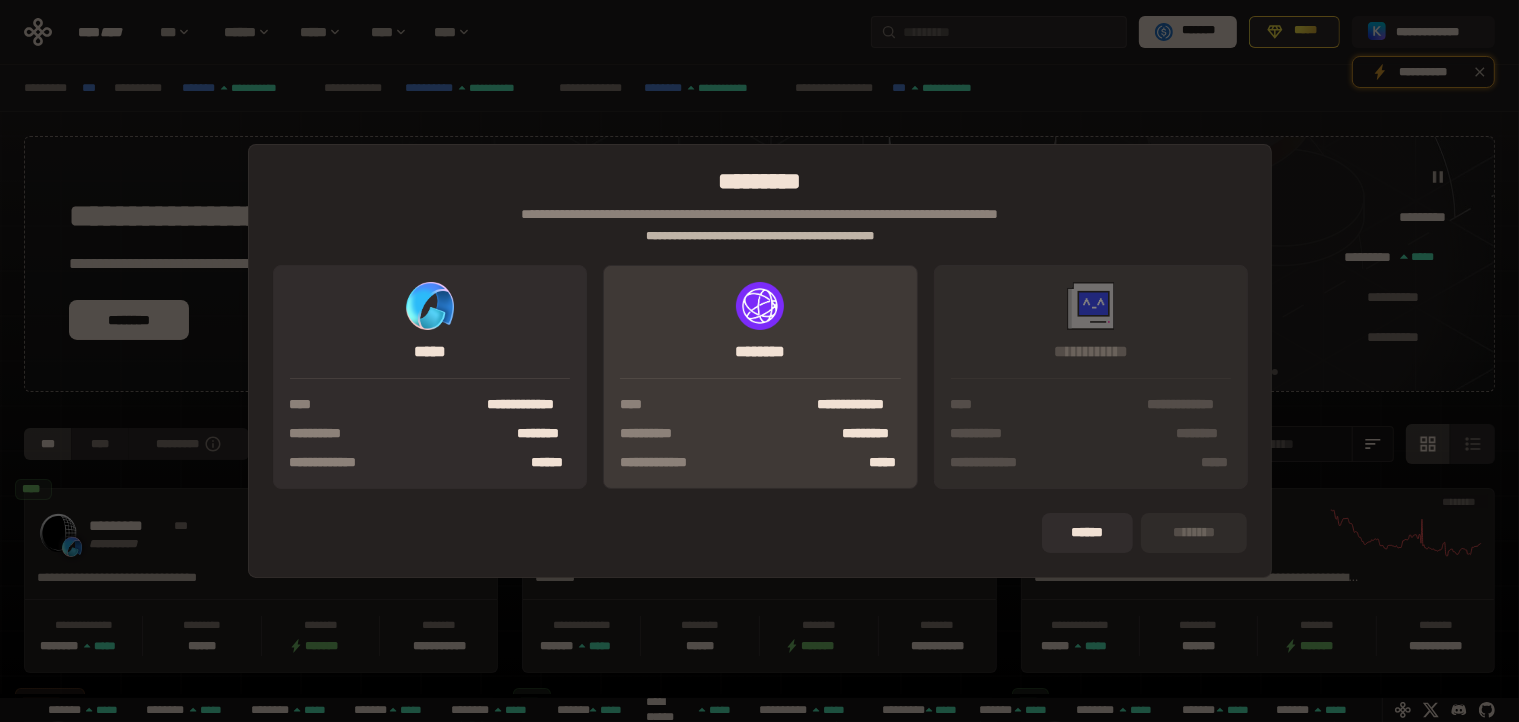 scroll, scrollTop: 0, scrollLeft: 856, axis: horizontal 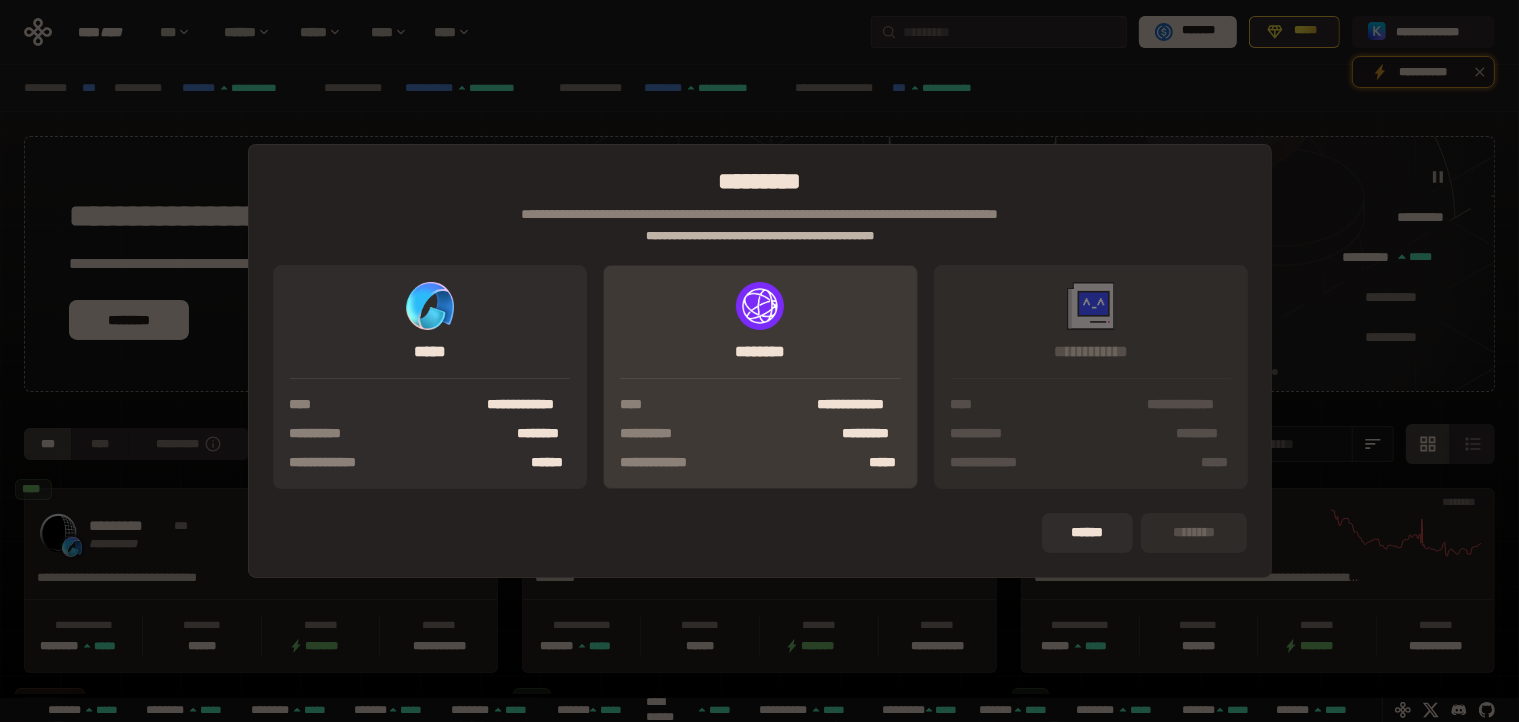 click on "**********" at bounding box center [760, 424] 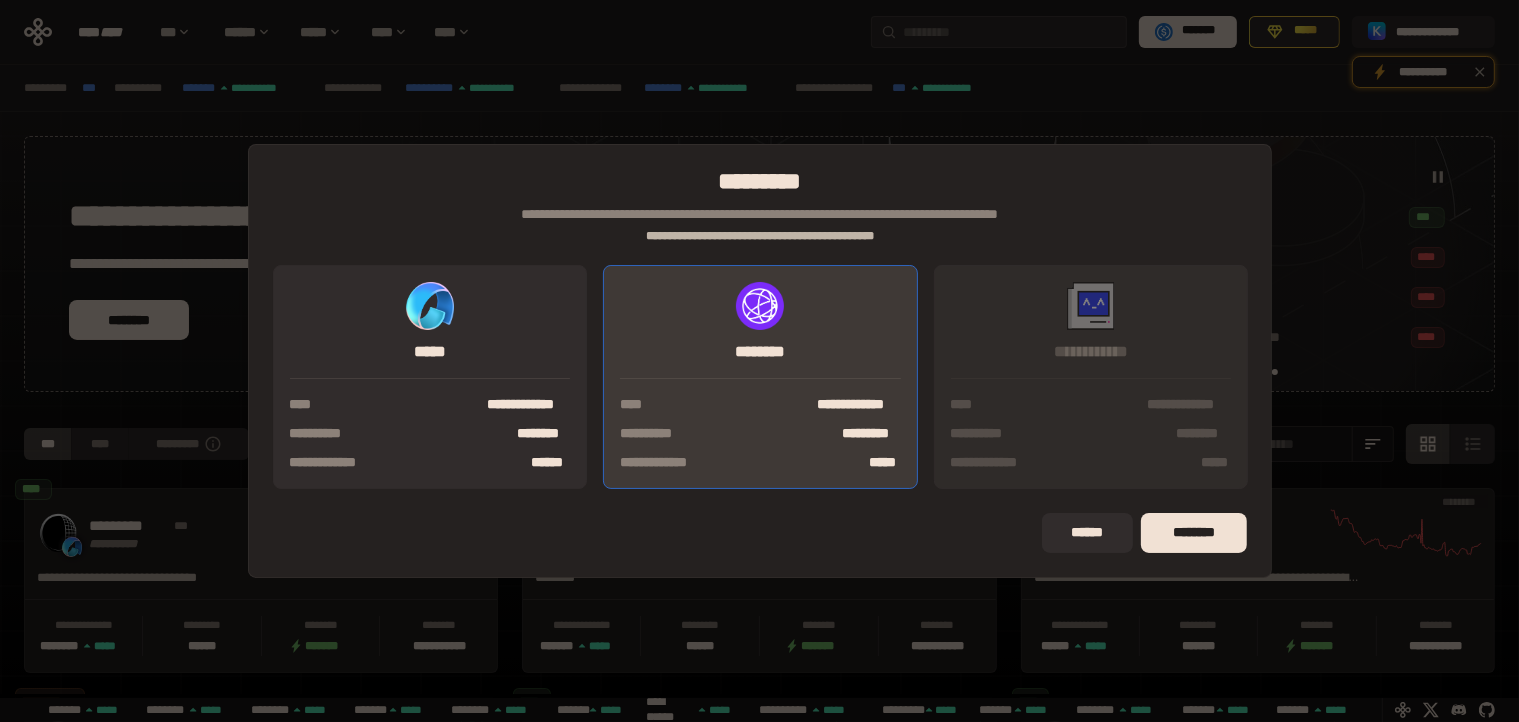 scroll, scrollTop: 0, scrollLeft: 1276, axis: horizontal 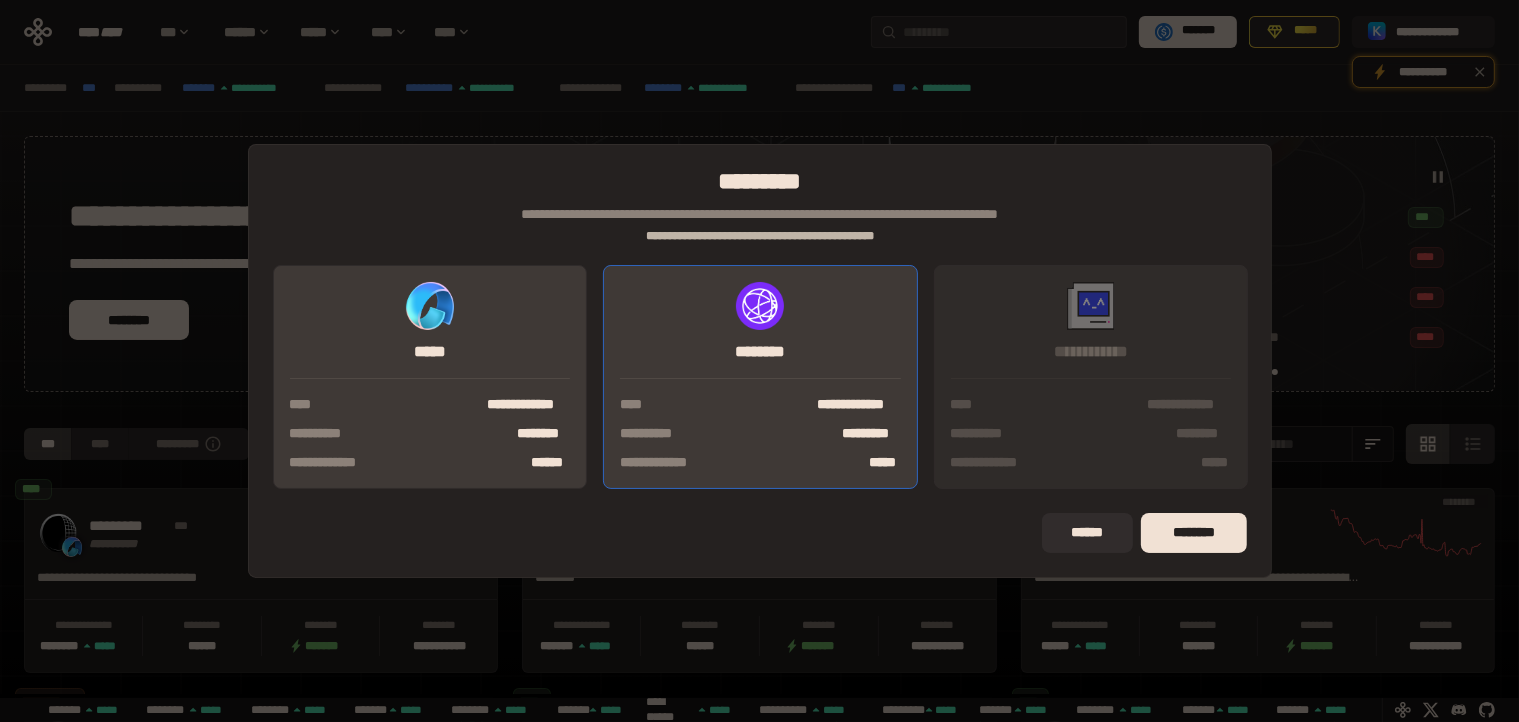 click on "**********" at bounding box center (398, 434) 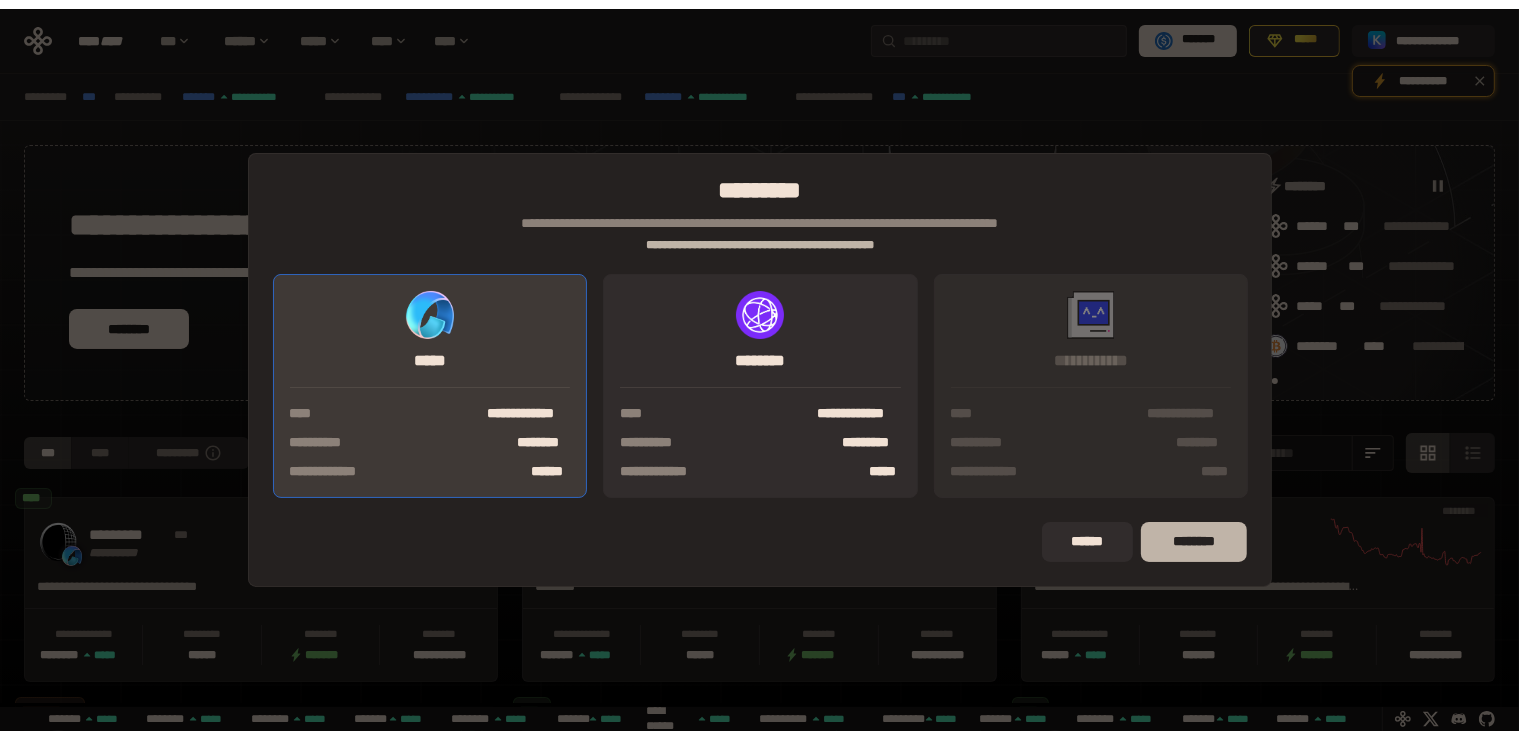 scroll, scrollTop: 0, scrollLeft: 866, axis: horizontal 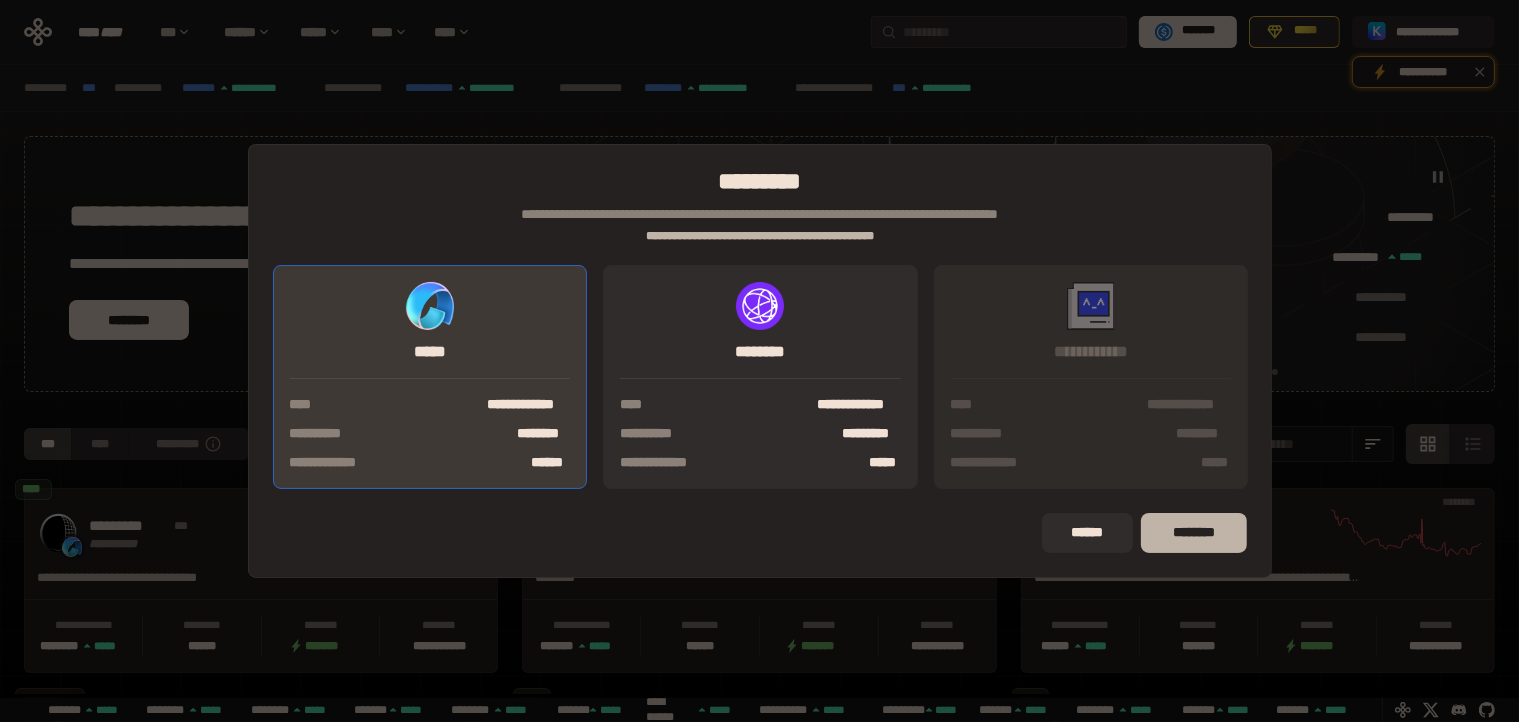 click on "********" at bounding box center (1193, 533) 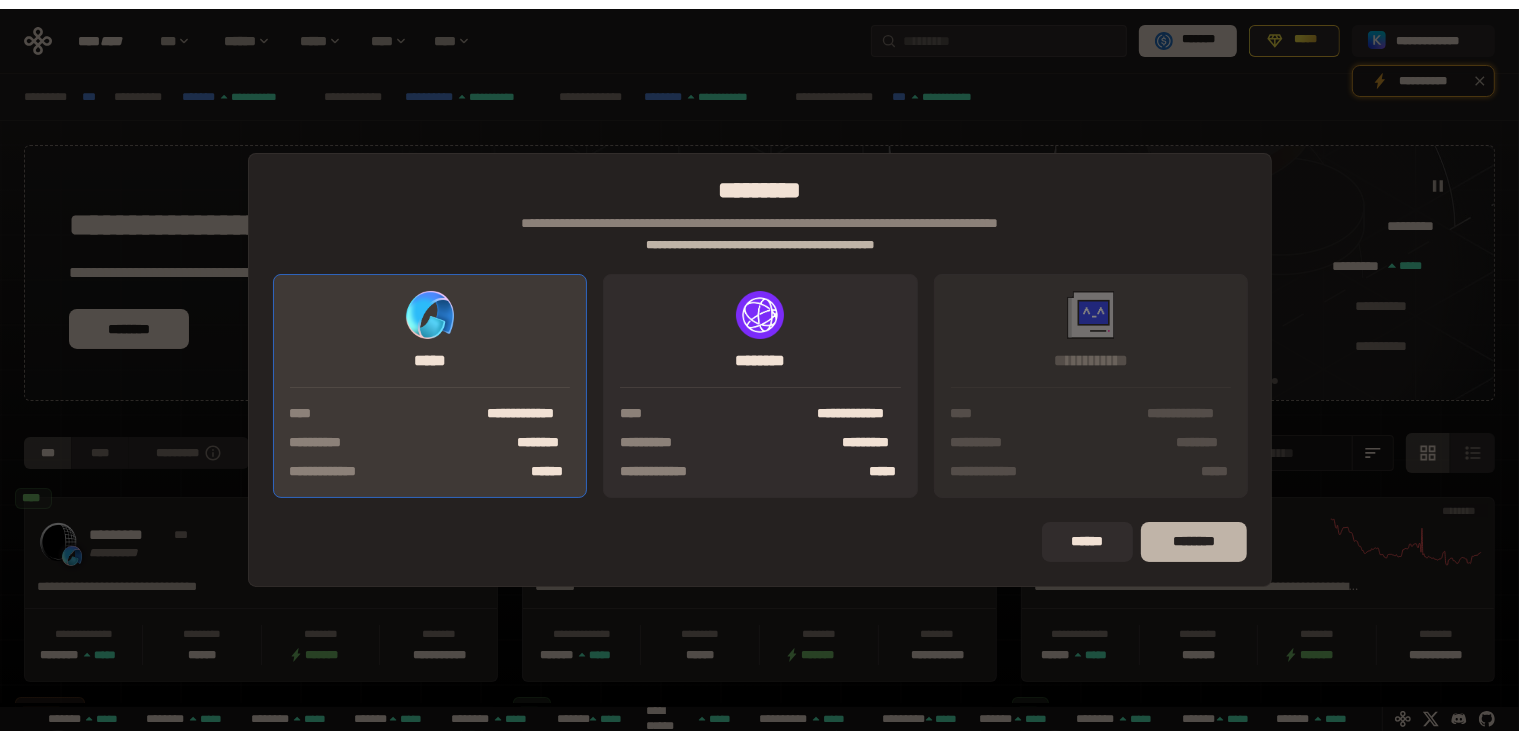 scroll, scrollTop: 0, scrollLeft: 0, axis: both 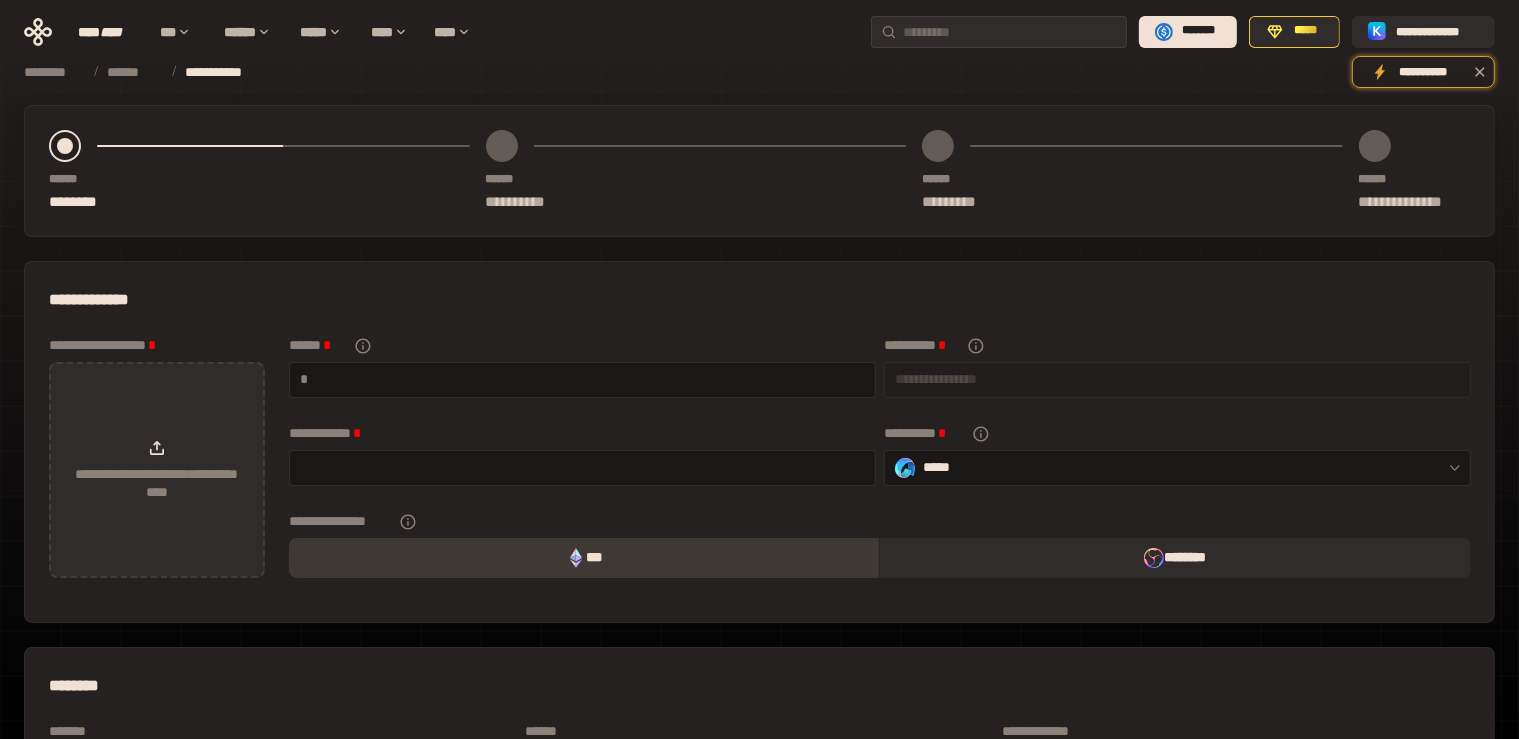click on "**********" at bounding box center (157, 470) 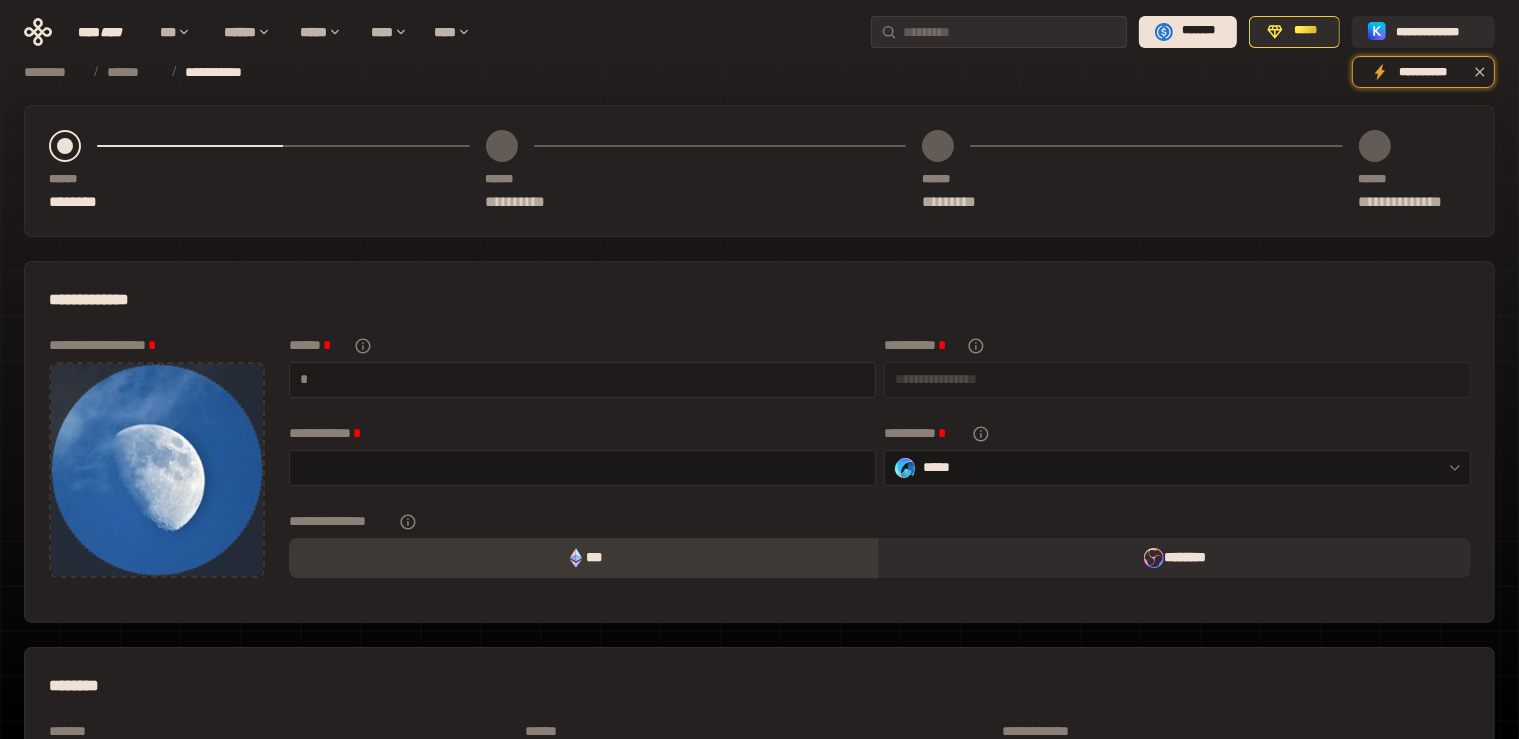 click at bounding box center [588, 379] 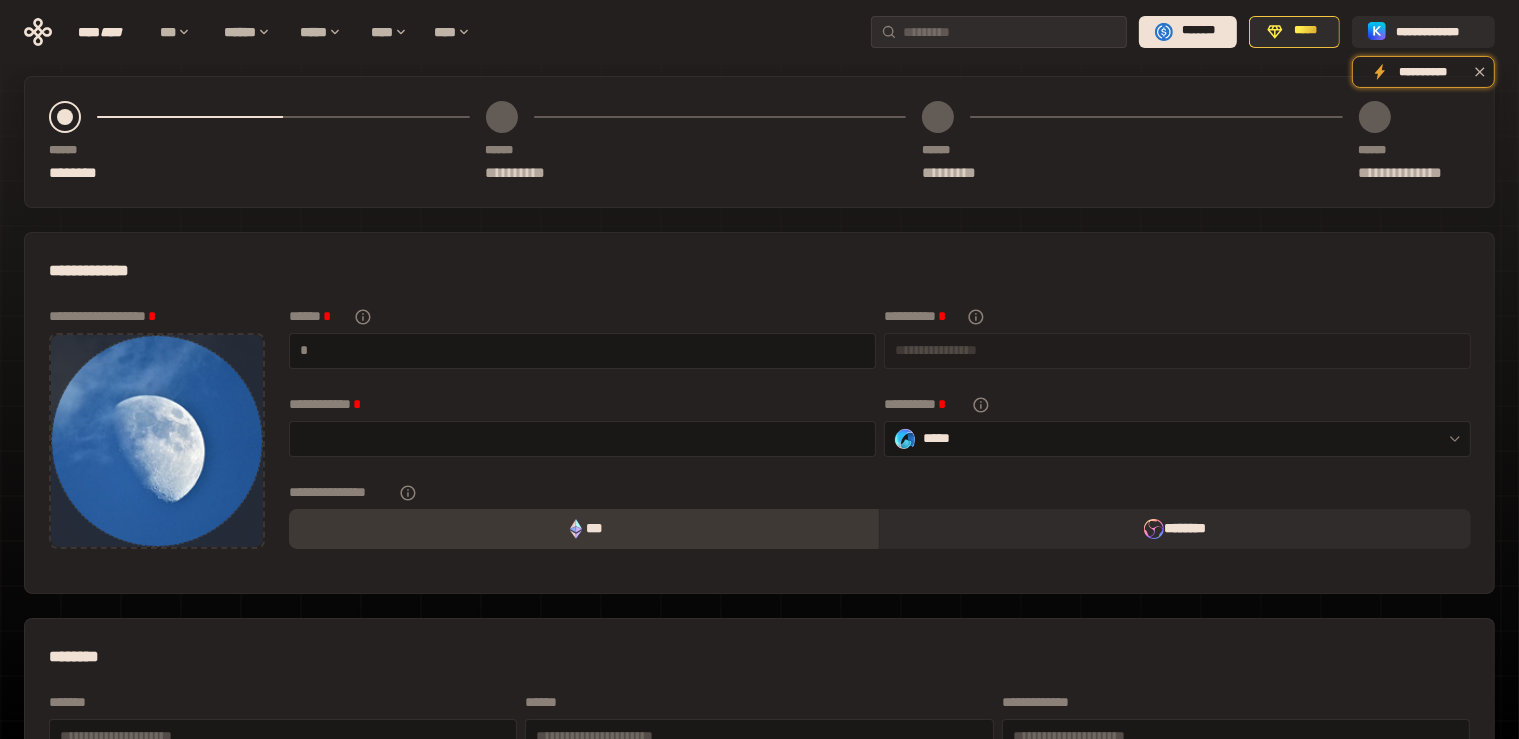 scroll, scrollTop: 0, scrollLeft: 0, axis: both 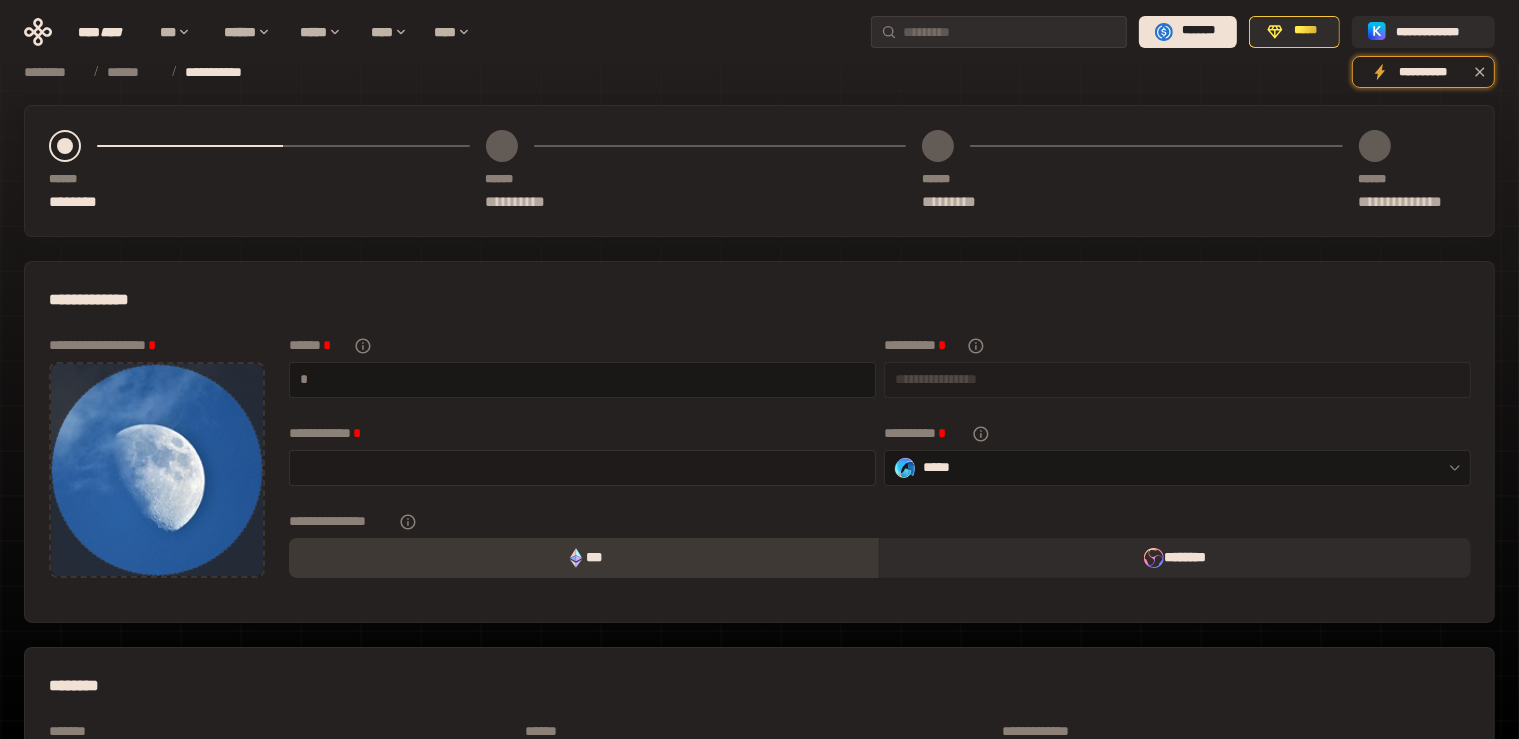 click at bounding box center (582, 467) 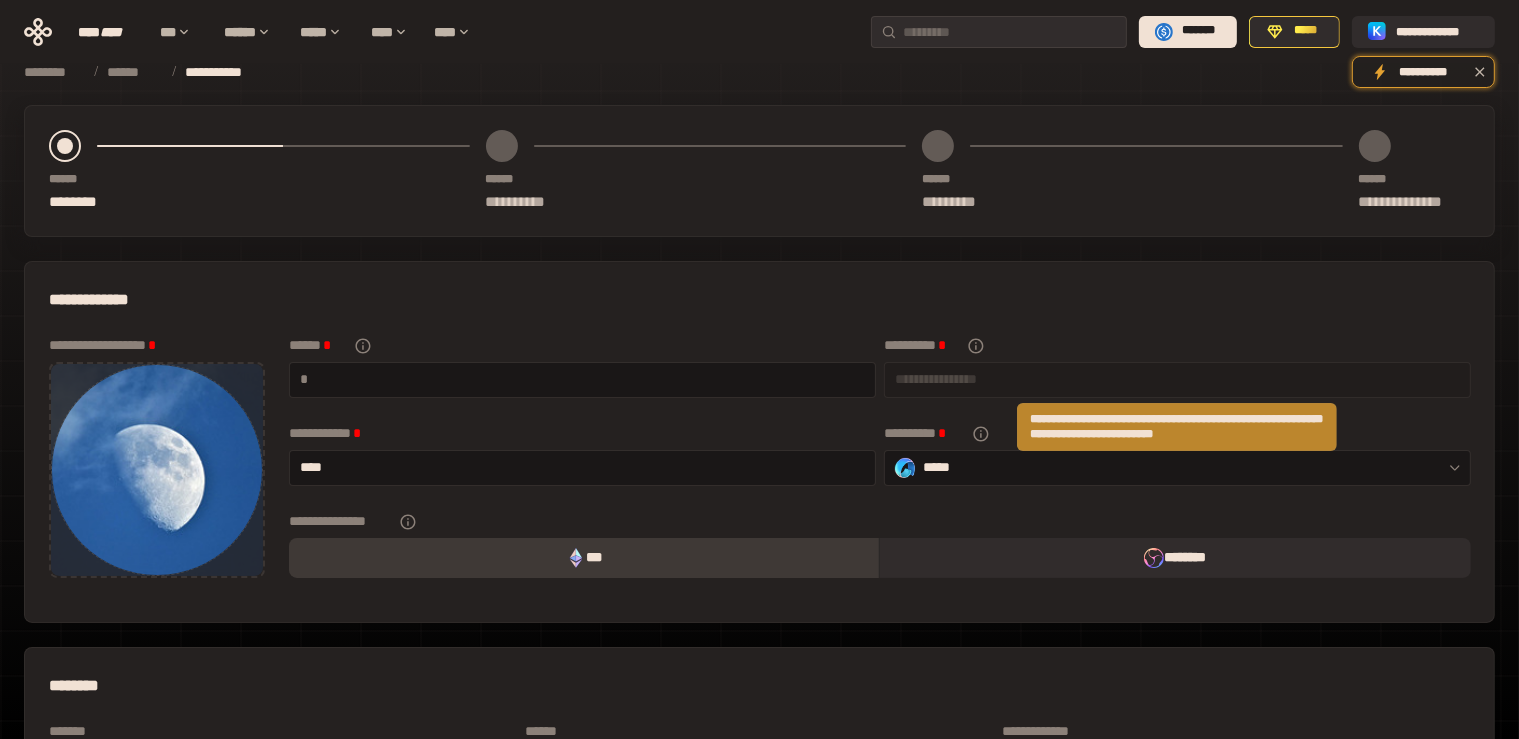 type on "****" 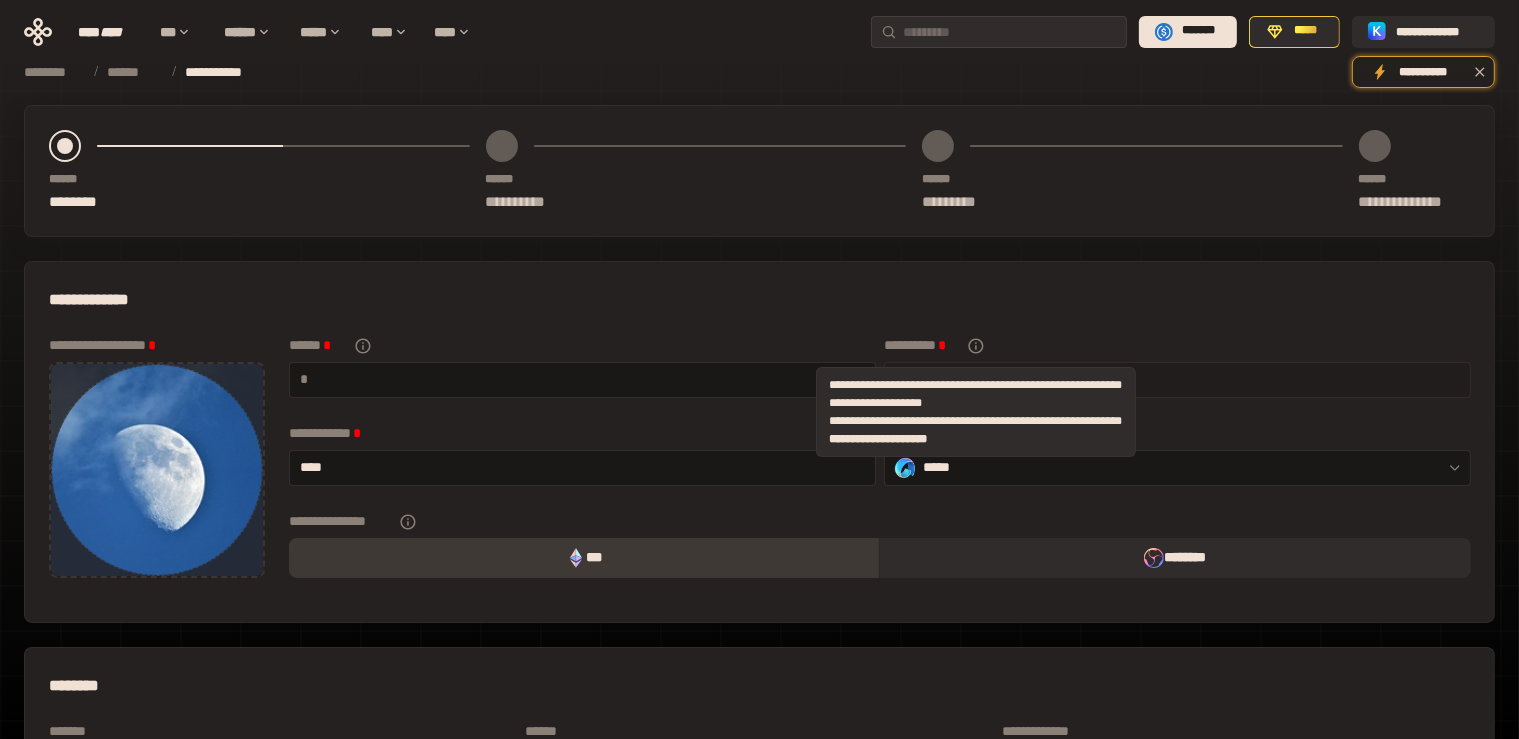 click 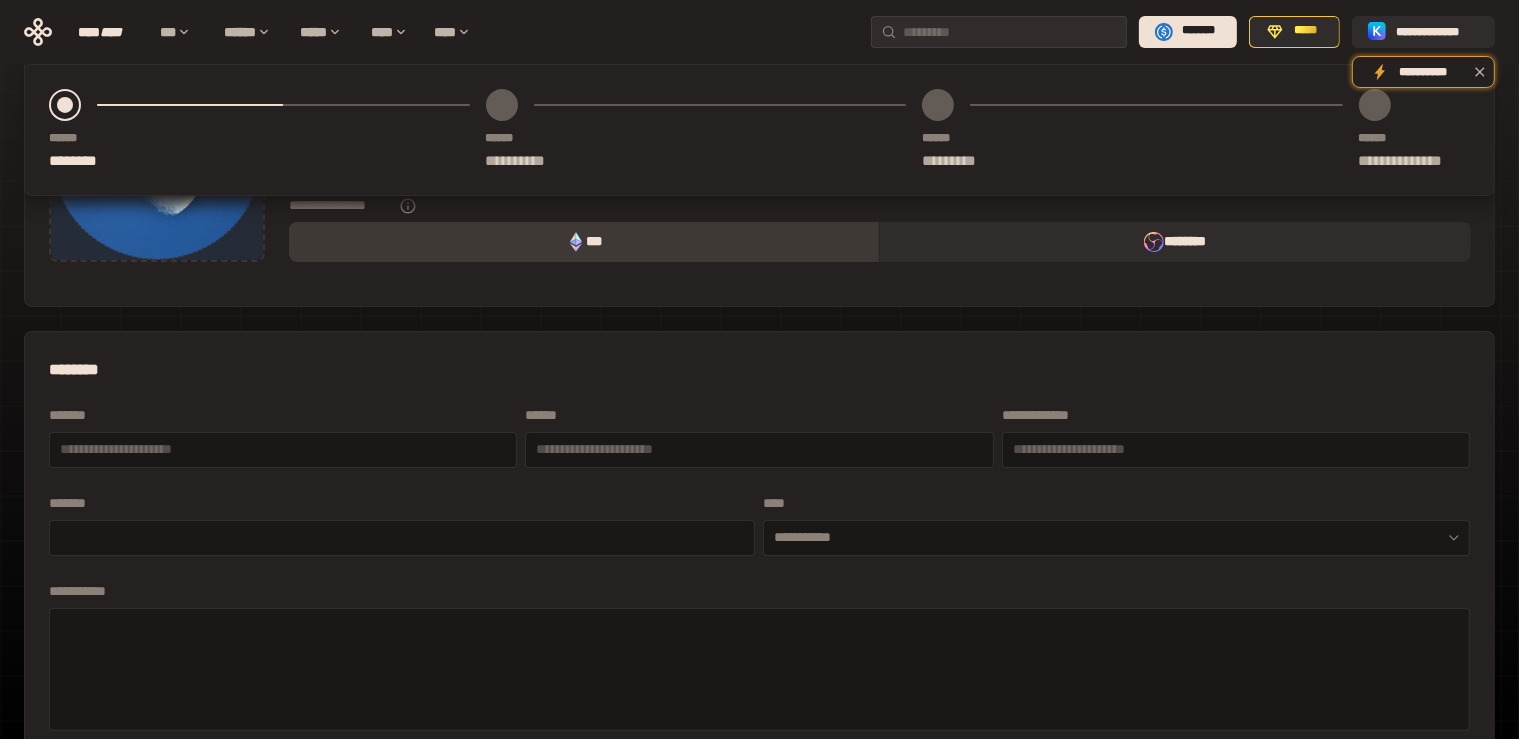 scroll, scrollTop: 105, scrollLeft: 0, axis: vertical 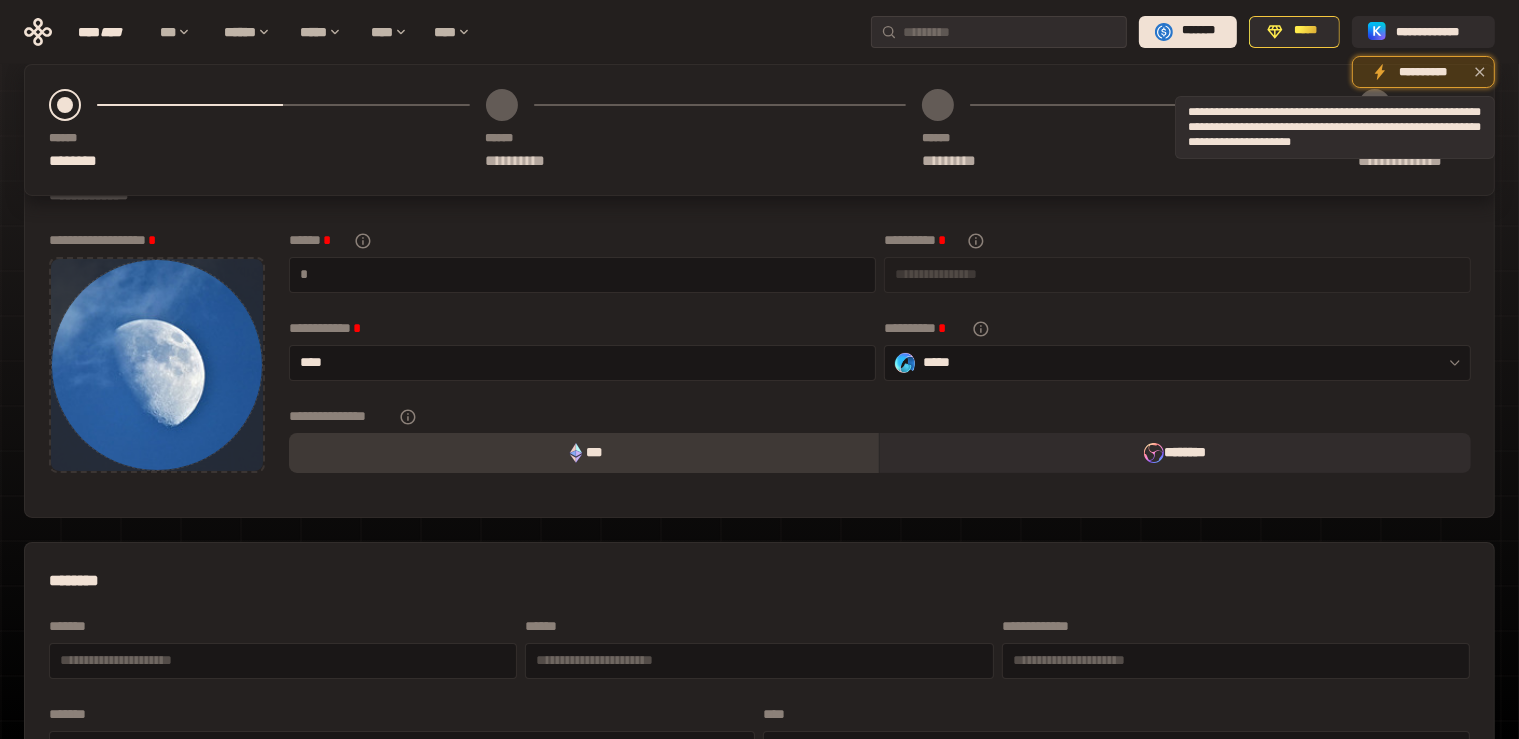 click on "**********" at bounding box center [1423, 72] 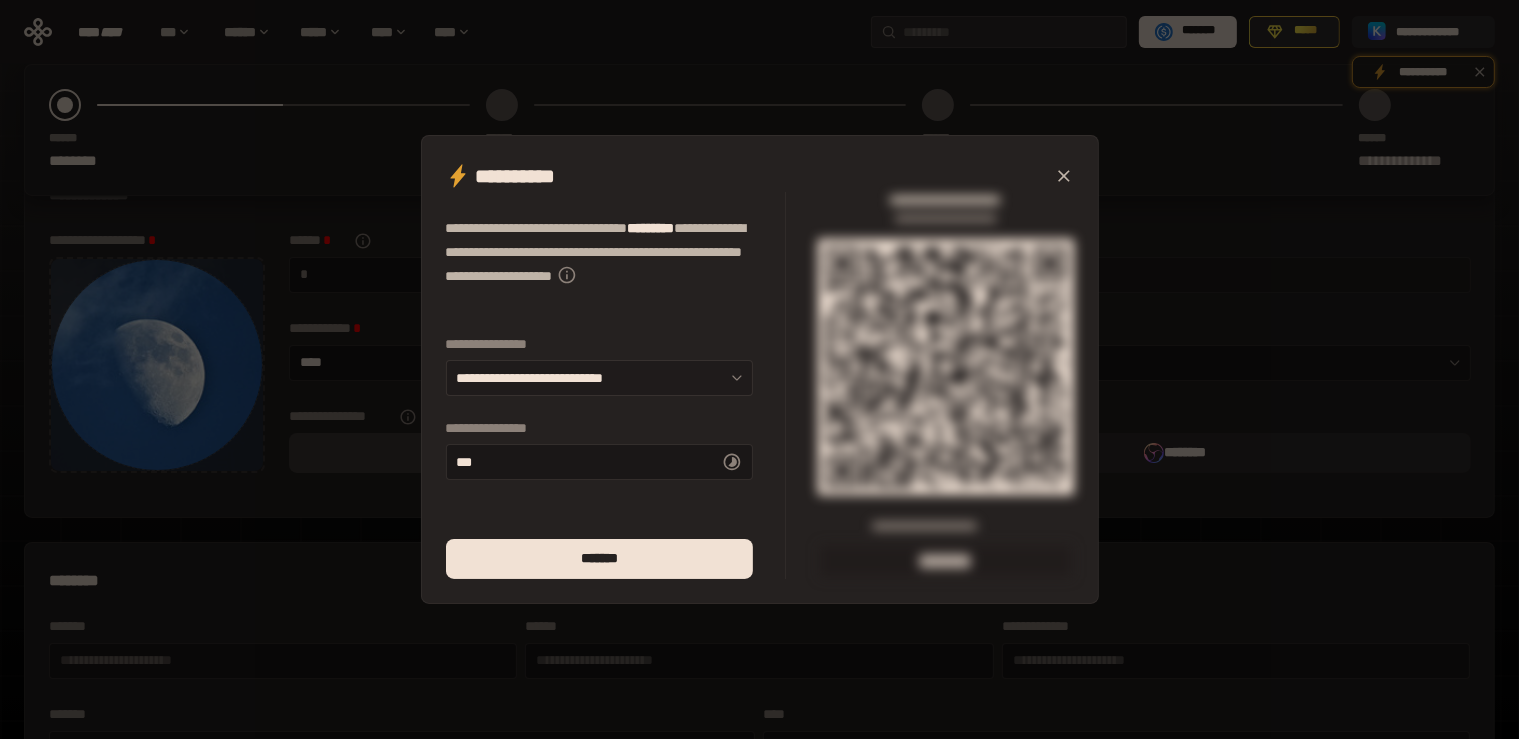 click on "**********" at bounding box center [599, 378] 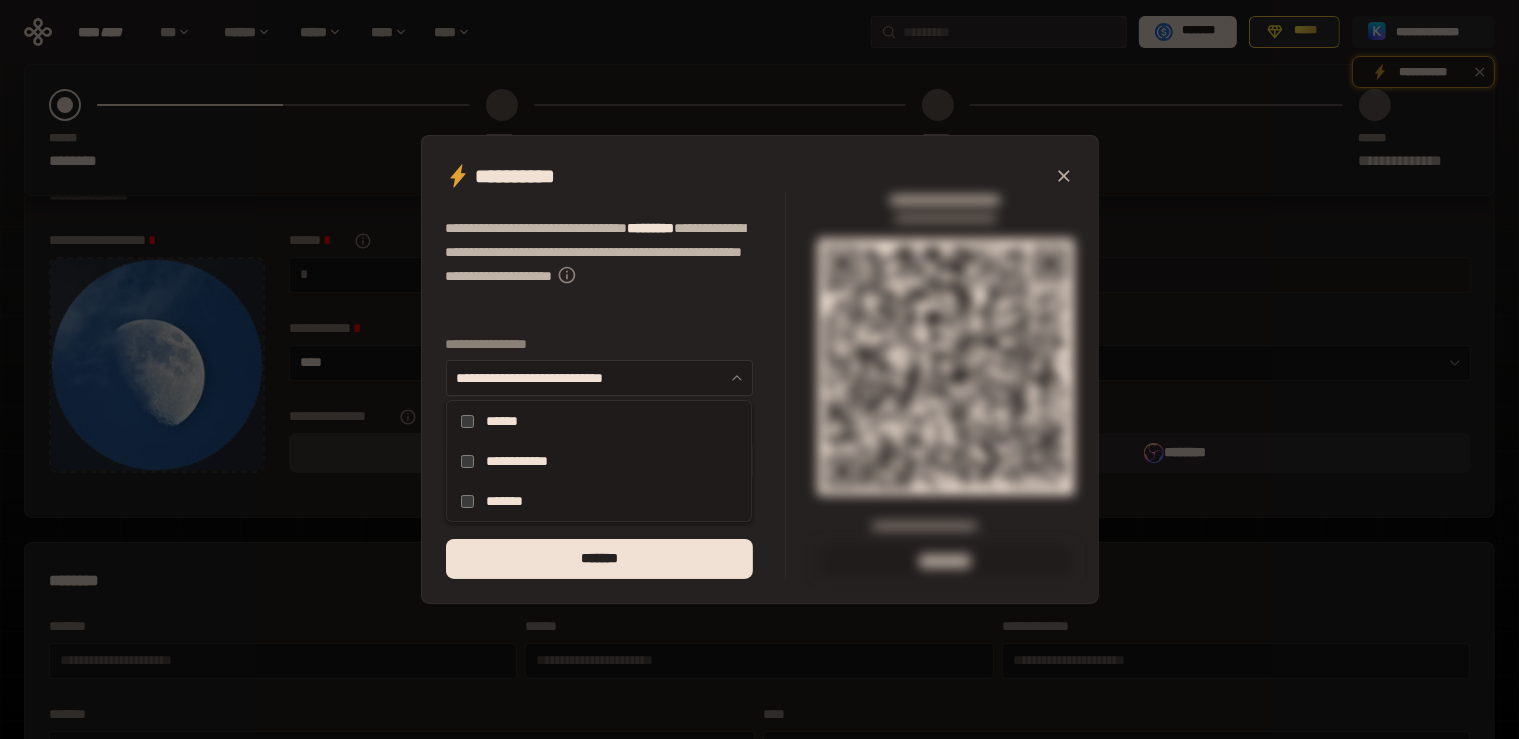 click on "**********" at bounding box center [599, 378] 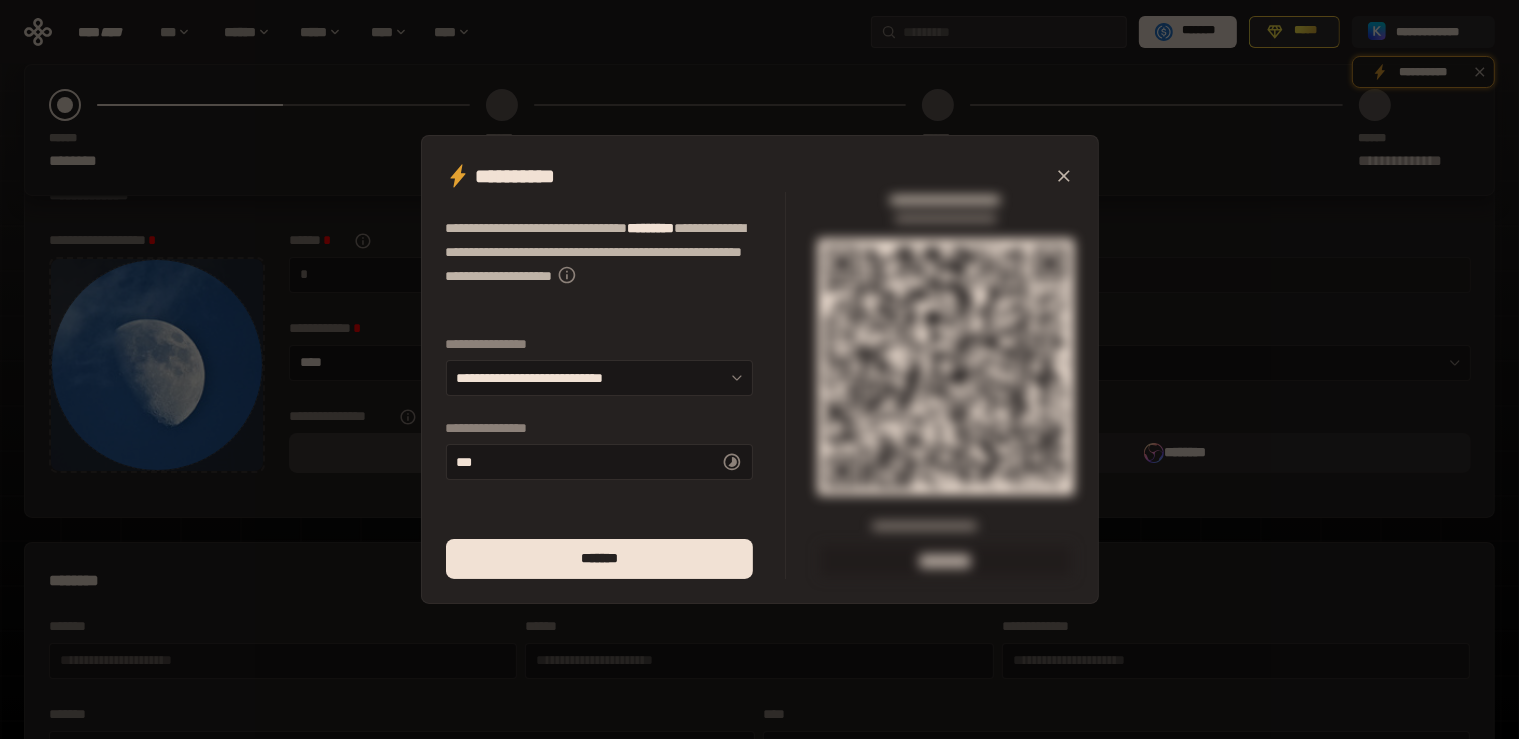 click 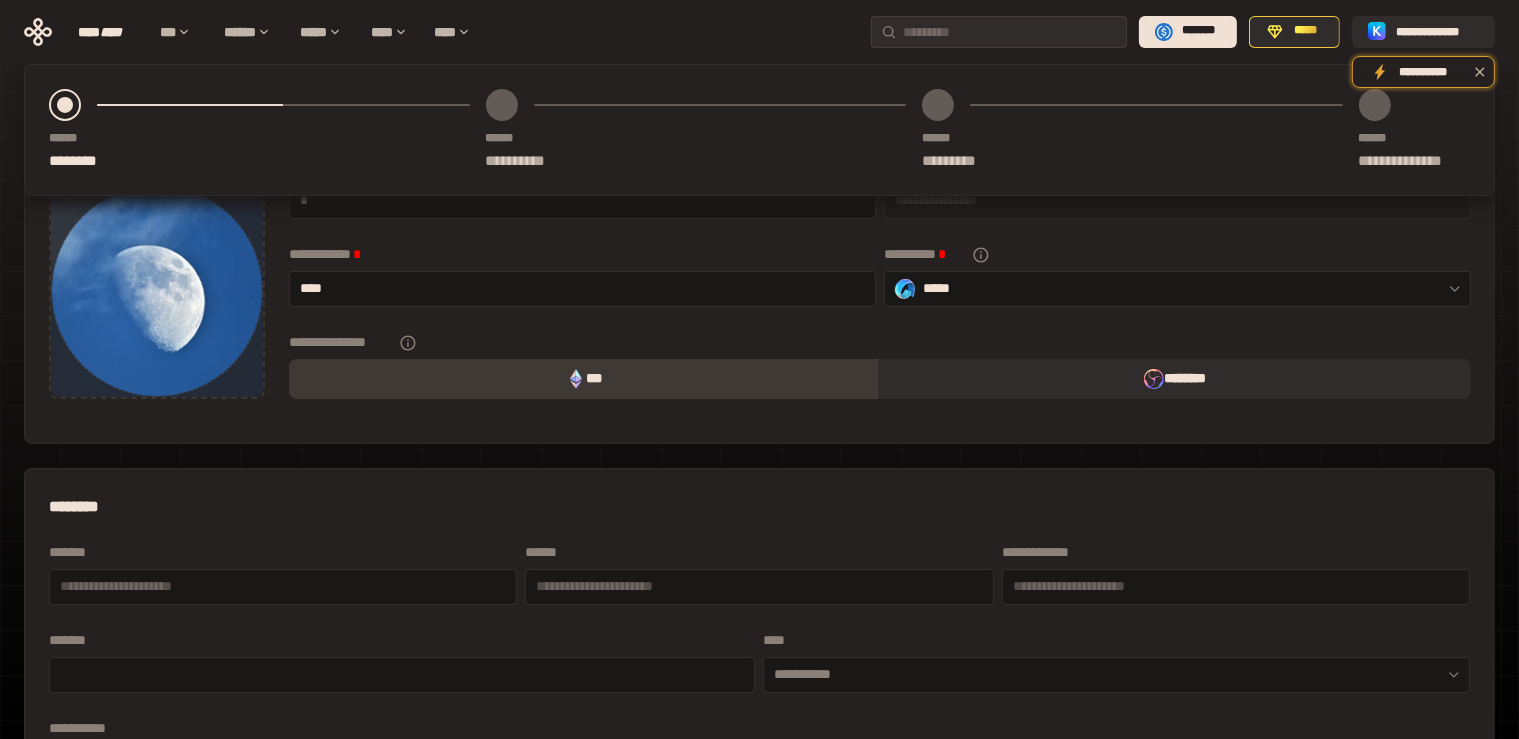 scroll, scrollTop: 0, scrollLeft: 0, axis: both 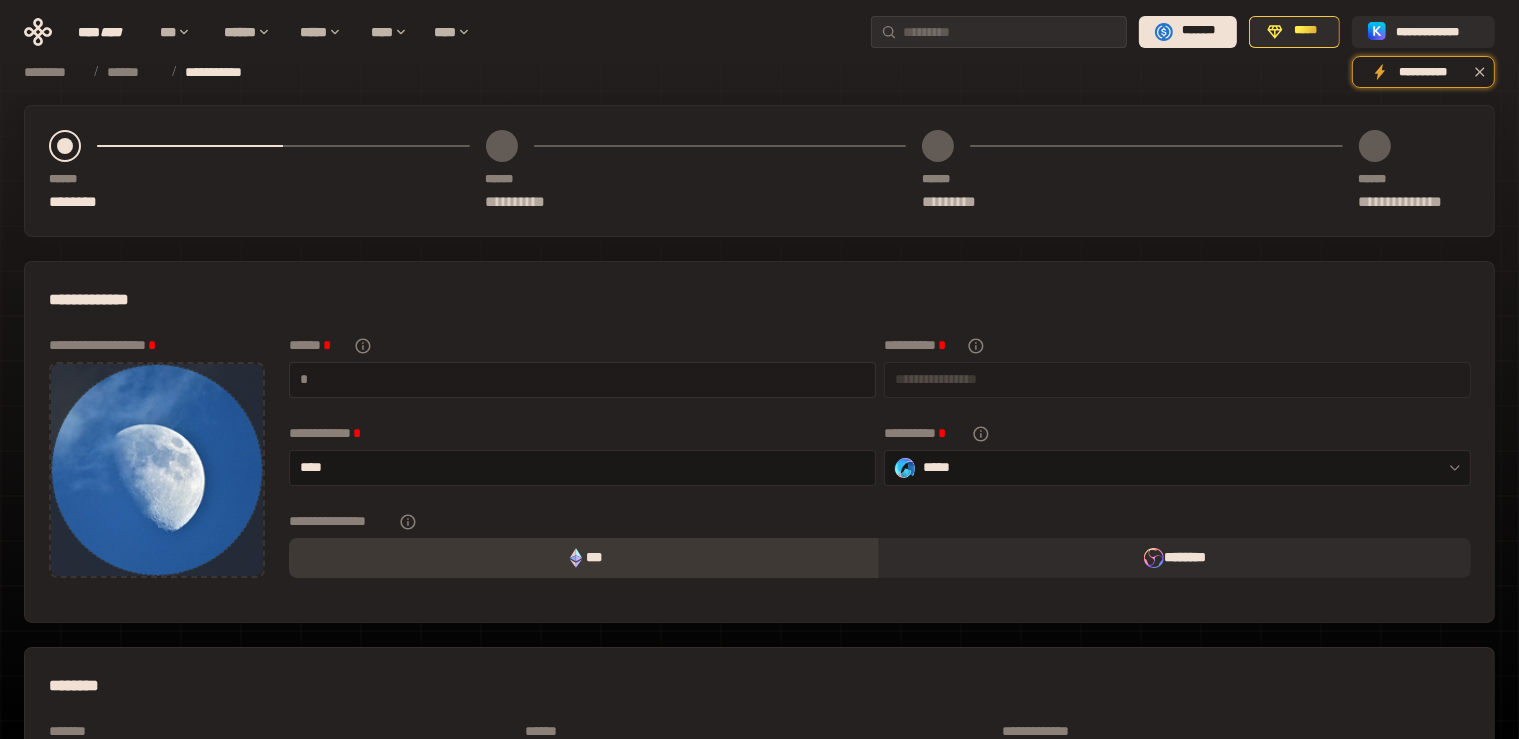 click at bounding box center [588, 379] 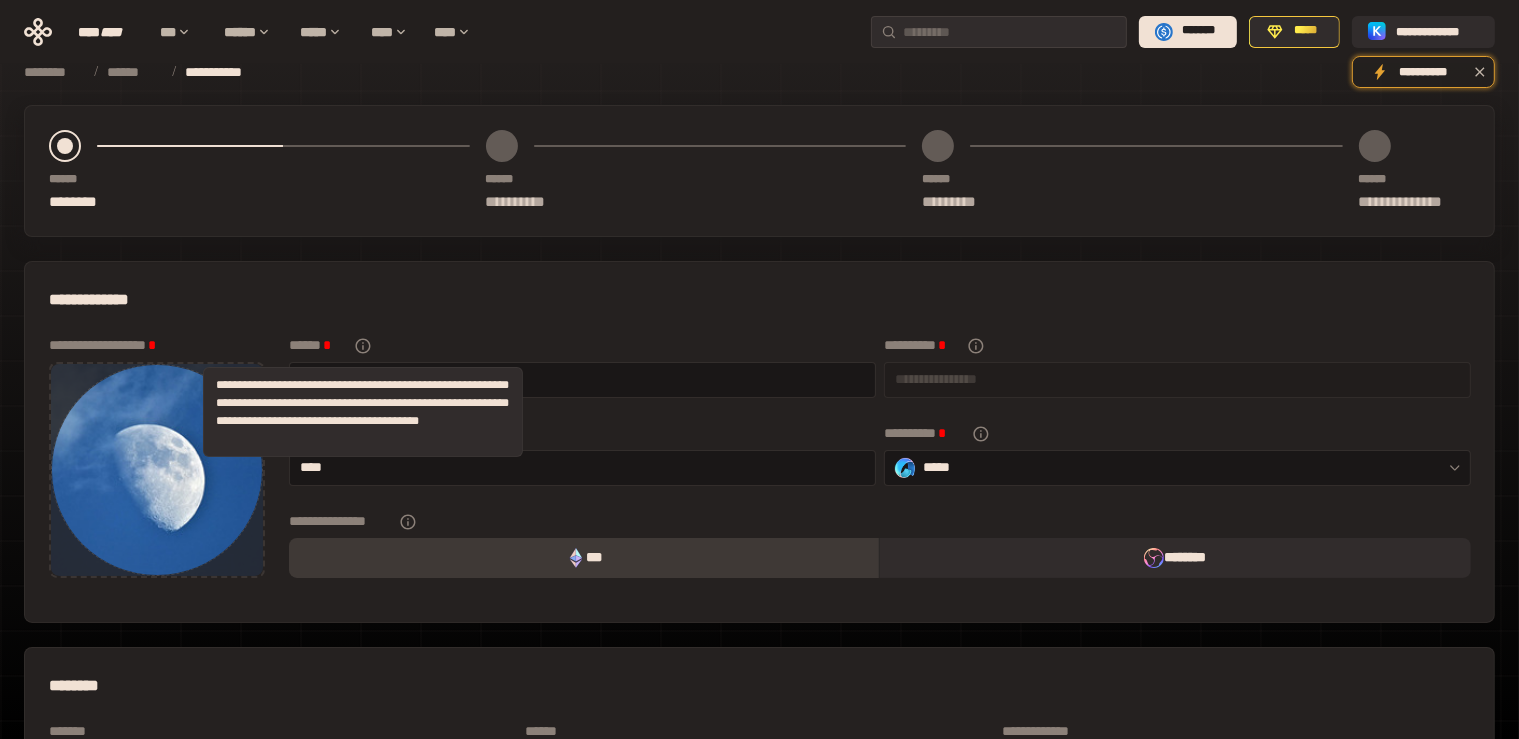 click 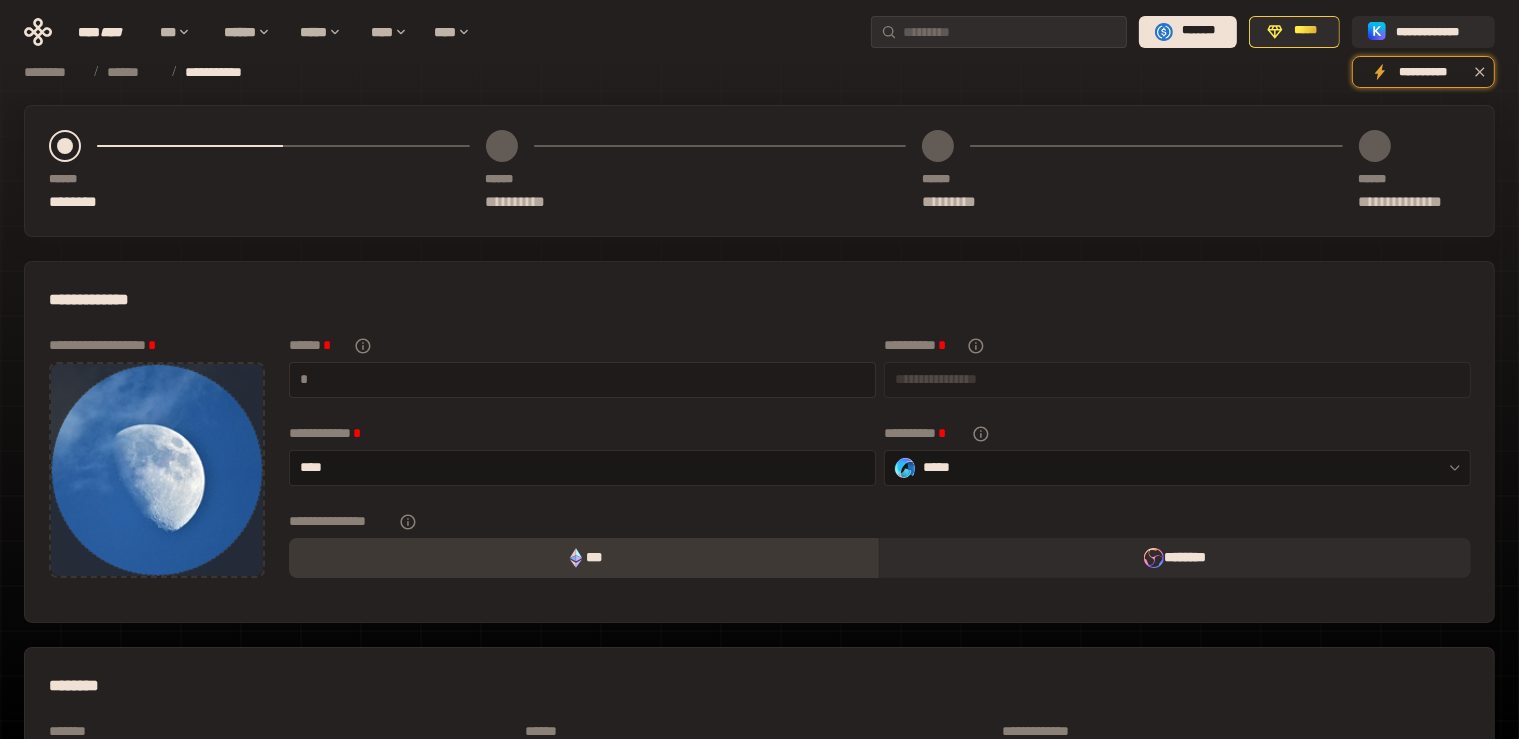 click at bounding box center [588, 379] 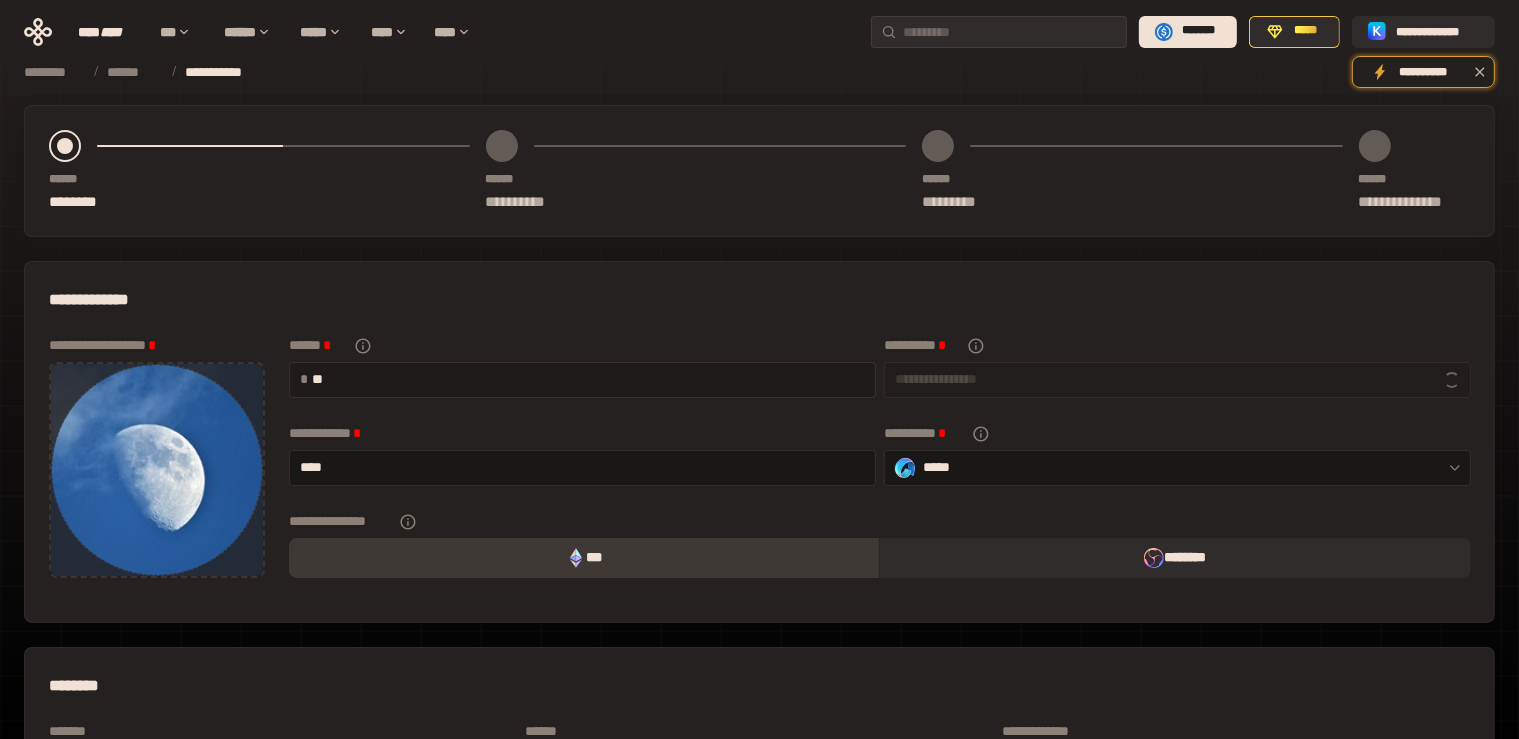 type on "***" 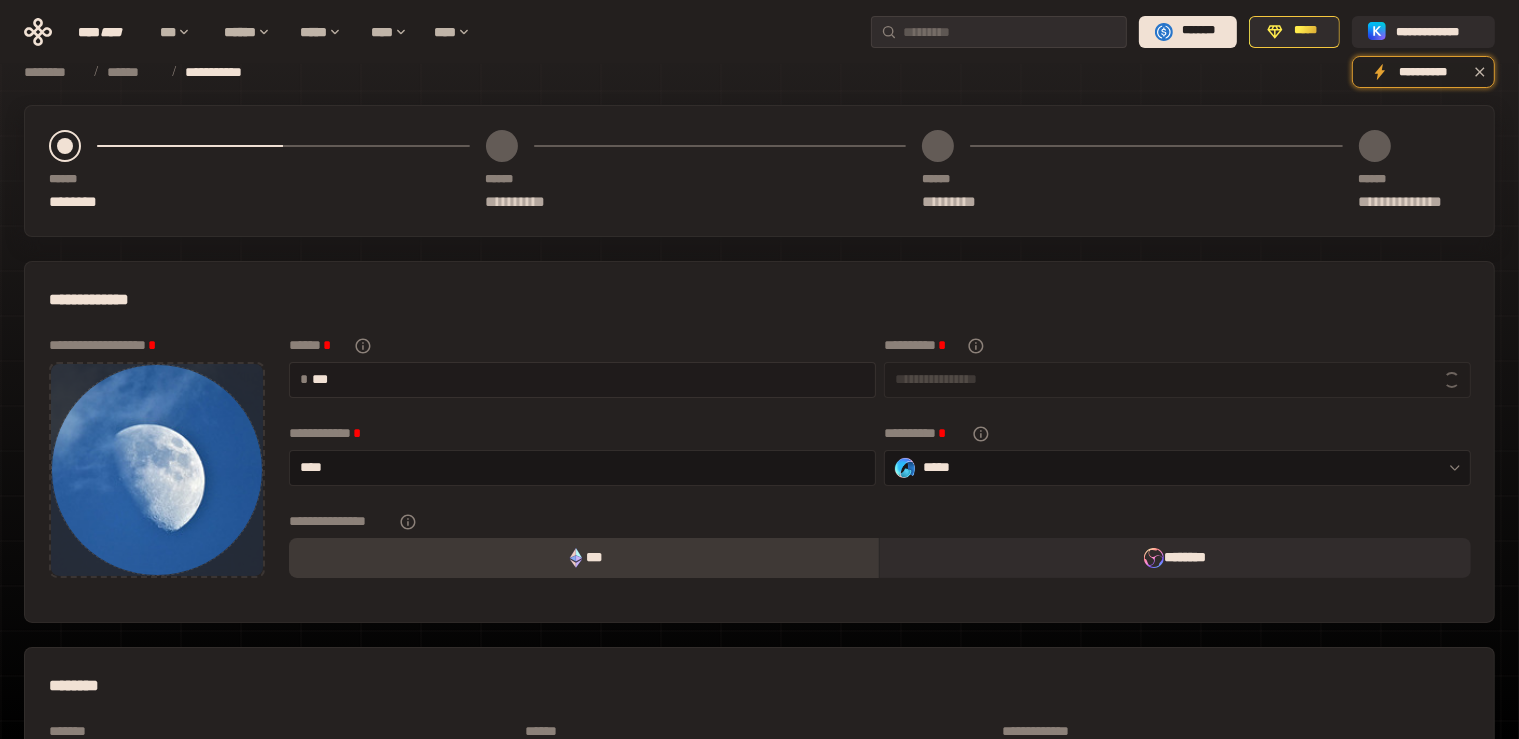 type on "**********" 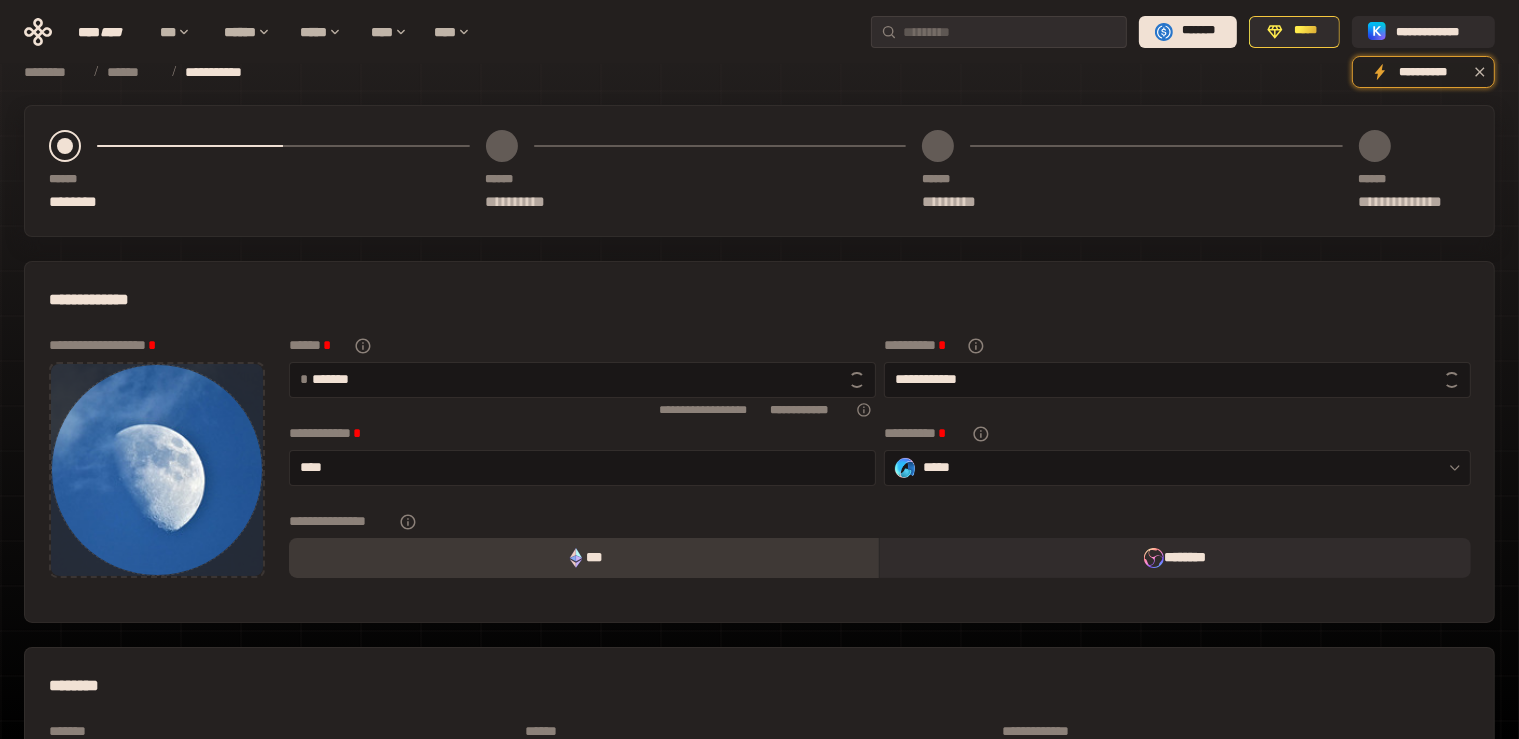 type on "********" 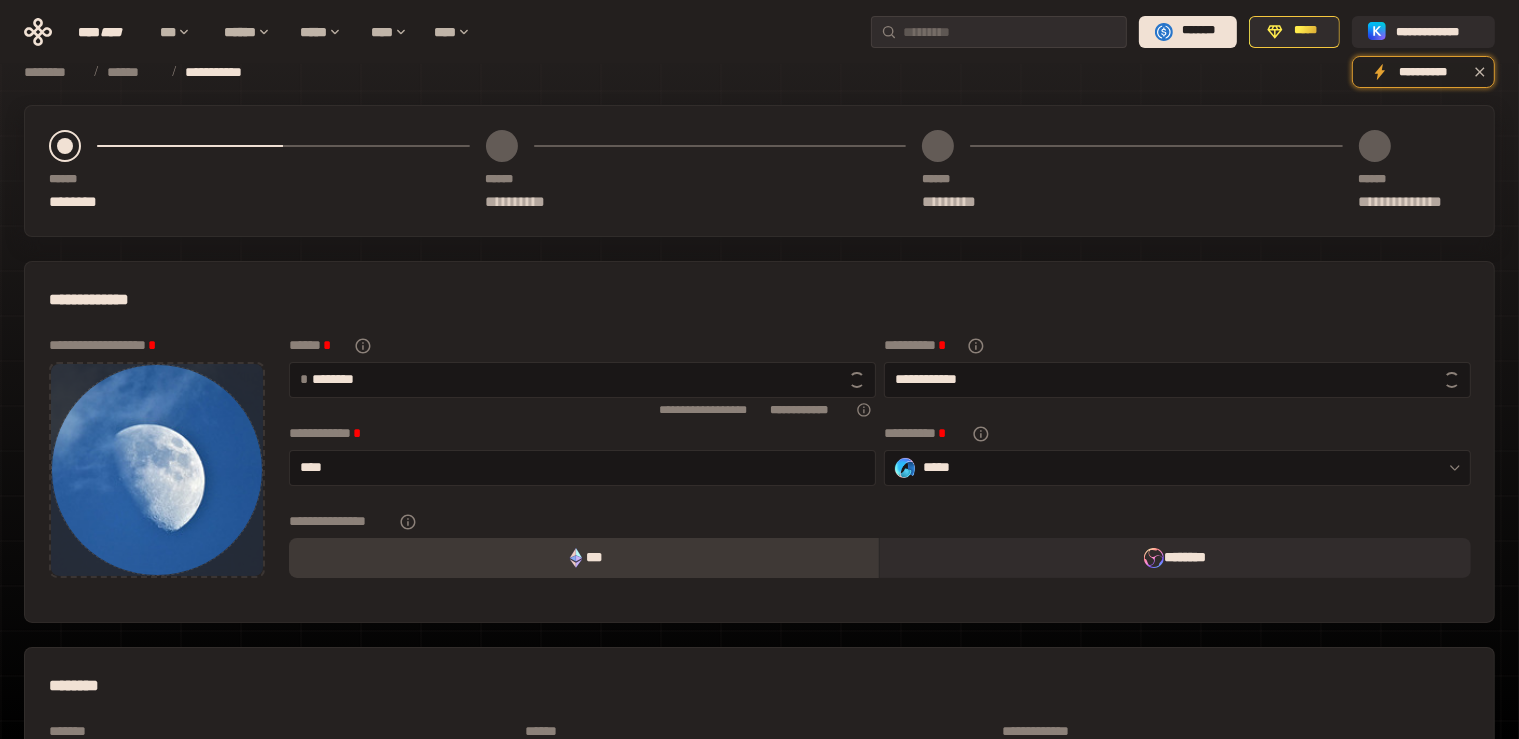 type on "**********" 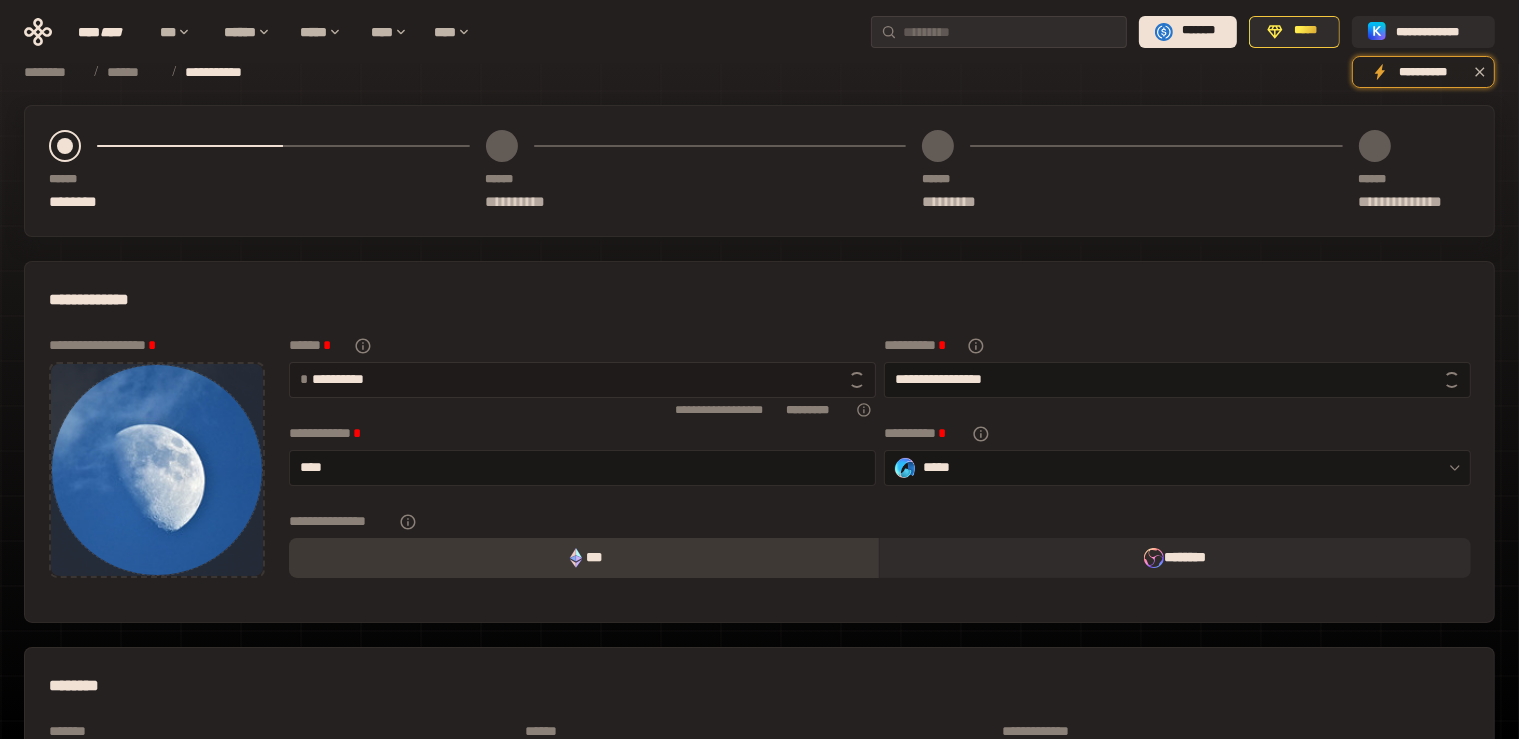 type on "*********" 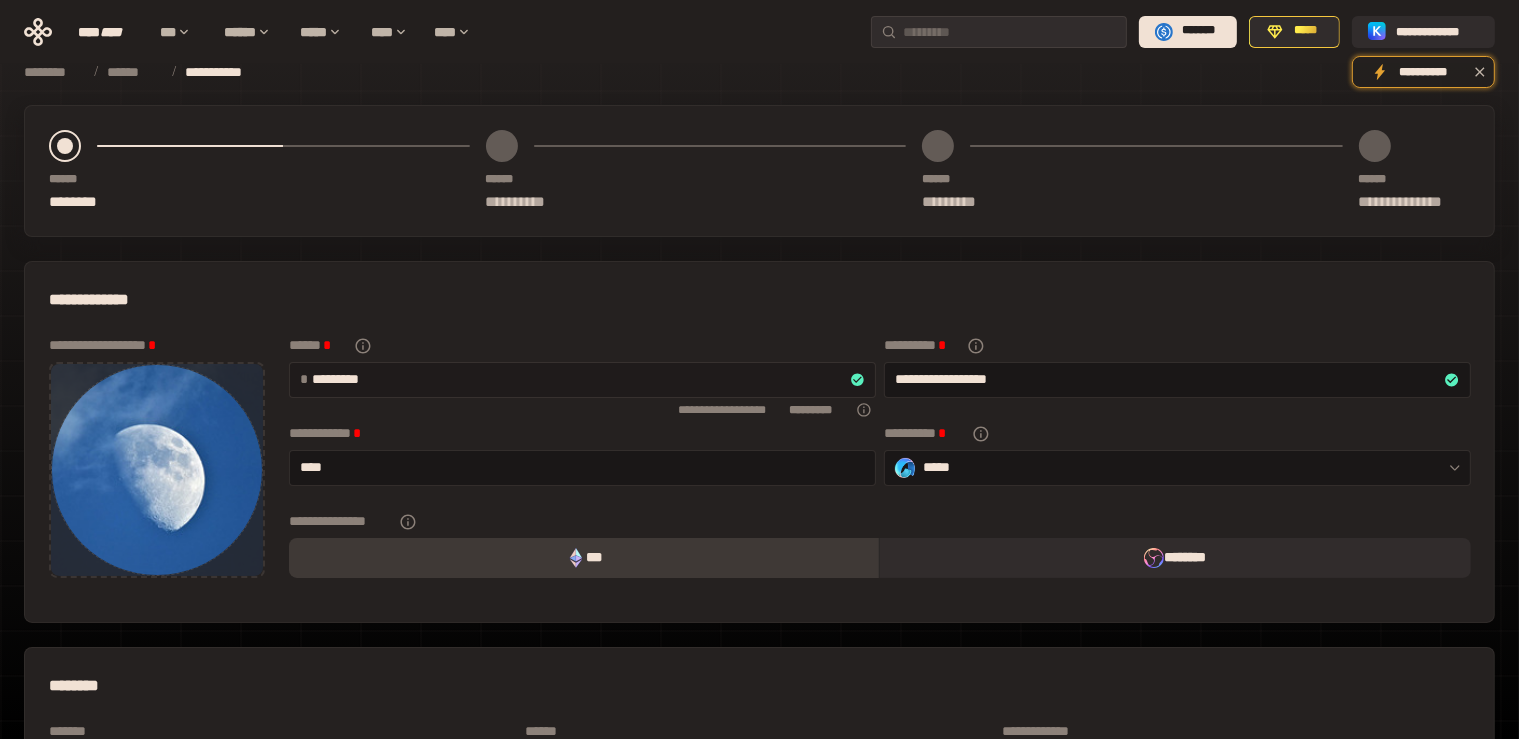 type on "**********" 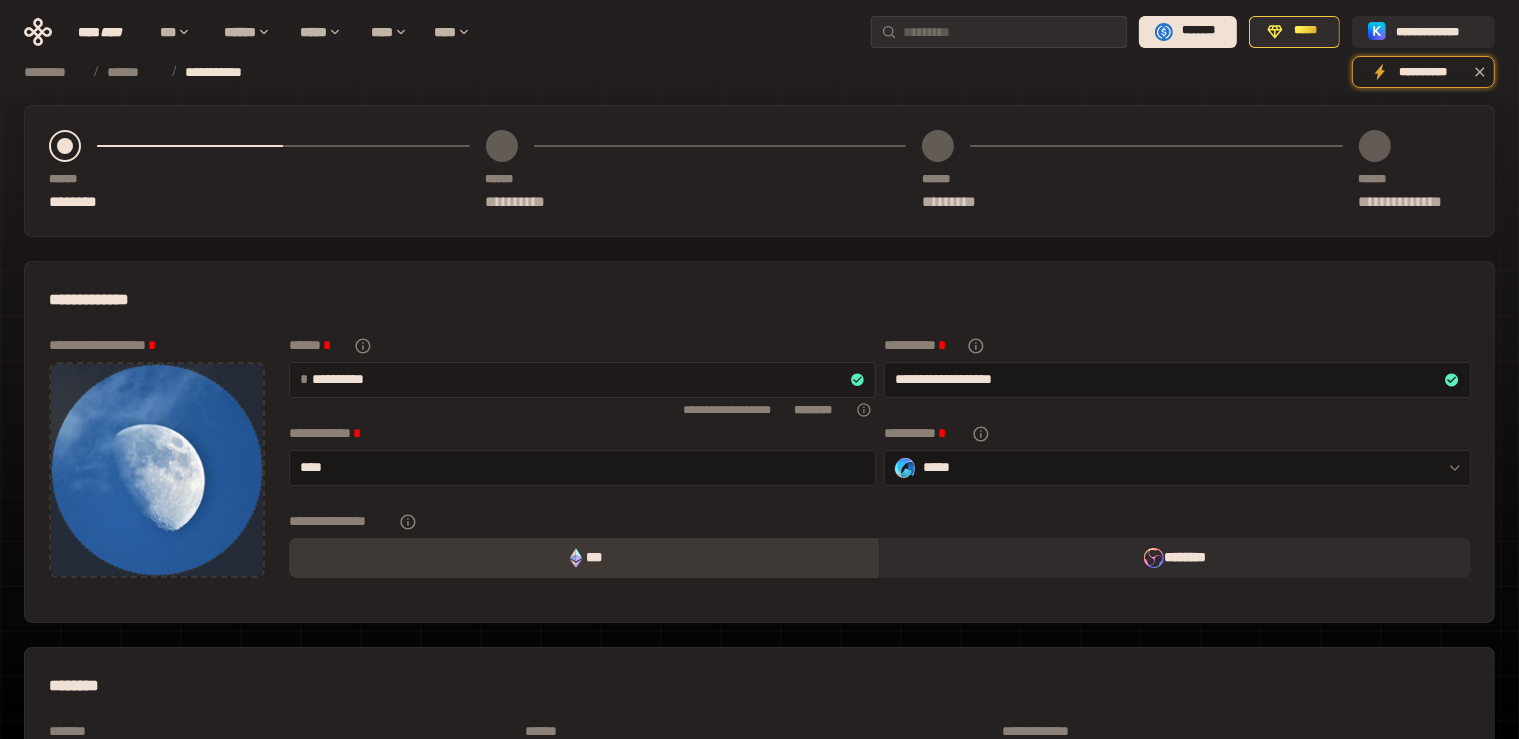 type on "**********" 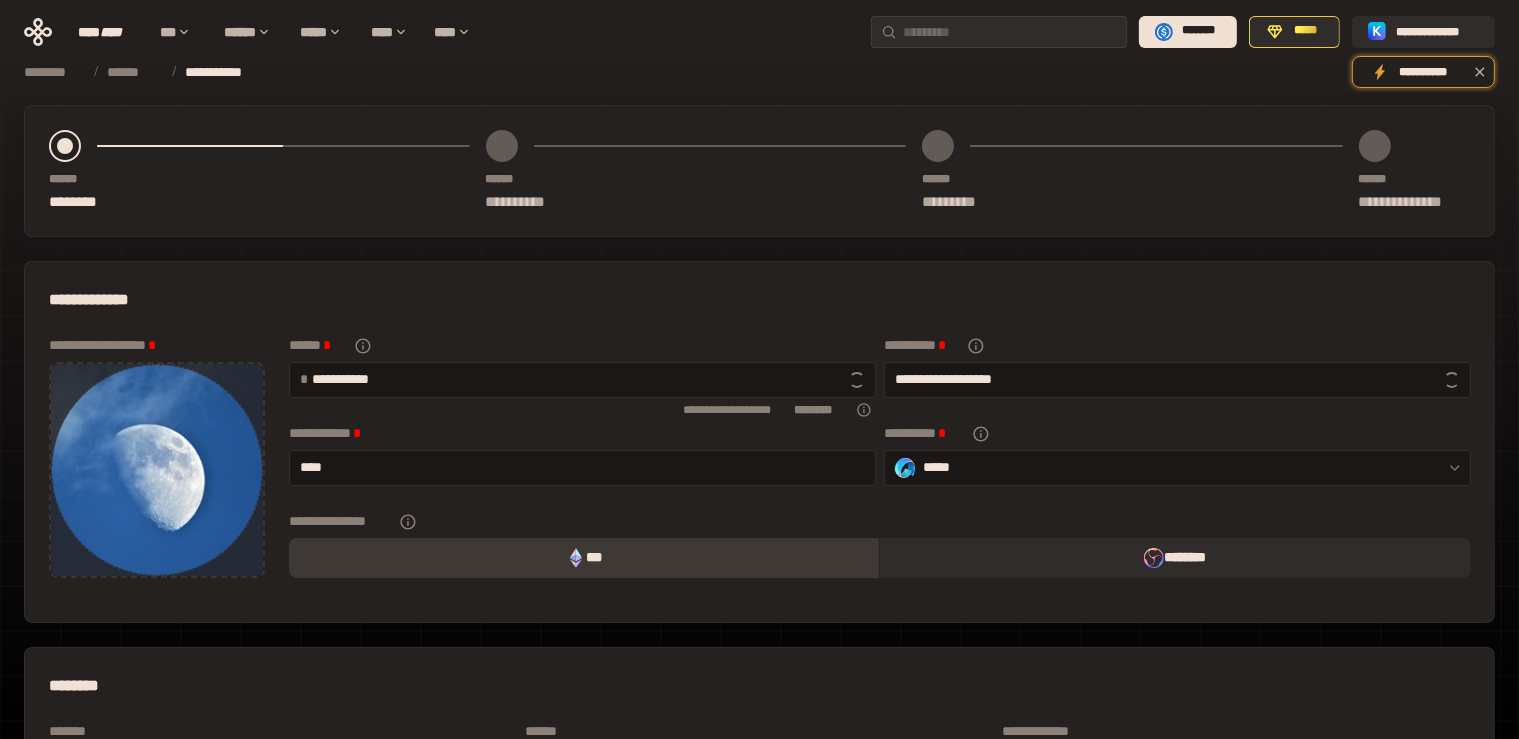 type on "**********" 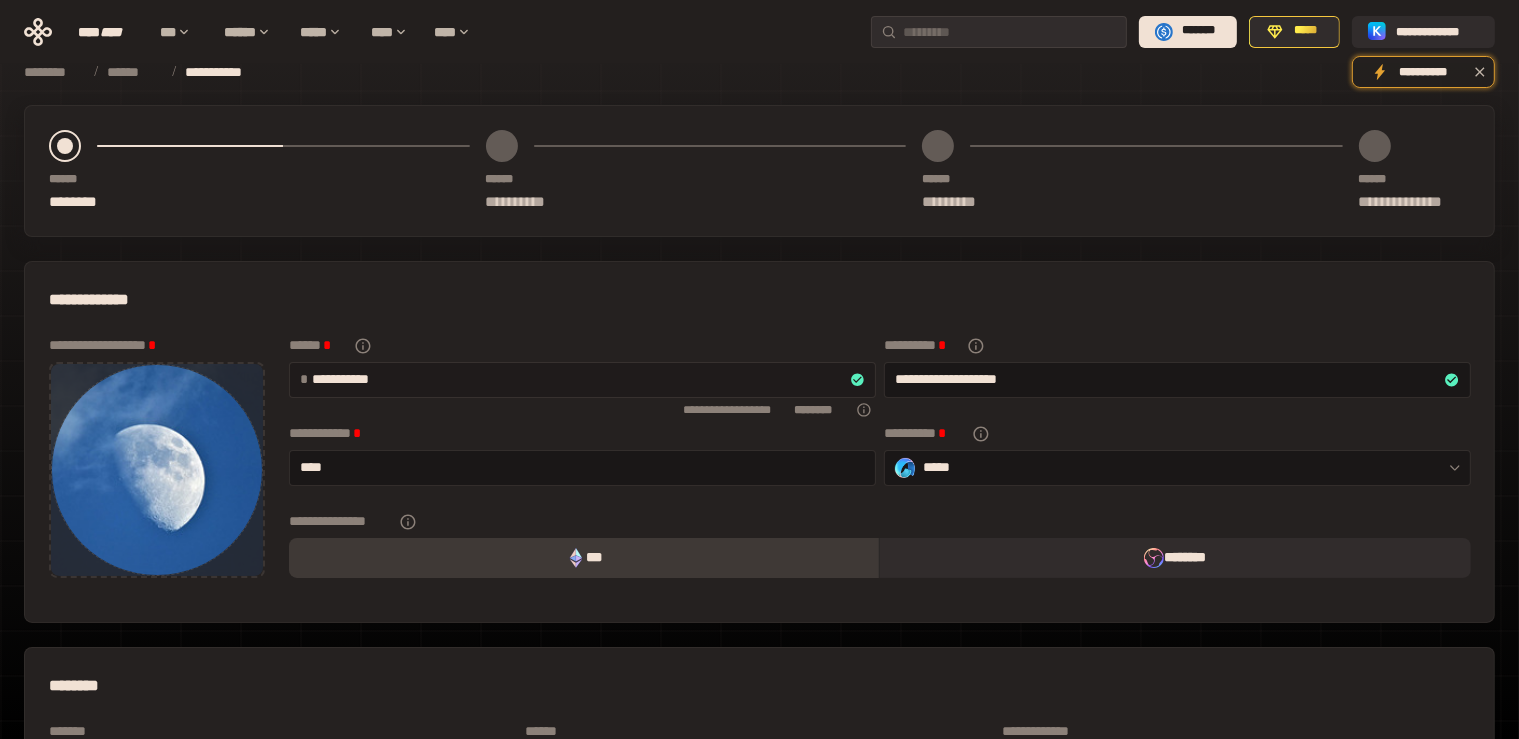 drag, startPoint x: 478, startPoint y: 380, endPoint x: 322, endPoint y: 383, distance: 156.02884 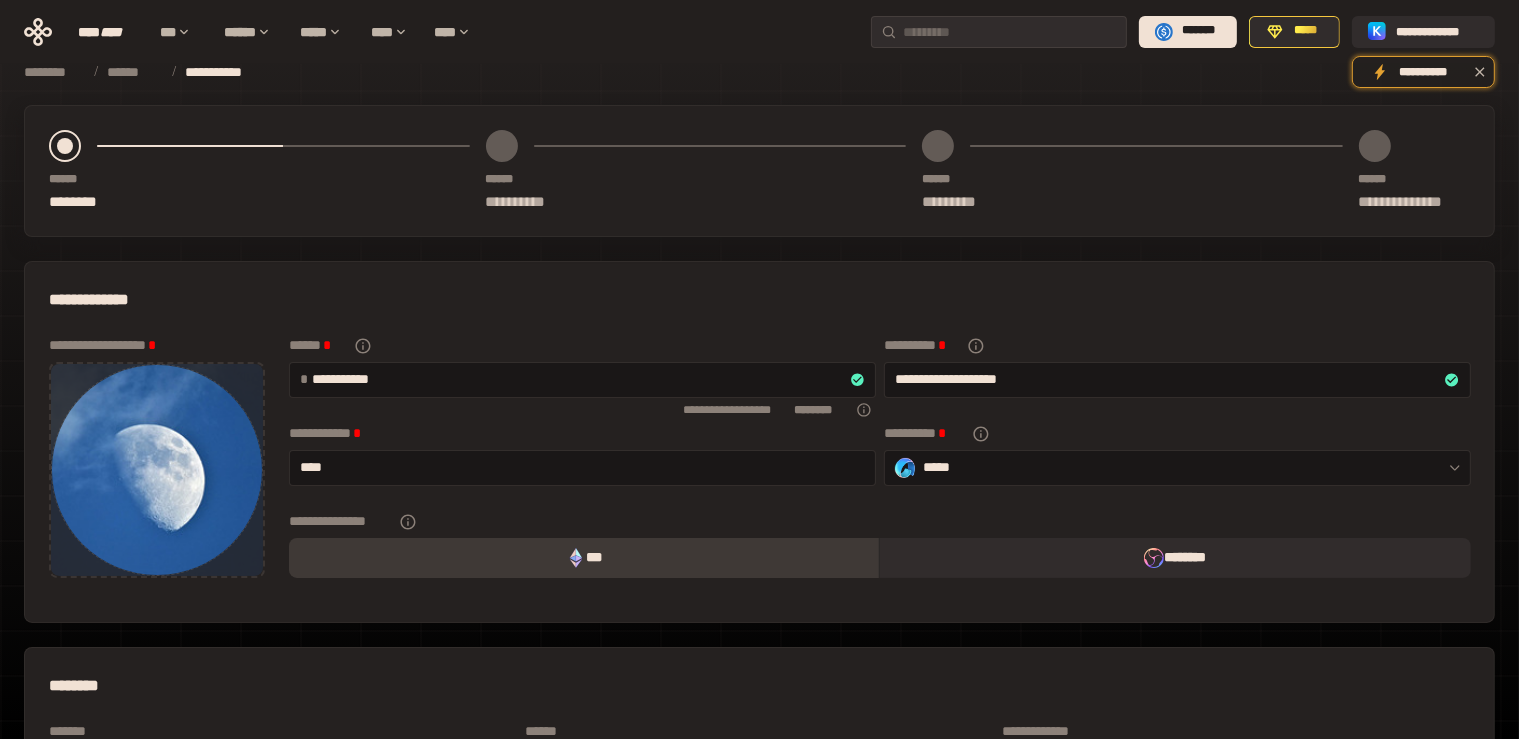 click on "**********" at bounding box center [760, 300] 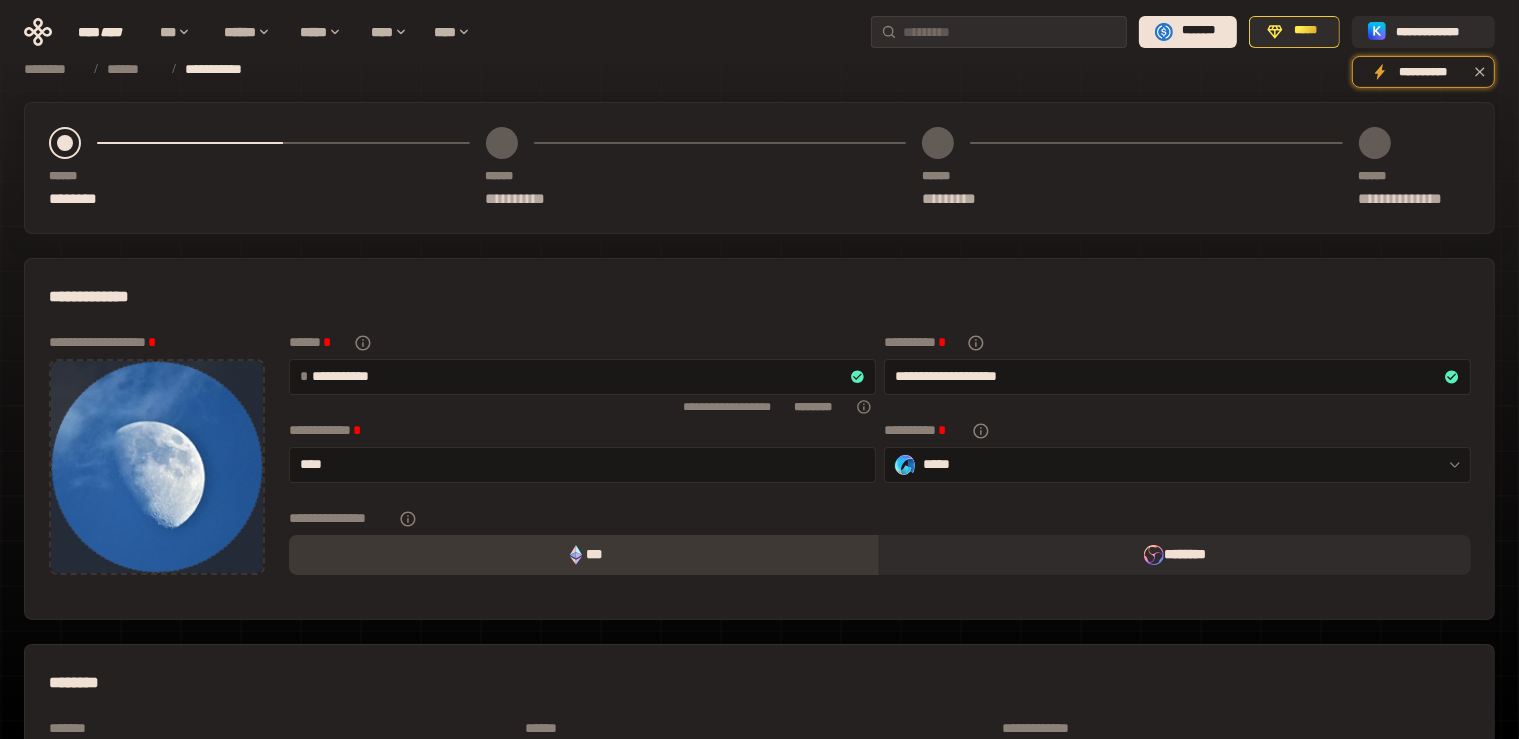 scroll, scrollTop: 0, scrollLeft: 0, axis: both 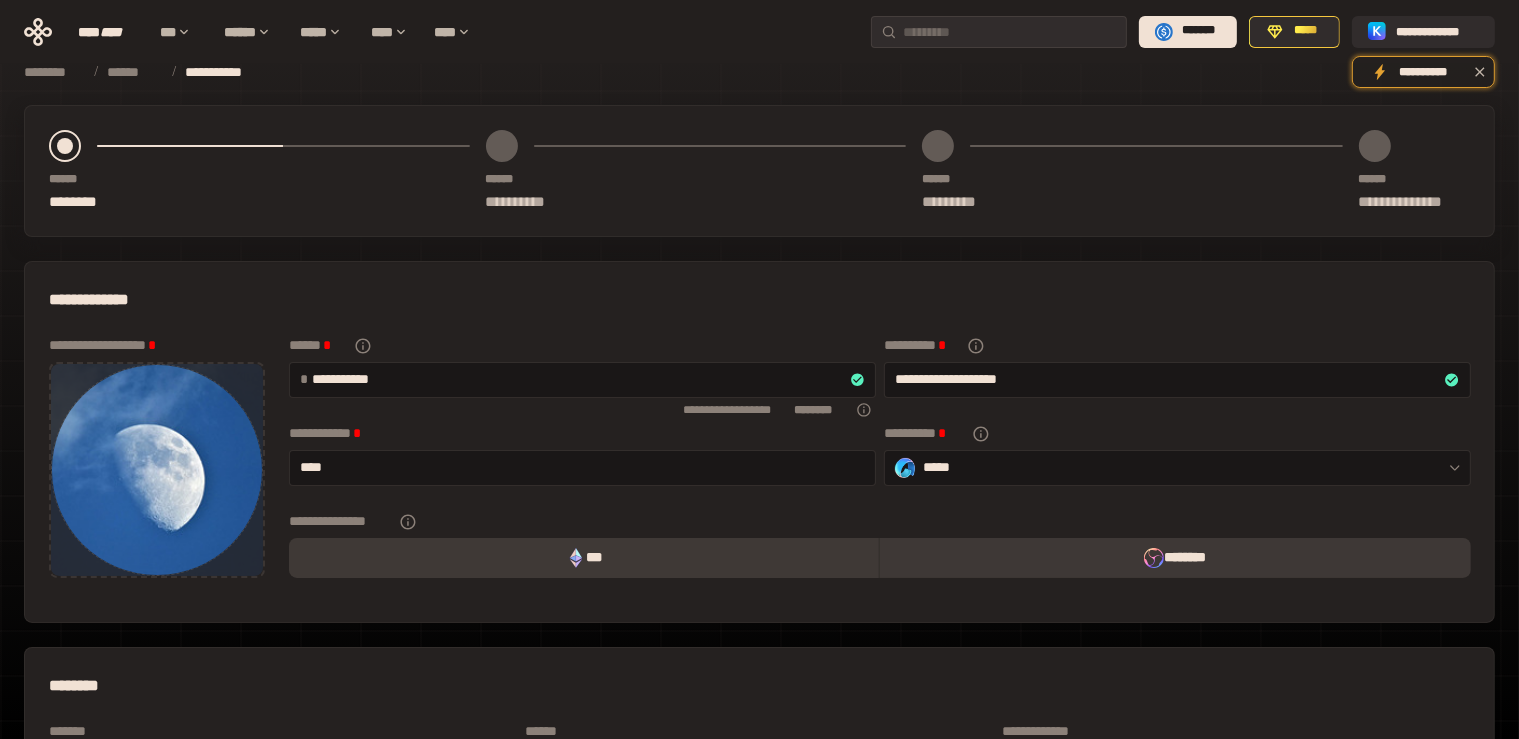 click on "********" at bounding box center (1174, 558) 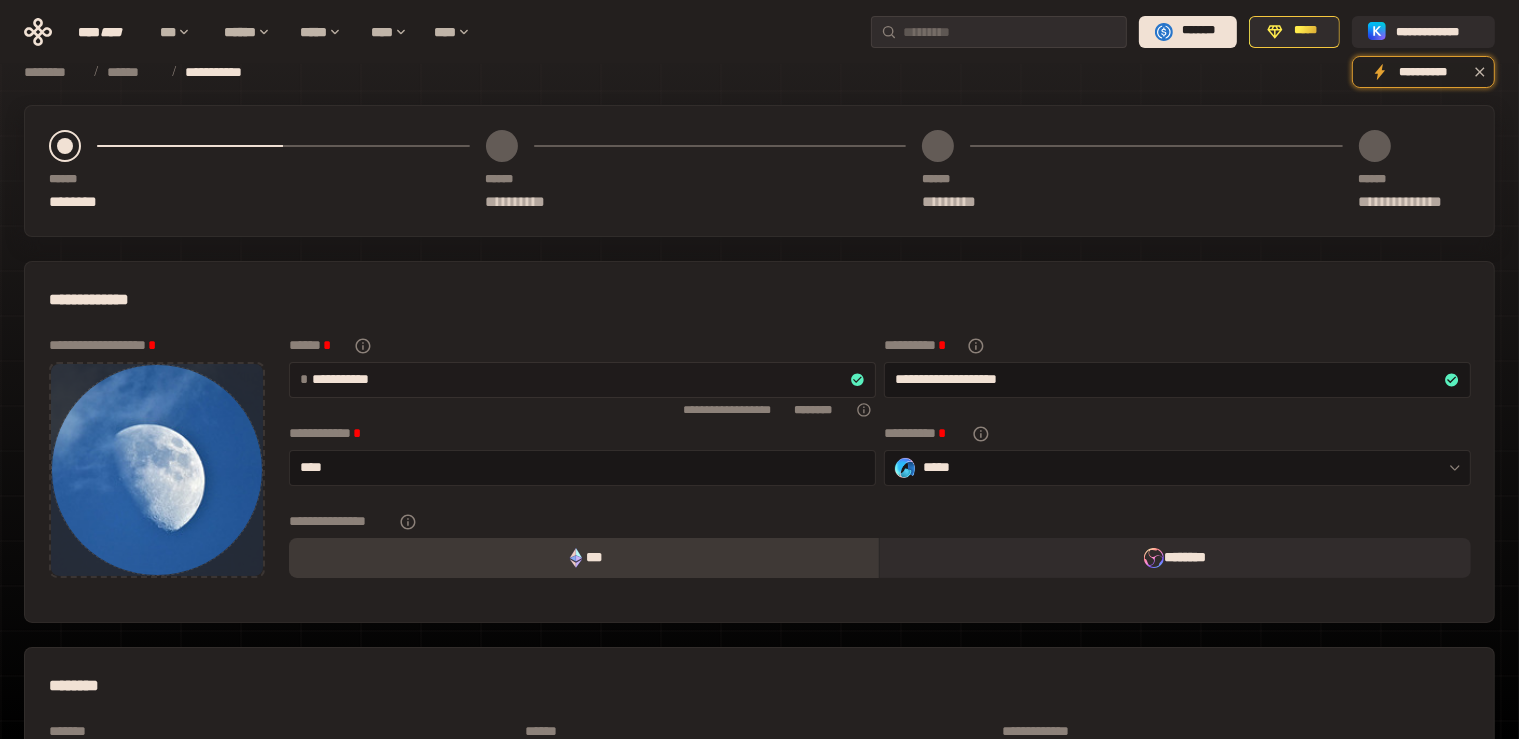 drag, startPoint x: 422, startPoint y: 372, endPoint x: 302, endPoint y: 386, distance: 120.8139 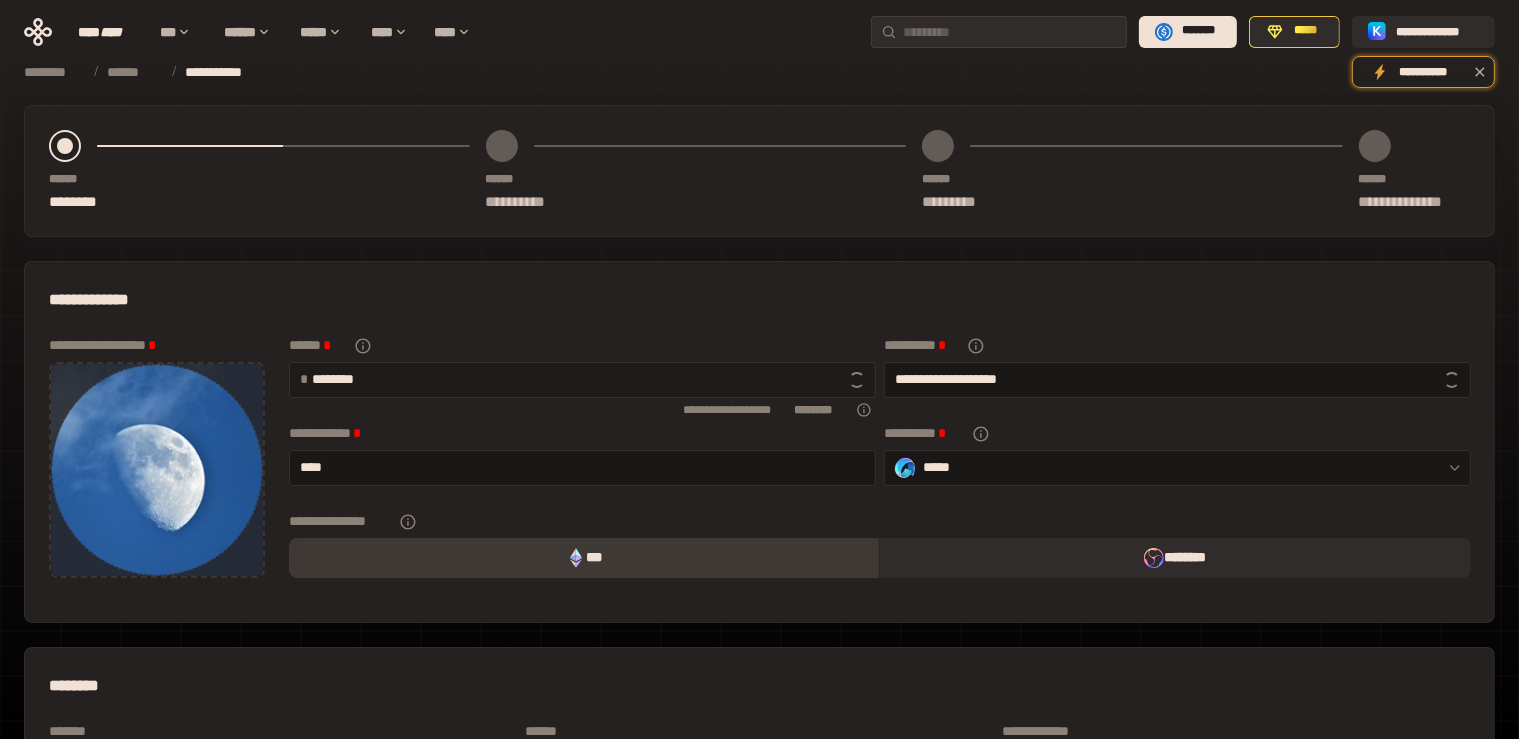 type on "**********" 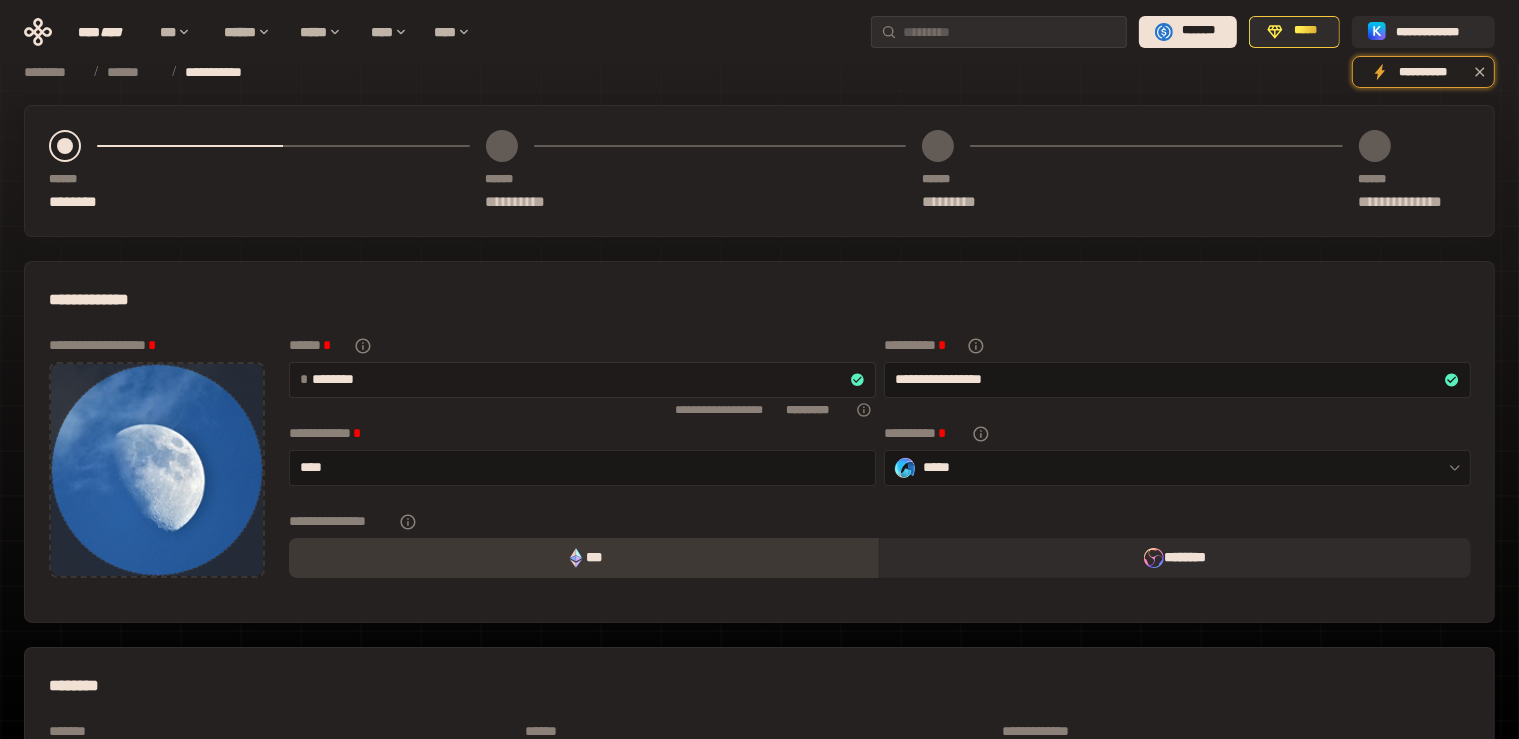type on "*********" 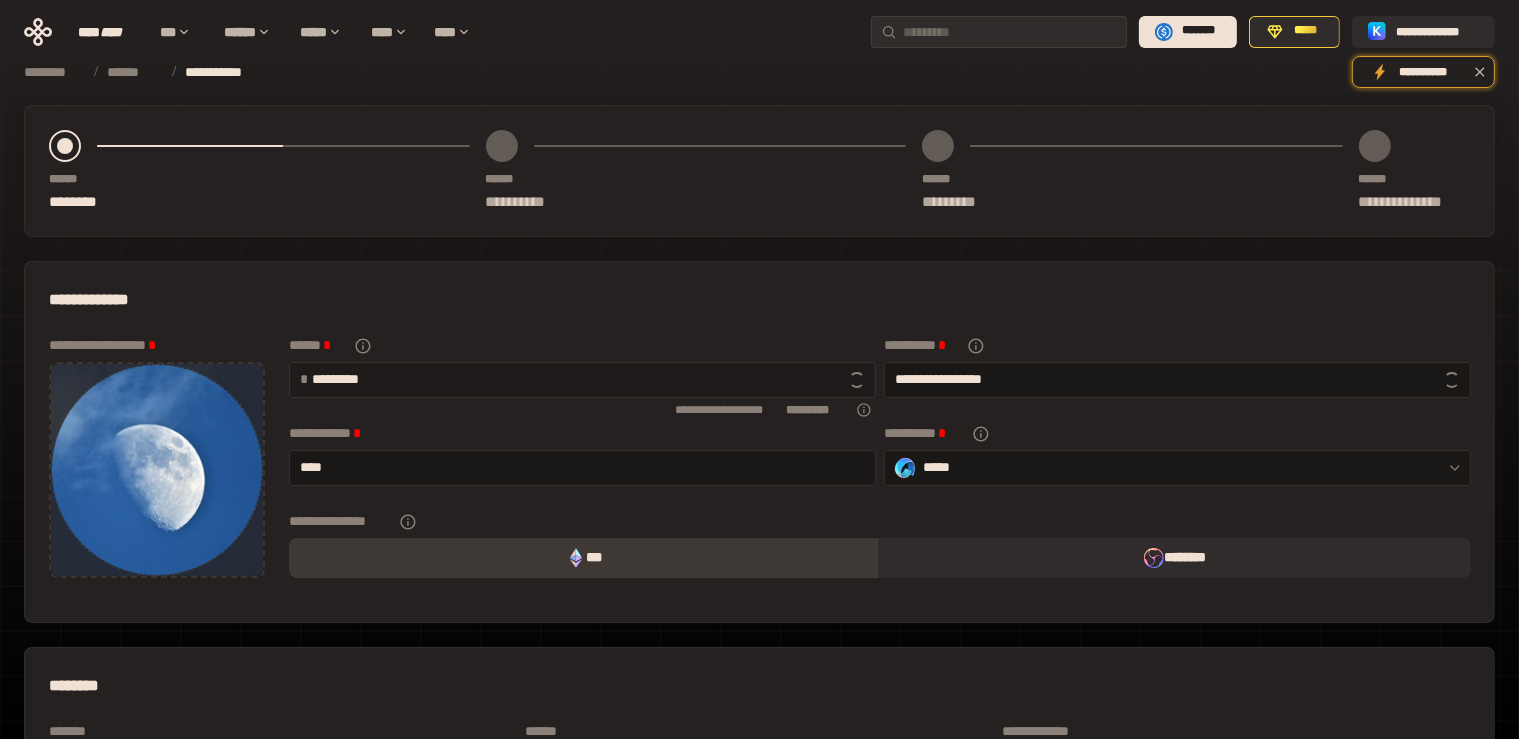 type on "**********" 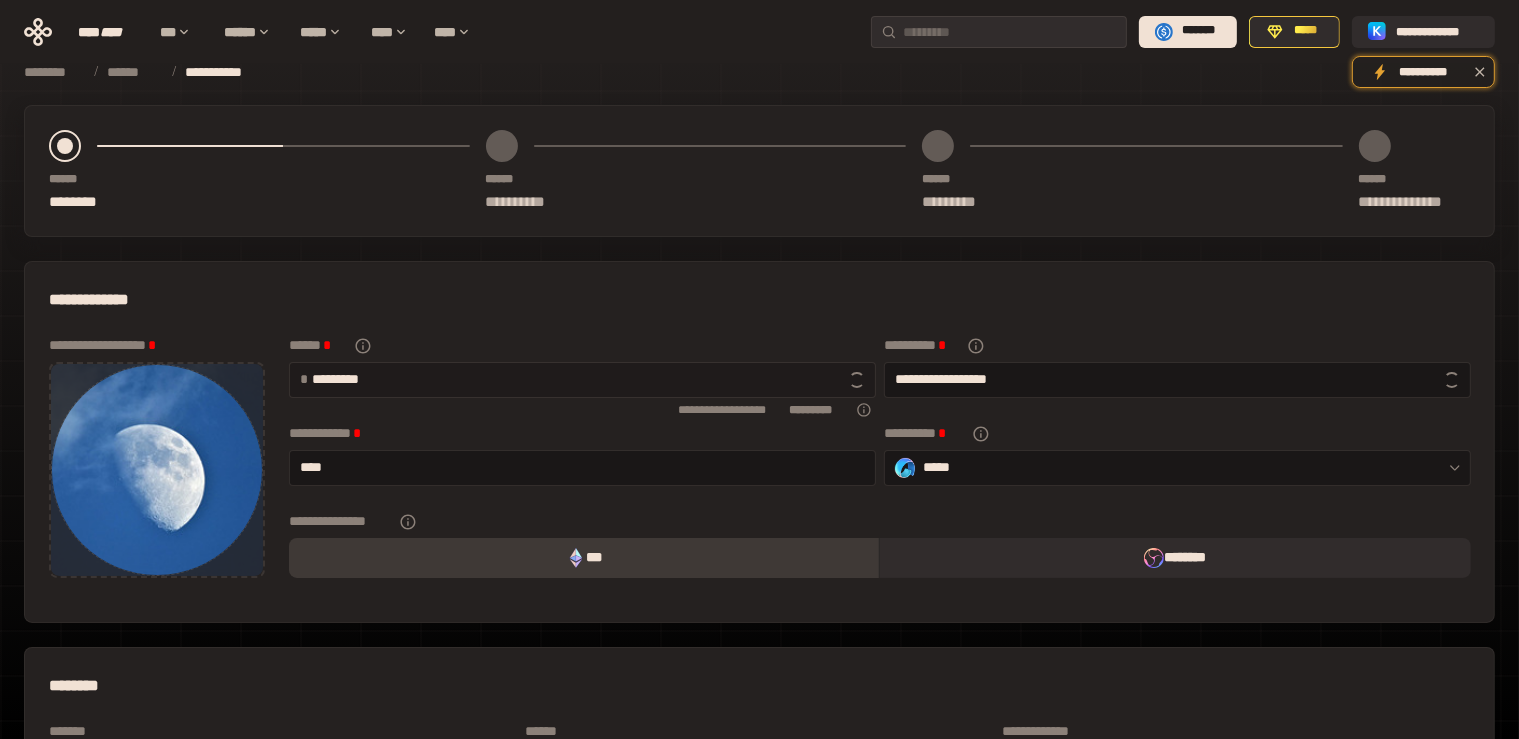 type on "**********" 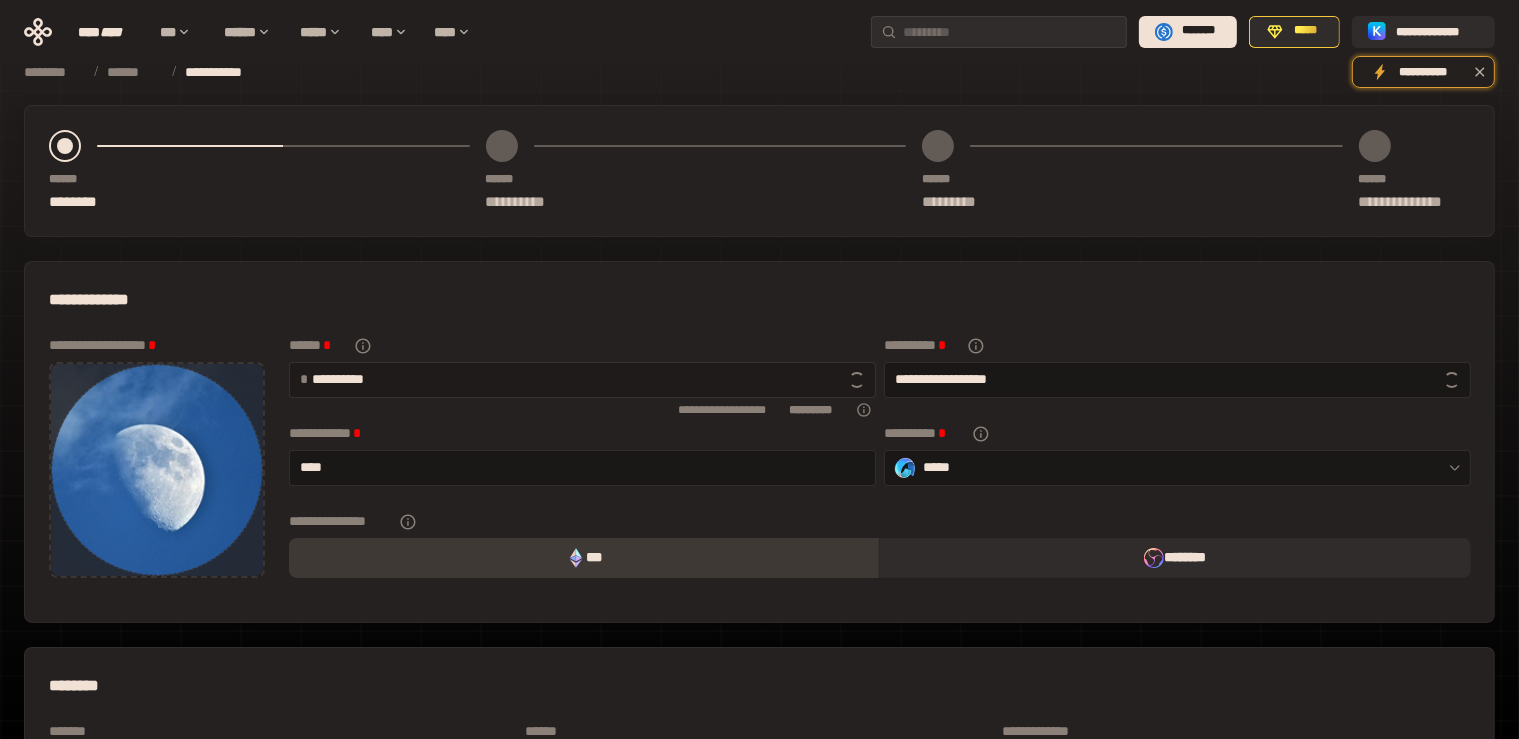 type on "**********" 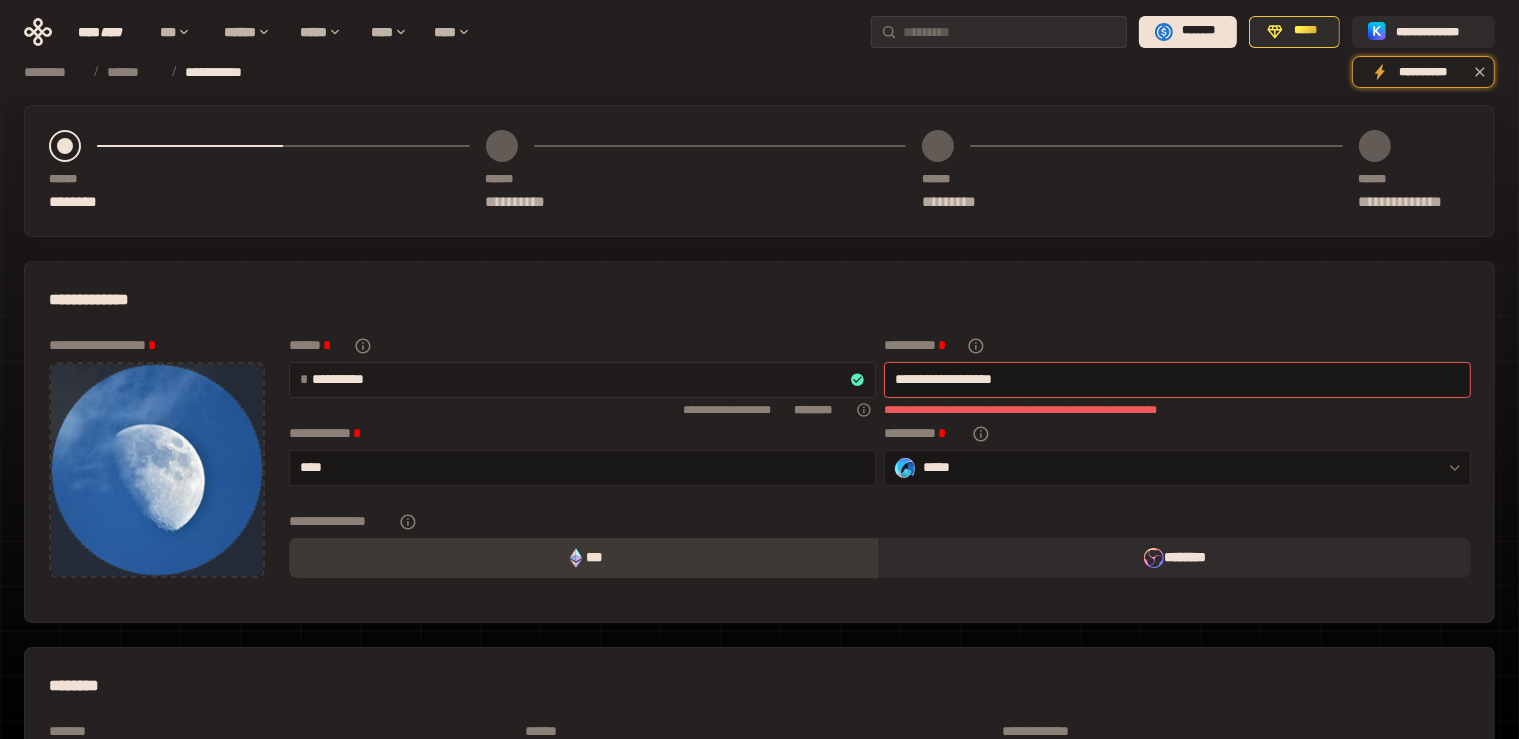 type on "*********" 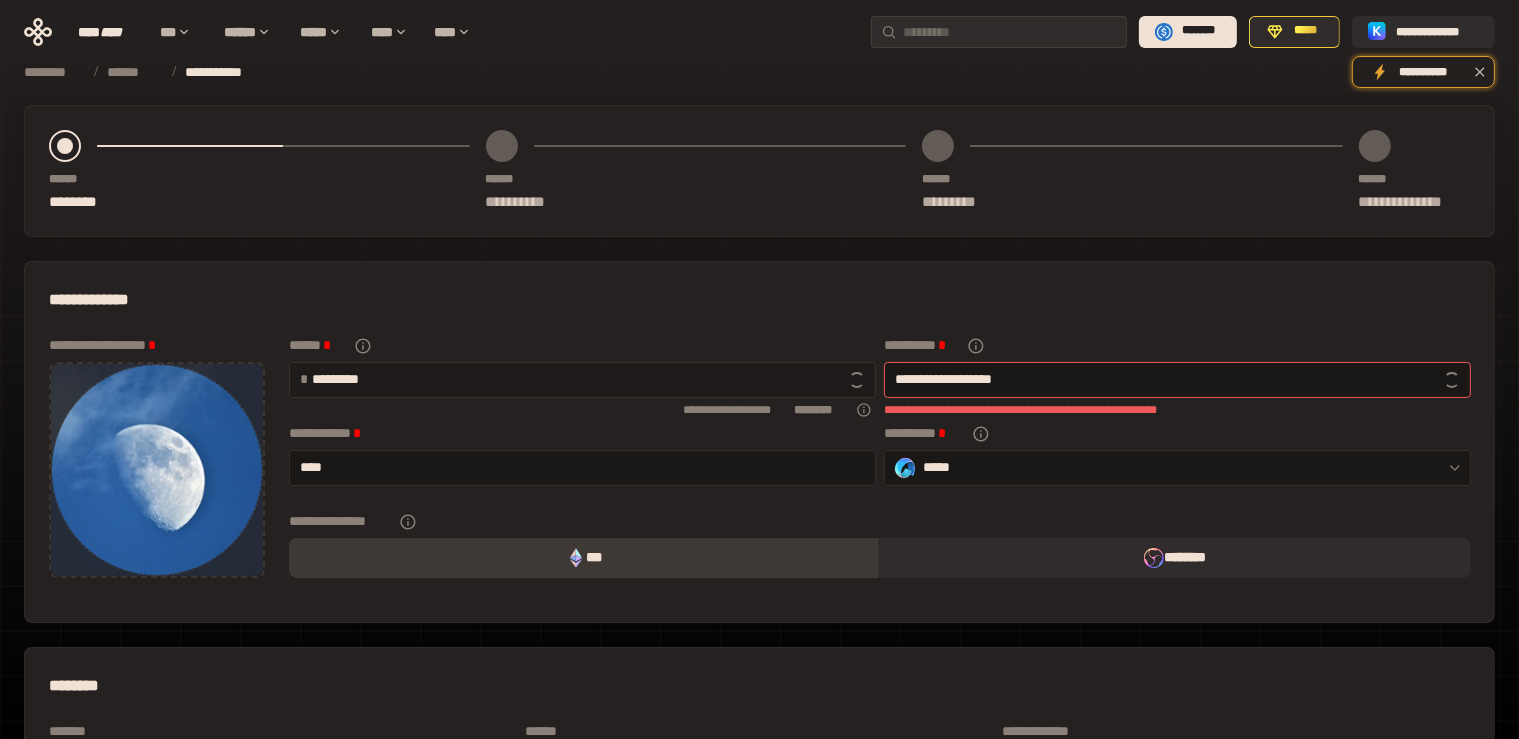 type on "**********" 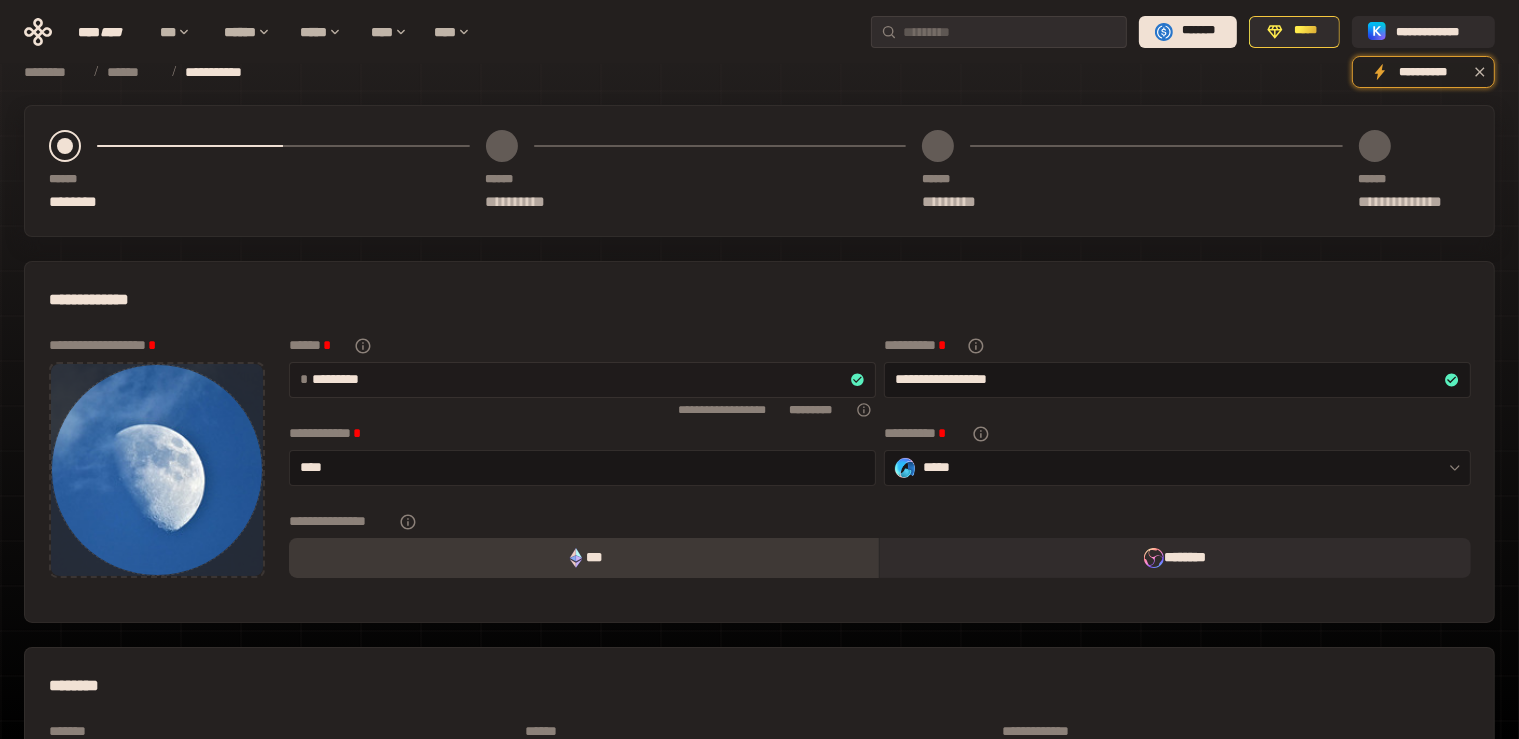type on "********" 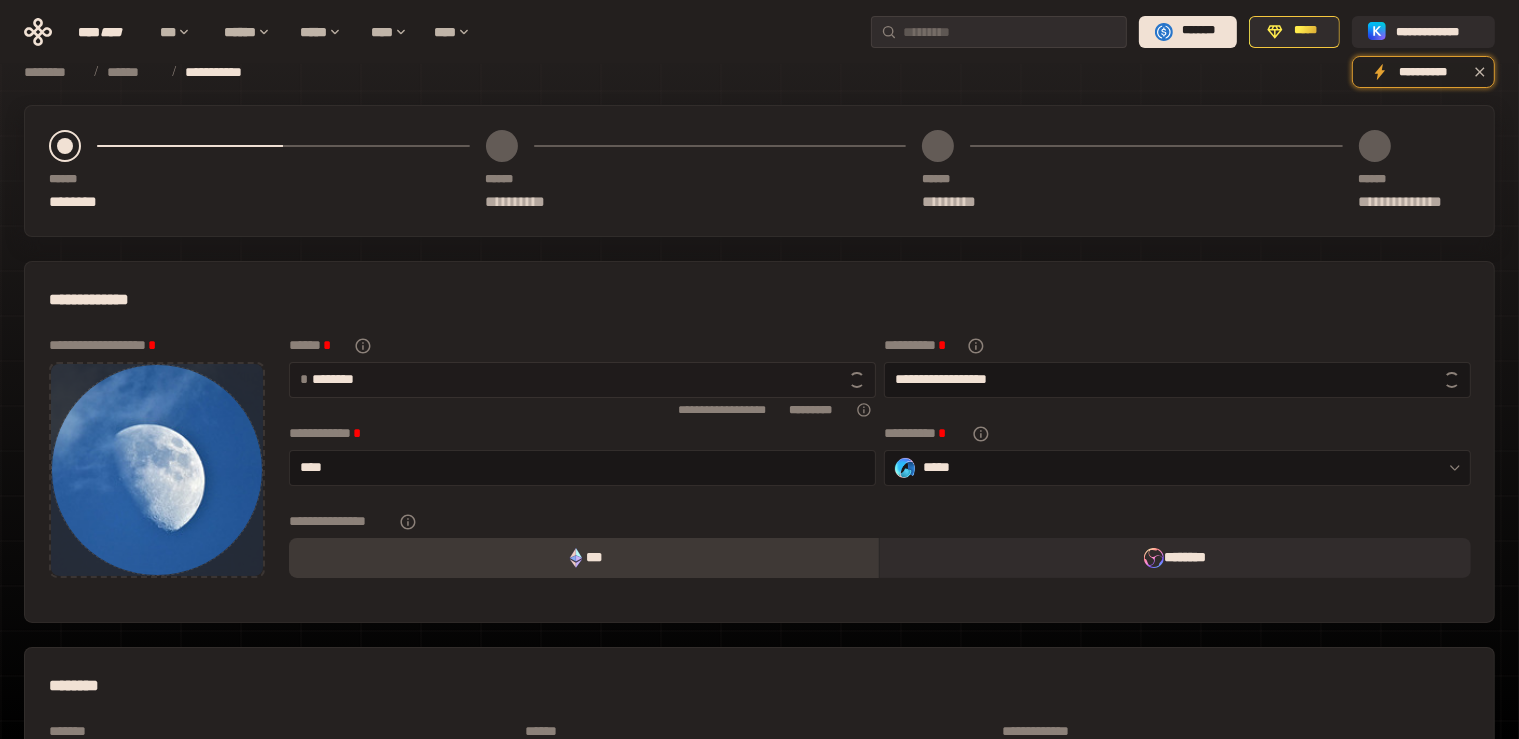 type on "**********" 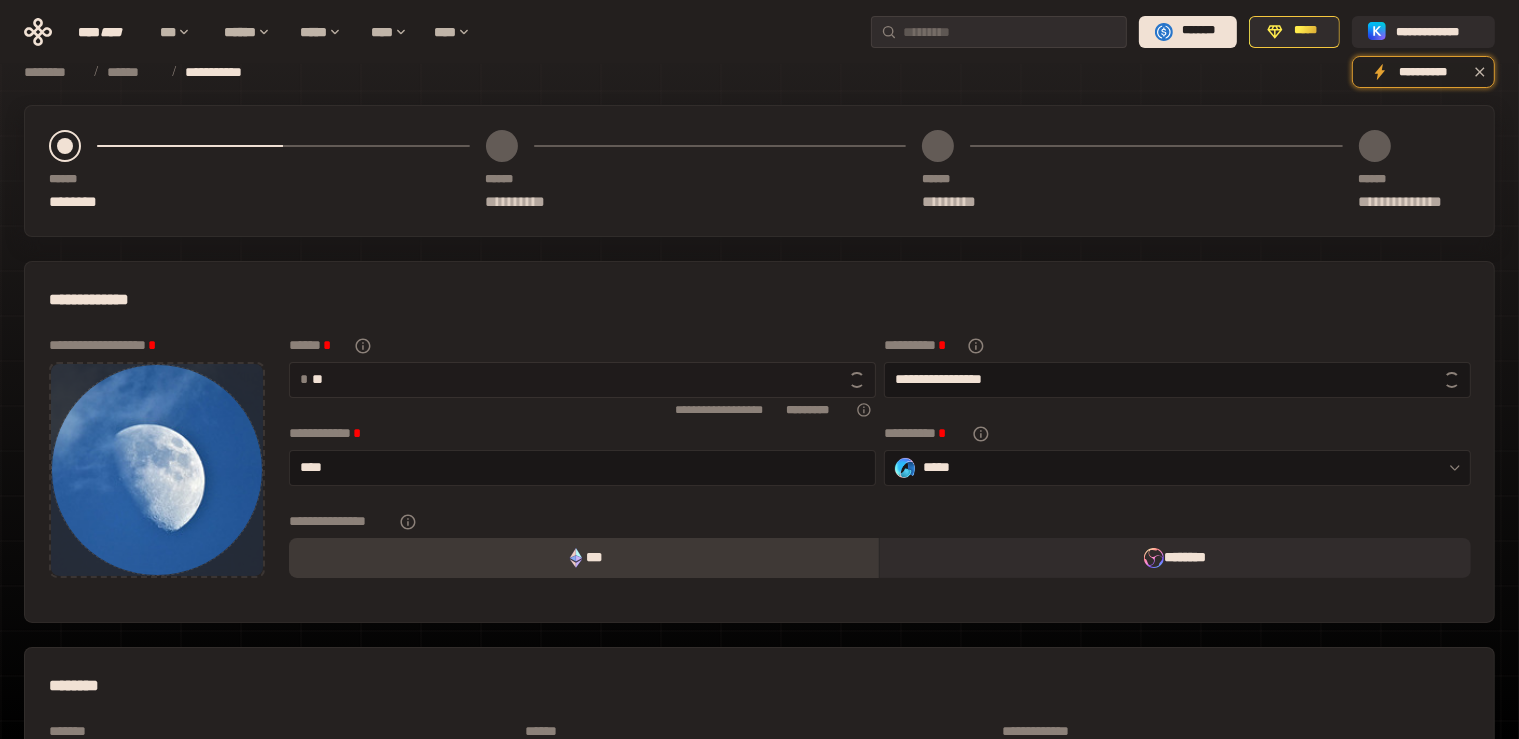 type on "*" 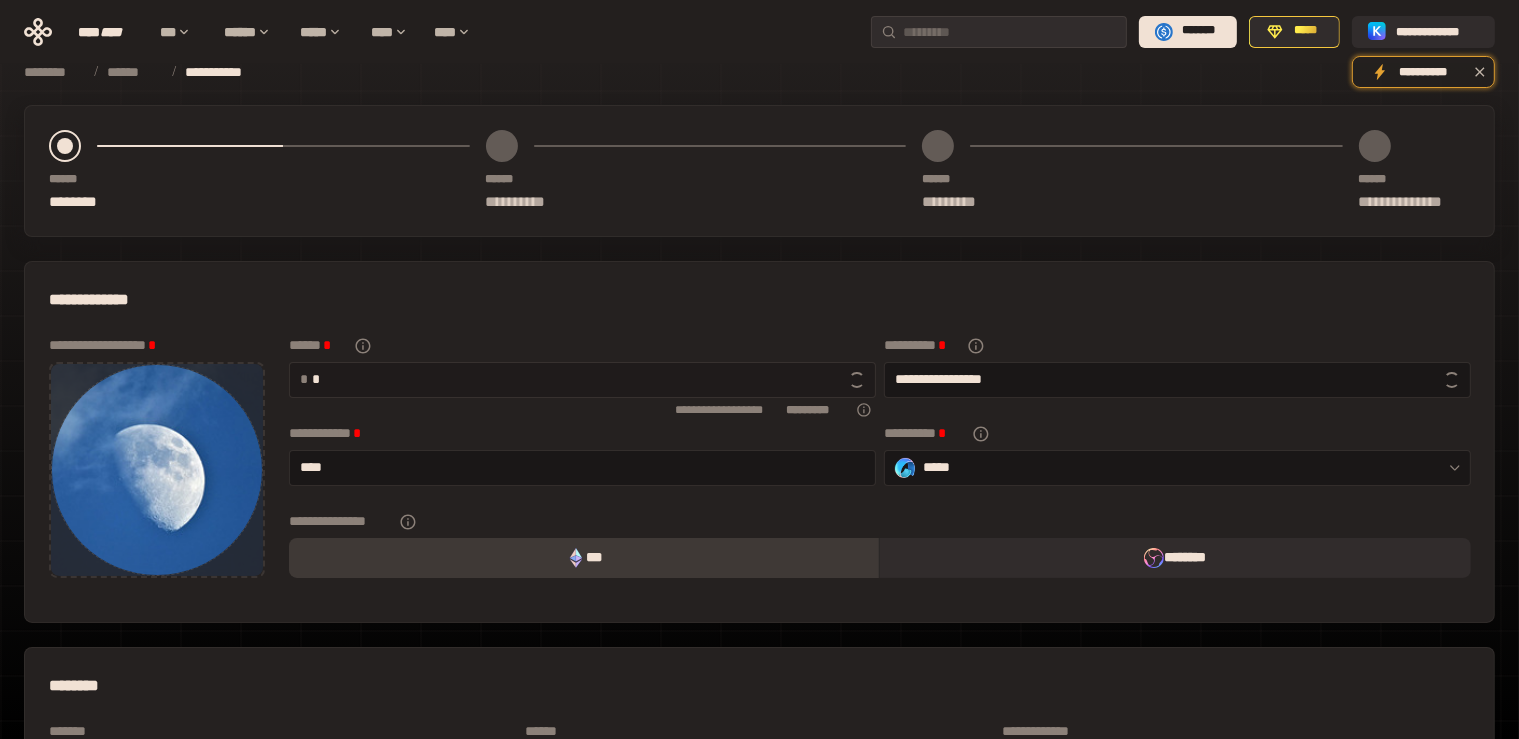 type 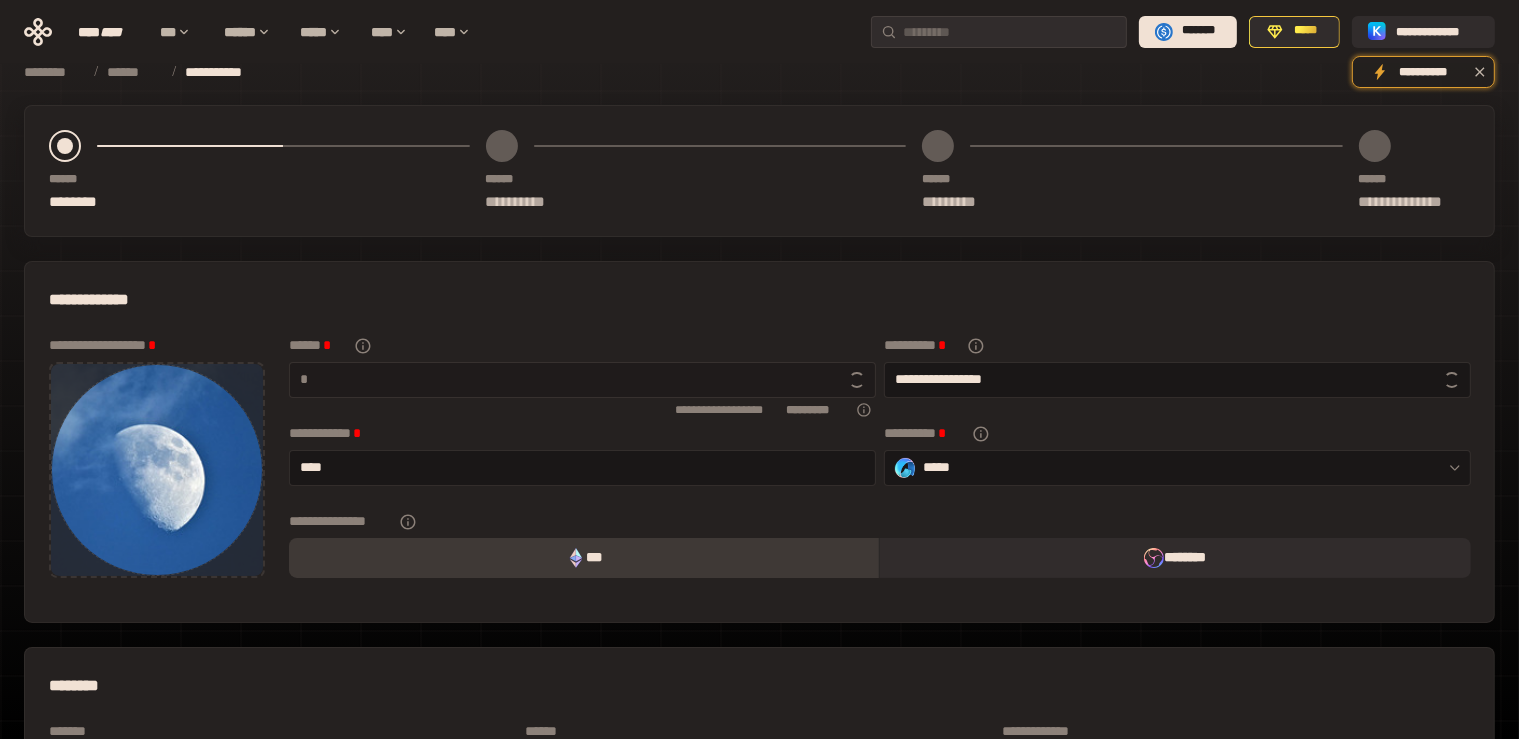 type 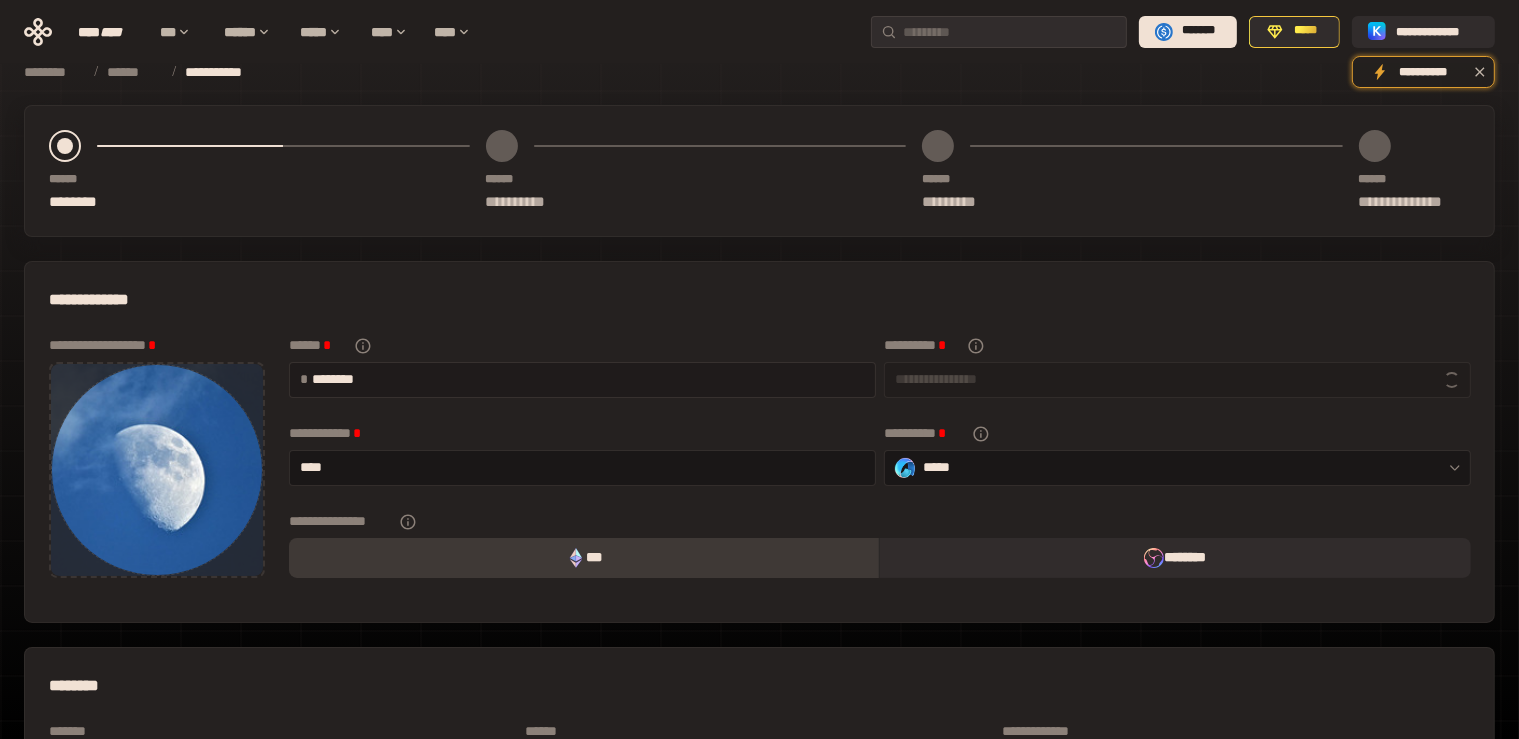 type on "*********" 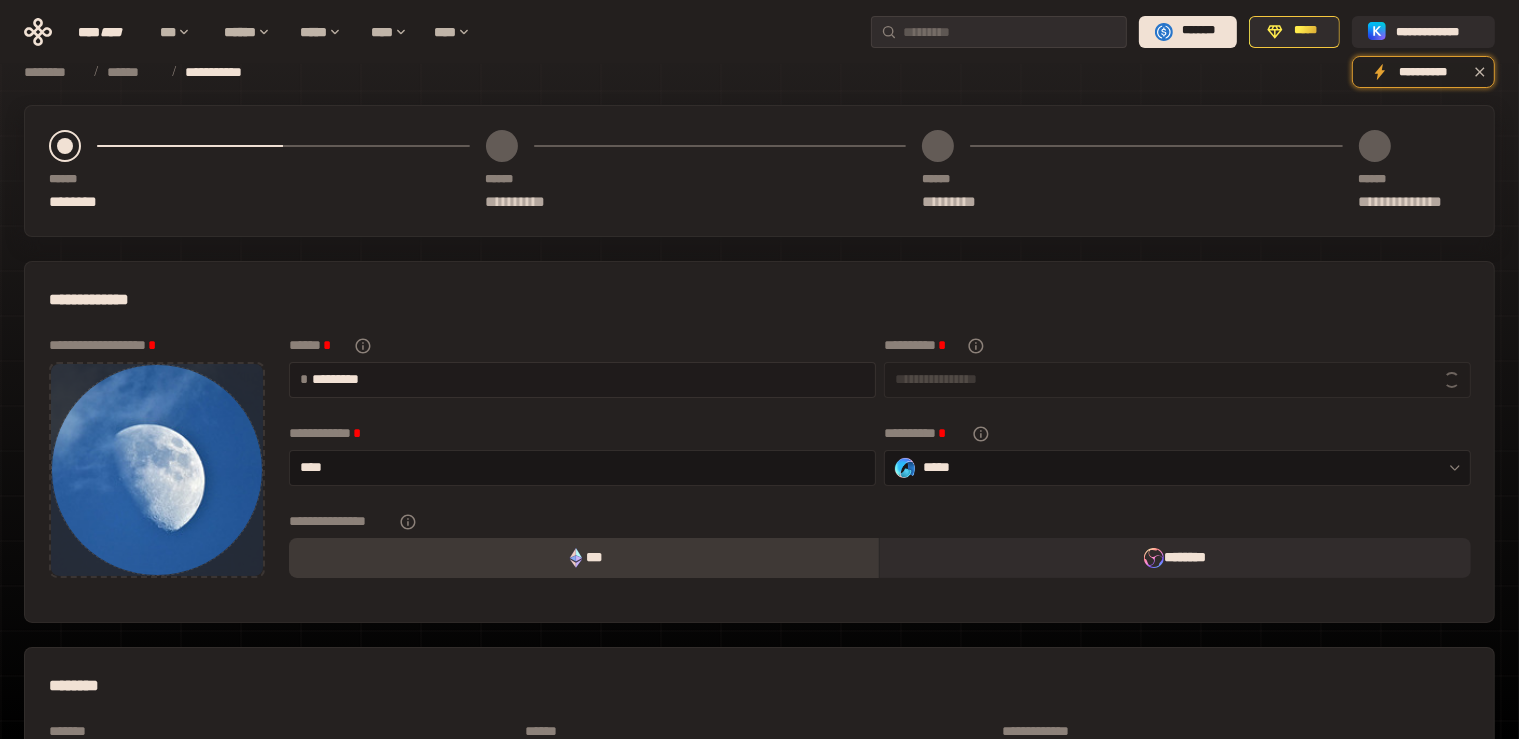 type on "**********" 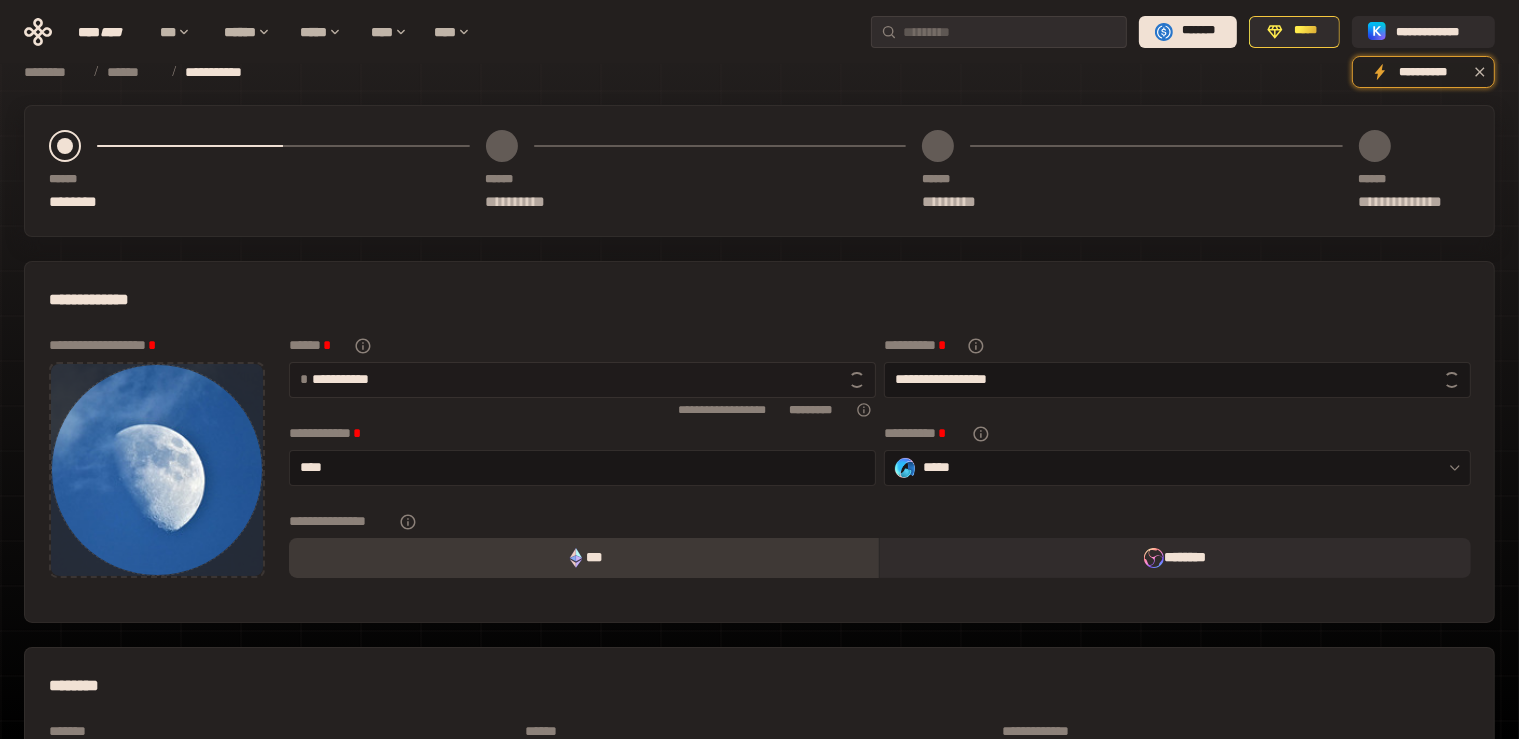 type on "**********" 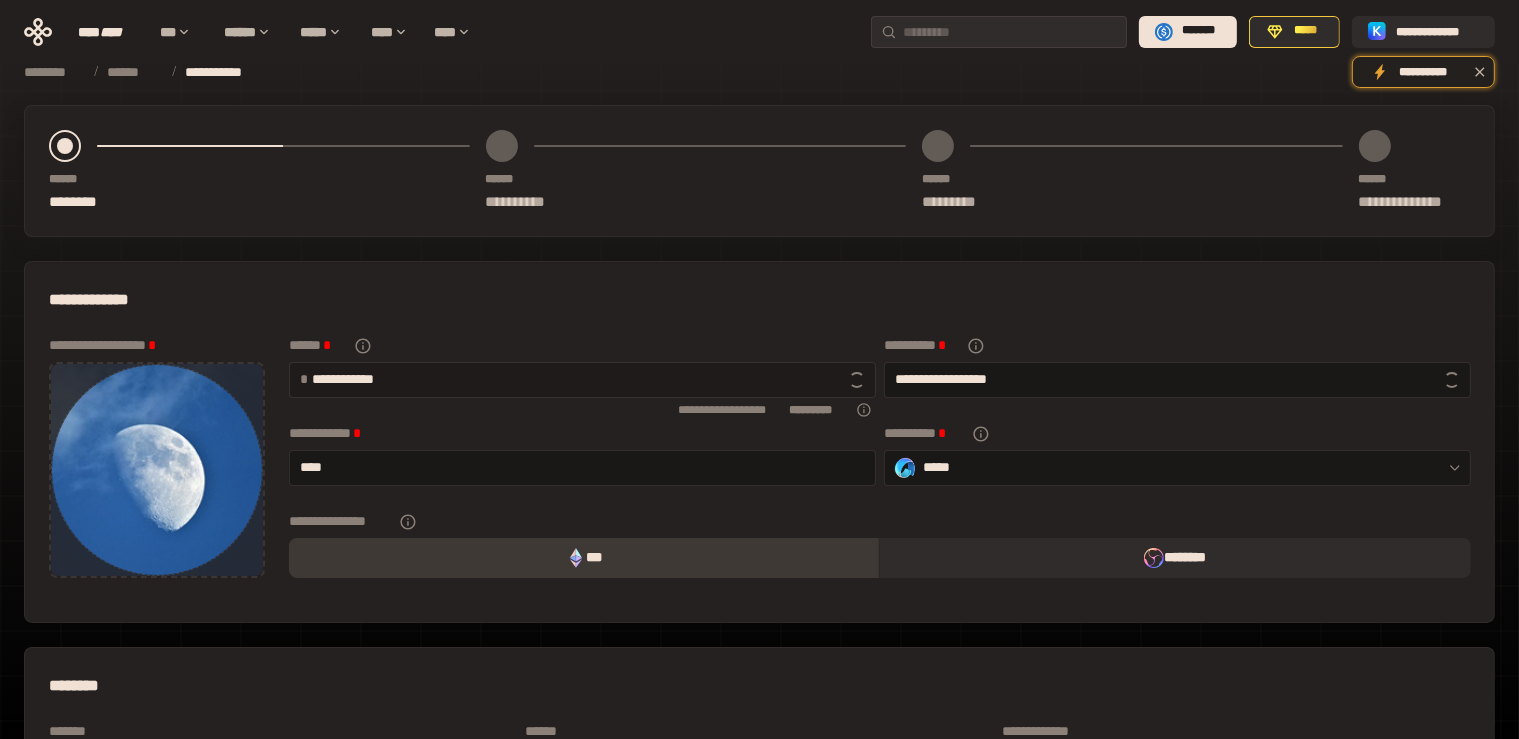 type on "**********" 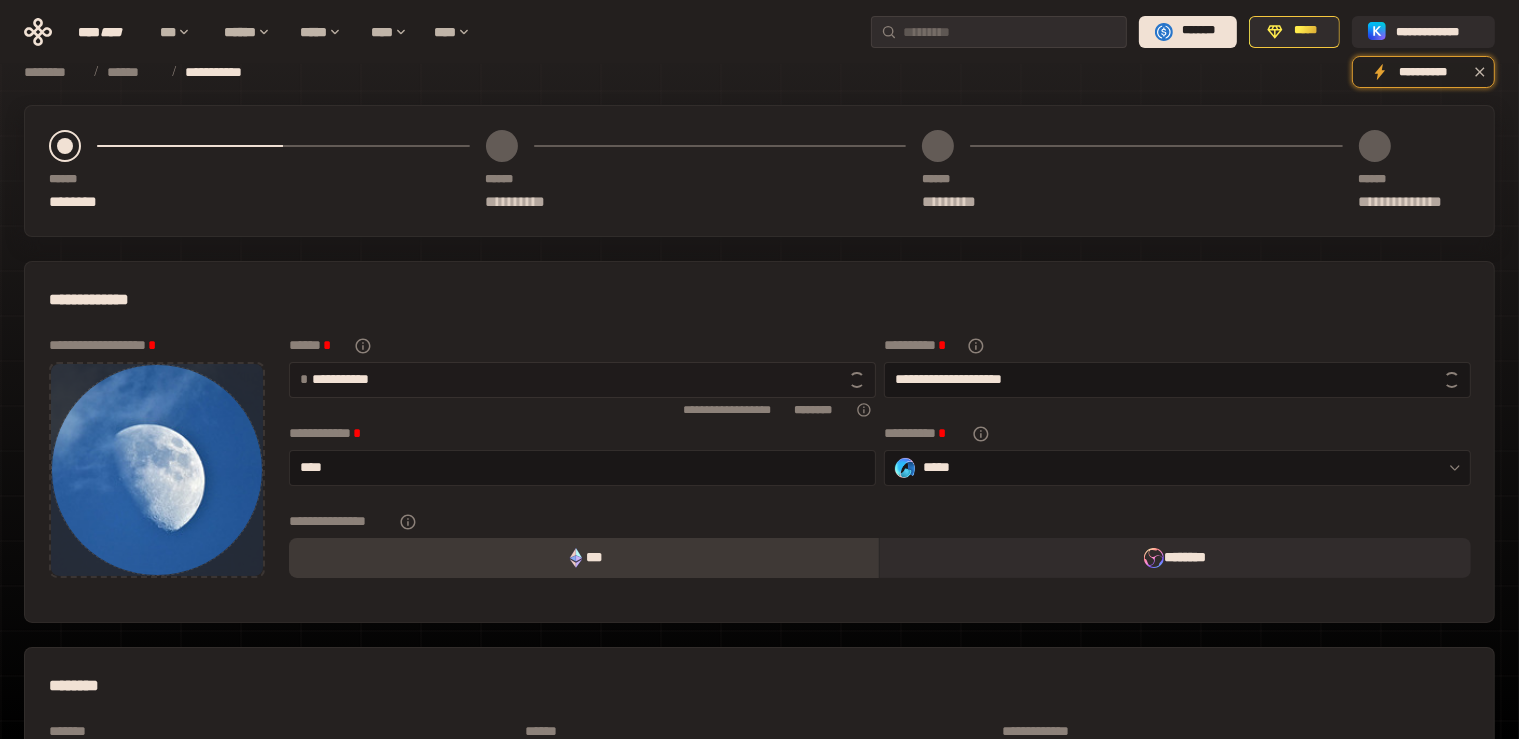 type on "**********" 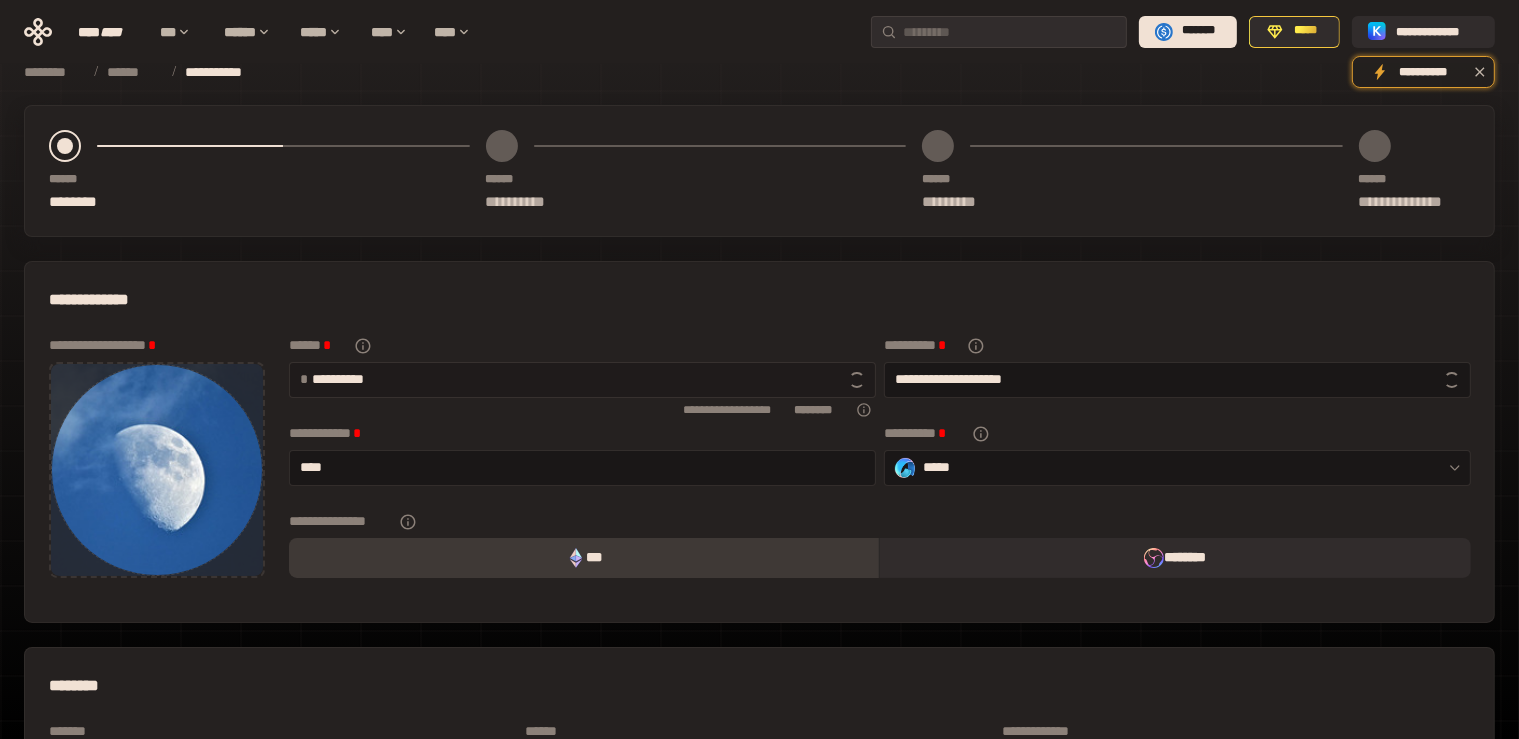 type on "**********" 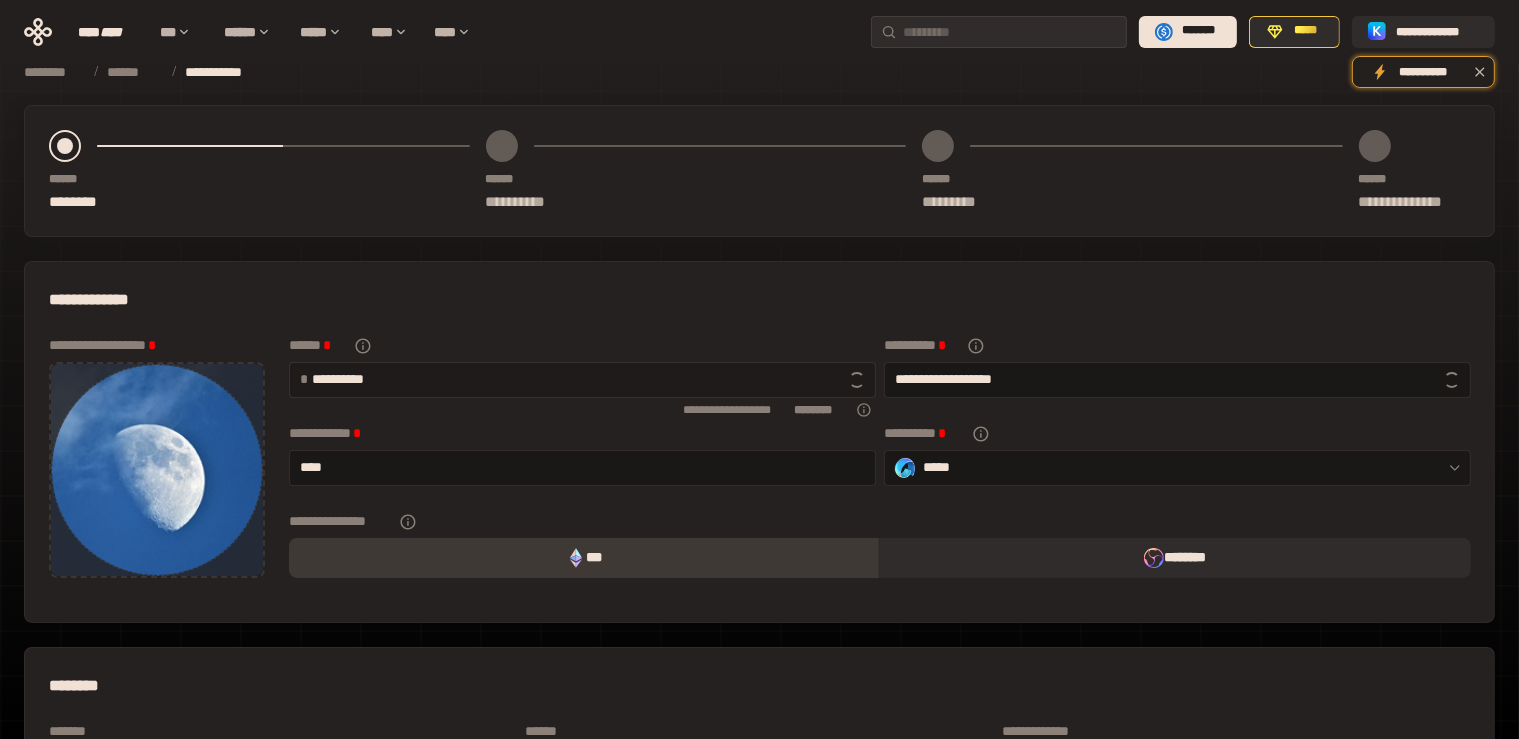 type on "*********" 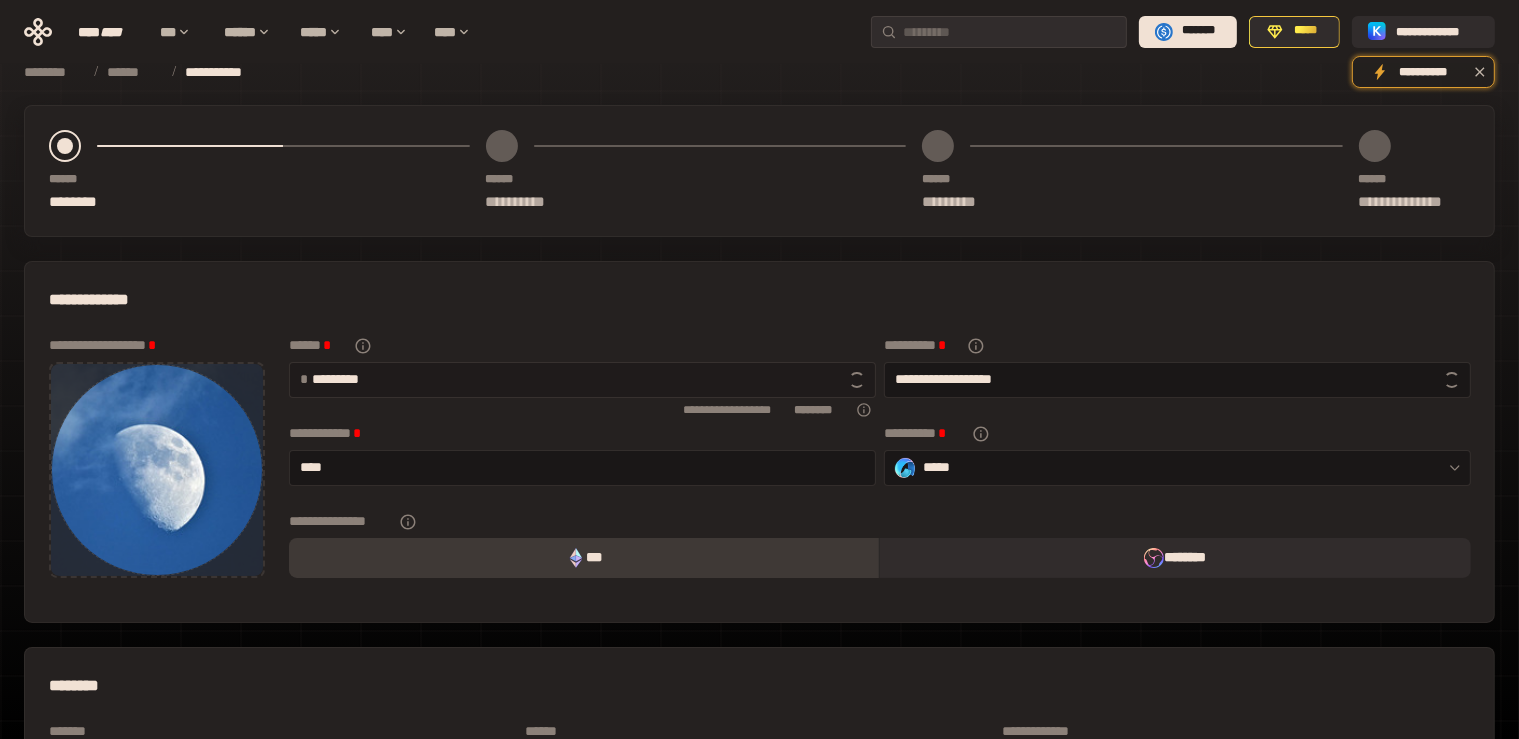 type on "**********" 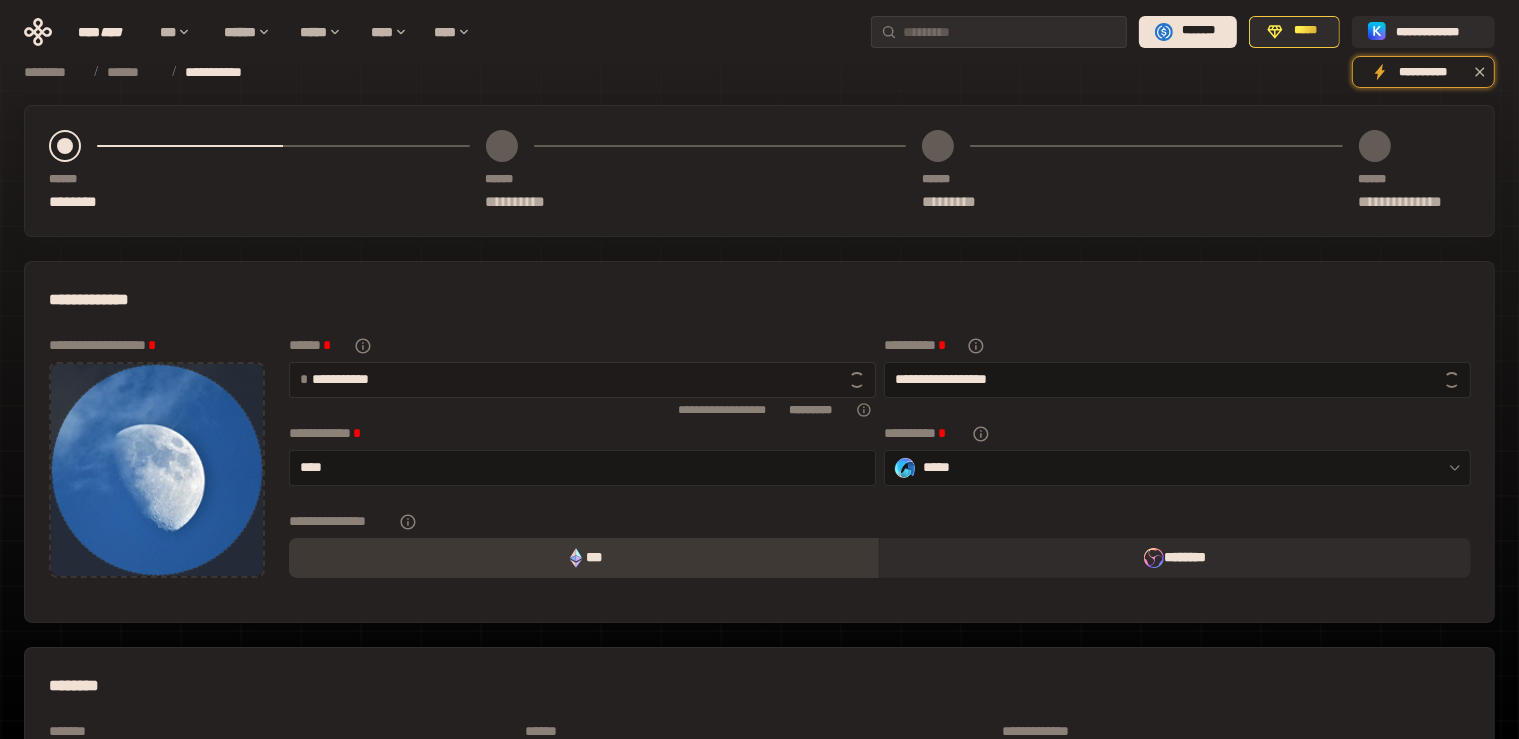 type on "**********" 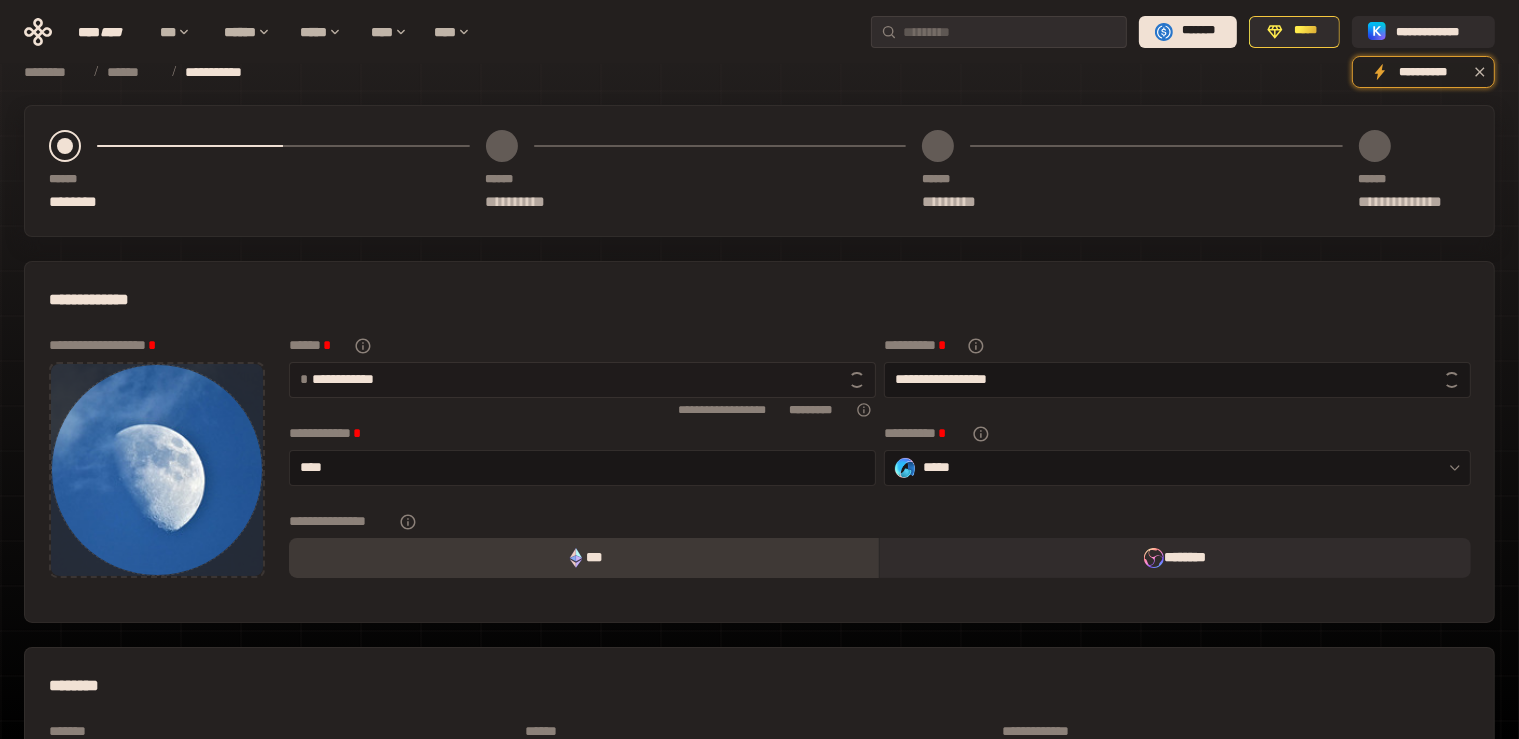 type on "**********" 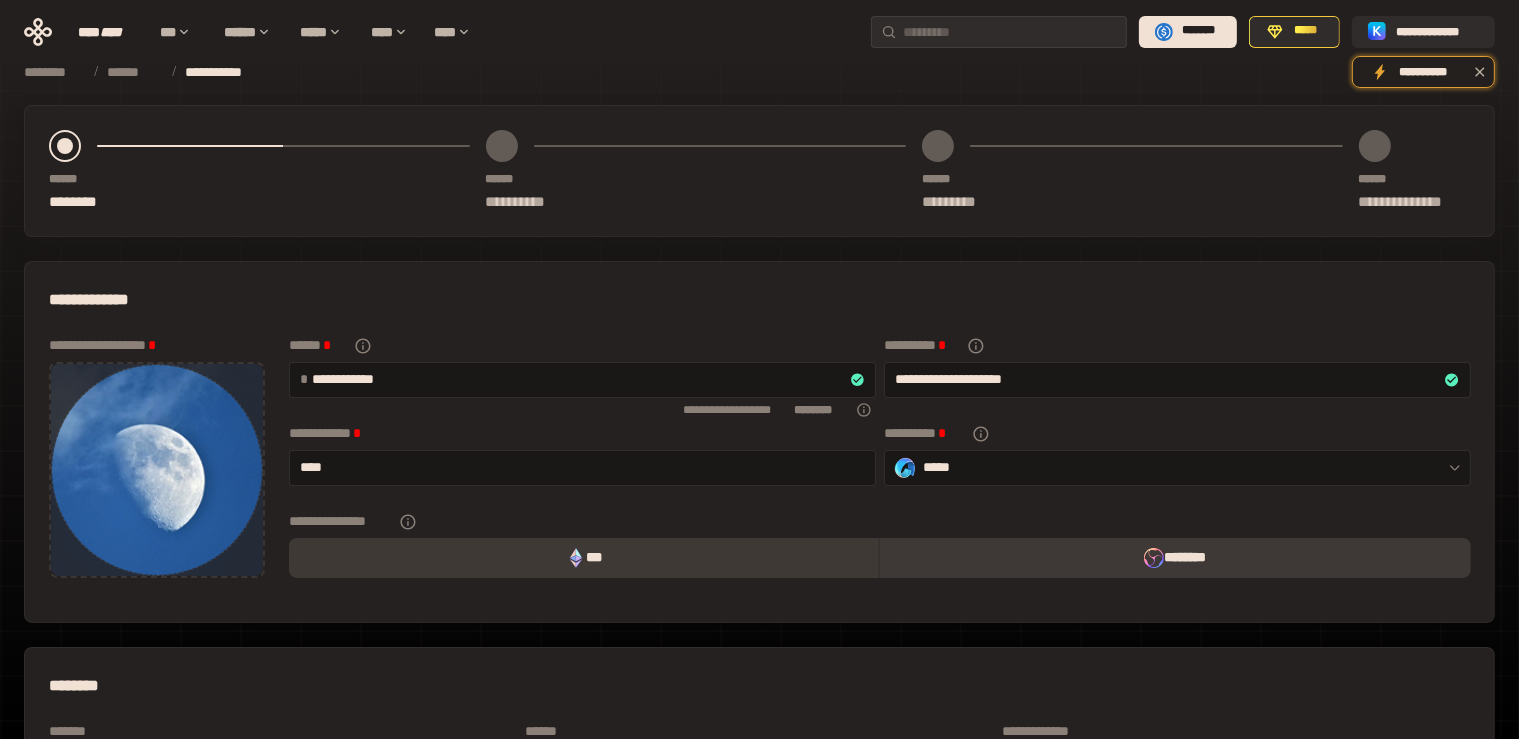 type on "**********" 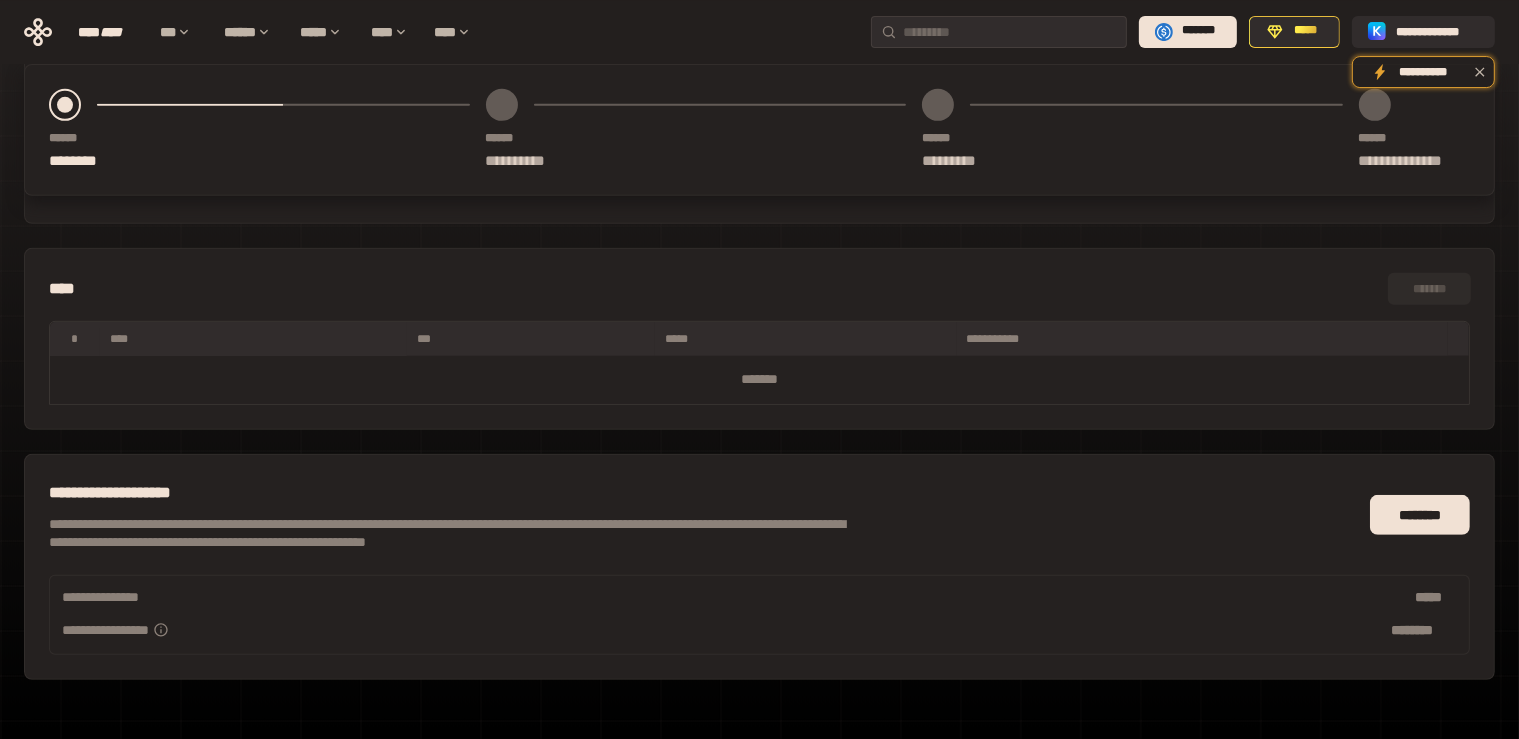 scroll, scrollTop: 918, scrollLeft: 0, axis: vertical 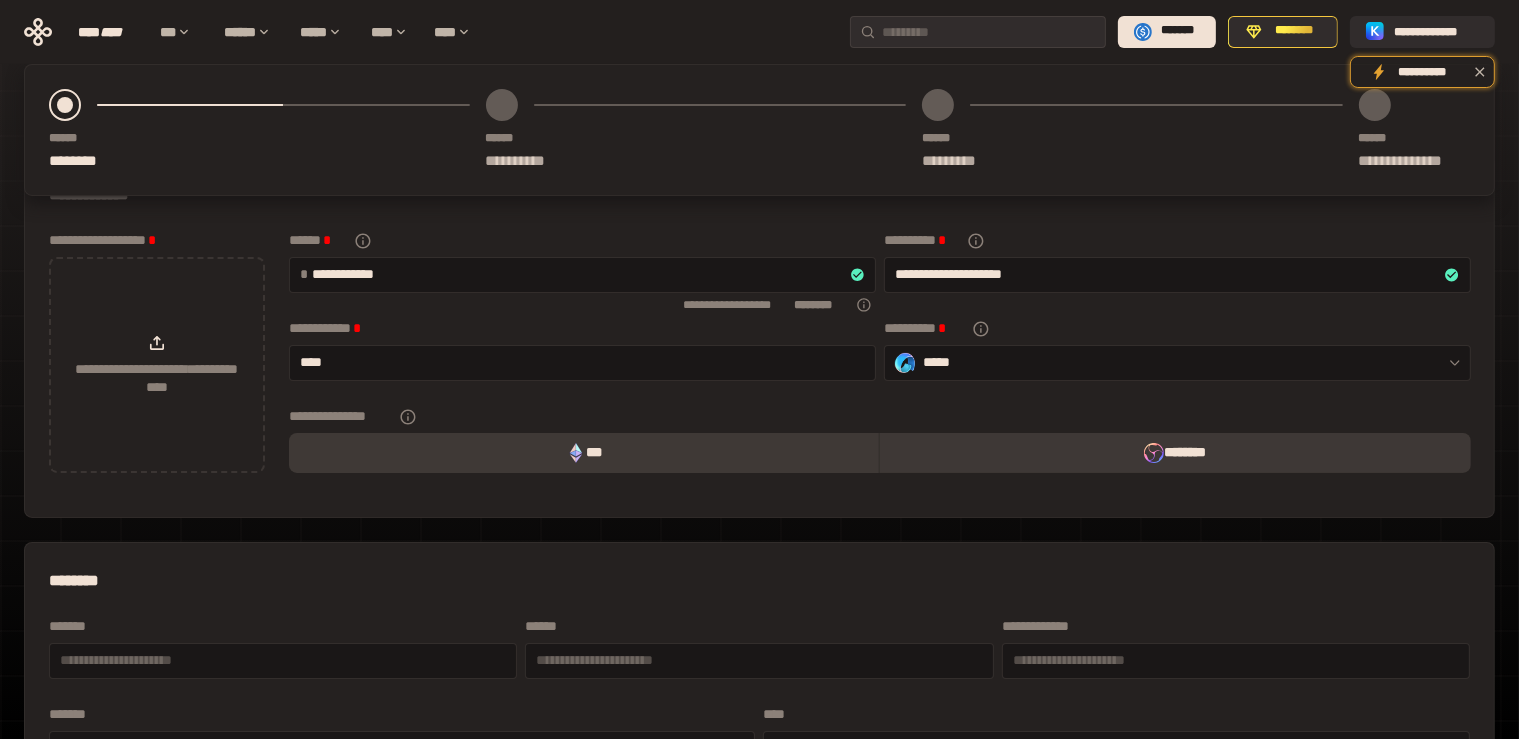click on "***" at bounding box center (584, 453) 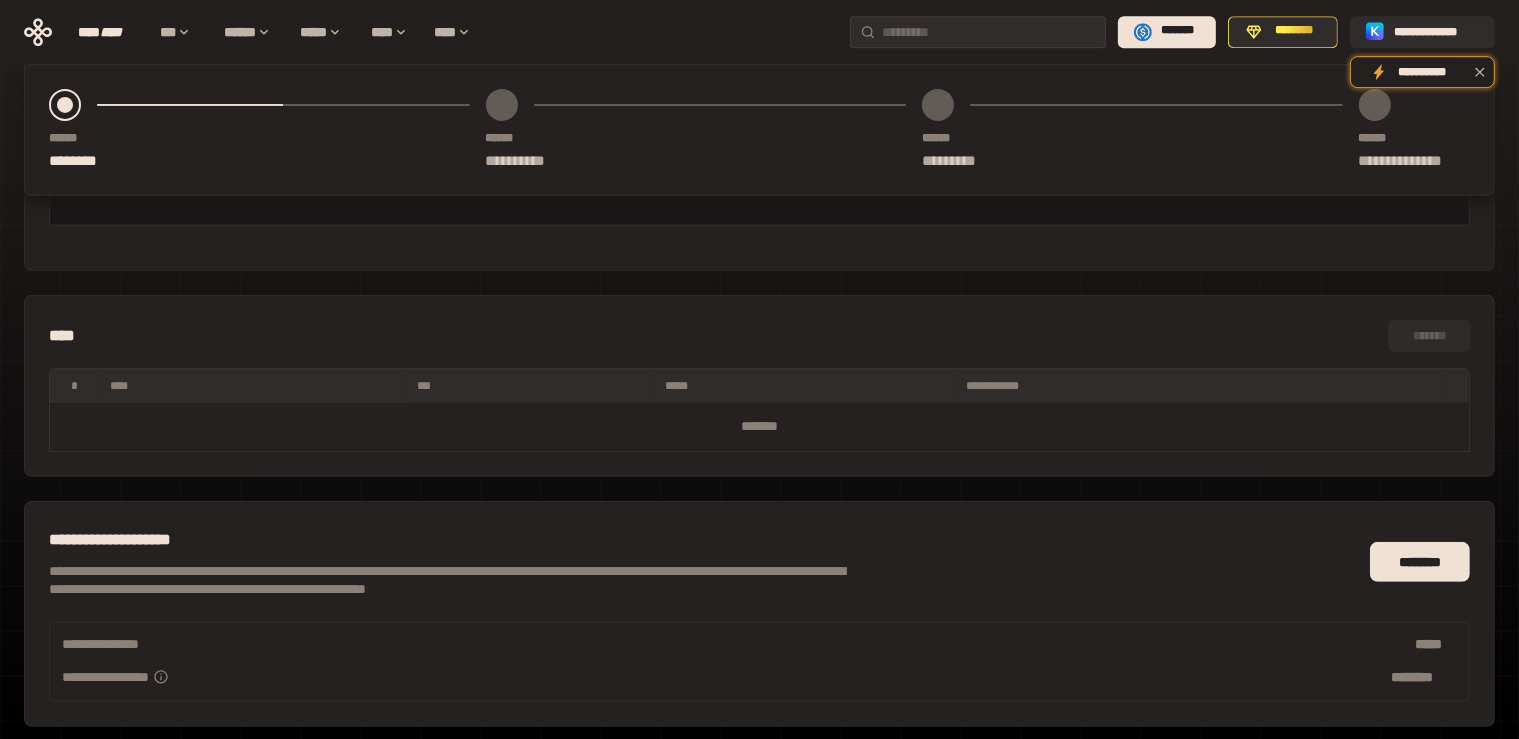scroll, scrollTop: 844, scrollLeft: 0, axis: vertical 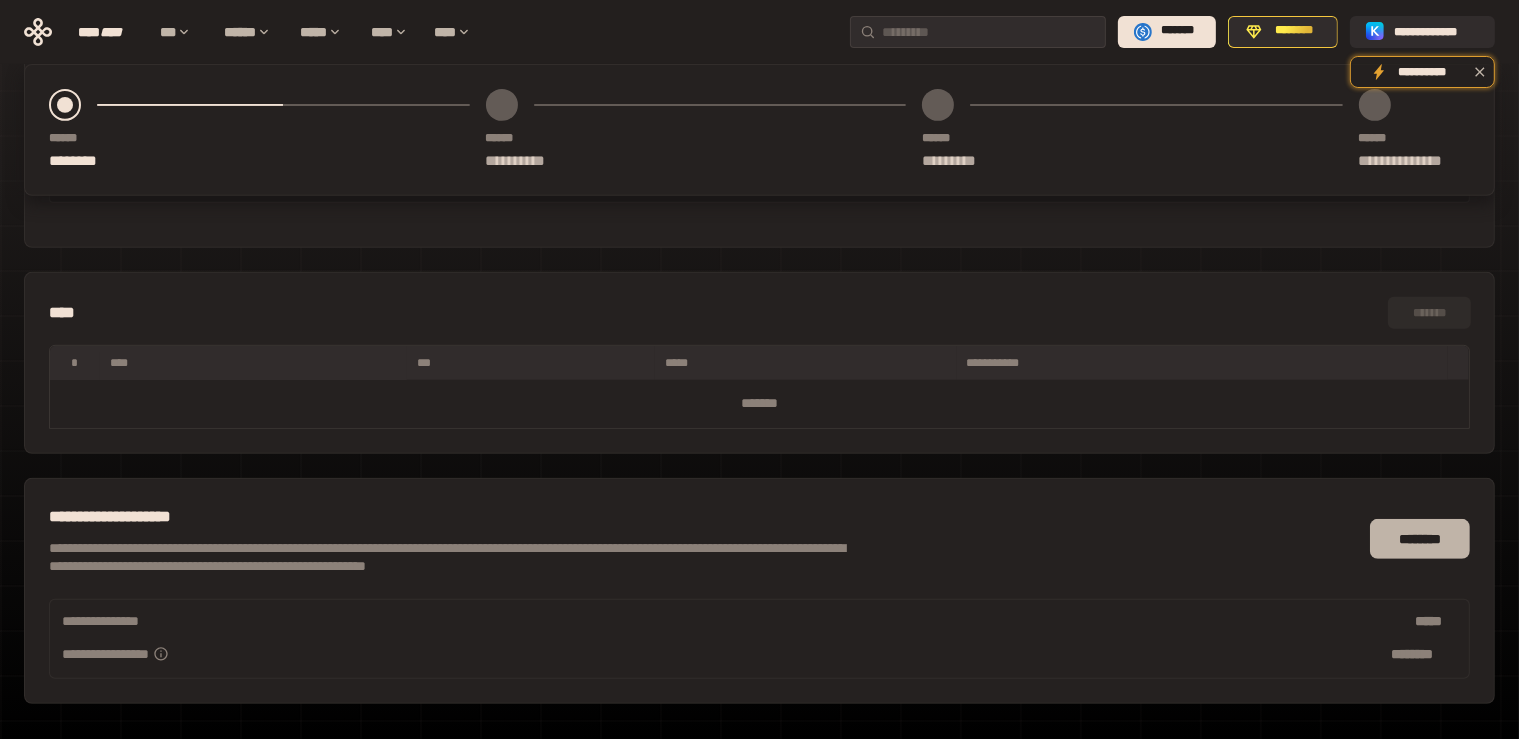 click on "********" at bounding box center (1420, 539) 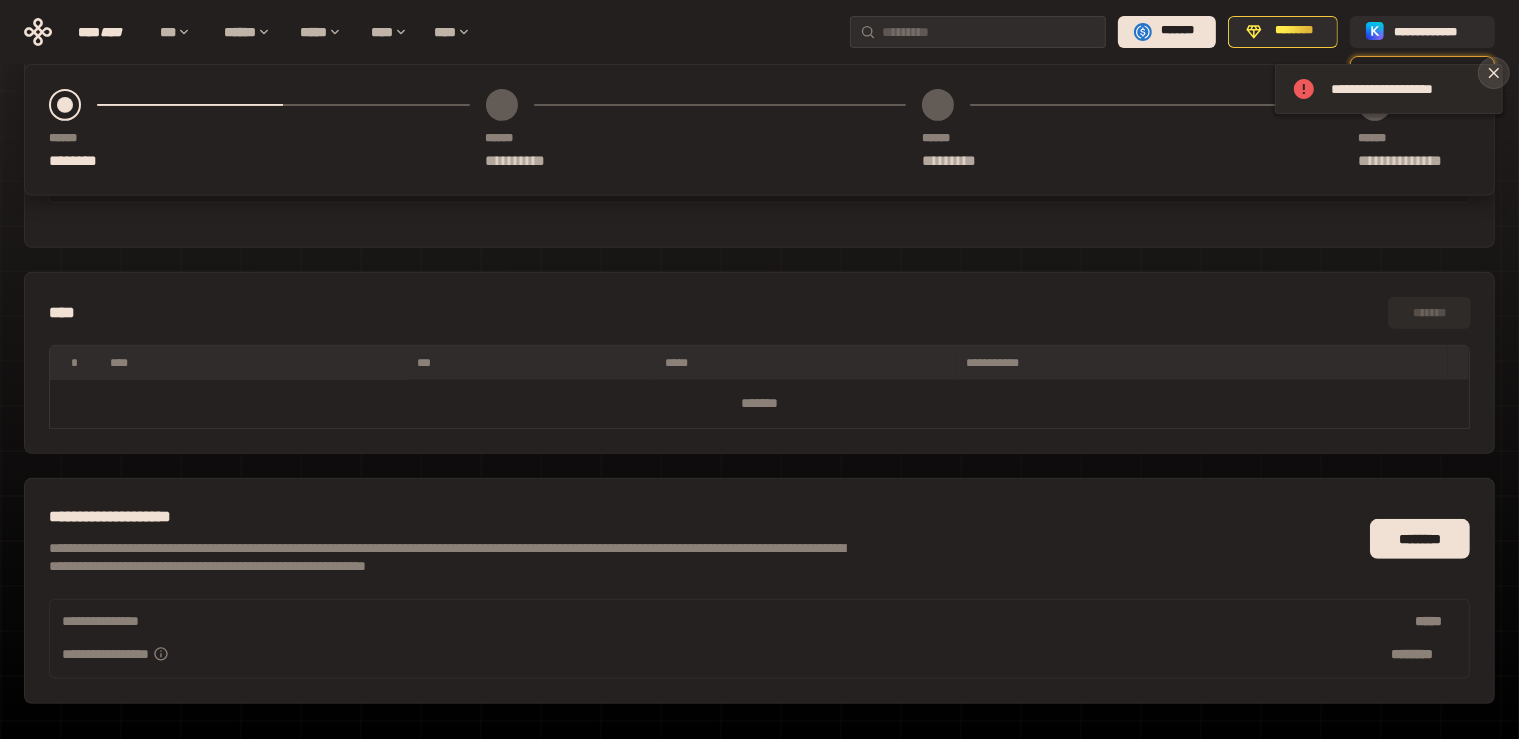 click 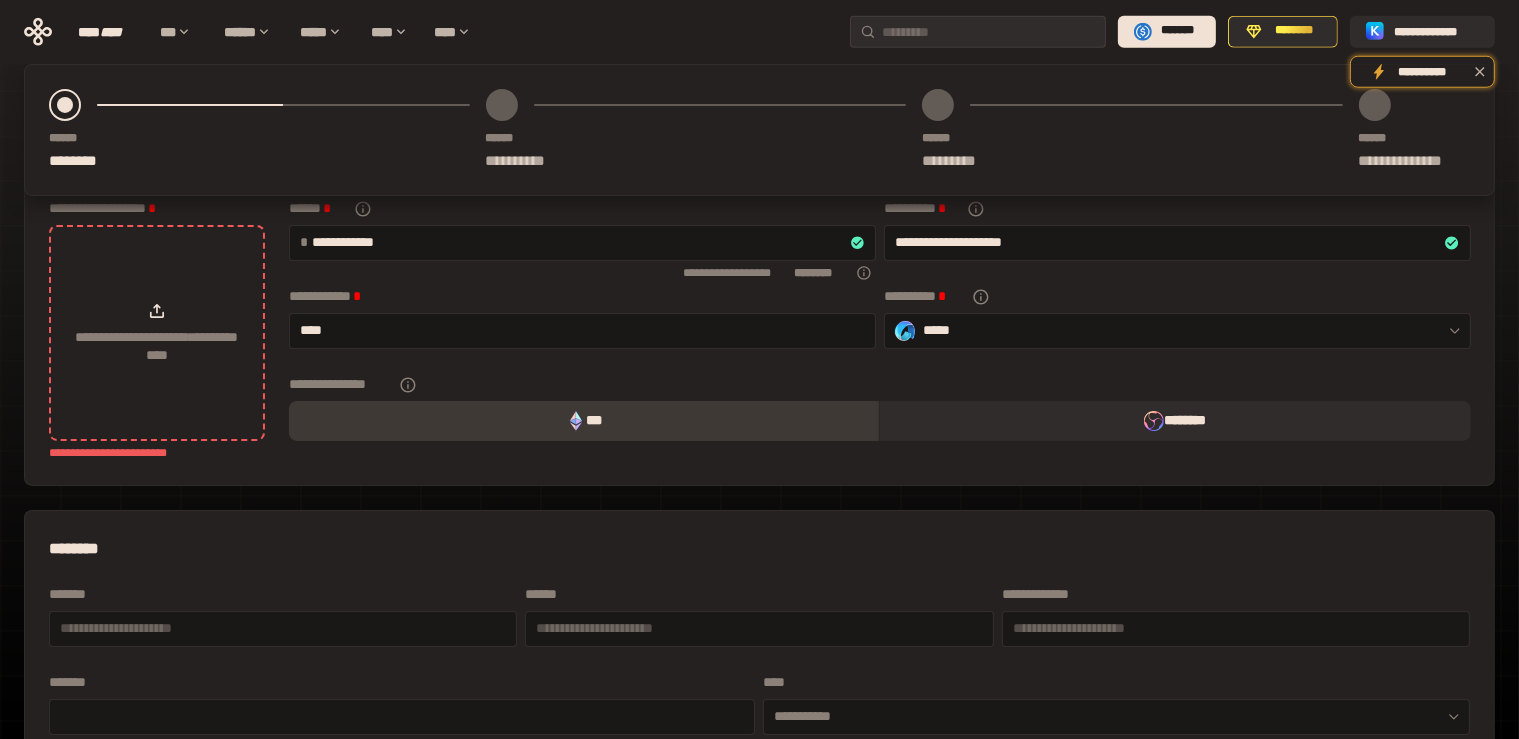 scroll, scrollTop: 0, scrollLeft: 0, axis: both 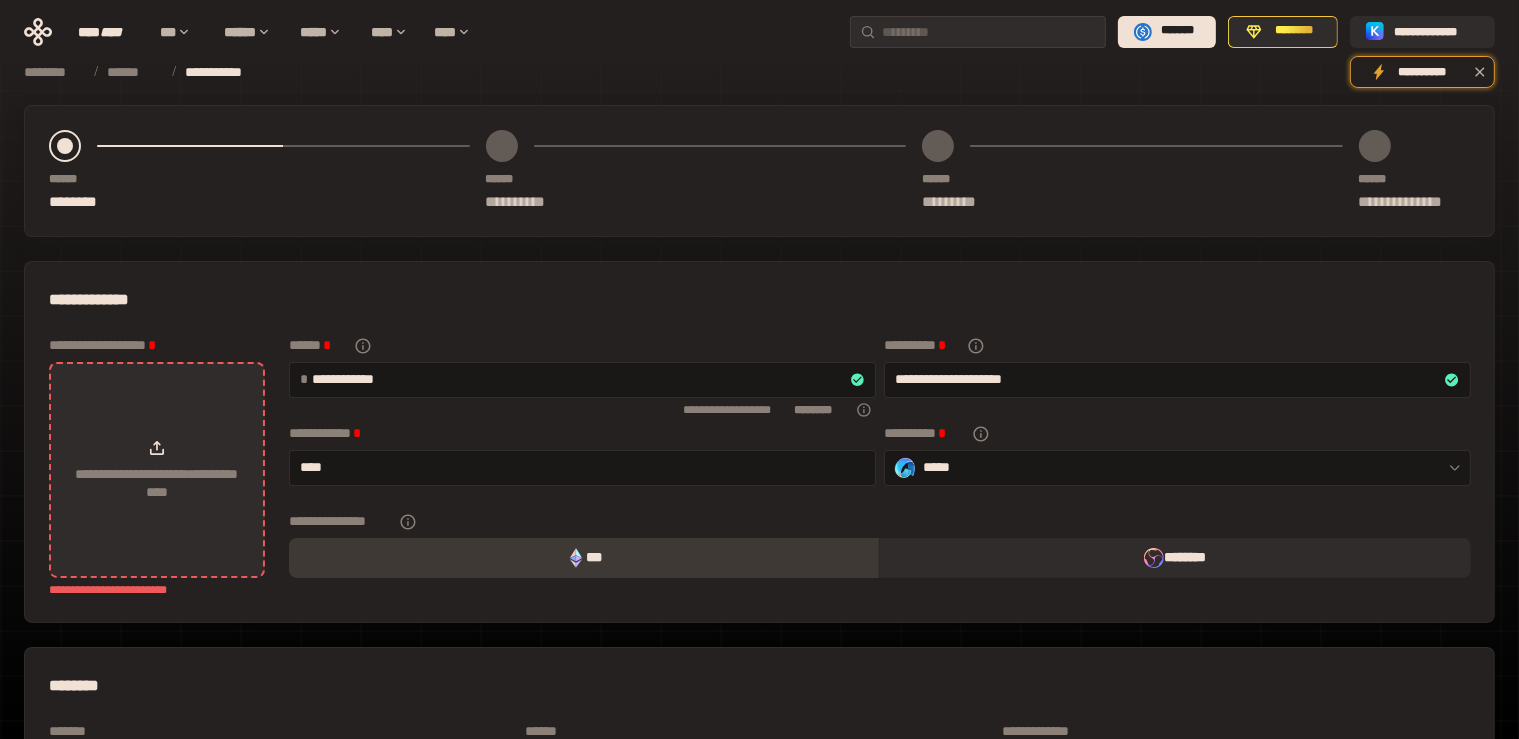 click on "**********" at bounding box center (157, 470) 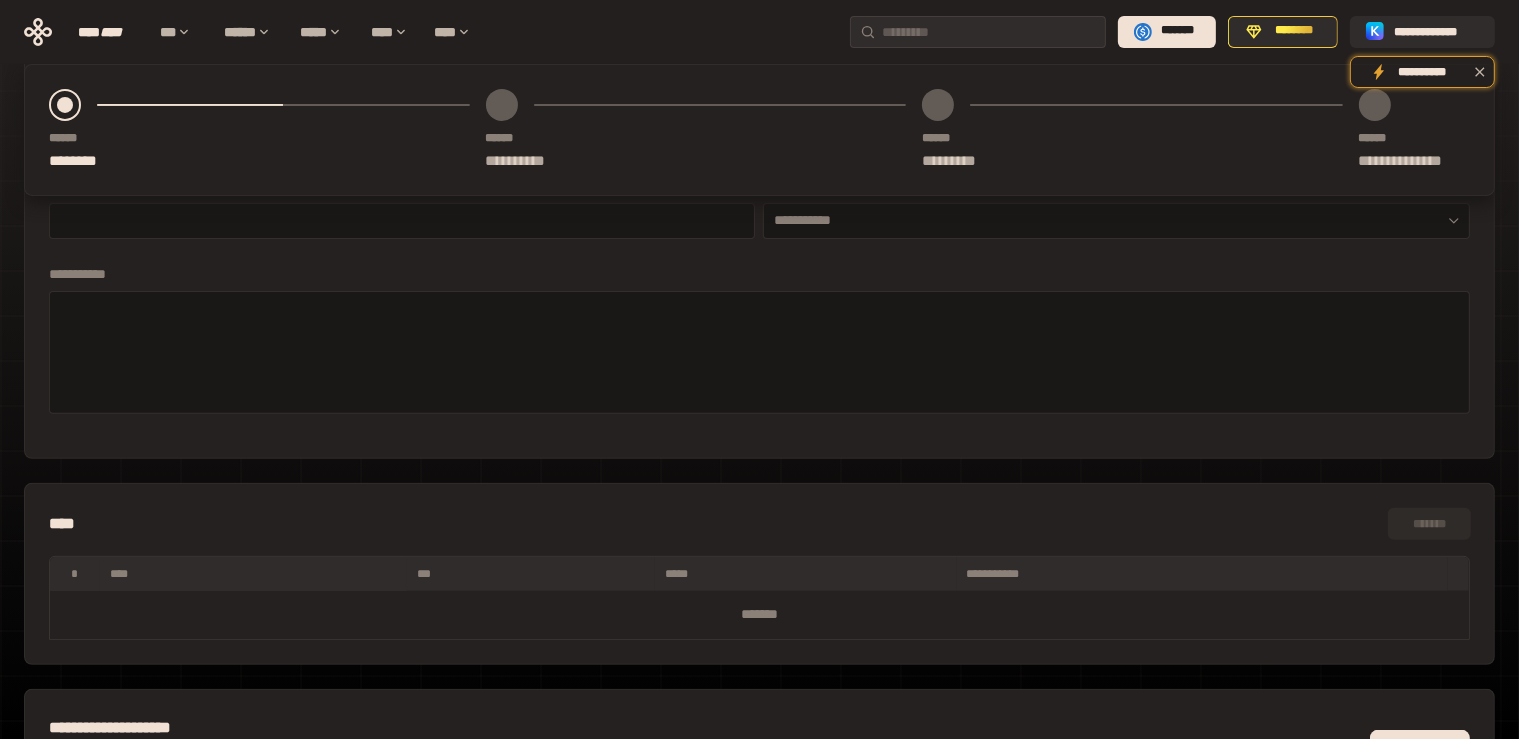 scroll, scrollTop: 918, scrollLeft: 0, axis: vertical 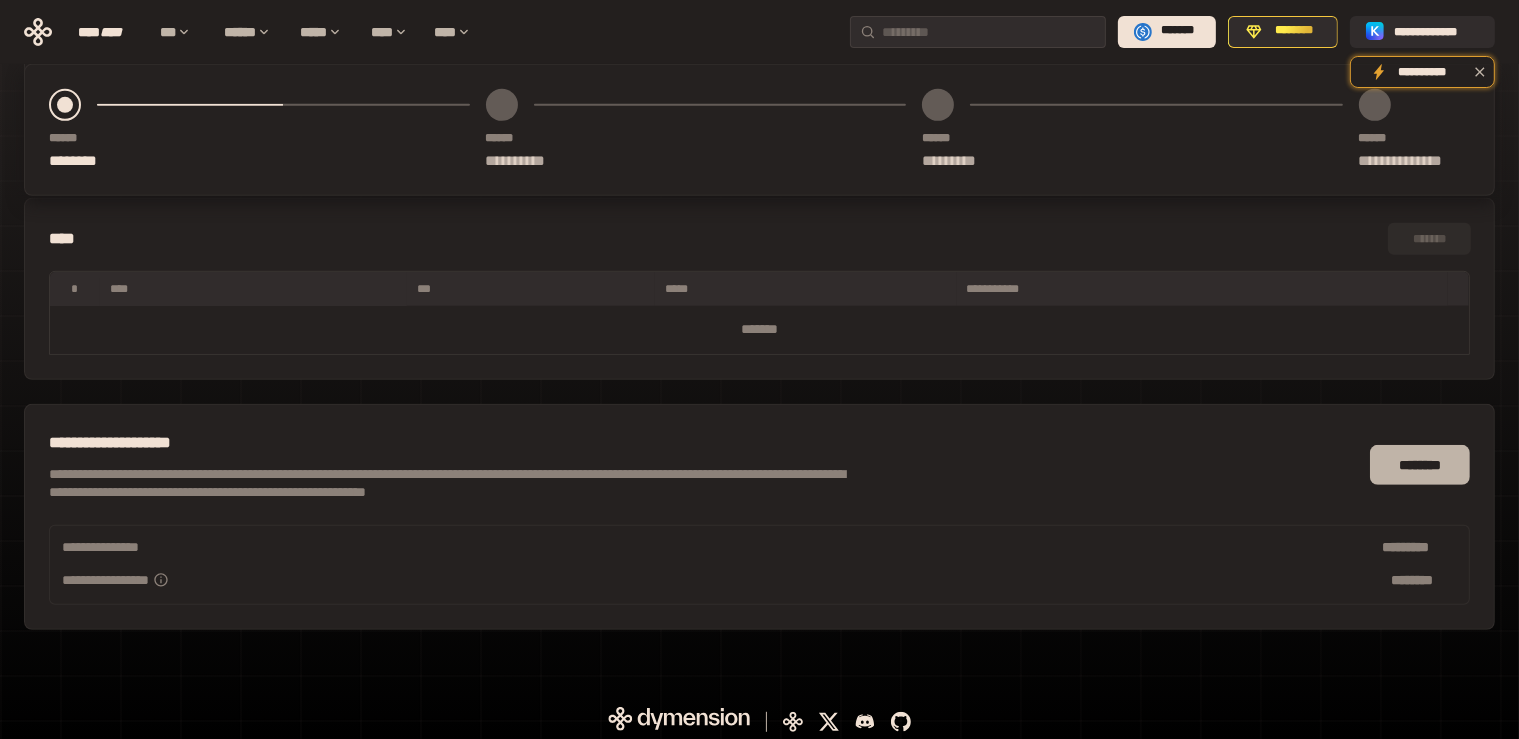click on "********" at bounding box center [1420, 465] 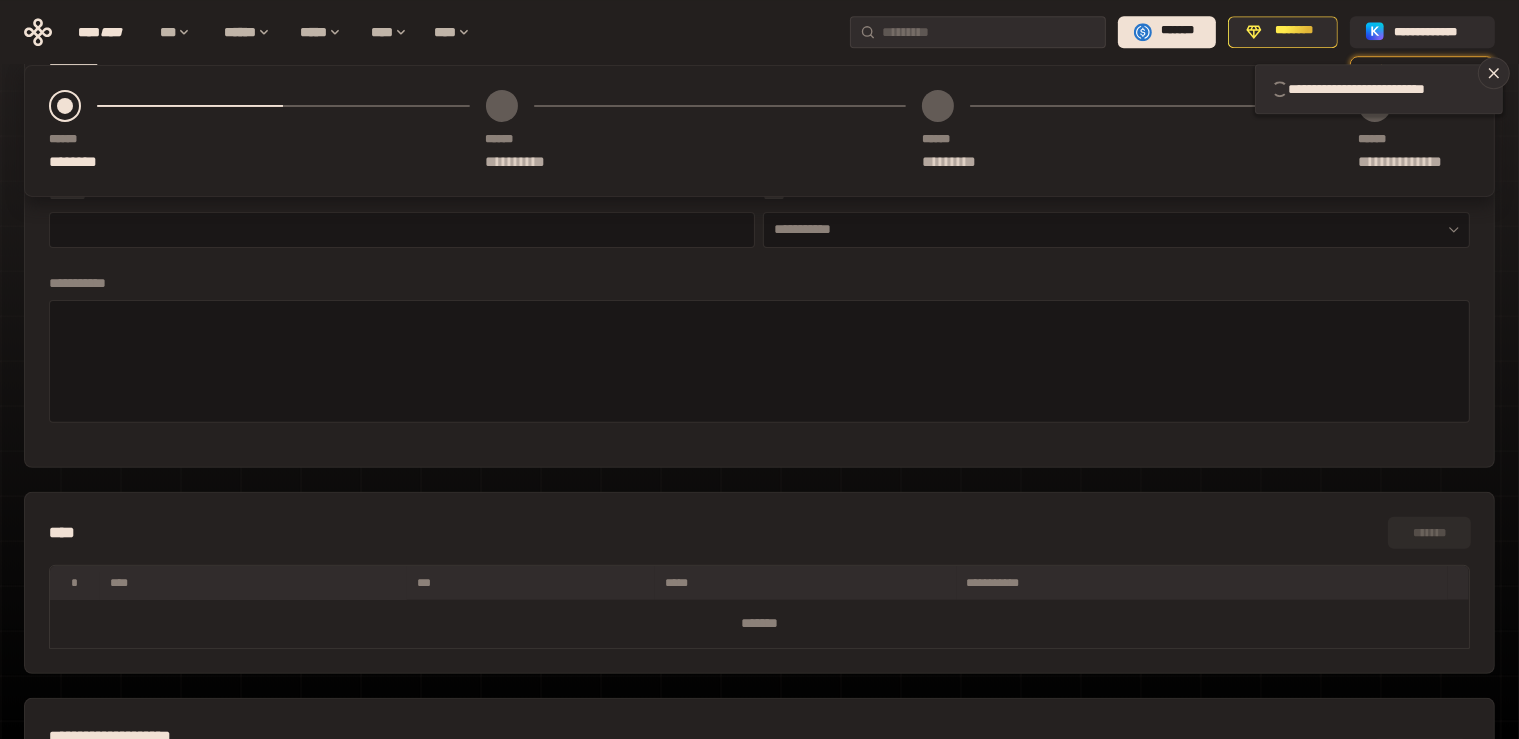 scroll, scrollTop: 601, scrollLeft: 0, axis: vertical 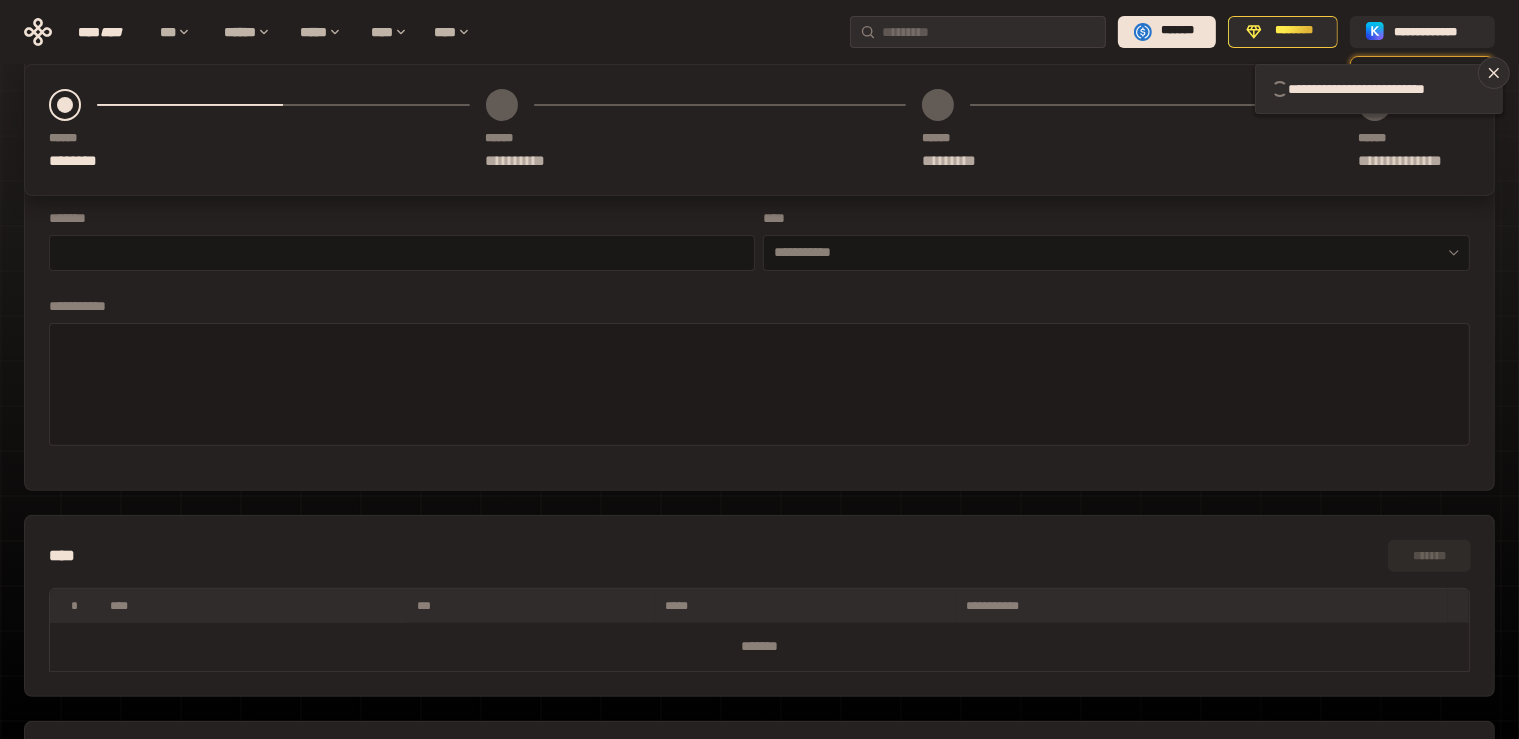 click at bounding box center [759, 382] 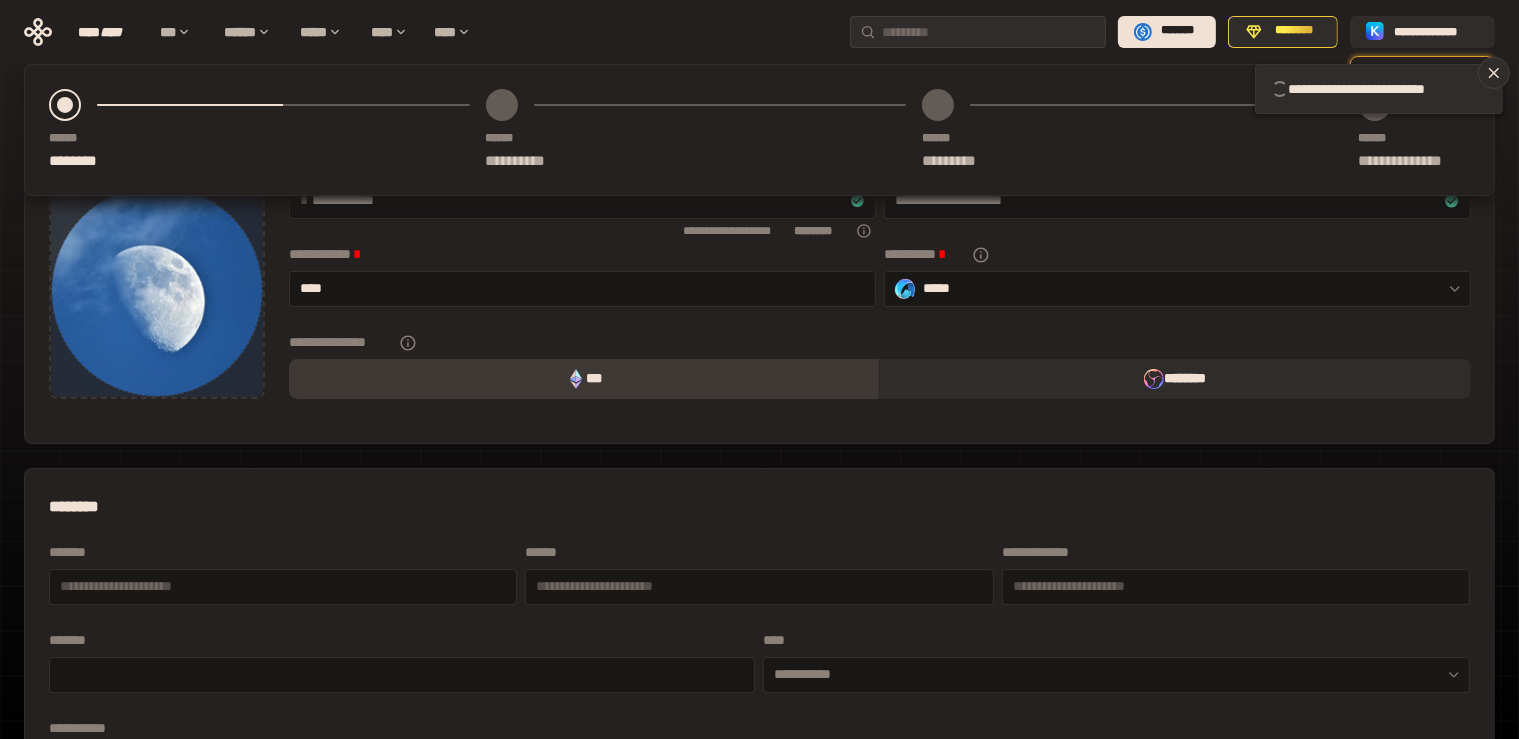 scroll, scrollTop: 0, scrollLeft: 0, axis: both 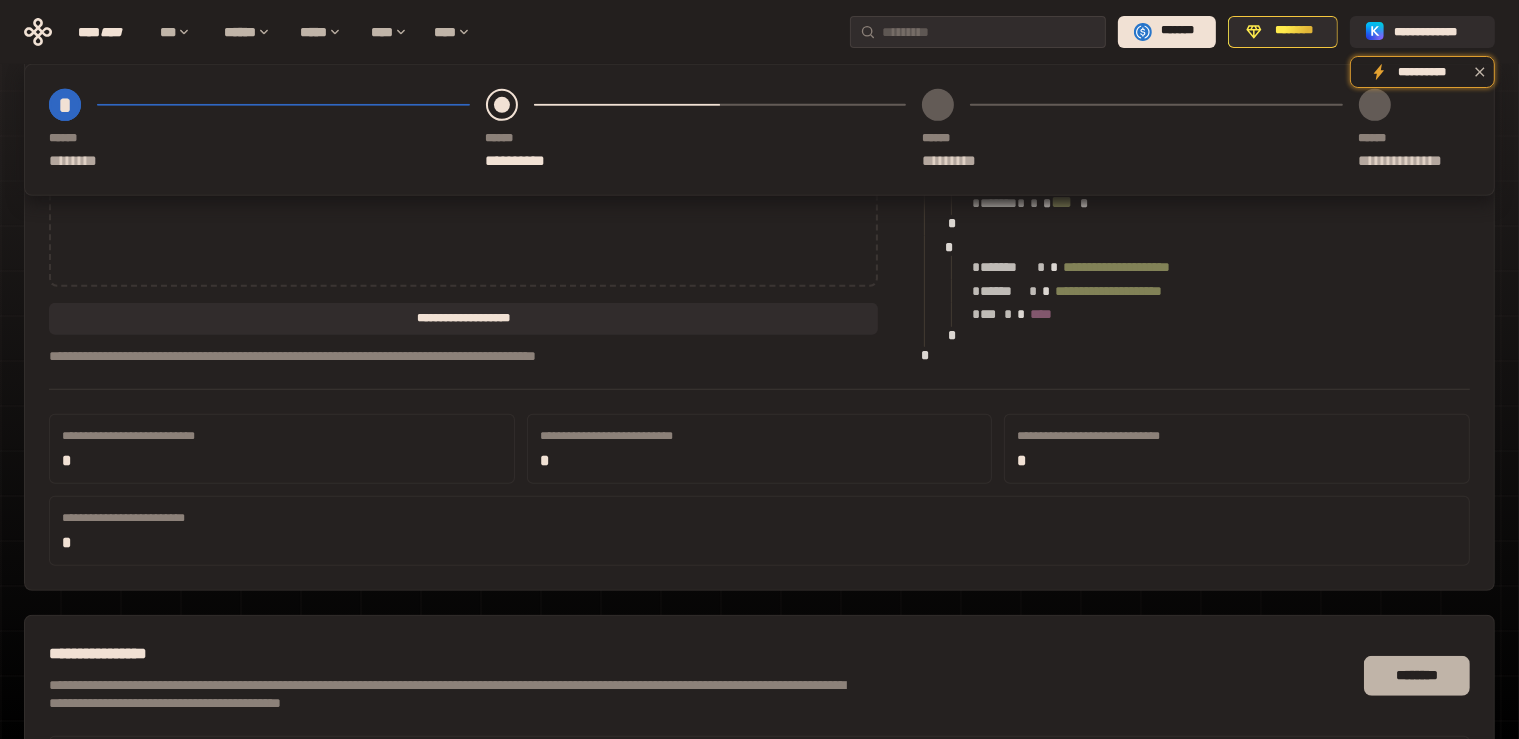 click on "********" at bounding box center (1417, 676) 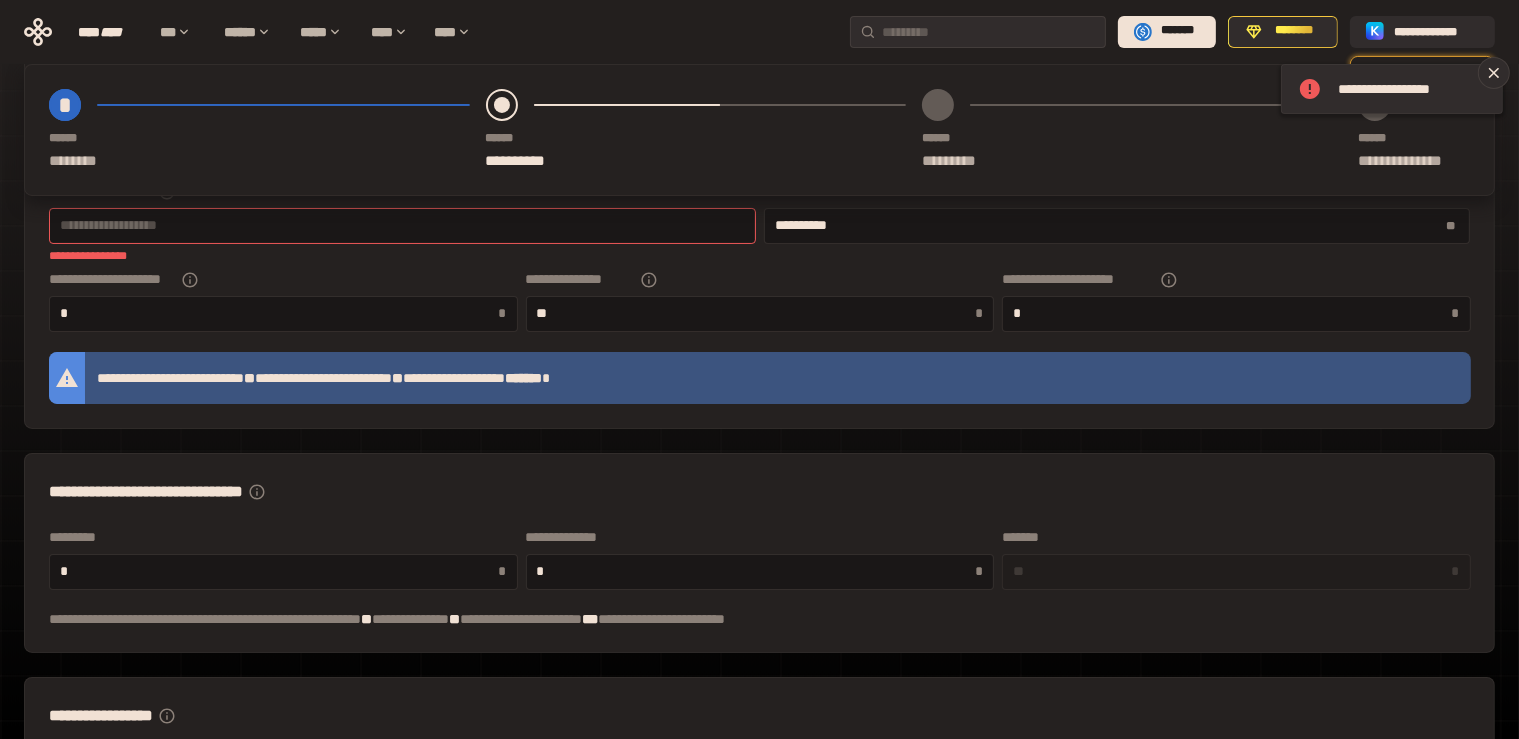 scroll, scrollTop: 105, scrollLeft: 0, axis: vertical 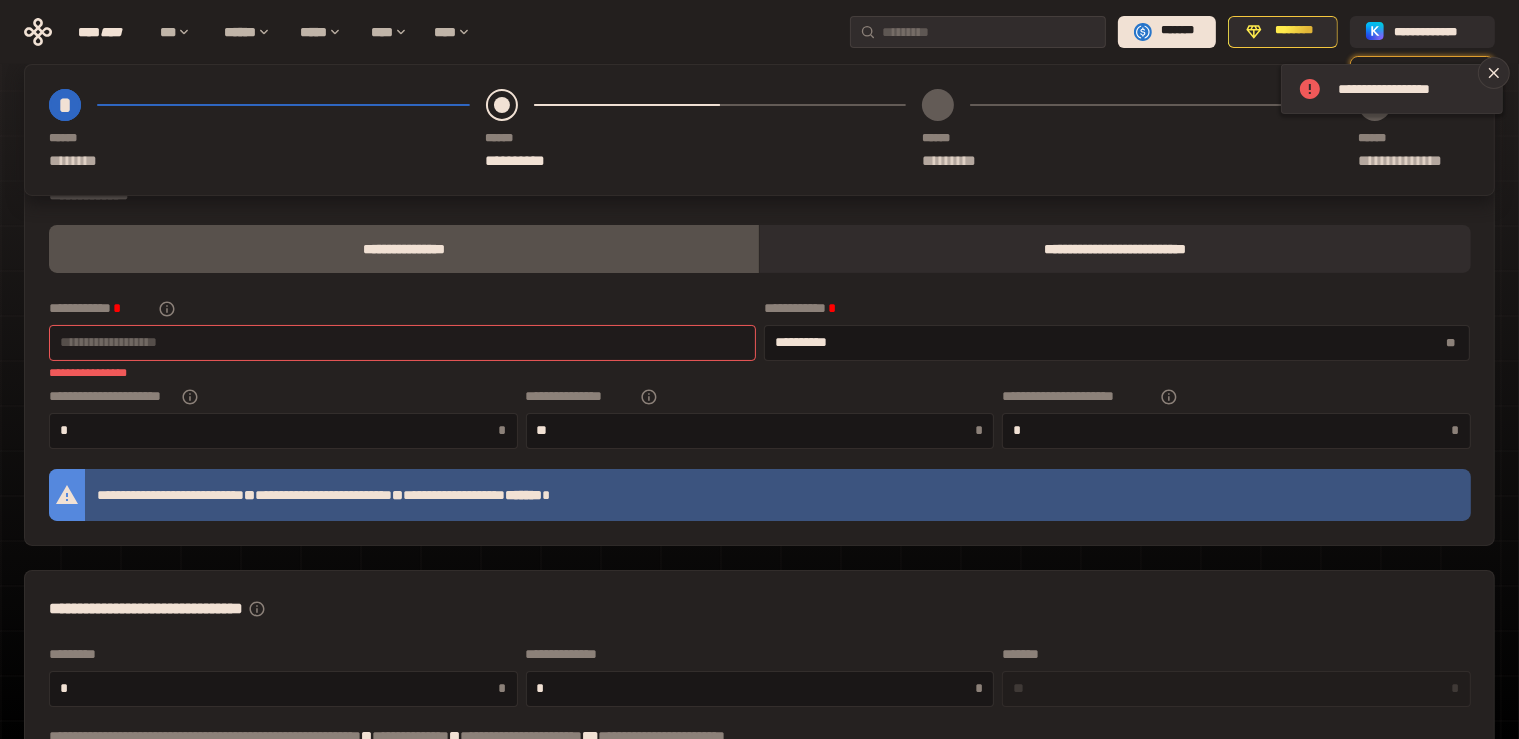 click at bounding box center (402, 342) 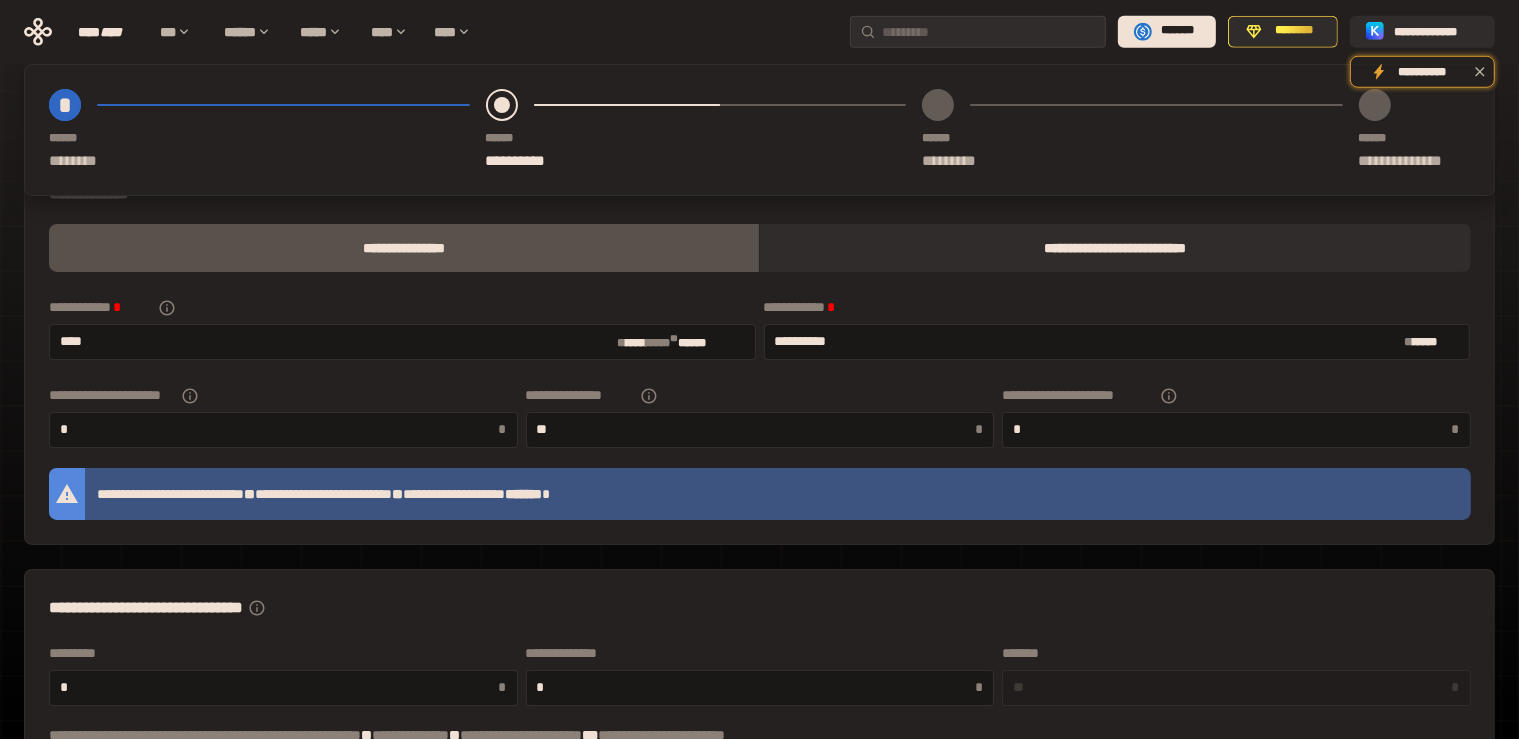 scroll, scrollTop: 0, scrollLeft: 0, axis: both 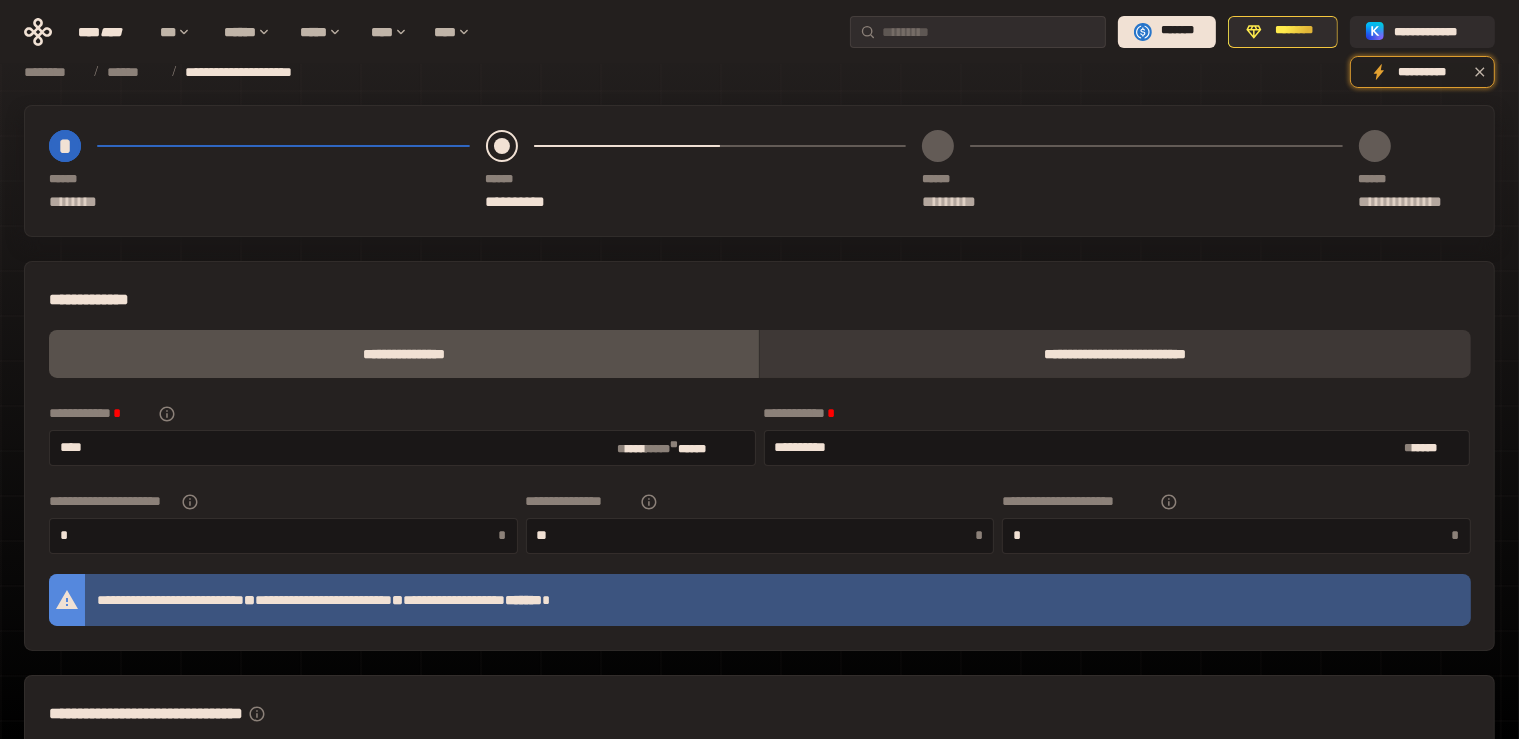 type on "****" 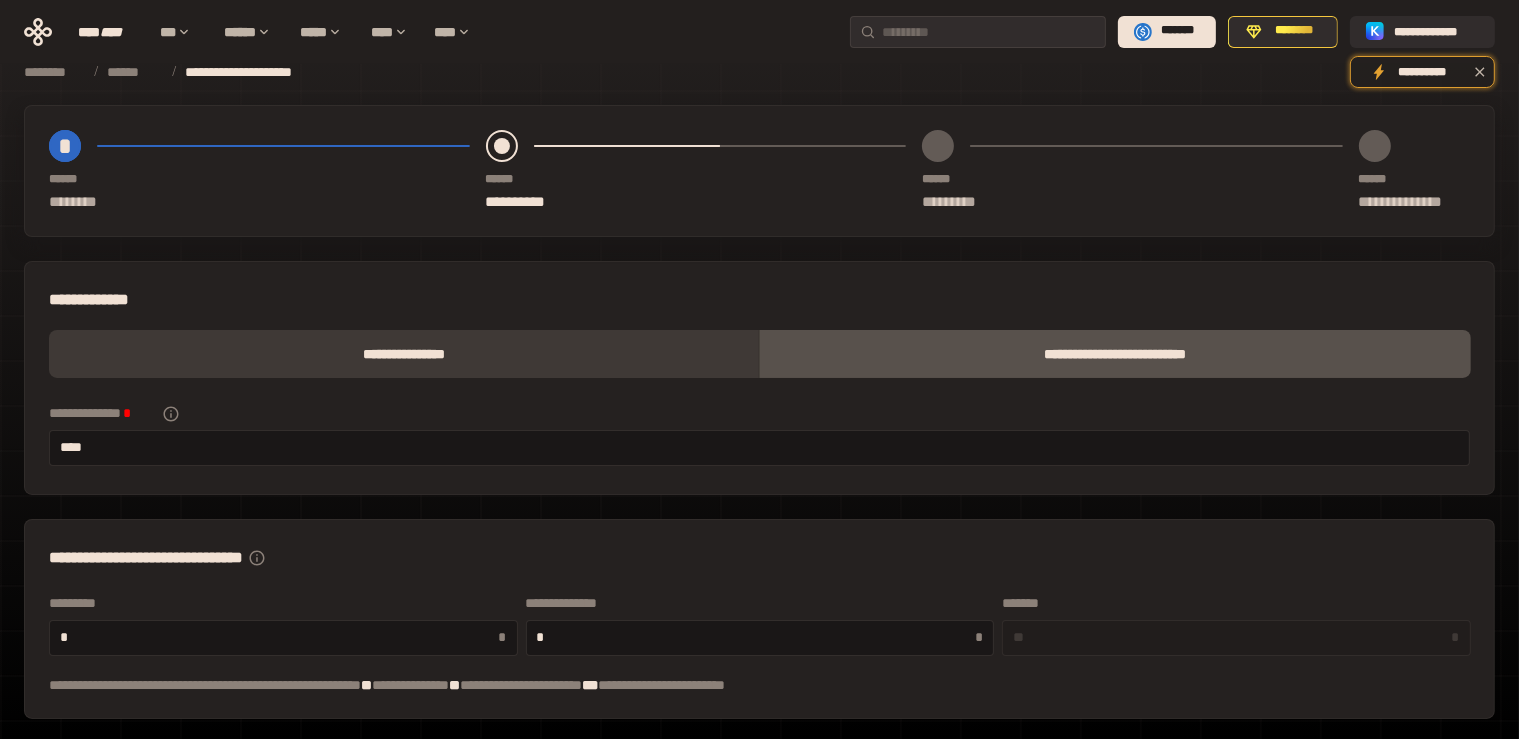 click on "**********" at bounding box center [404, 354] 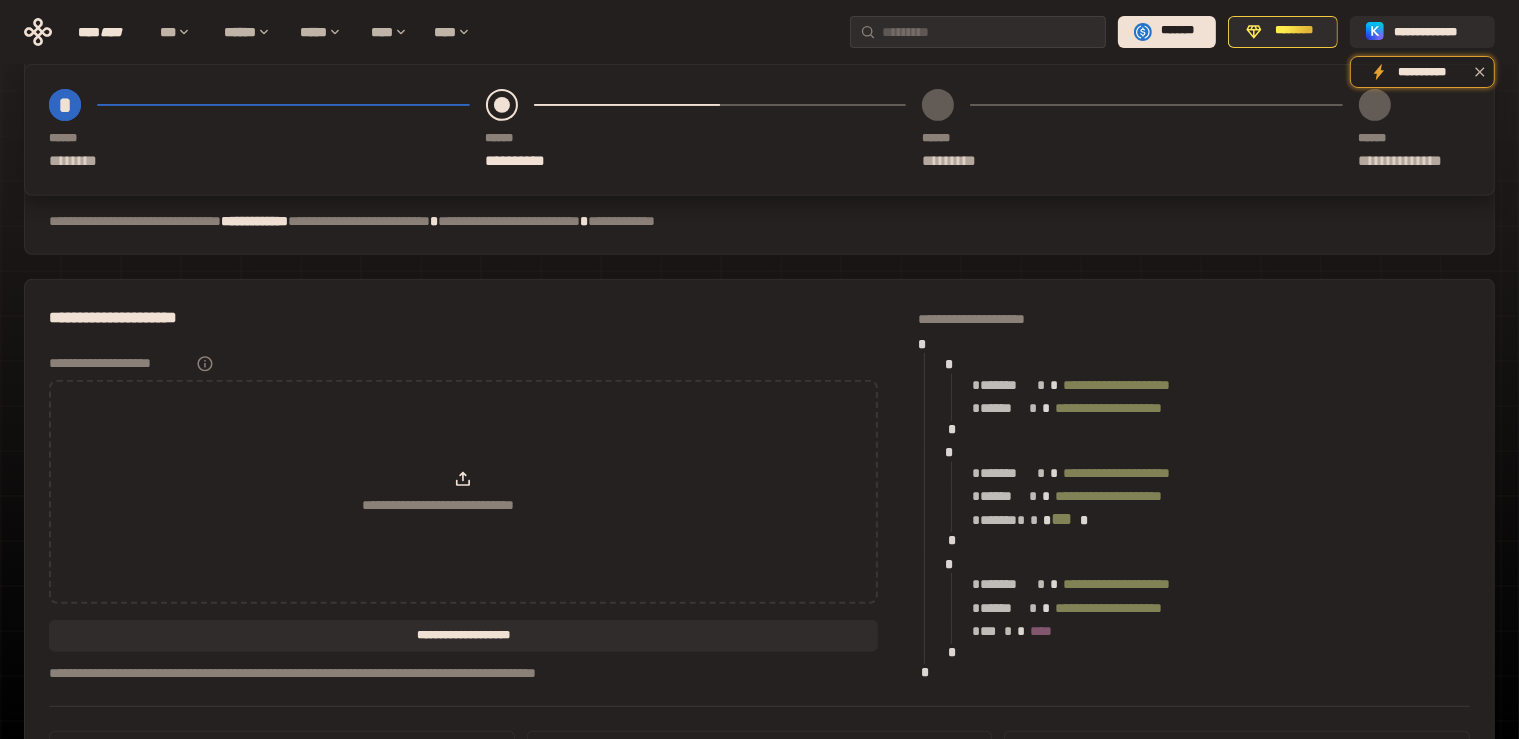 scroll, scrollTop: 1256, scrollLeft: 0, axis: vertical 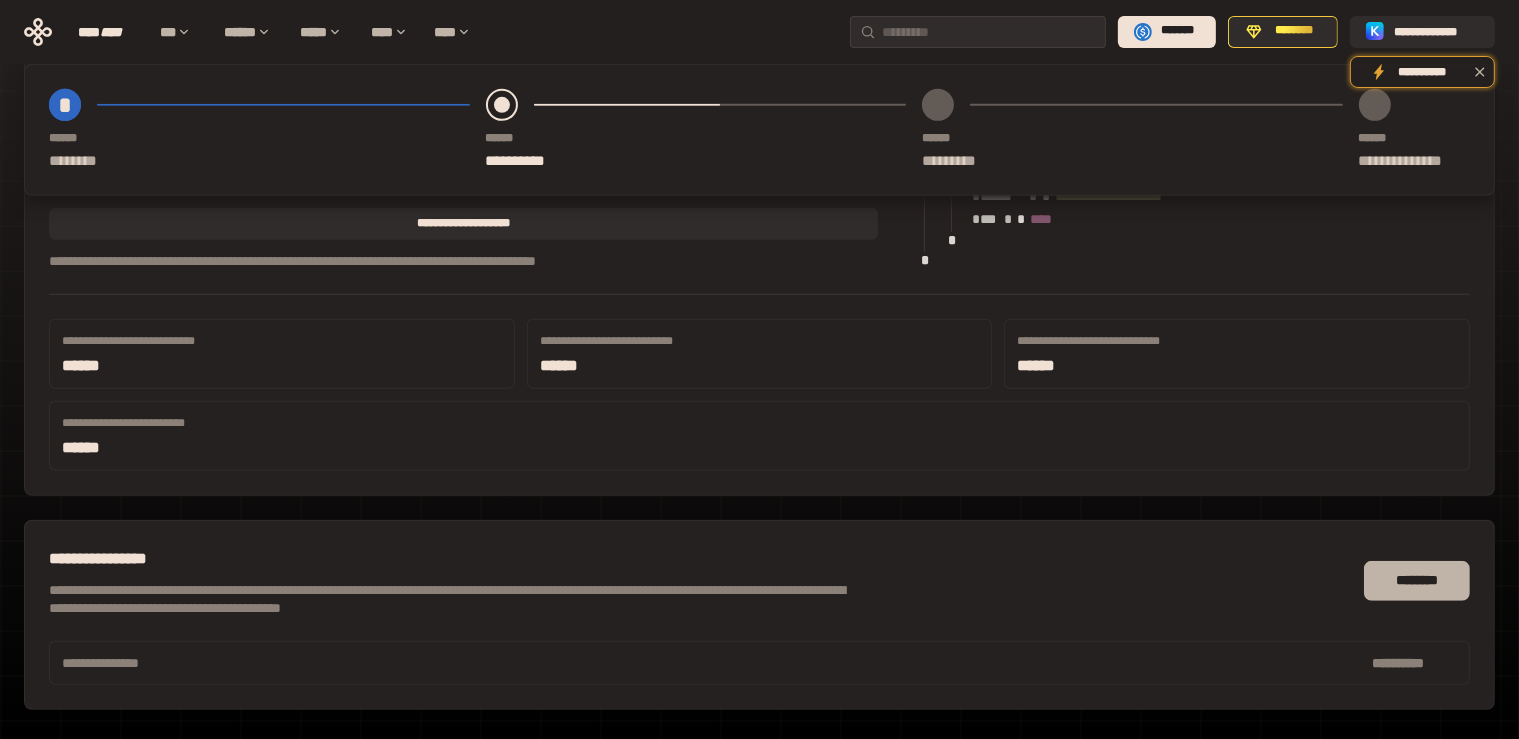 click on "********" at bounding box center [1417, 581] 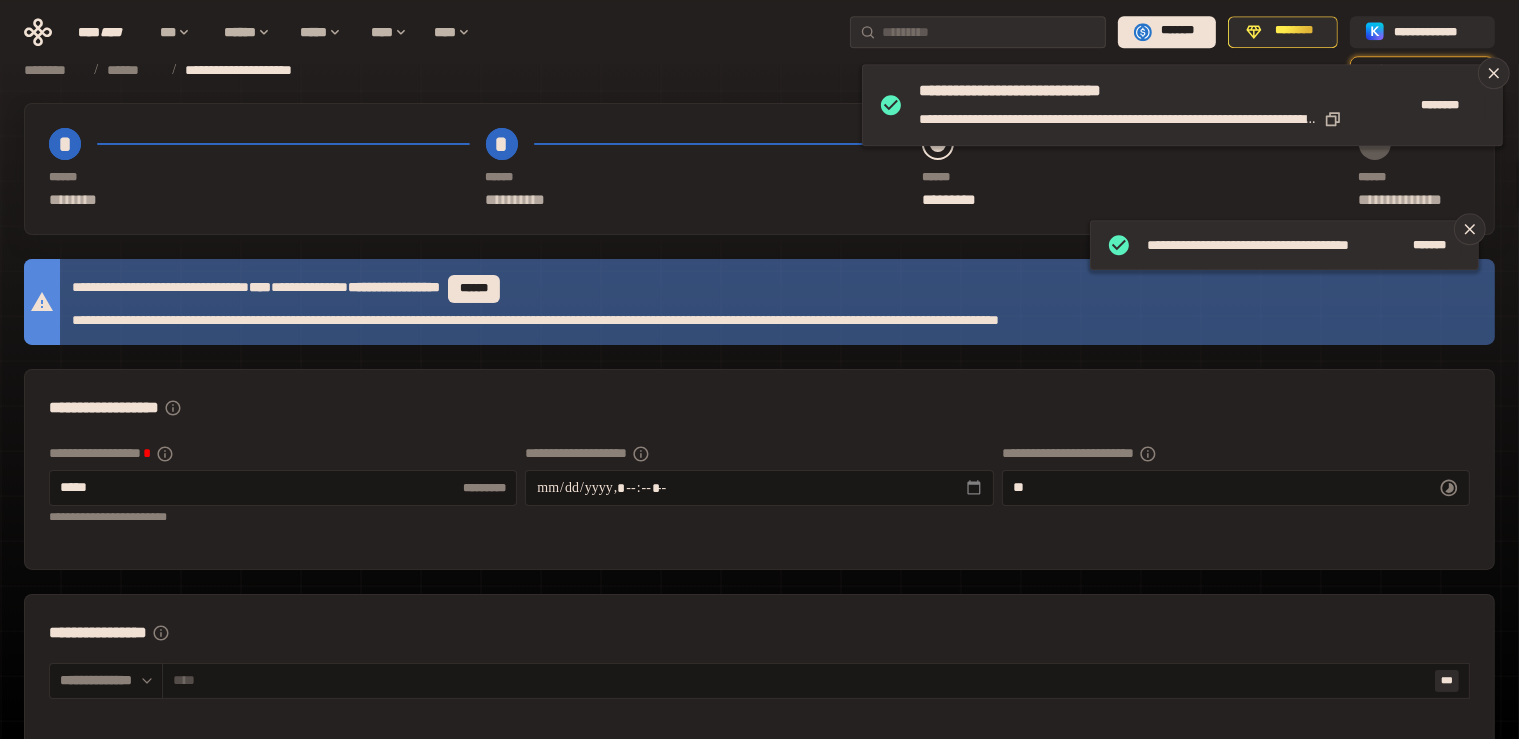 scroll, scrollTop: 0, scrollLeft: 0, axis: both 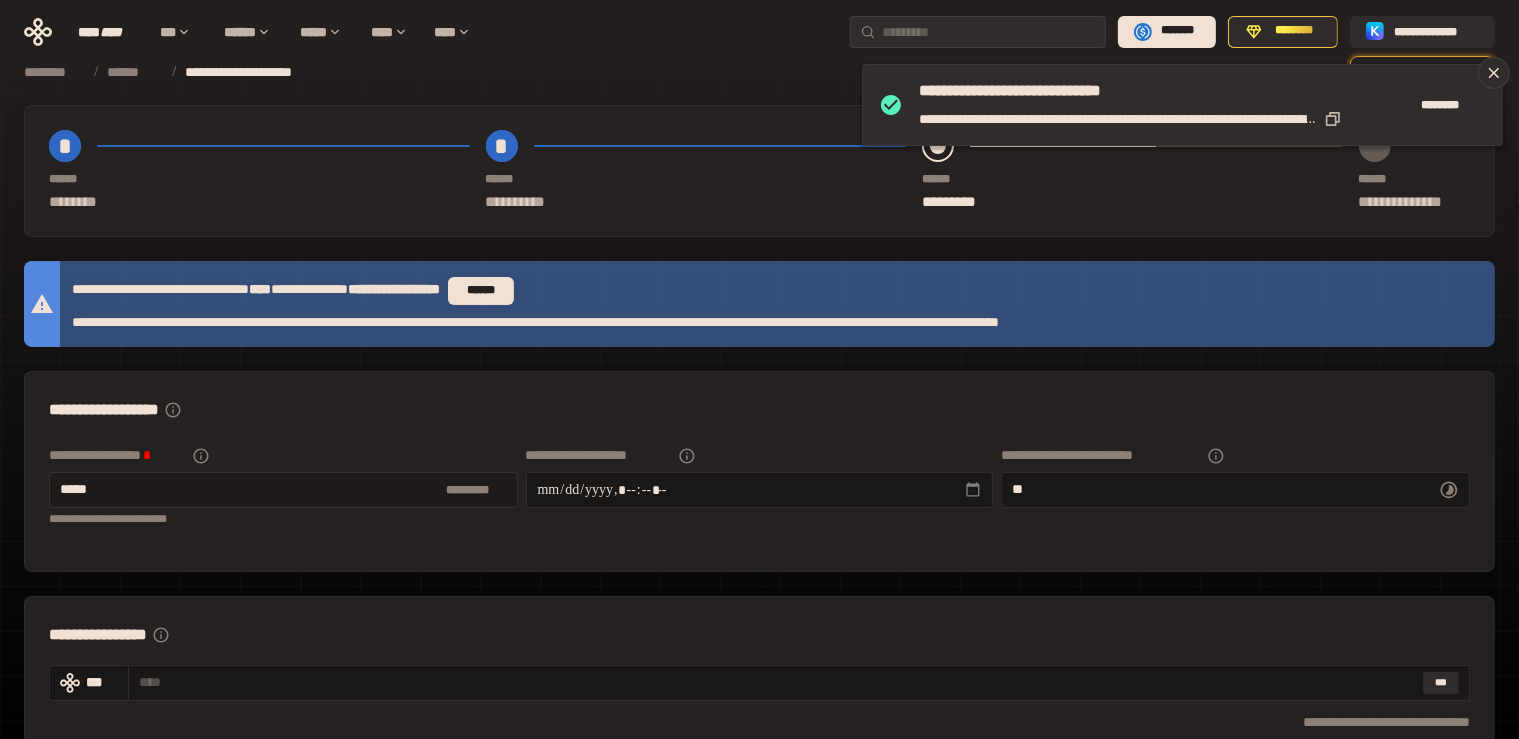 drag, startPoint x: 91, startPoint y: 488, endPoint x: 125, endPoint y: 494, distance: 34.525352 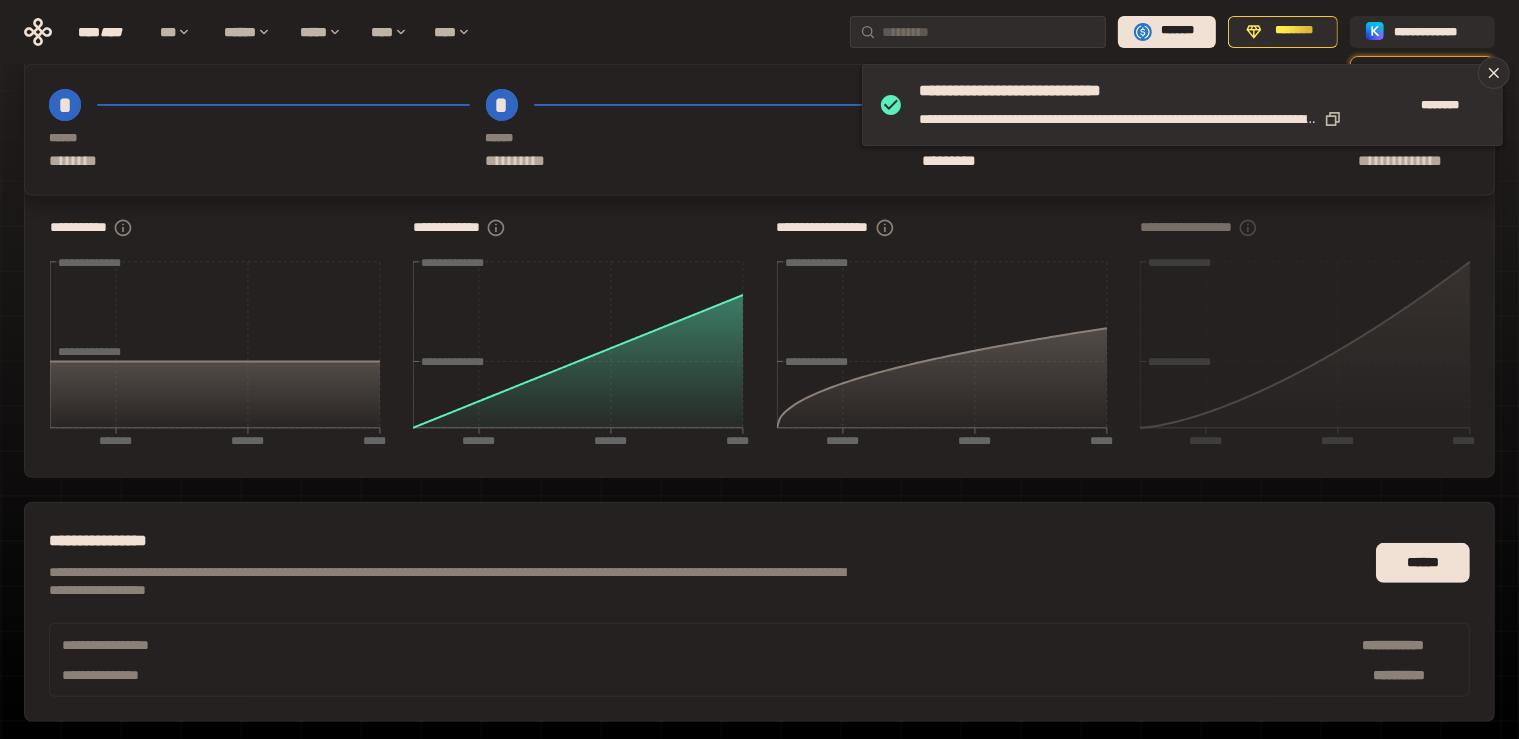 scroll, scrollTop: 939, scrollLeft: 0, axis: vertical 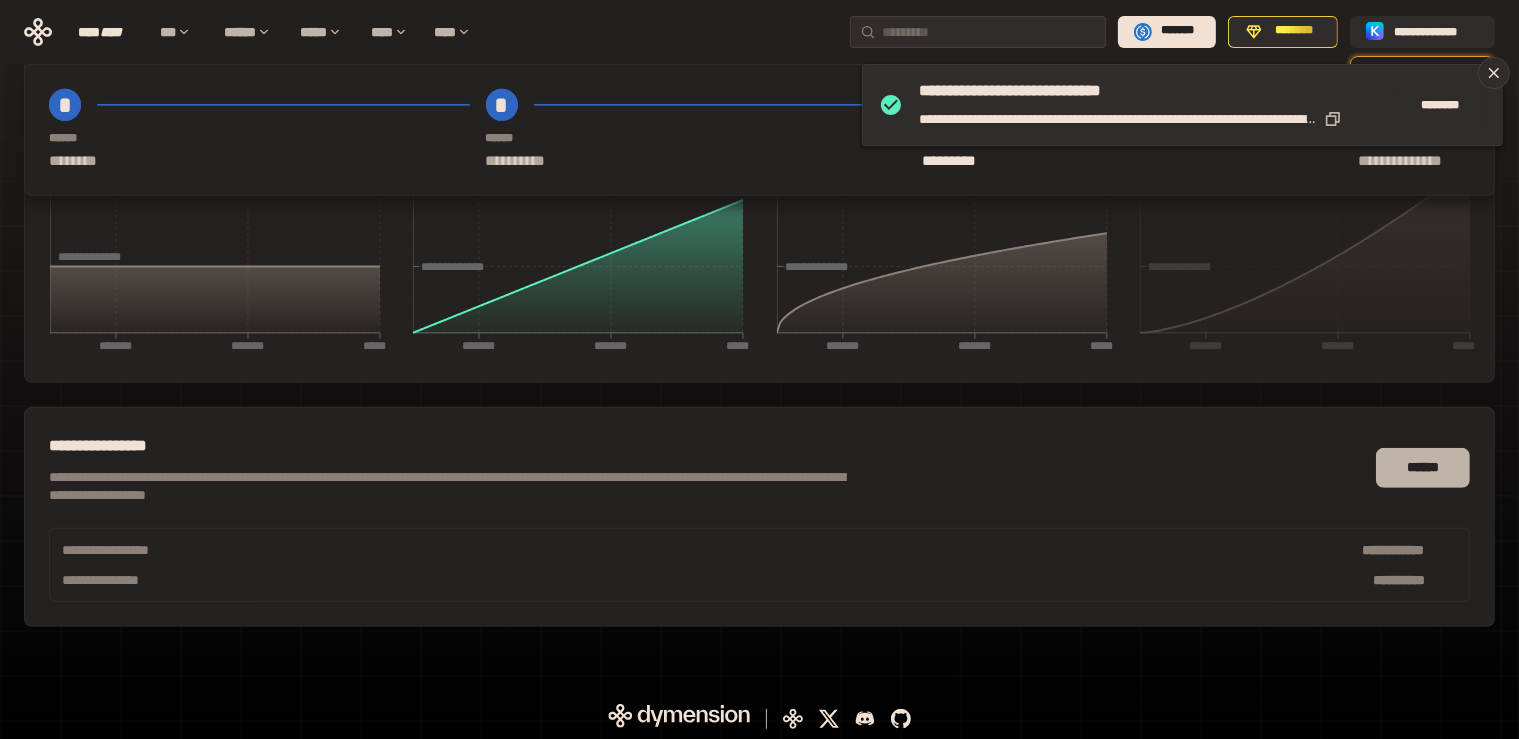 type on "****" 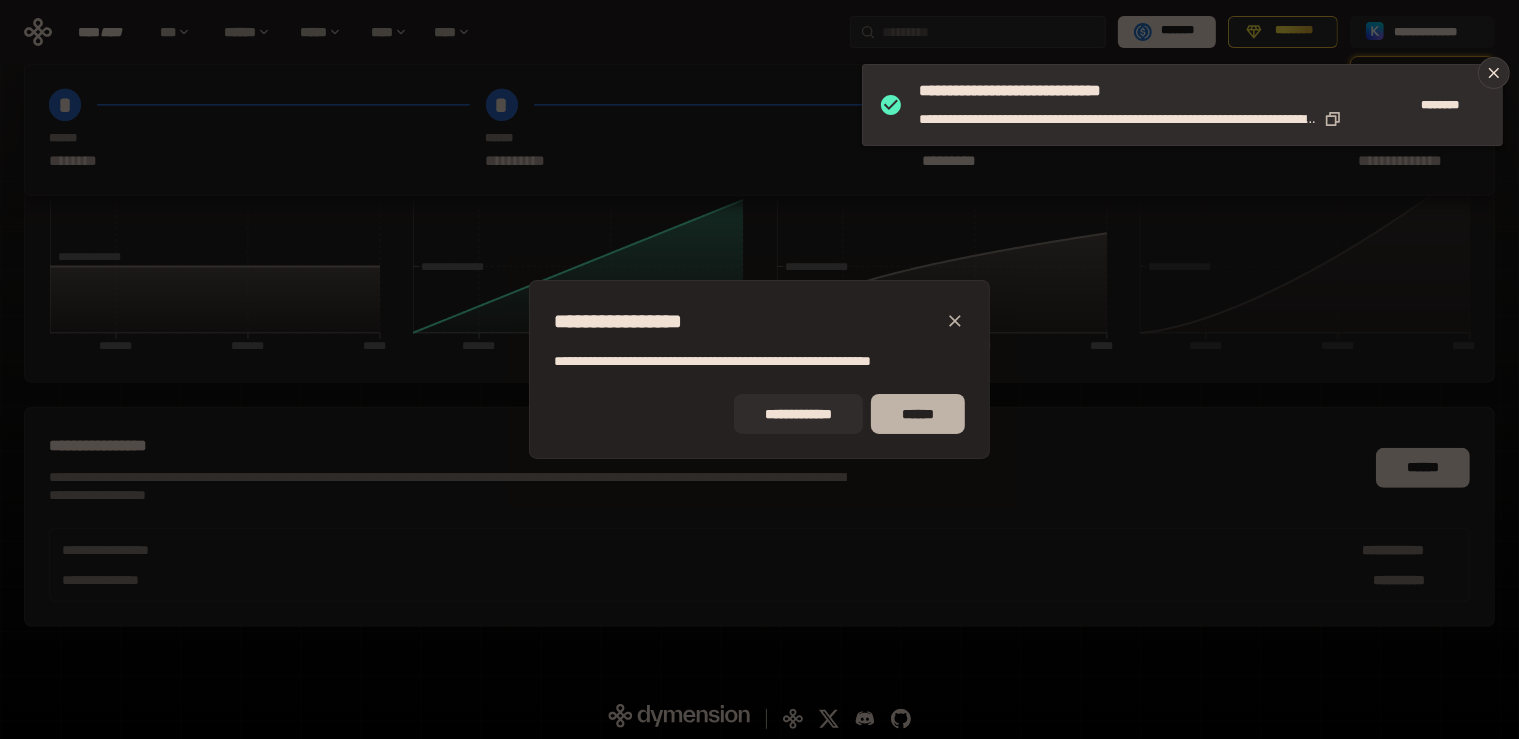 click on "******" at bounding box center (918, 414) 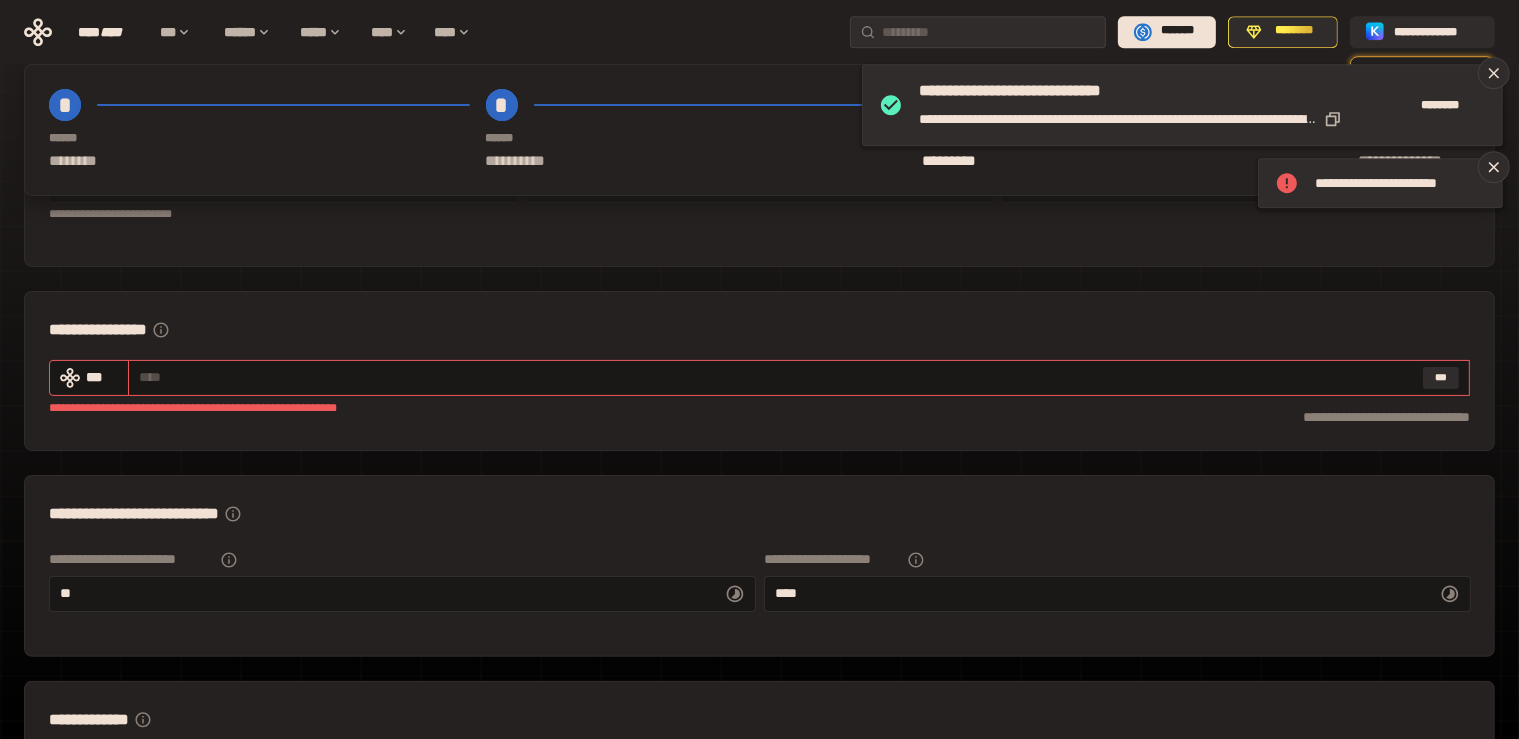 scroll, scrollTop: 316, scrollLeft: 0, axis: vertical 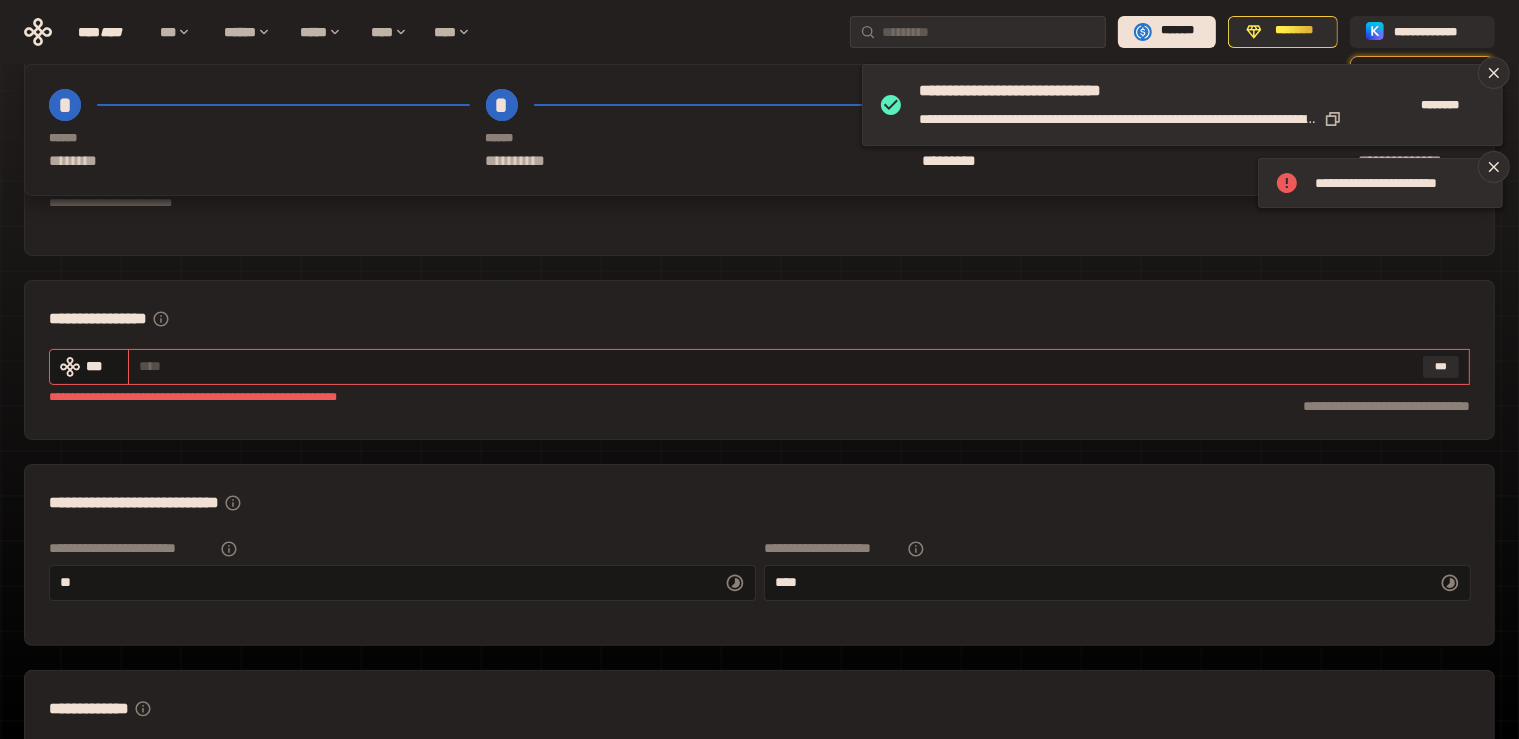 click at bounding box center [777, 366] 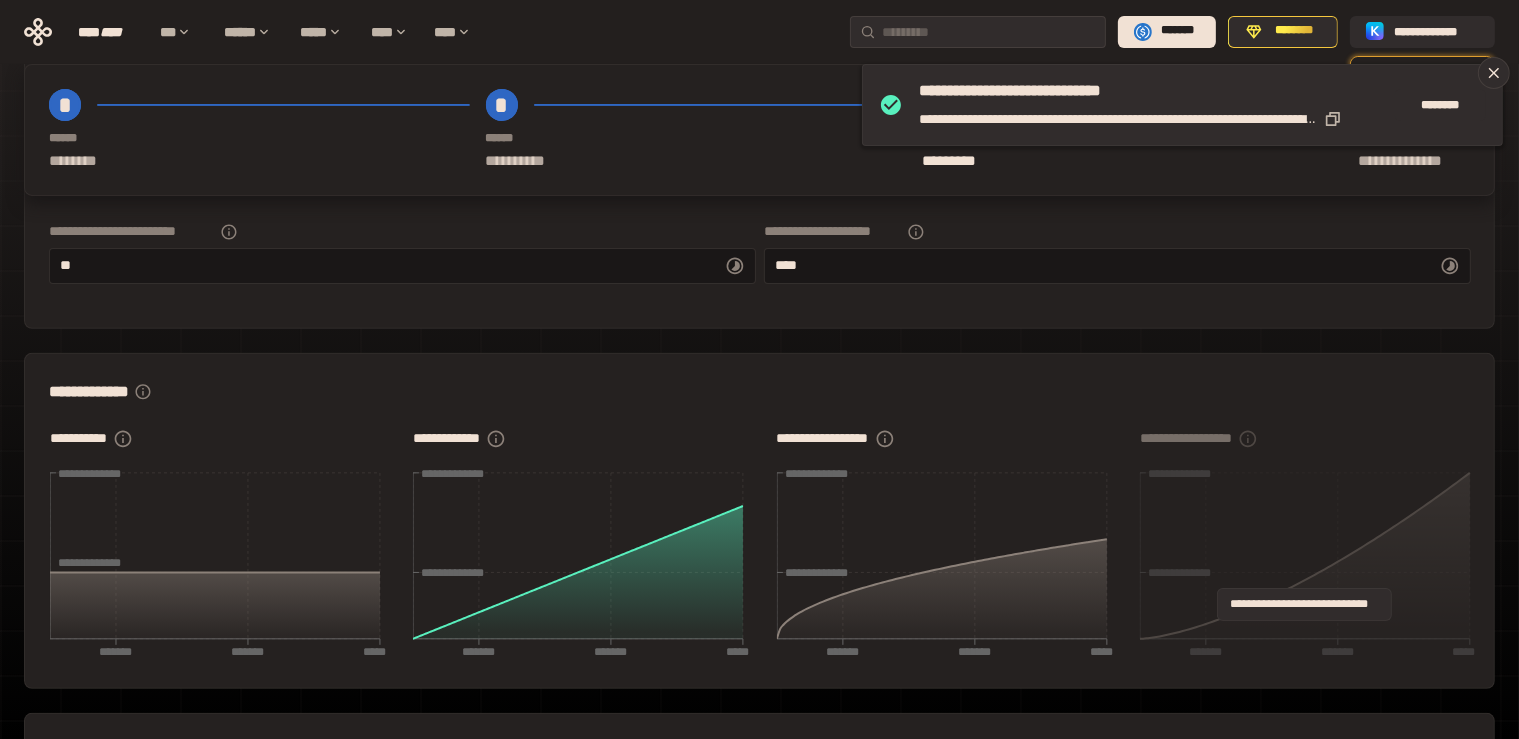 scroll, scrollTop: 939, scrollLeft: 0, axis: vertical 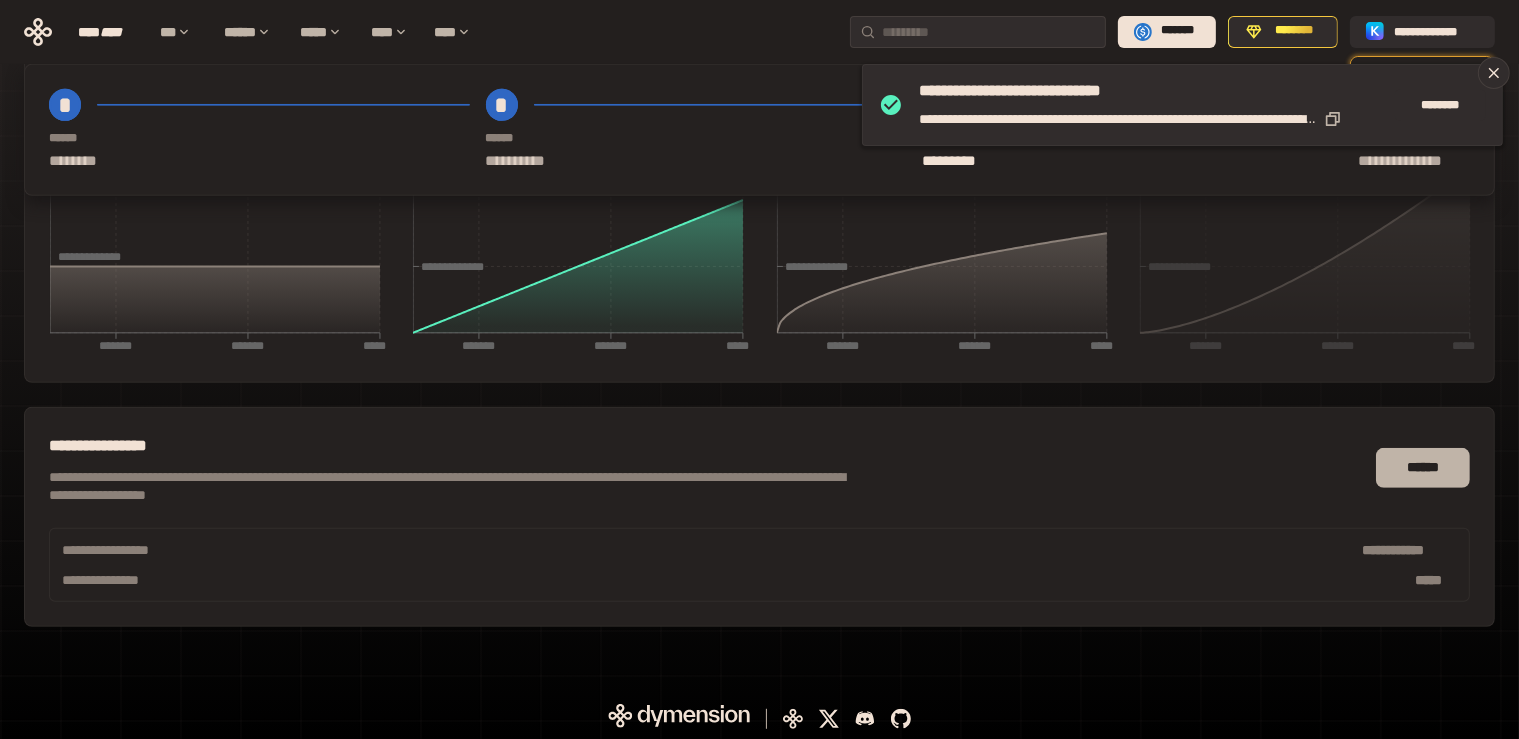 type on "*" 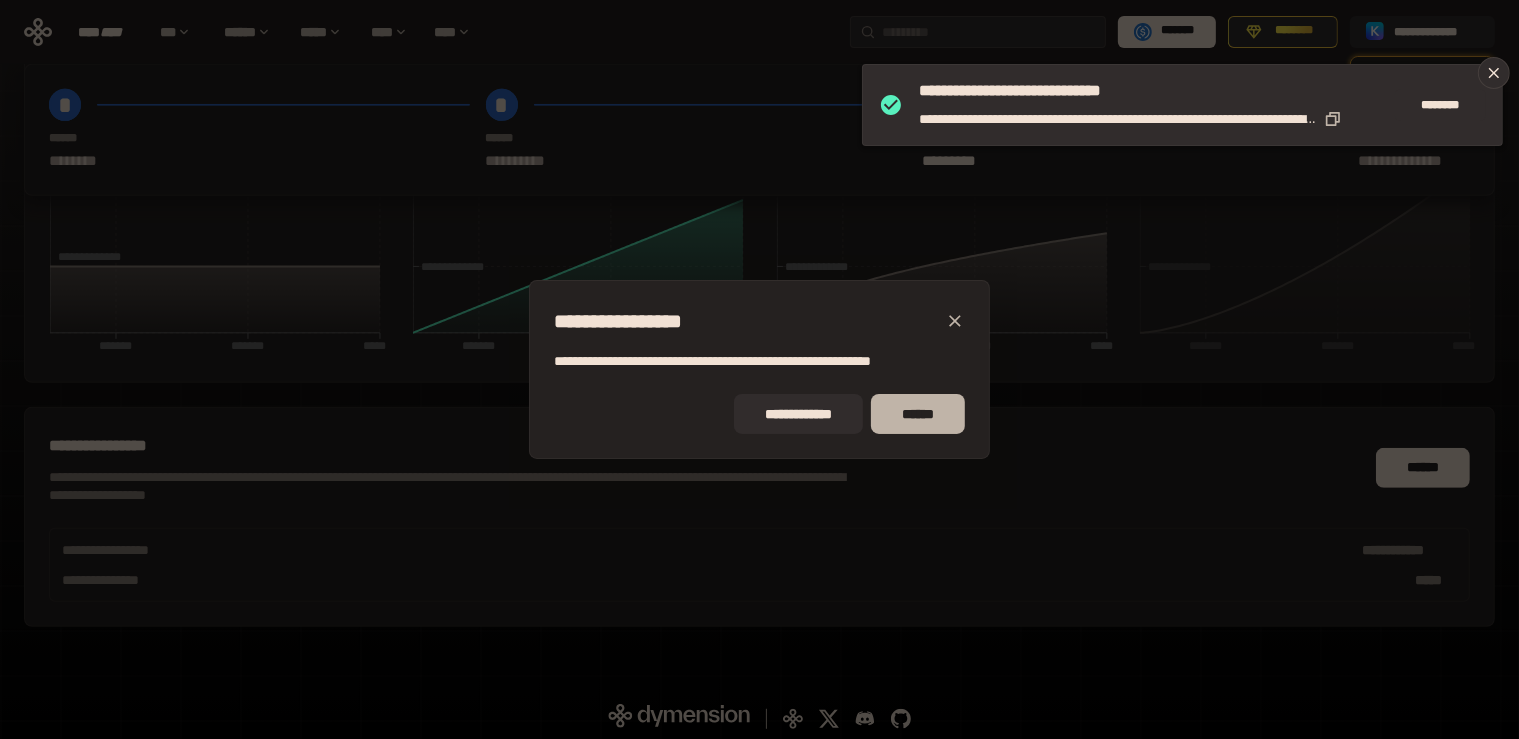 click on "******" at bounding box center [918, 414] 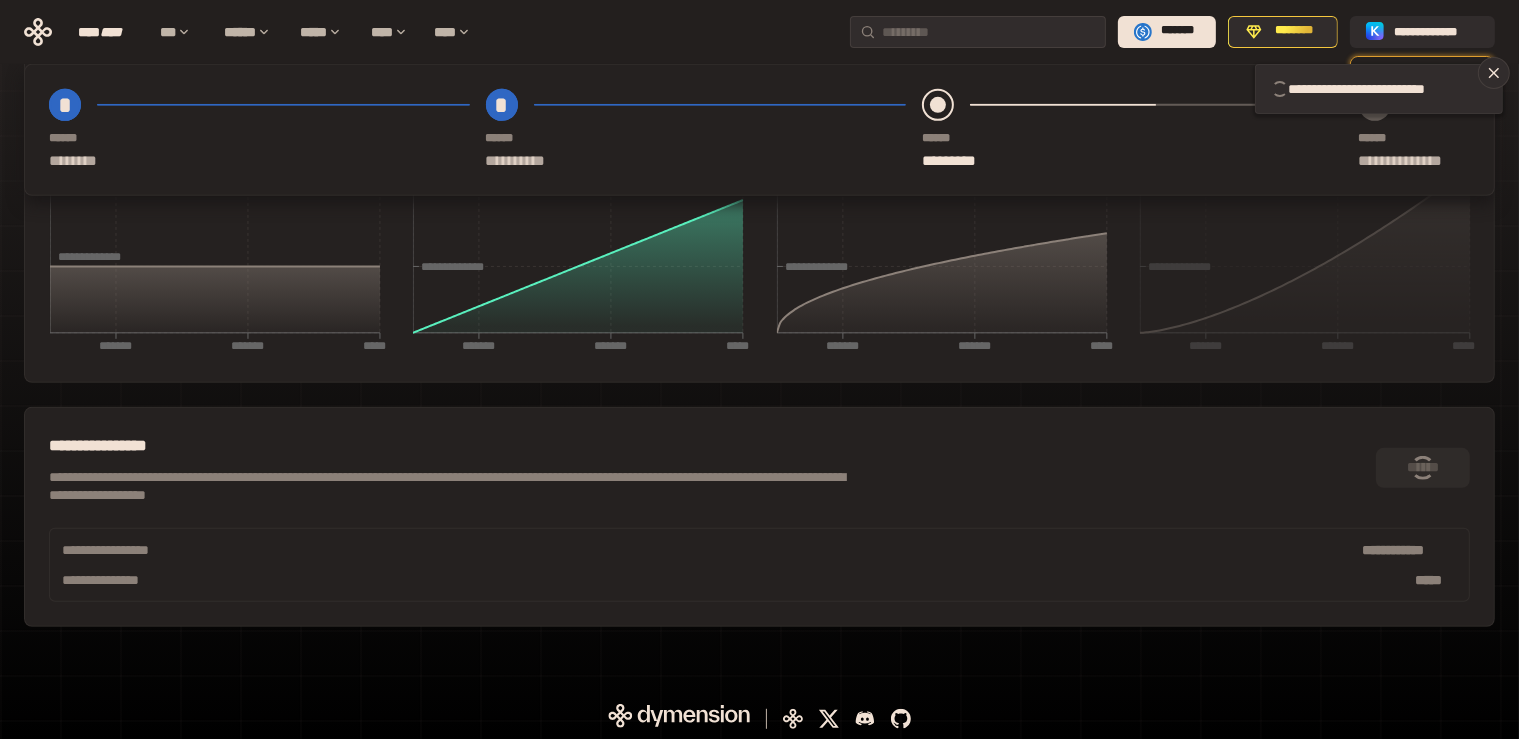 scroll, scrollTop: 396, scrollLeft: 0, axis: vertical 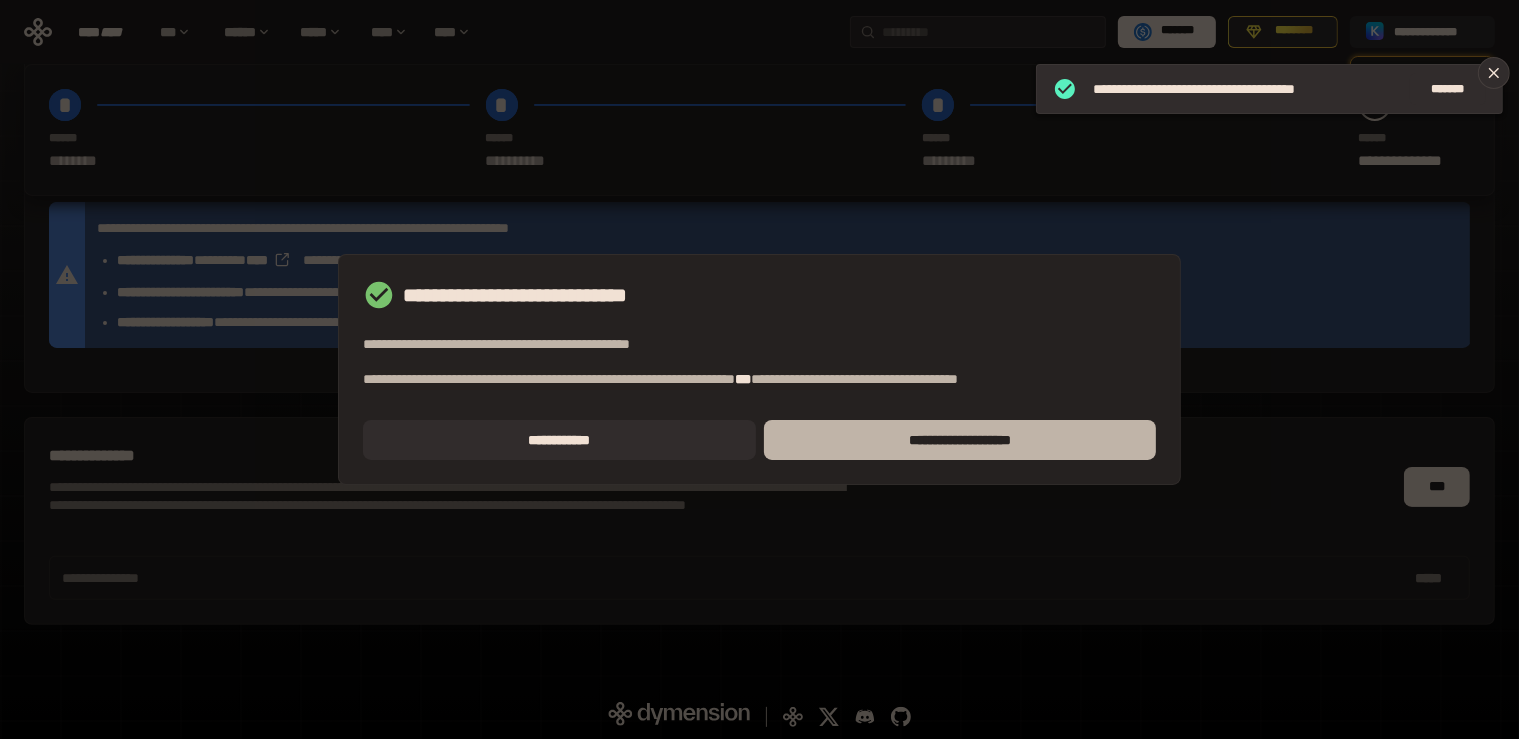 click on "**********" at bounding box center [960, 440] 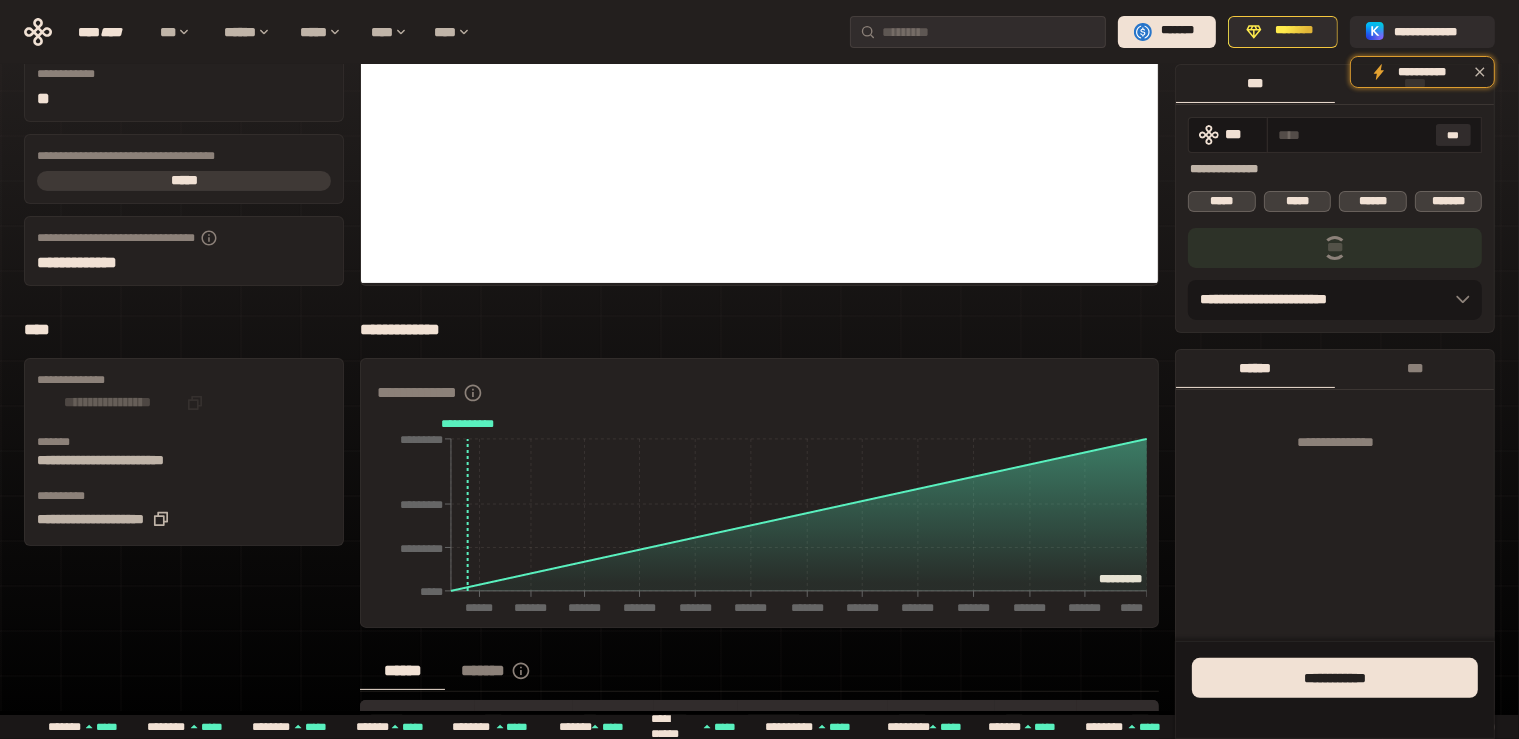 scroll, scrollTop: 0, scrollLeft: 0, axis: both 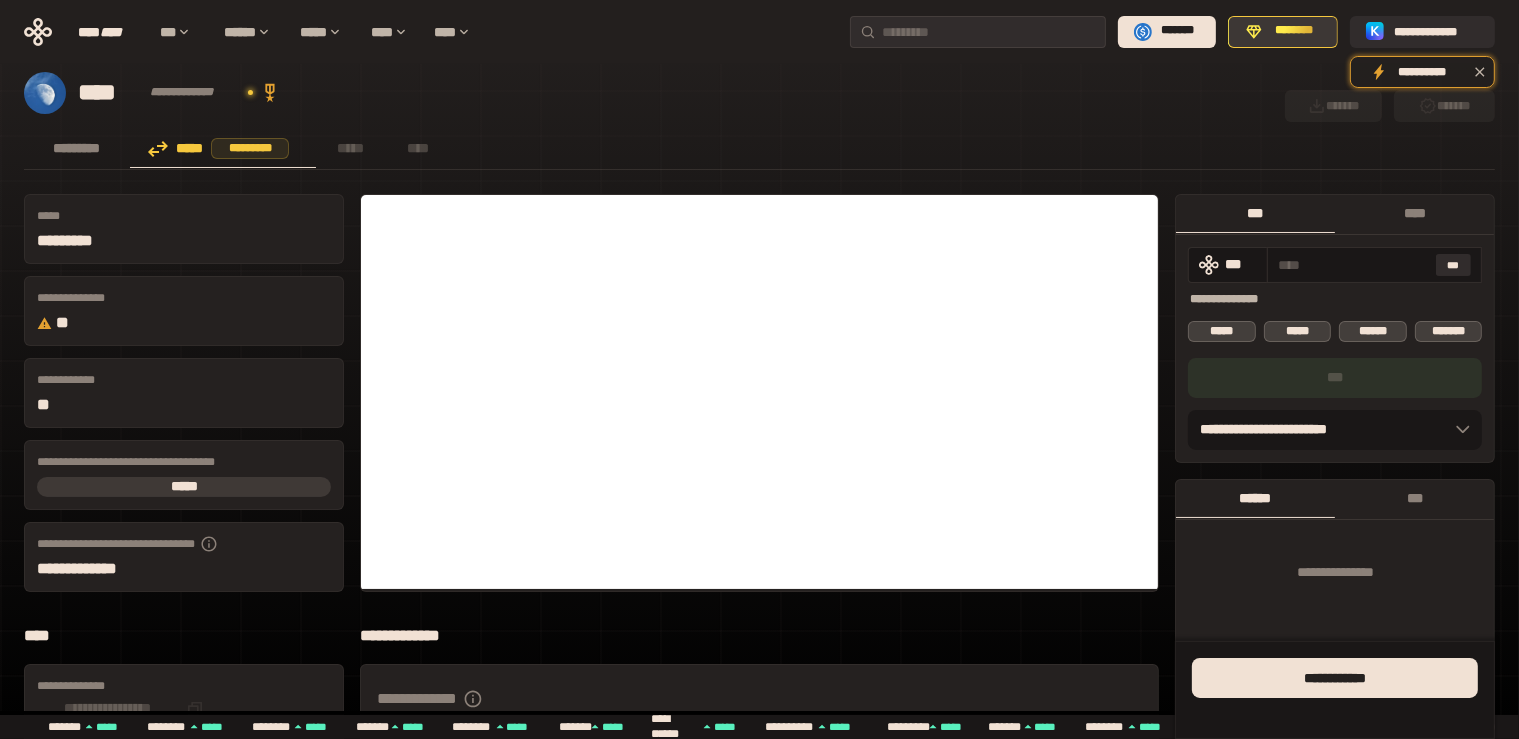 click 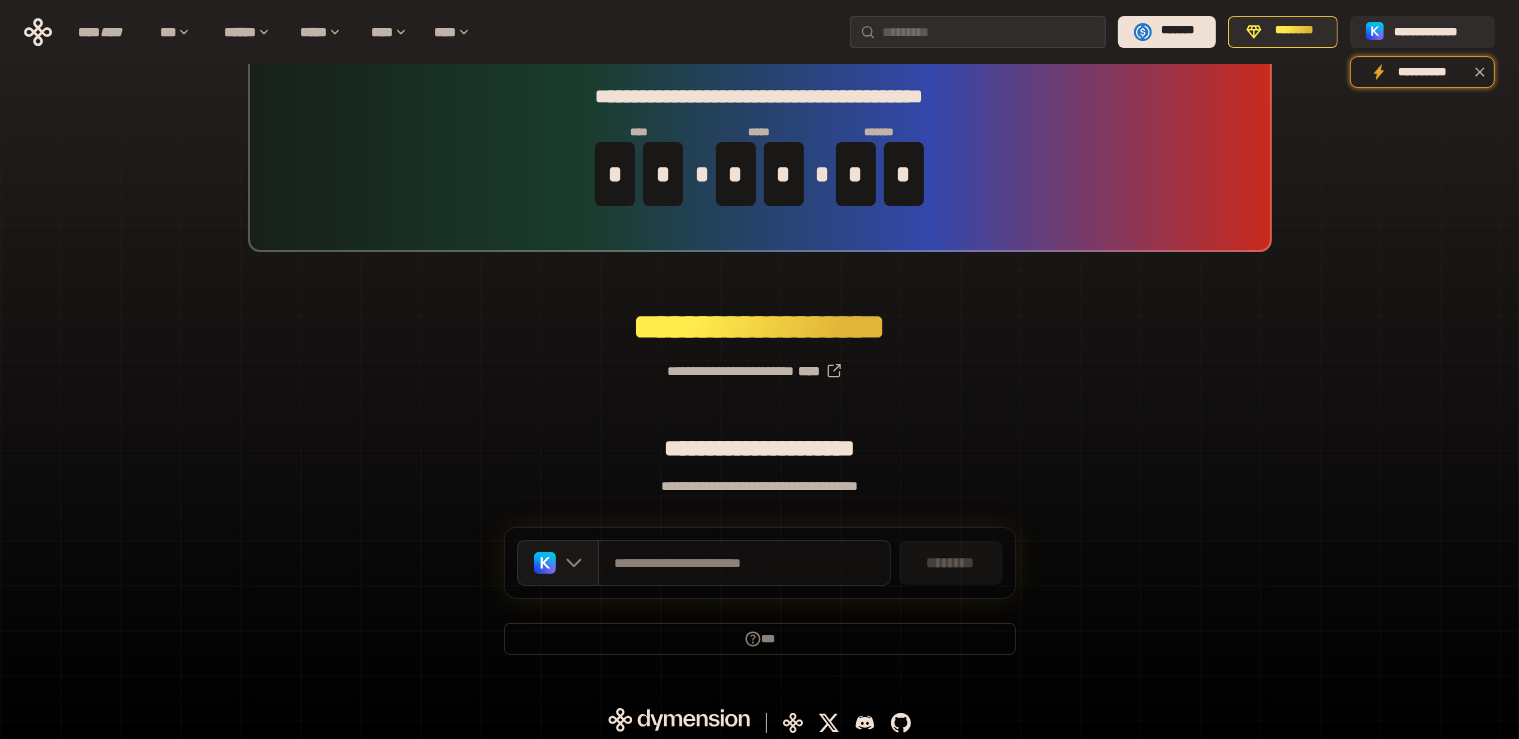 scroll, scrollTop: 43, scrollLeft: 0, axis: vertical 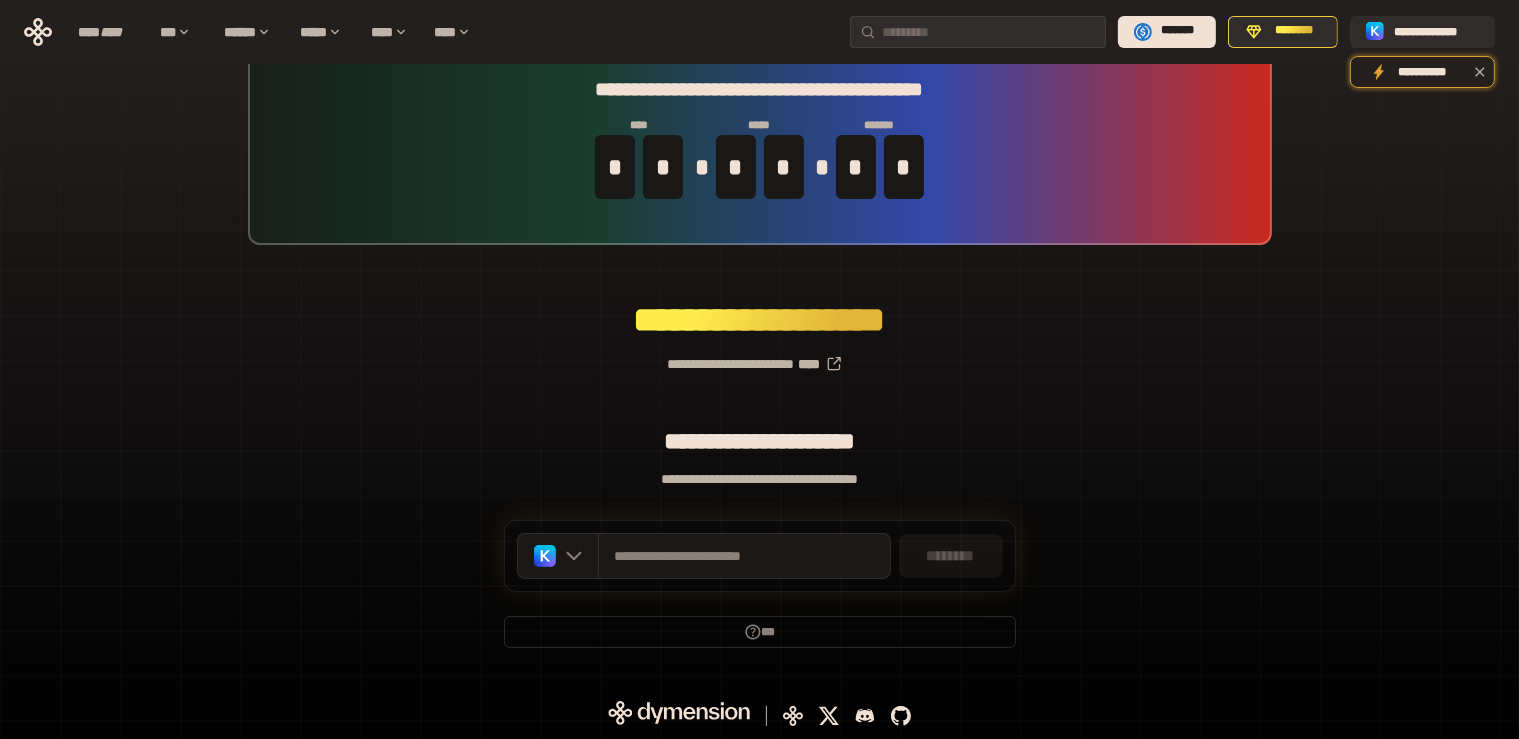 click on "********" at bounding box center [951, 556] 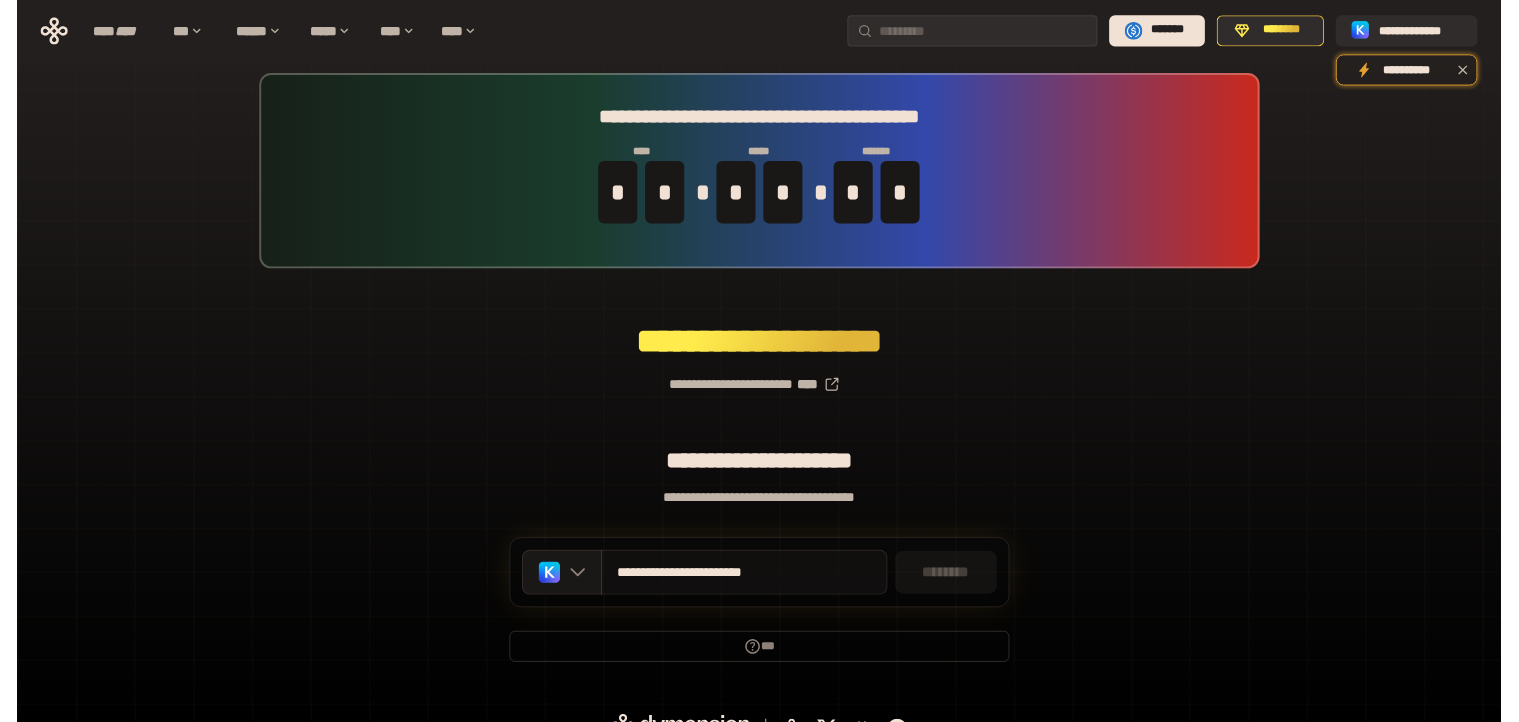 scroll, scrollTop: 0, scrollLeft: 0, axis: both 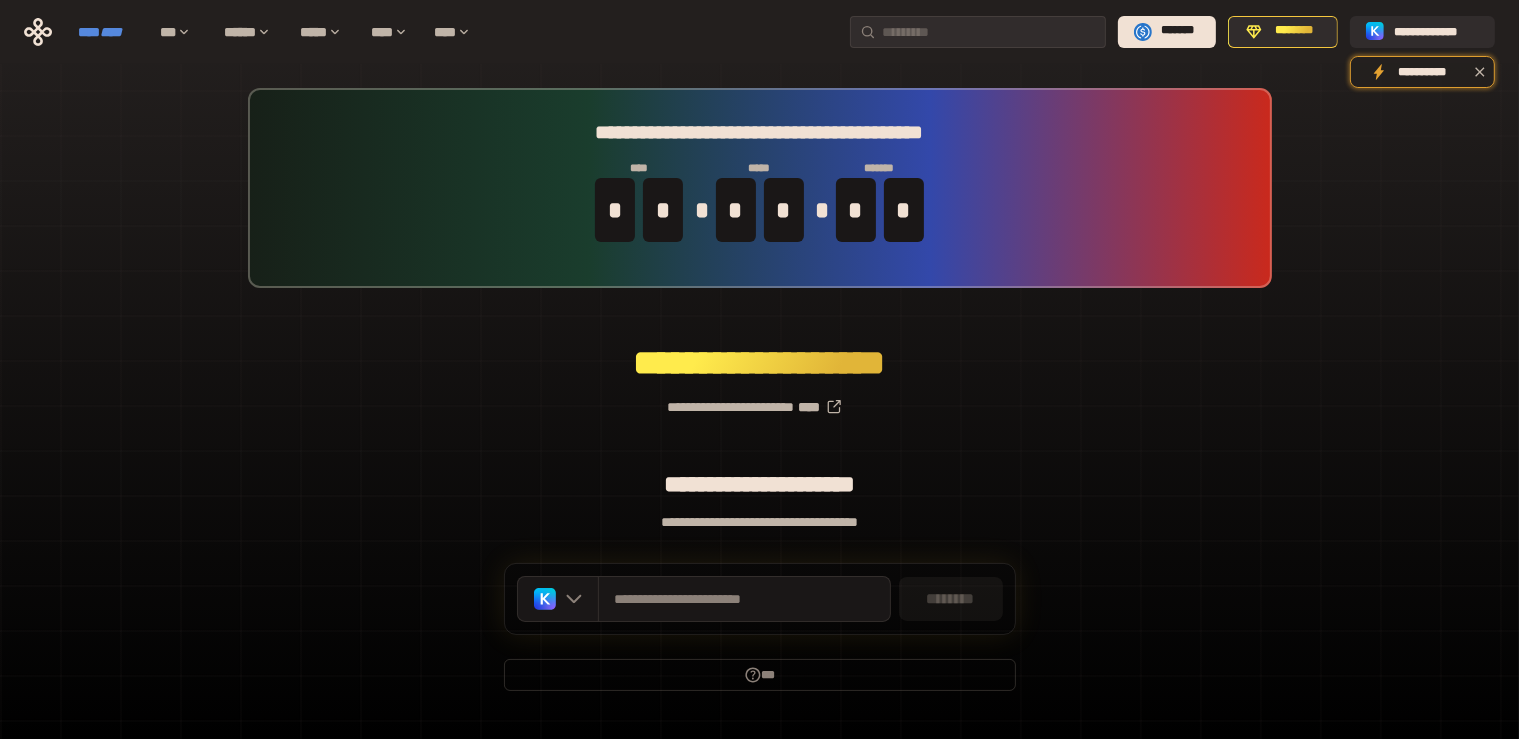 click on "****" at bounding box center [111, 32] 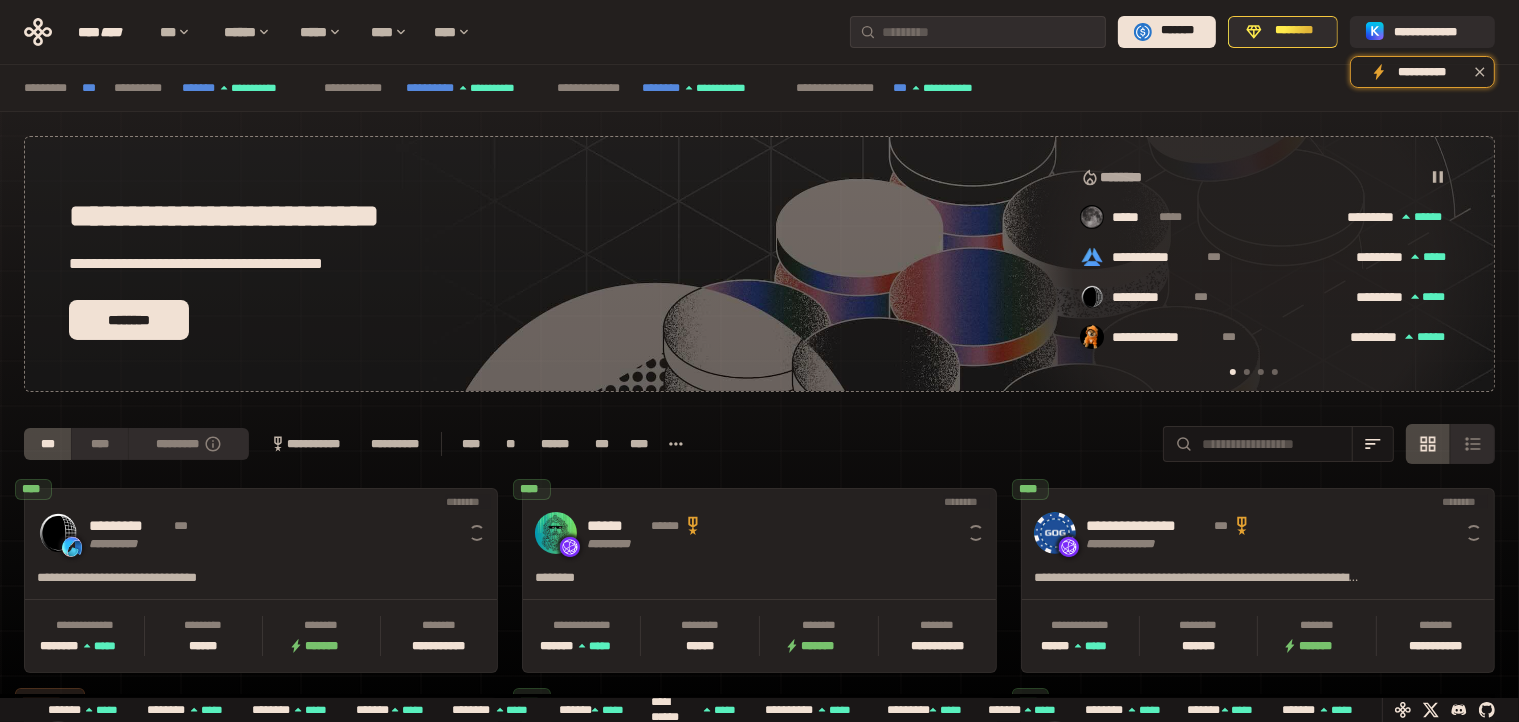 scroll, scrollTop: 0, scrollLeft: 16, axis: horizontal 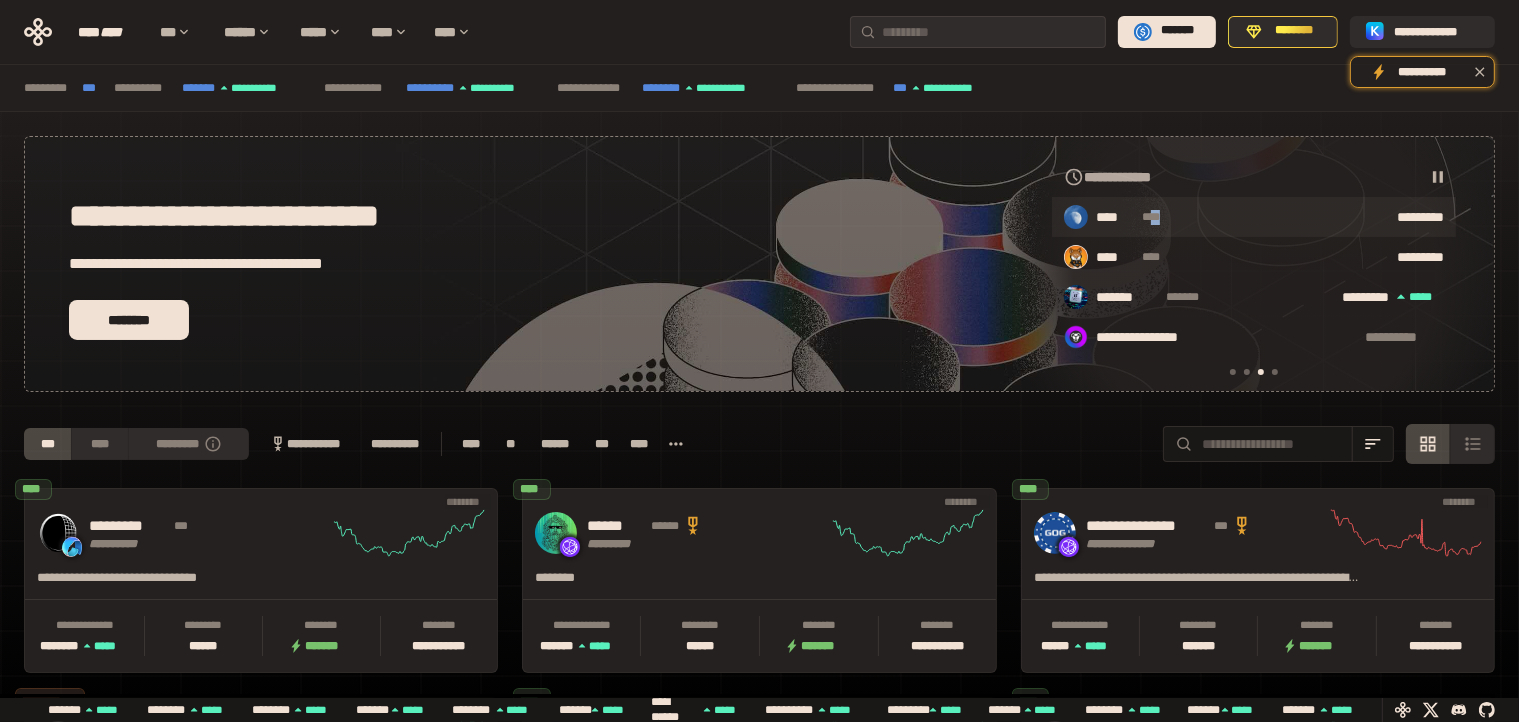 drag, startPoint x: 1342, startPoint y: 229, endPoint x: 1163, endPoint y: 202, distance: 181.02486 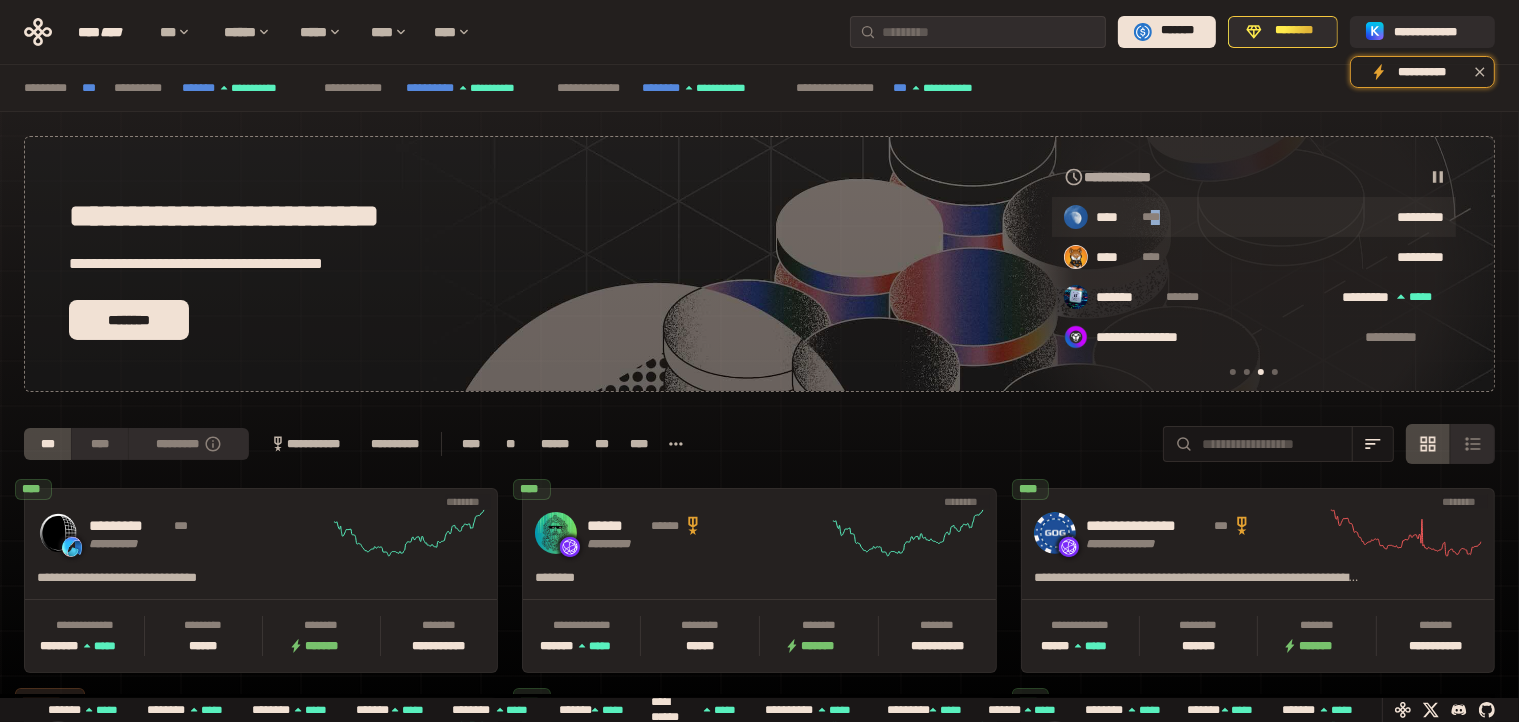click on "**** **** *********" at bounding box center (1254, 217) 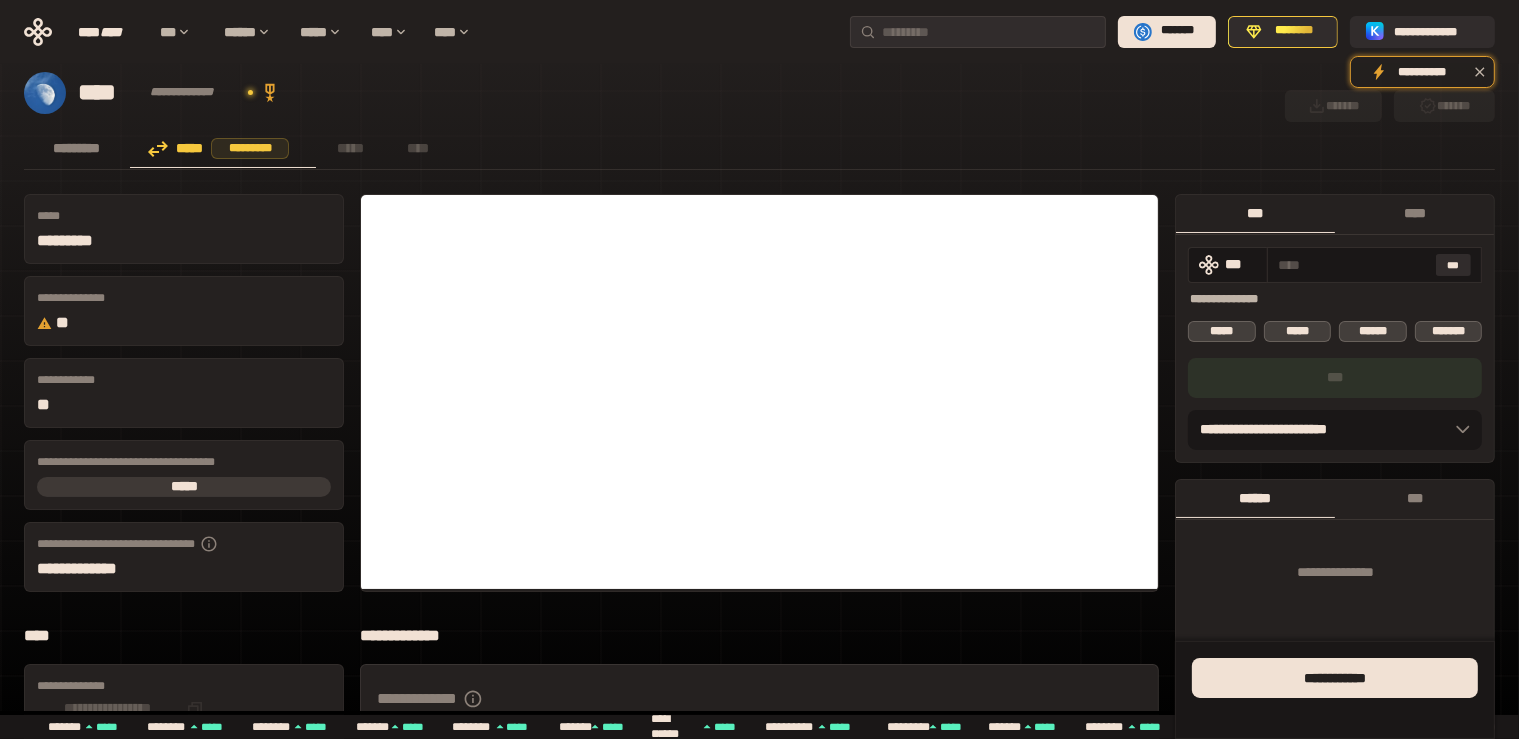 scroll, scrollTop: 422, scrollLeft: 0, axis: vertical 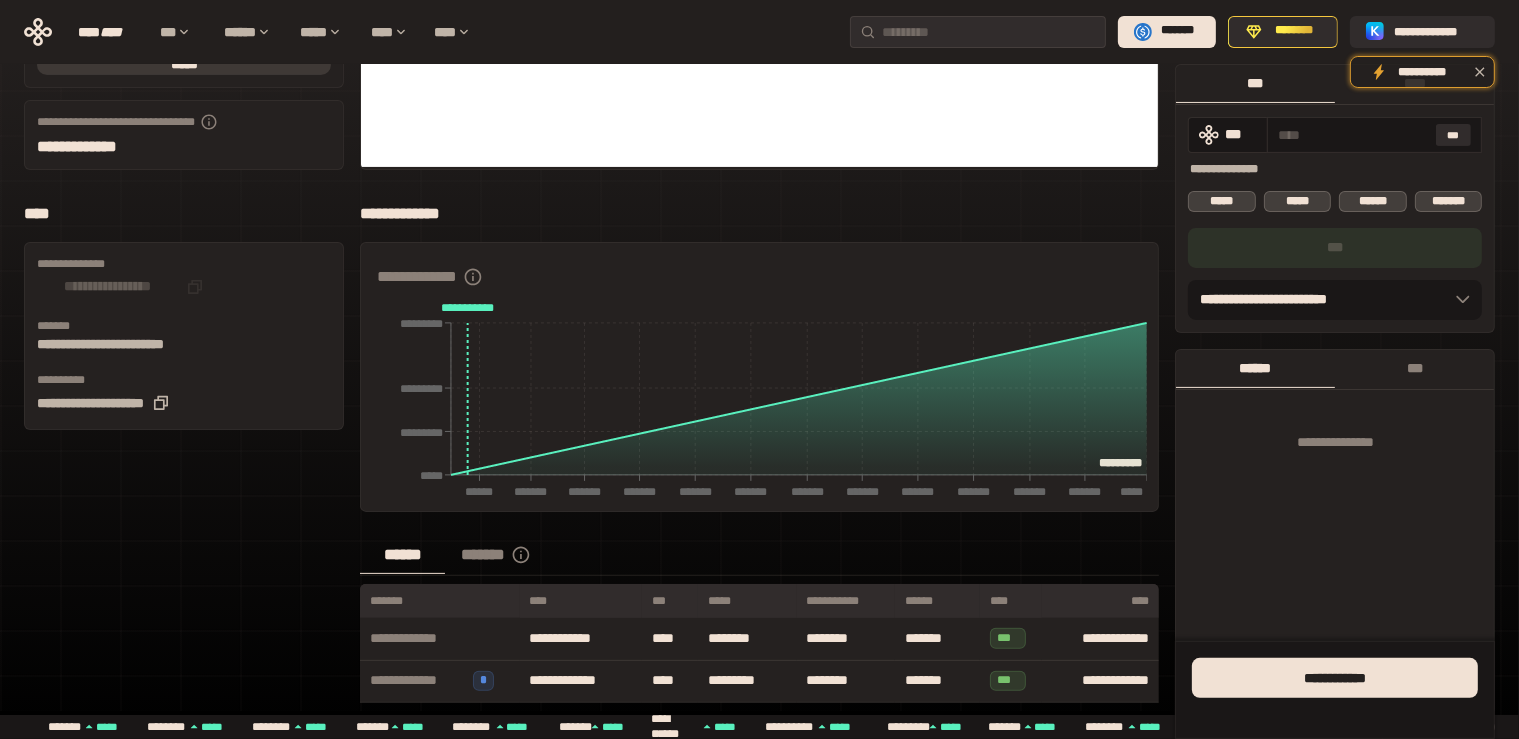 click on "****** *******" at bounding box center (759, 556) 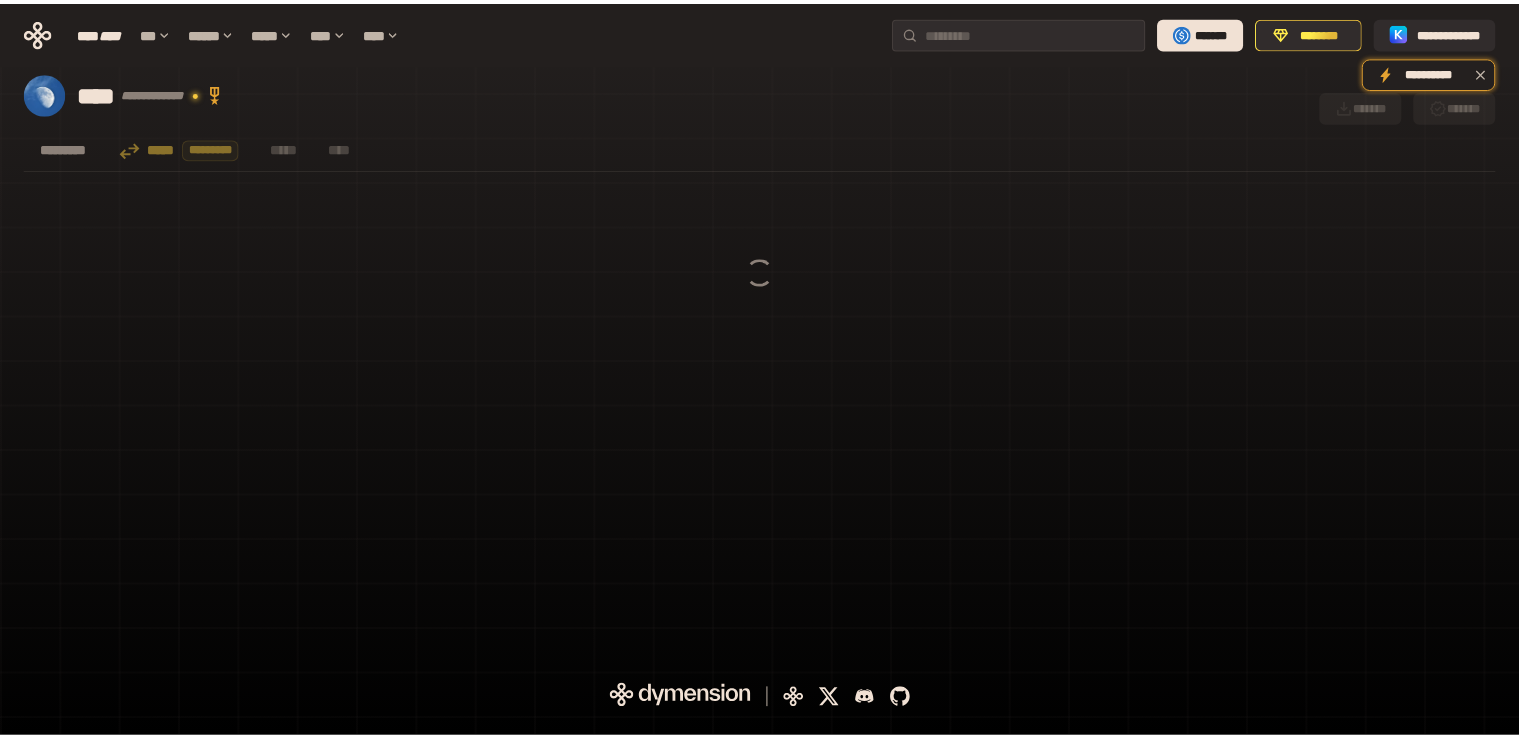 scroll, scrollTop: 0, scrollLeft: 0, axis: both 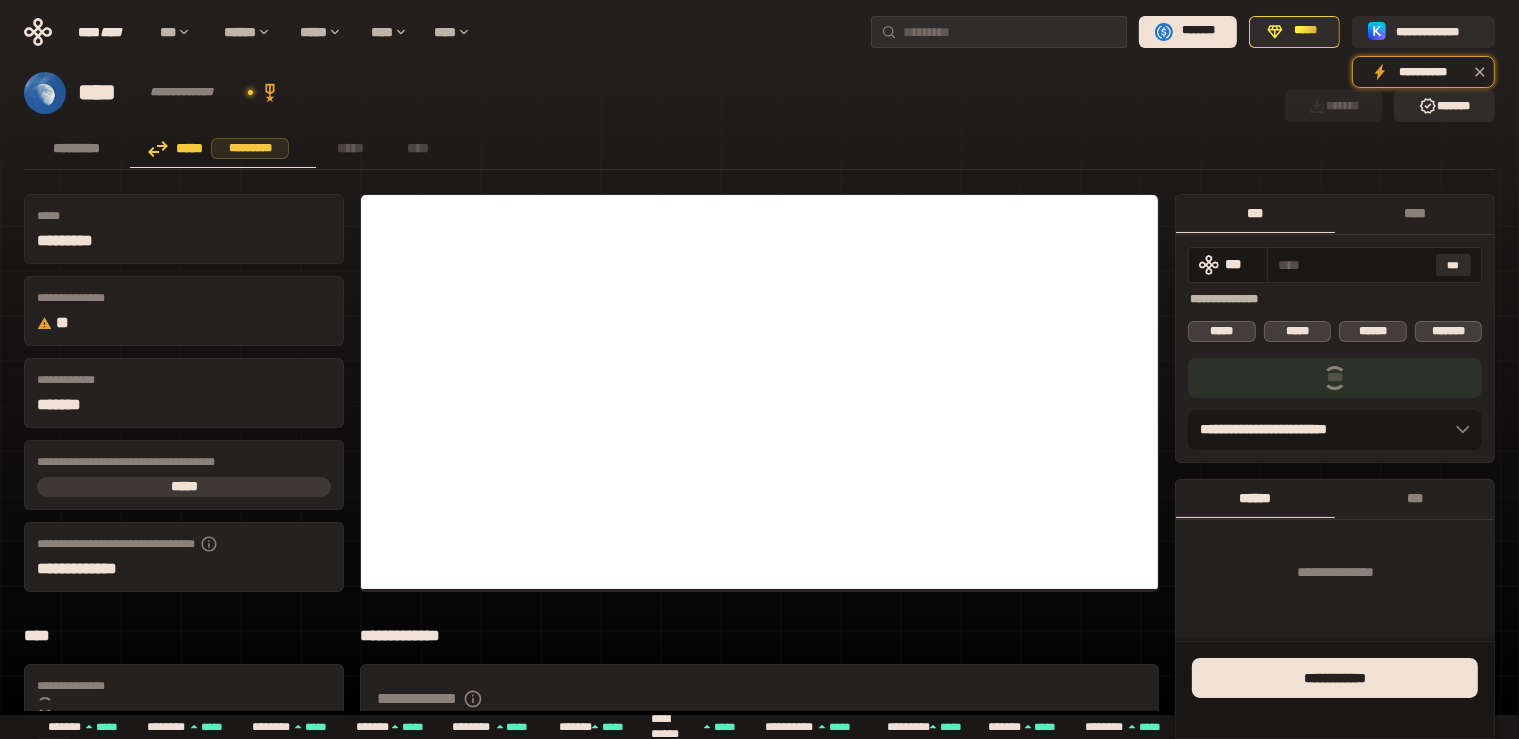 click on "*****" at bounding box center [1222, 331] 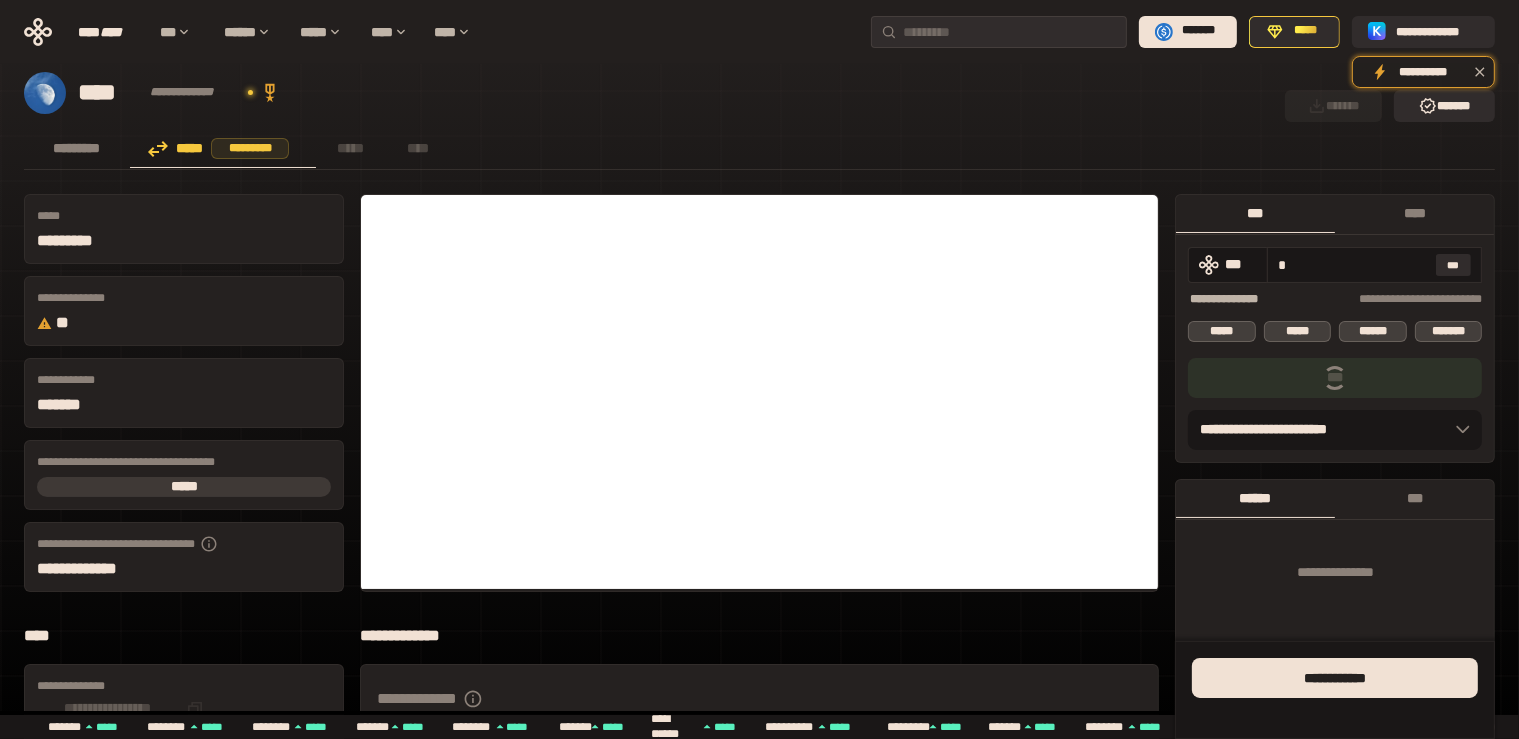 type on "*" 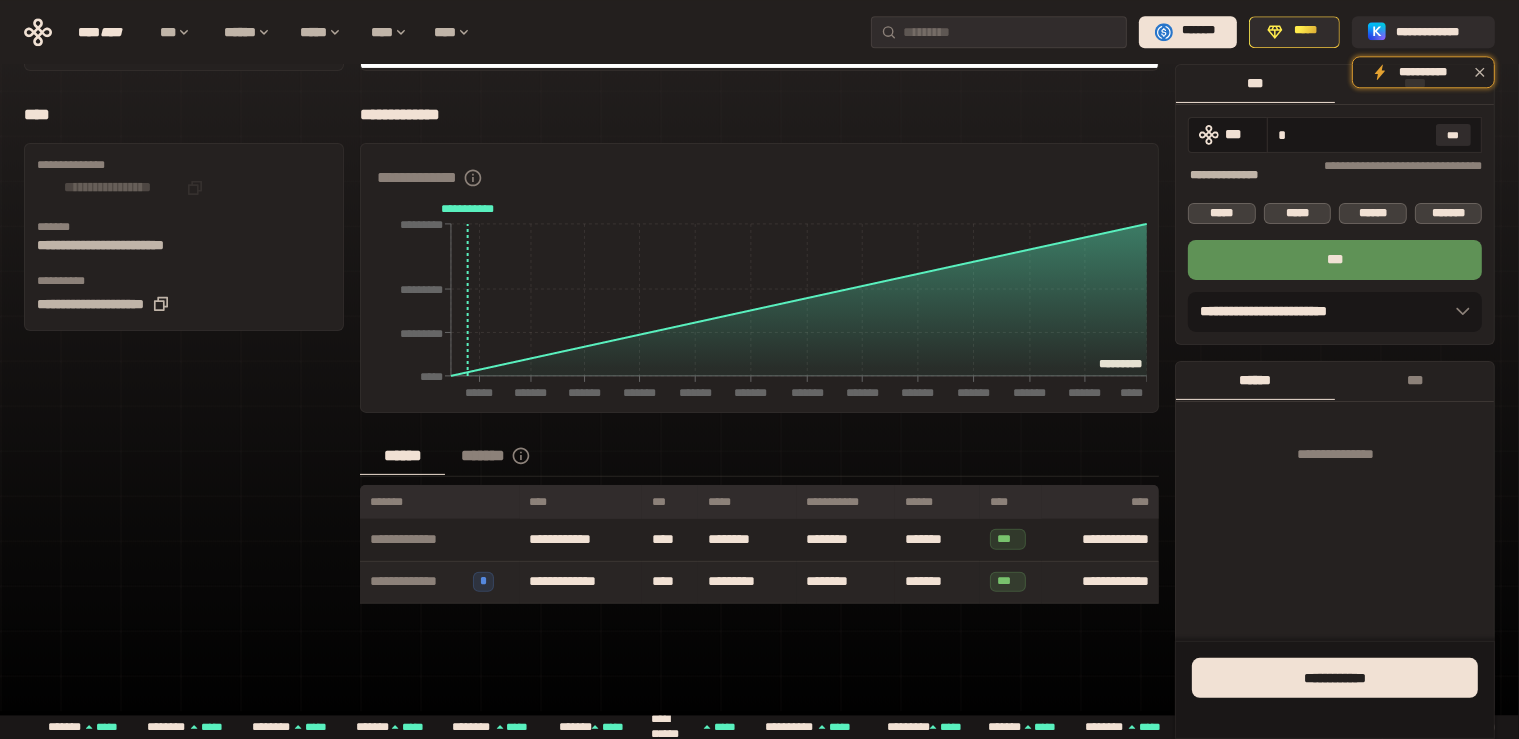 scroll, scrollTop: 528, scrollLeft: 0, axis: vertical 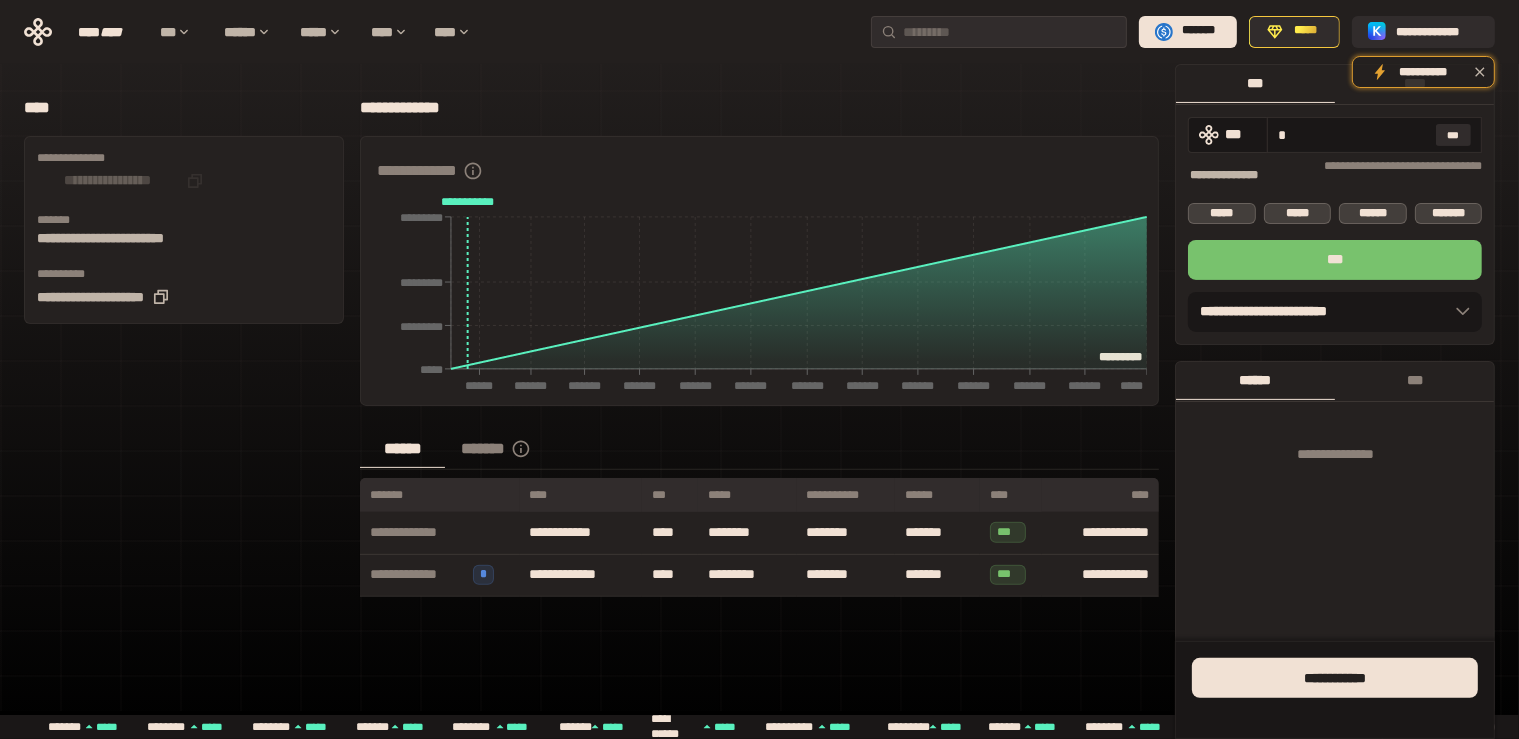 click on "***" at bounding box center [1335, 260] 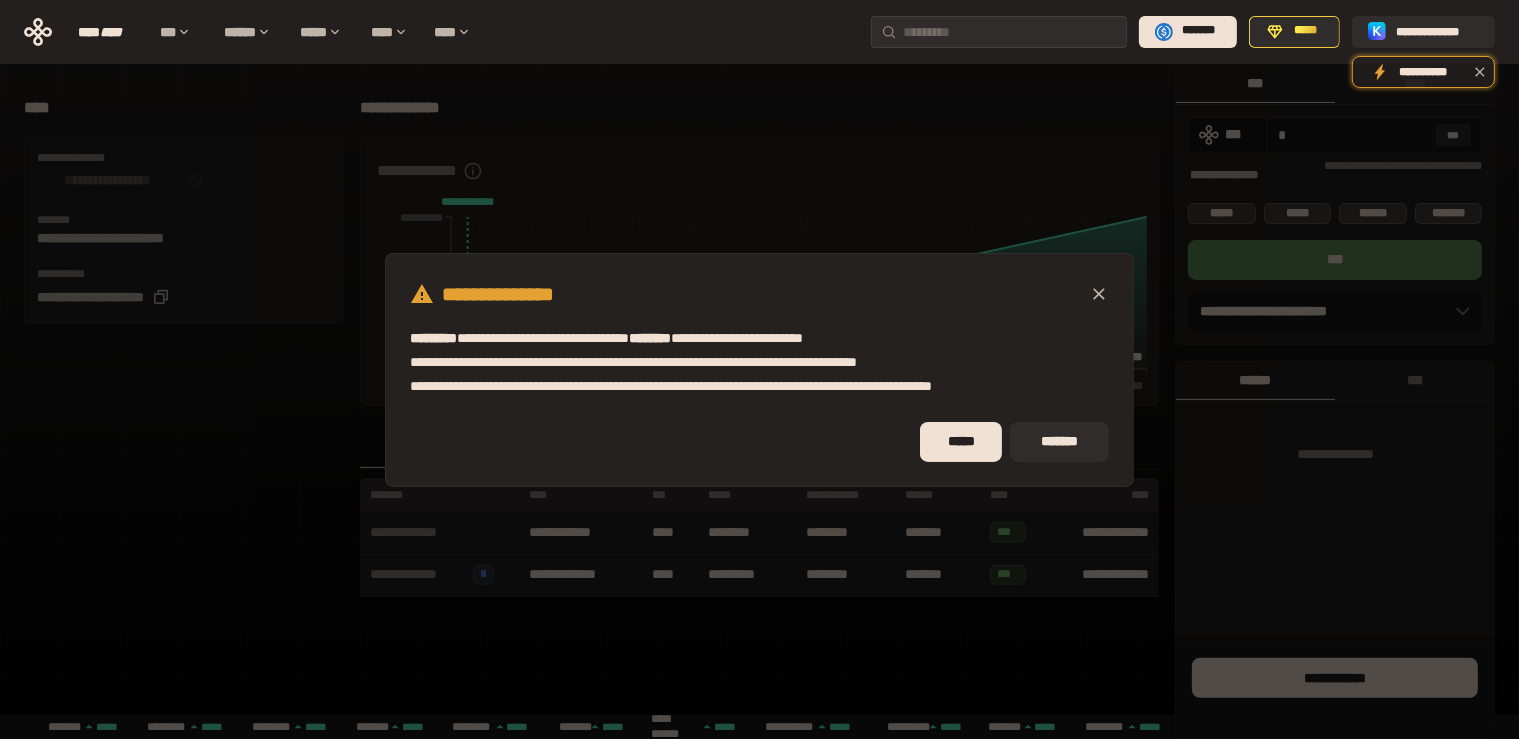 click 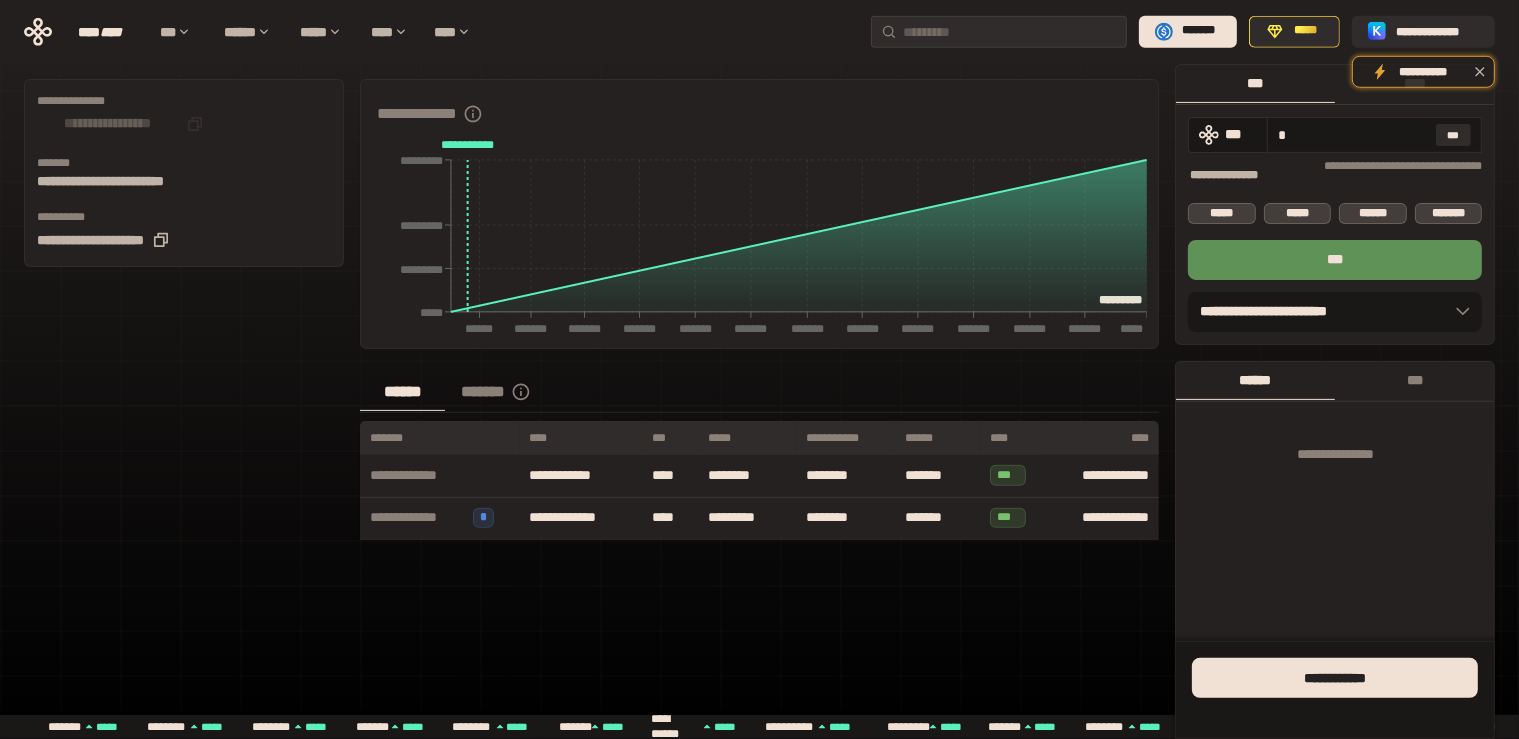 scroll, scrollTop: 728, scrollLeft: 0, axis: vertical 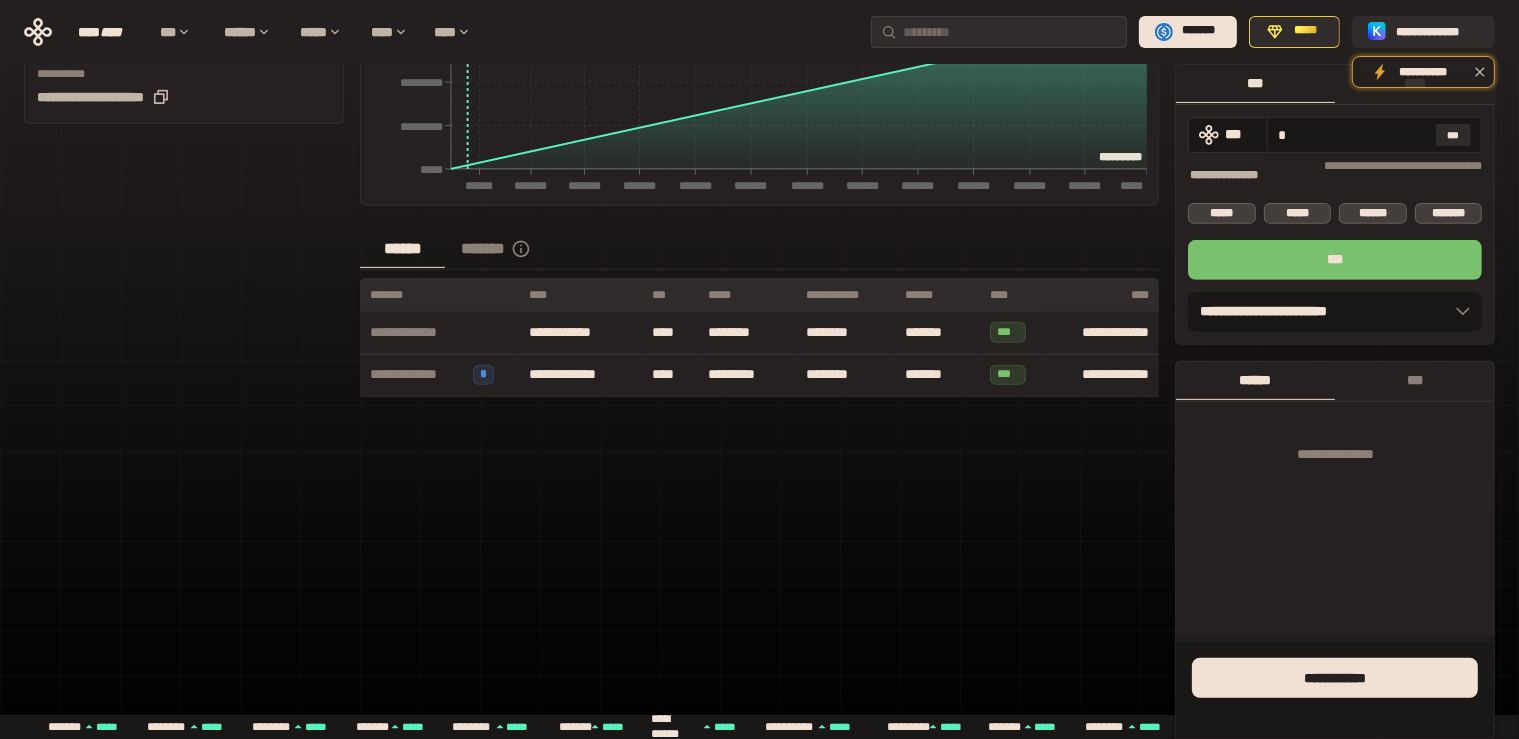 click on "**********" at bounding box center [1335, 204] 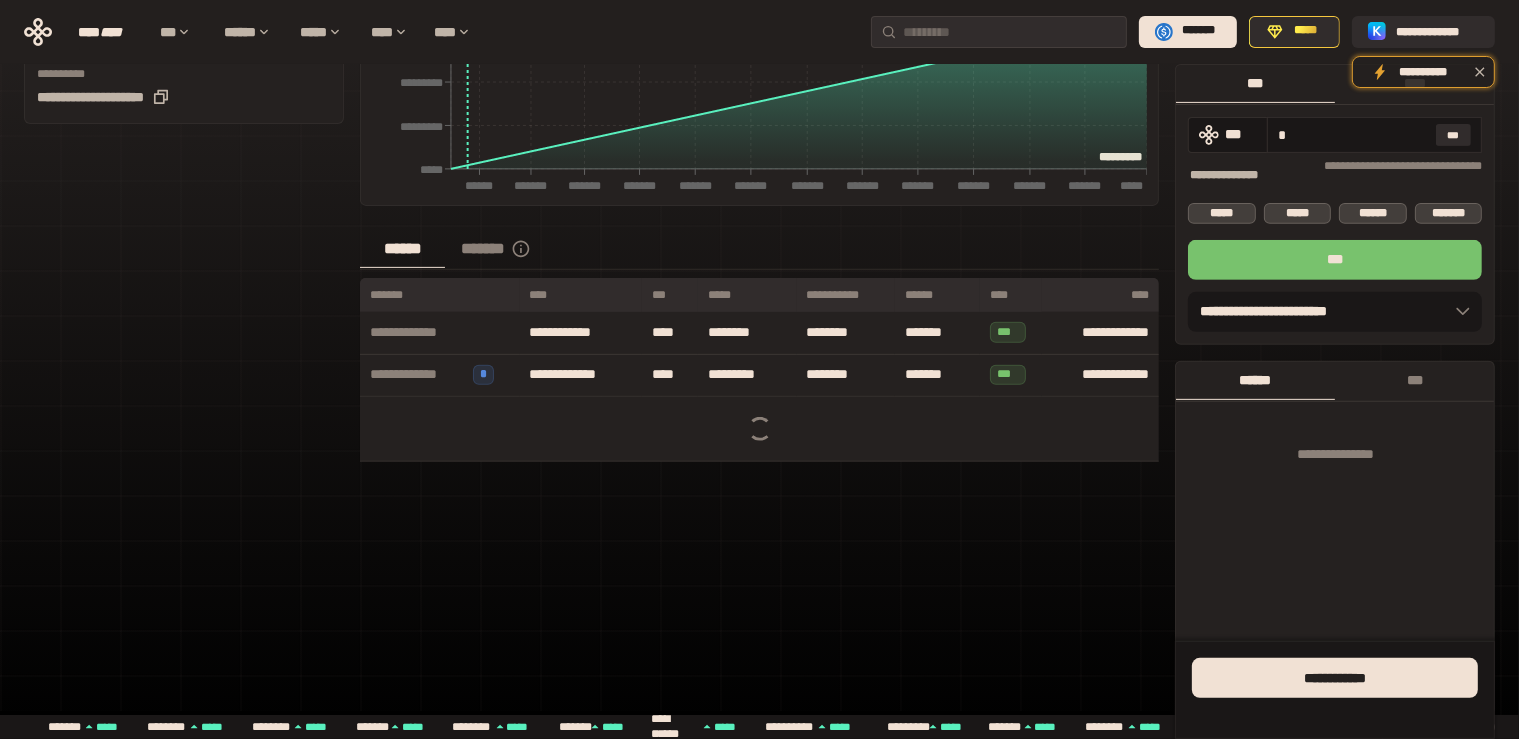 click on "***" at bounding box center [1335, 260] 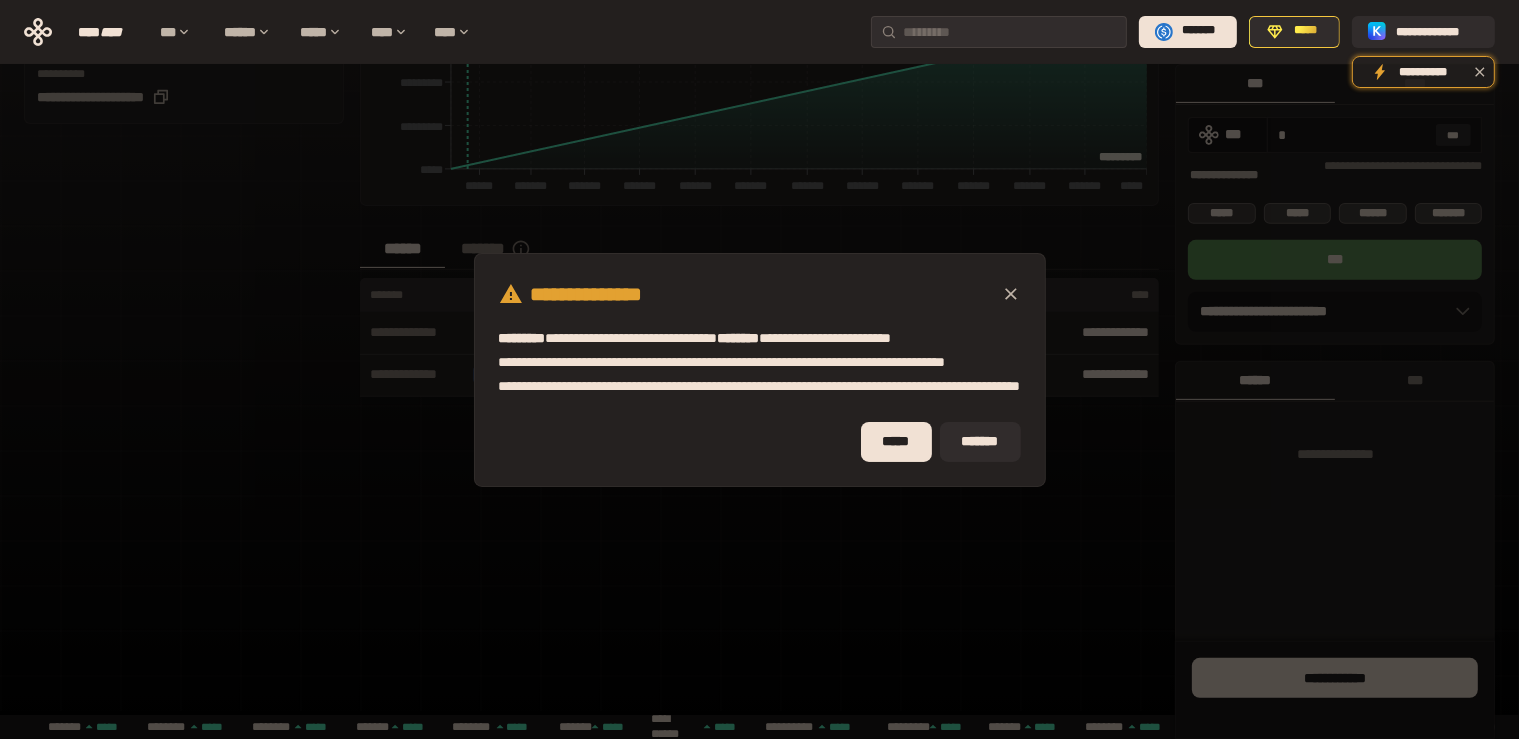 click on "*******" at bounding box center (980, 442) 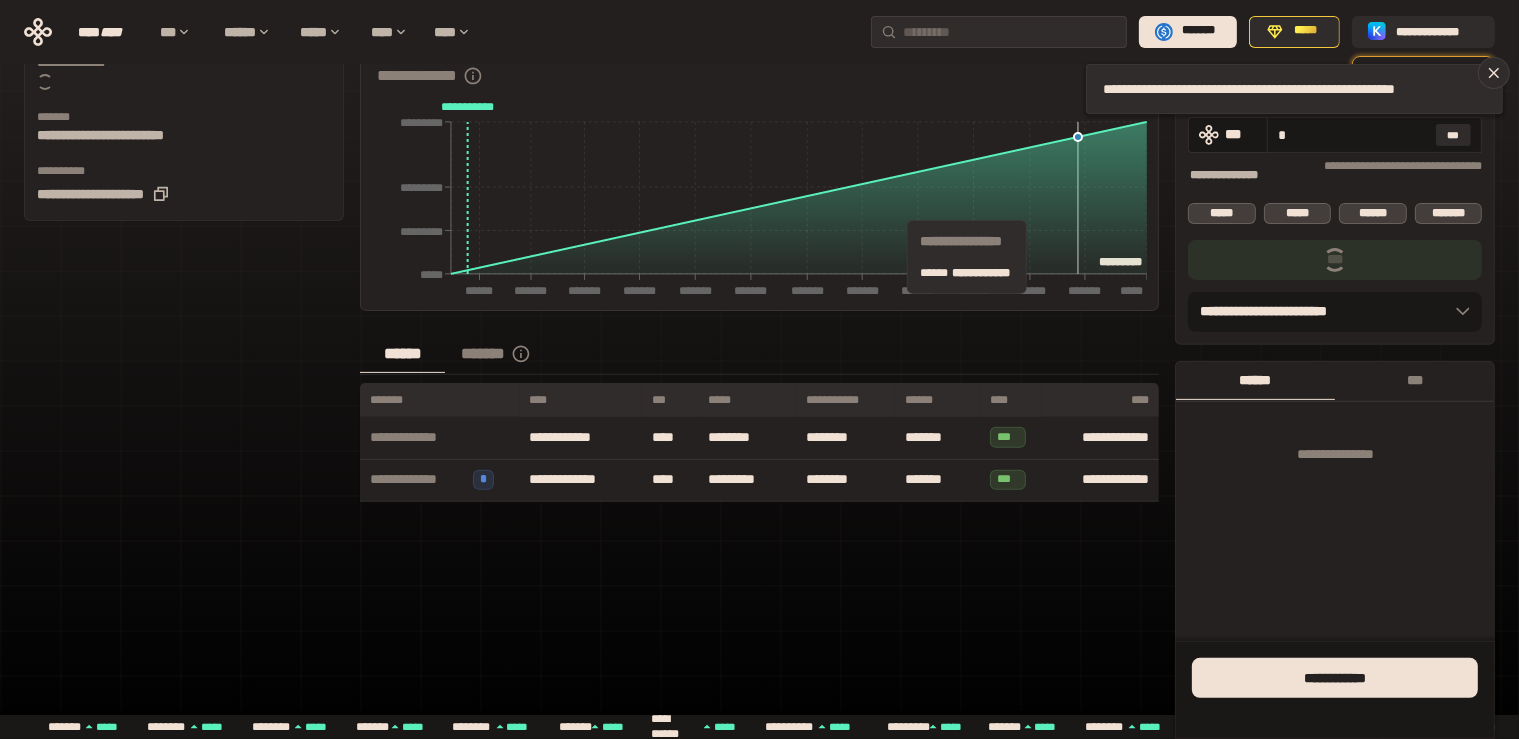 scroll, scrollTop: 316, scrollLeft: 0, axis: vertical 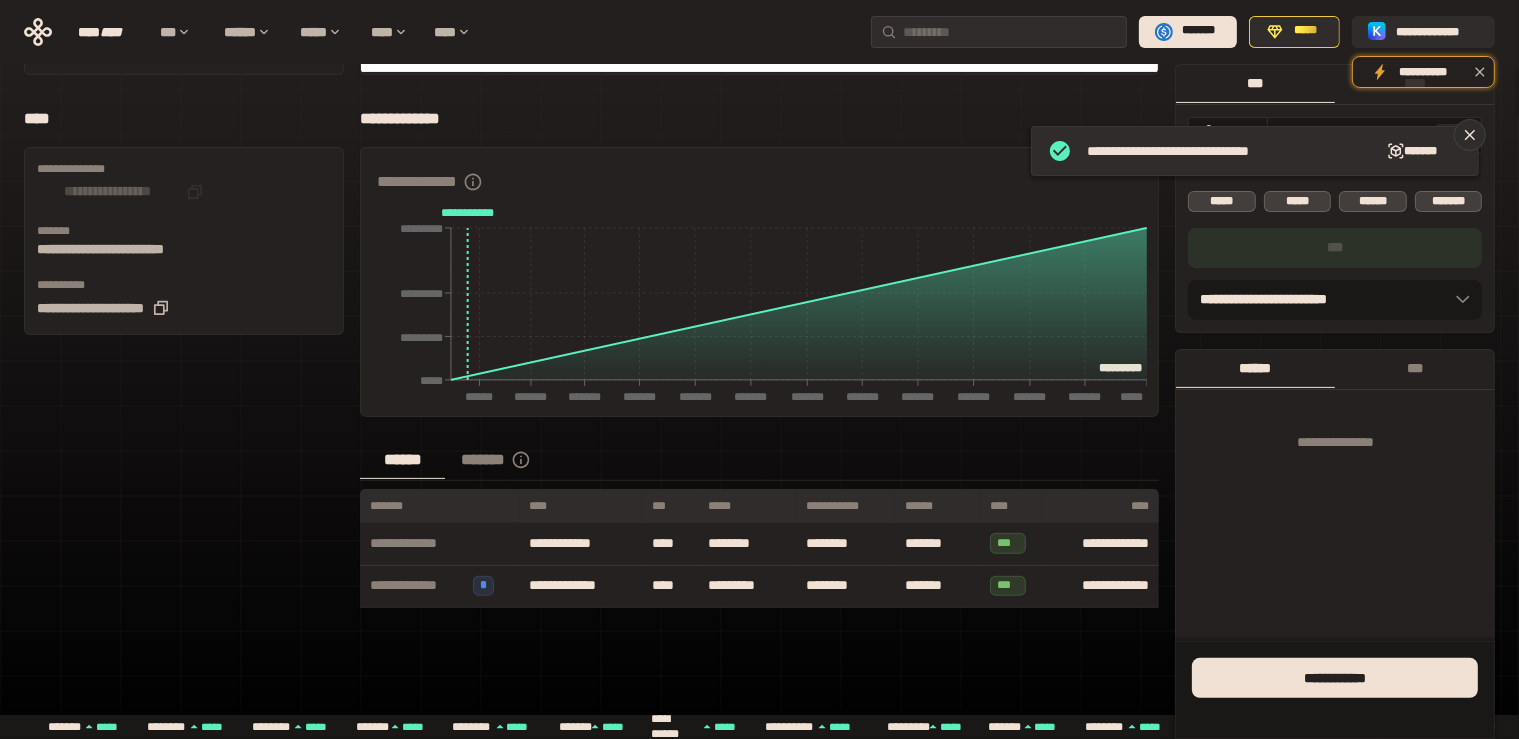 type 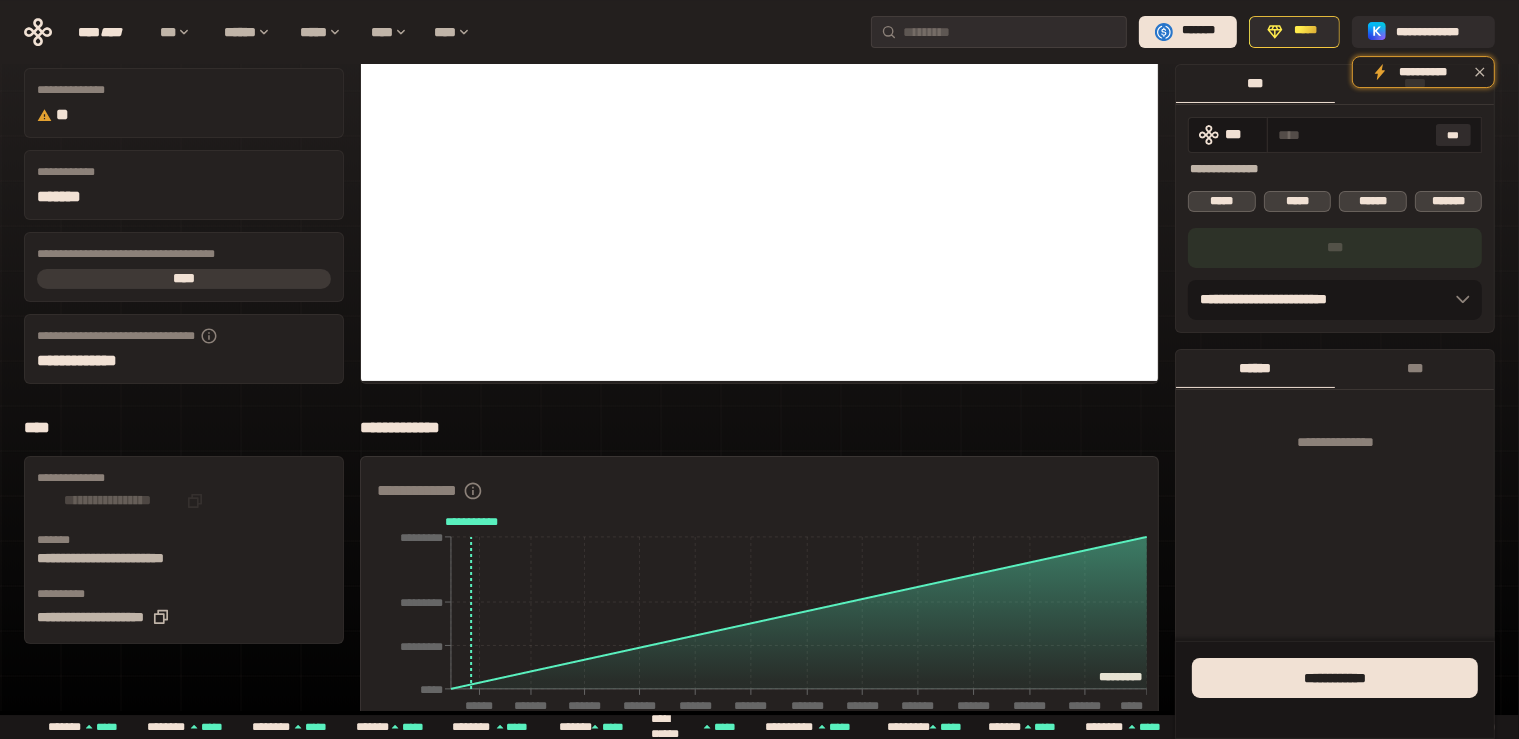 scroll, scrollTop: 211, scrollLeft: 0, axis: vertical 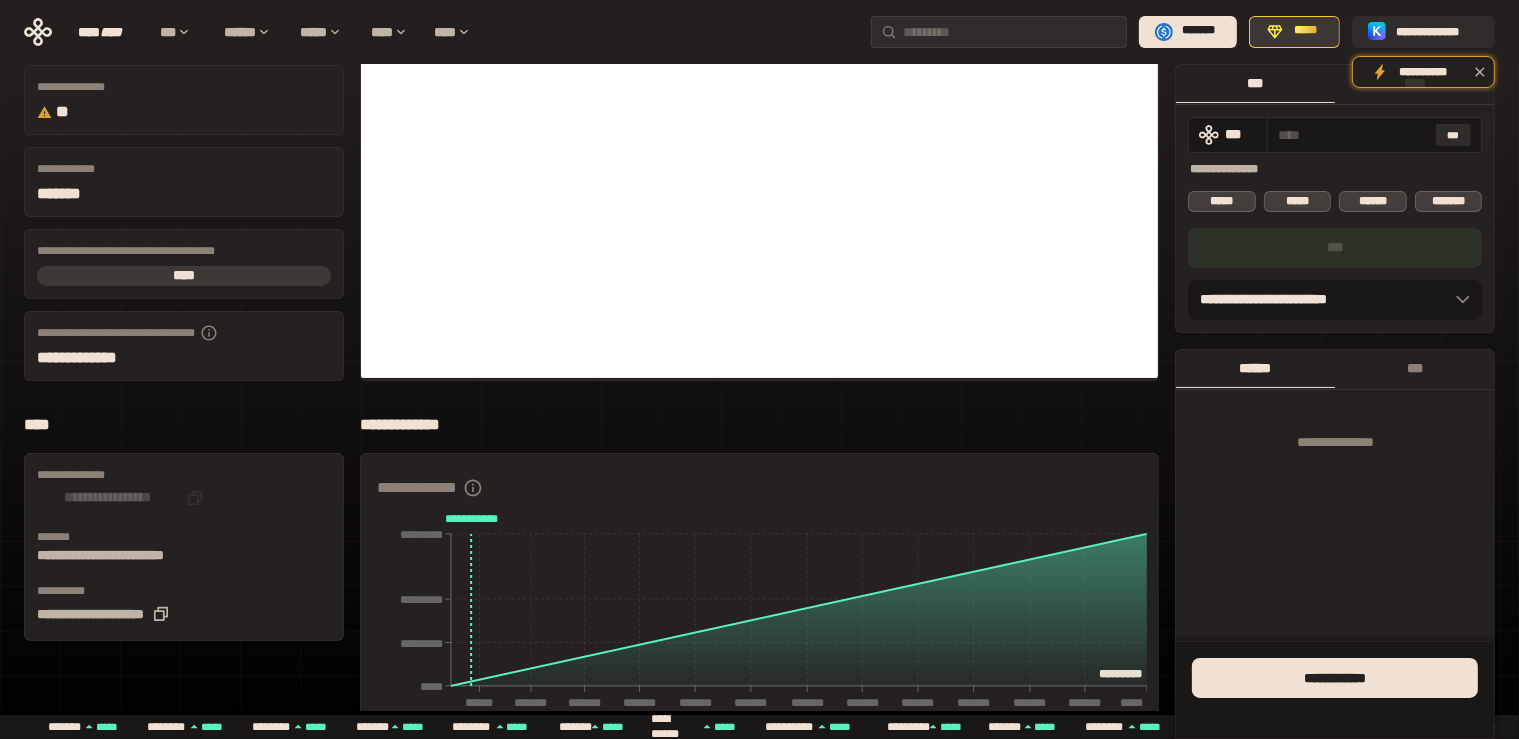 click 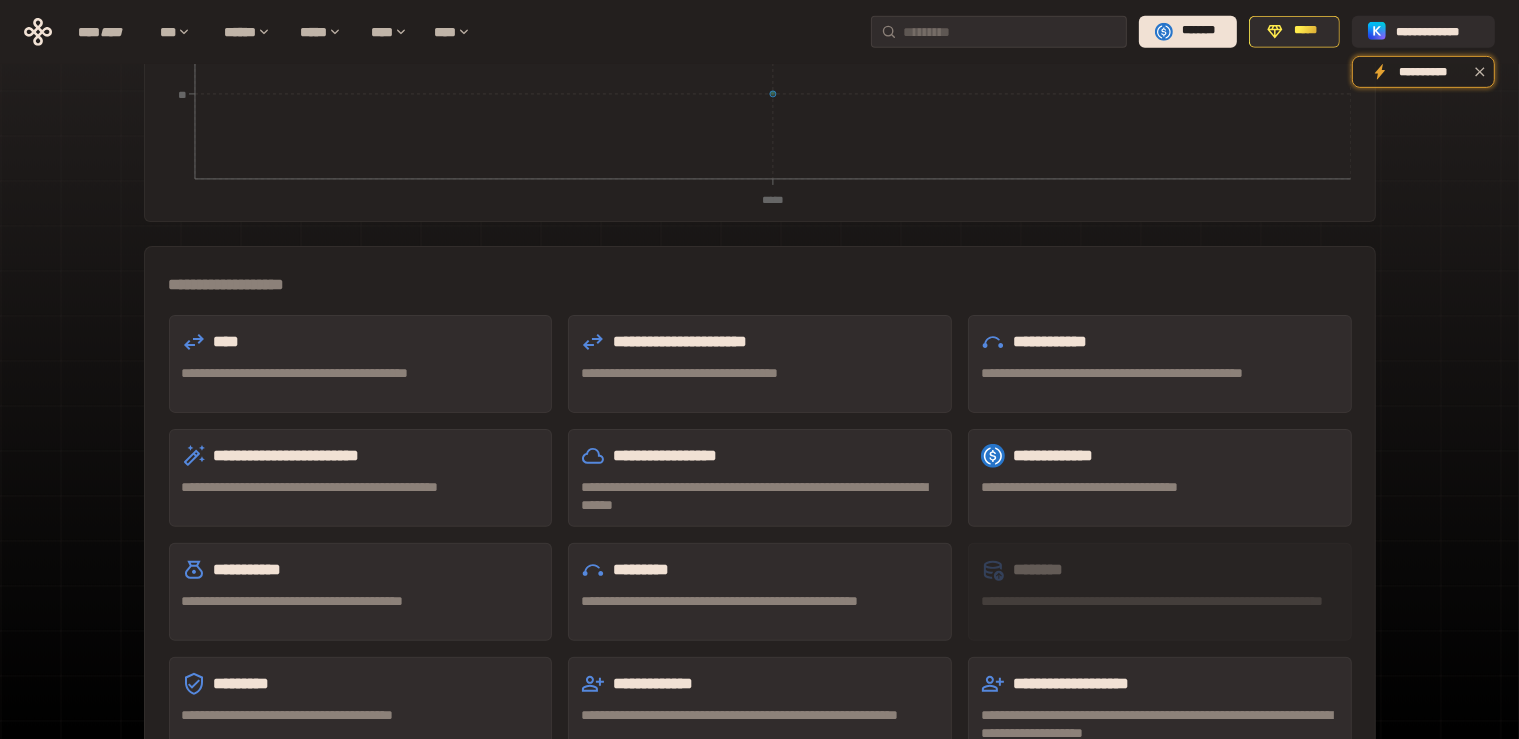 scroll, scrollTop: 545, scrollLeft: 0, axis: vertical 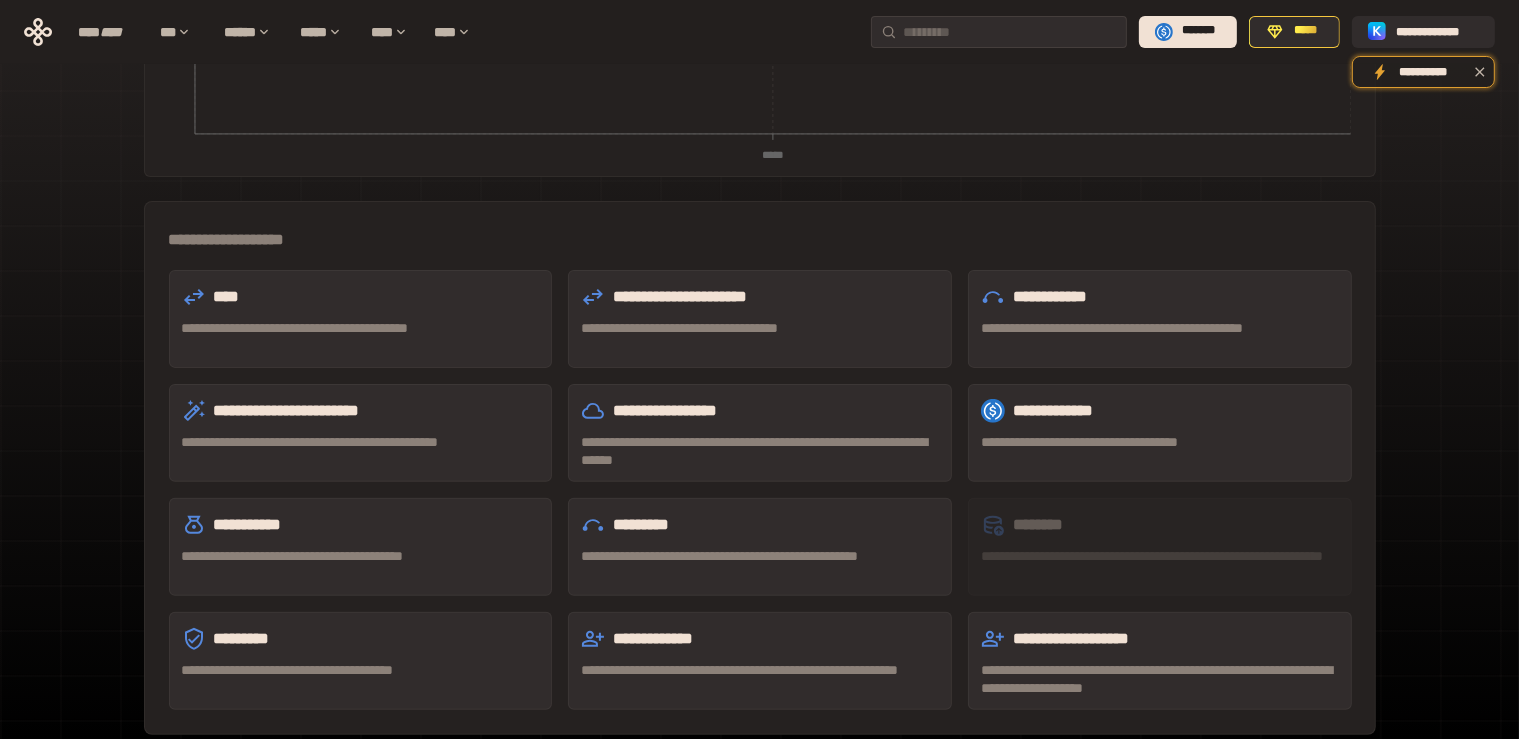 click on "**********" at bounding box center (1160, 433) 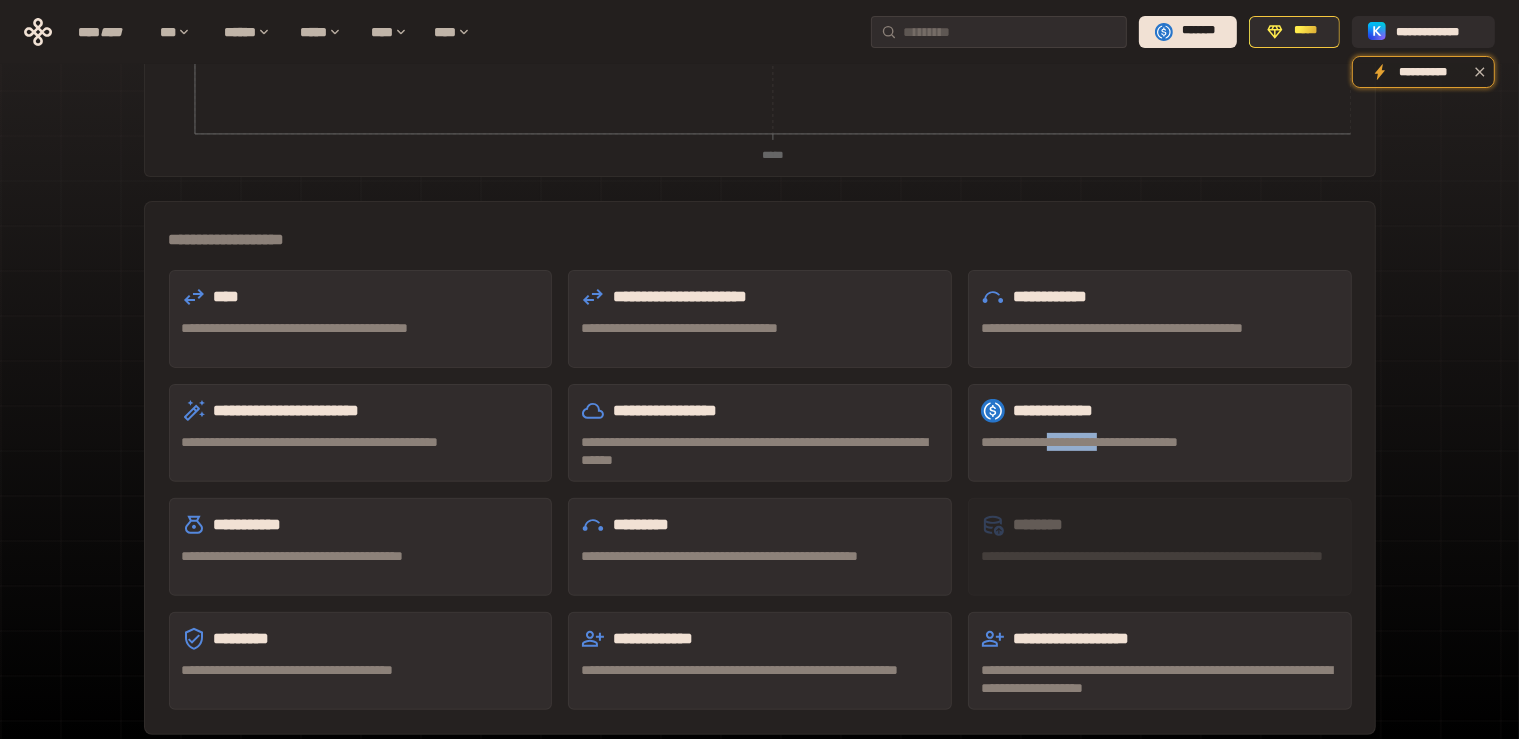 click on "**********" at bounding box center (1160, 433) 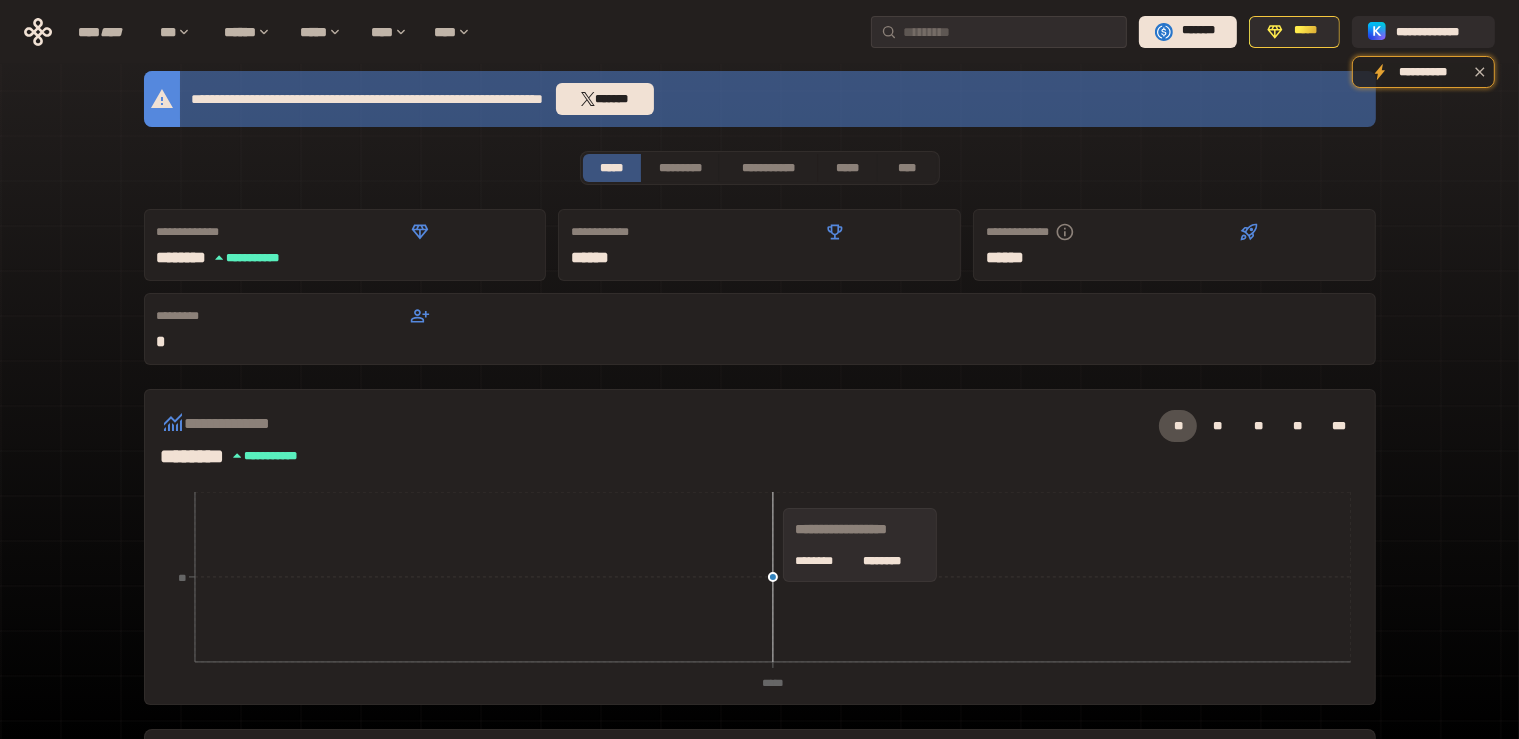 scroll, scrollTop: 0, scrollLeft: 0, axis: both 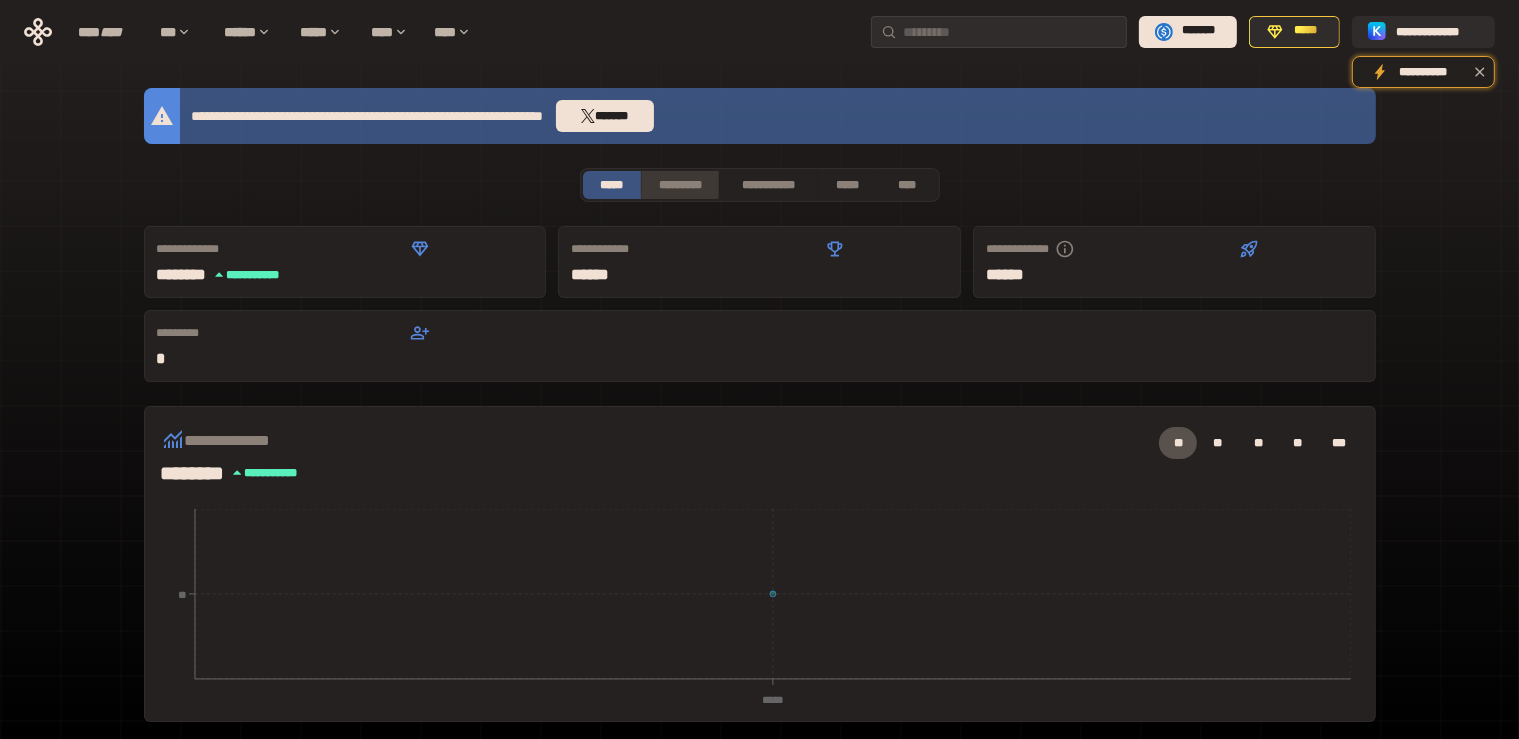 click on "*********" at bounding box center (679, 185) 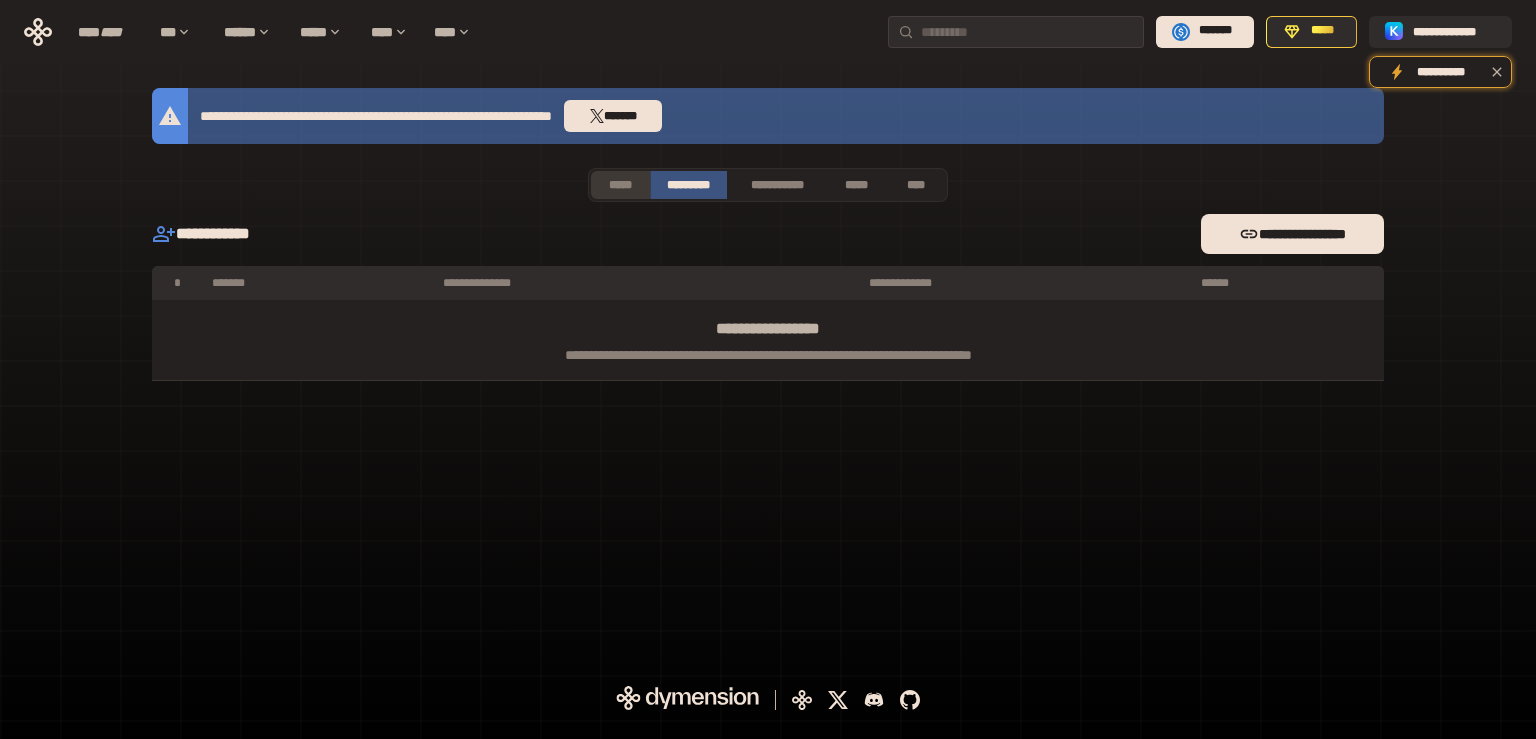 click on "*****" at bounding box center (620, 185) 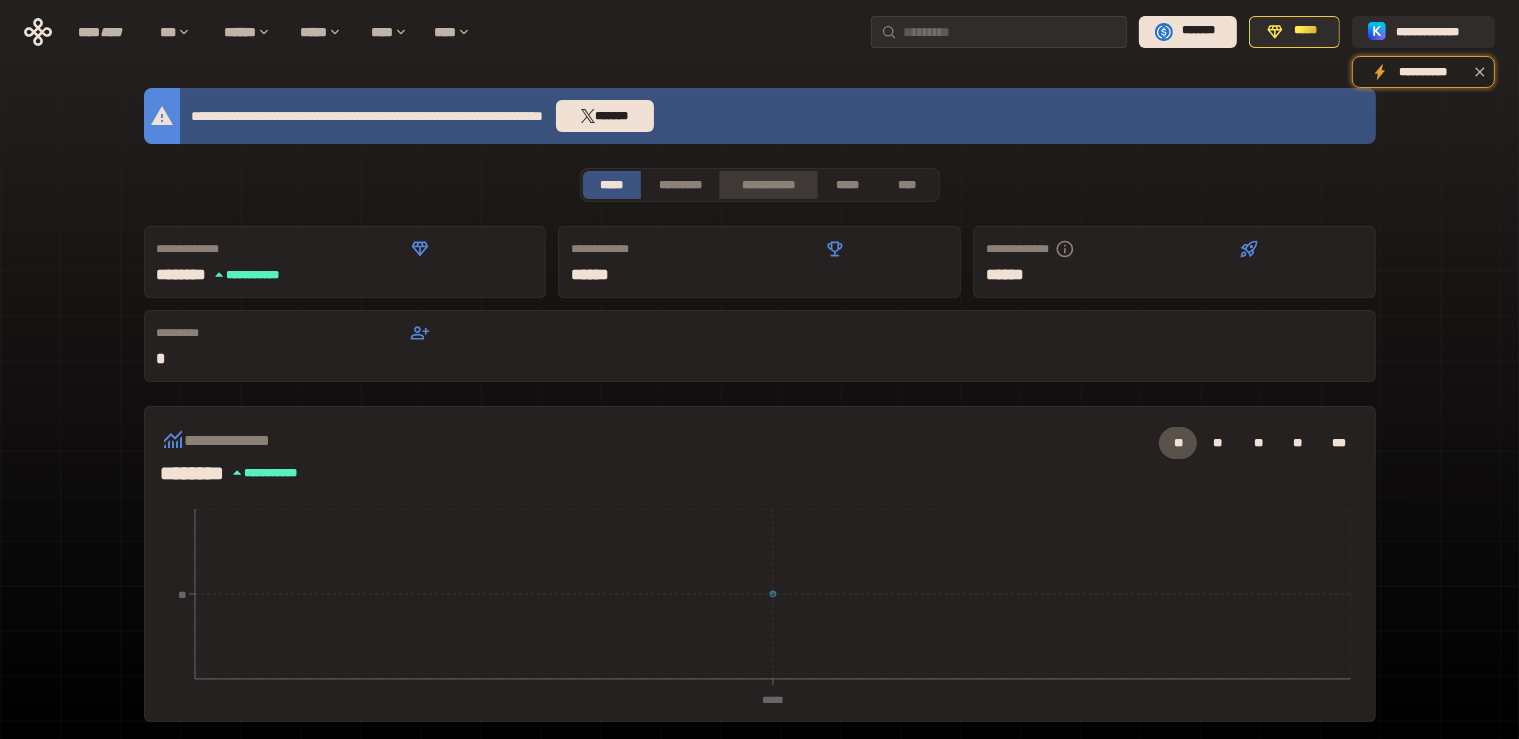 click on "**********" at bounding box center [768, 185] 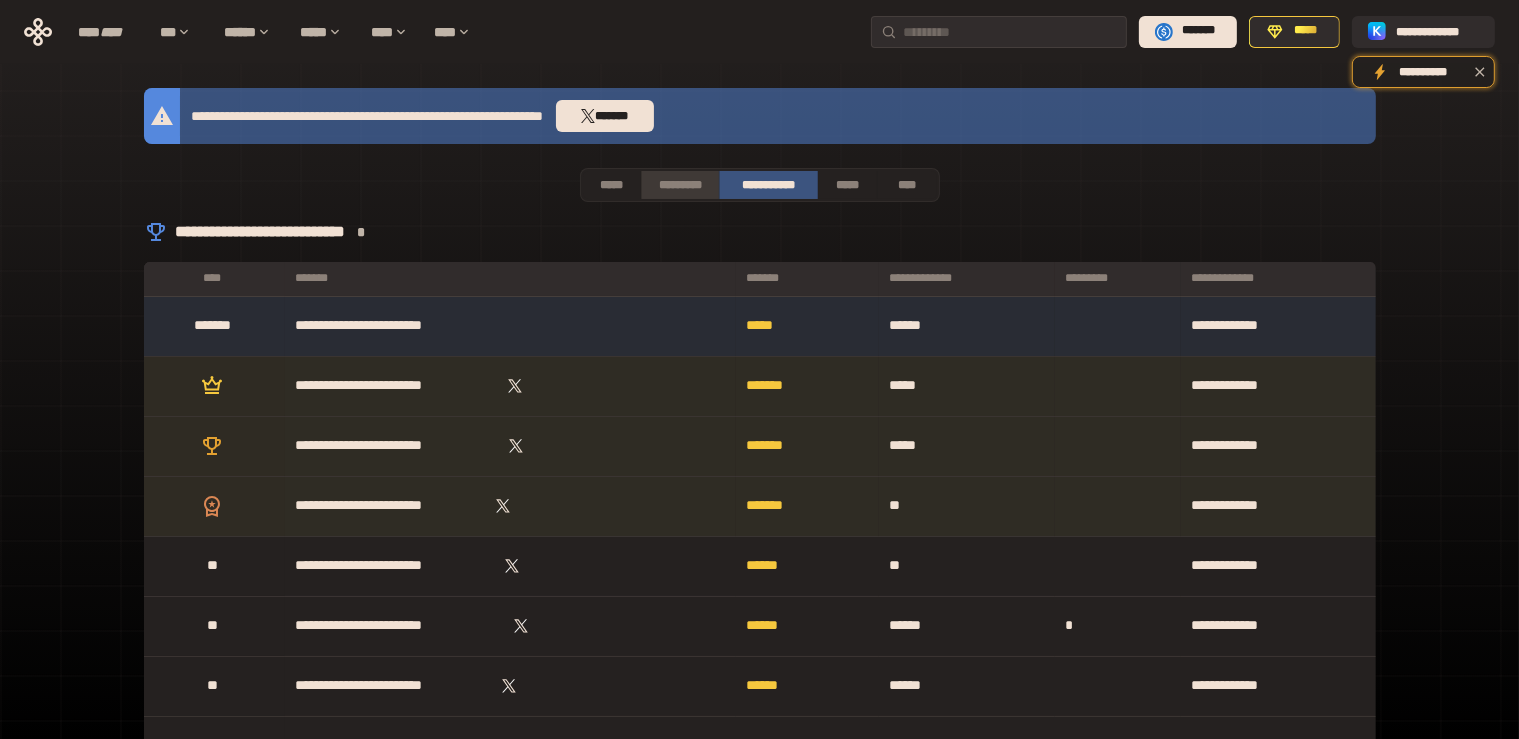 click on "*********" at bounding box center [679, 185] 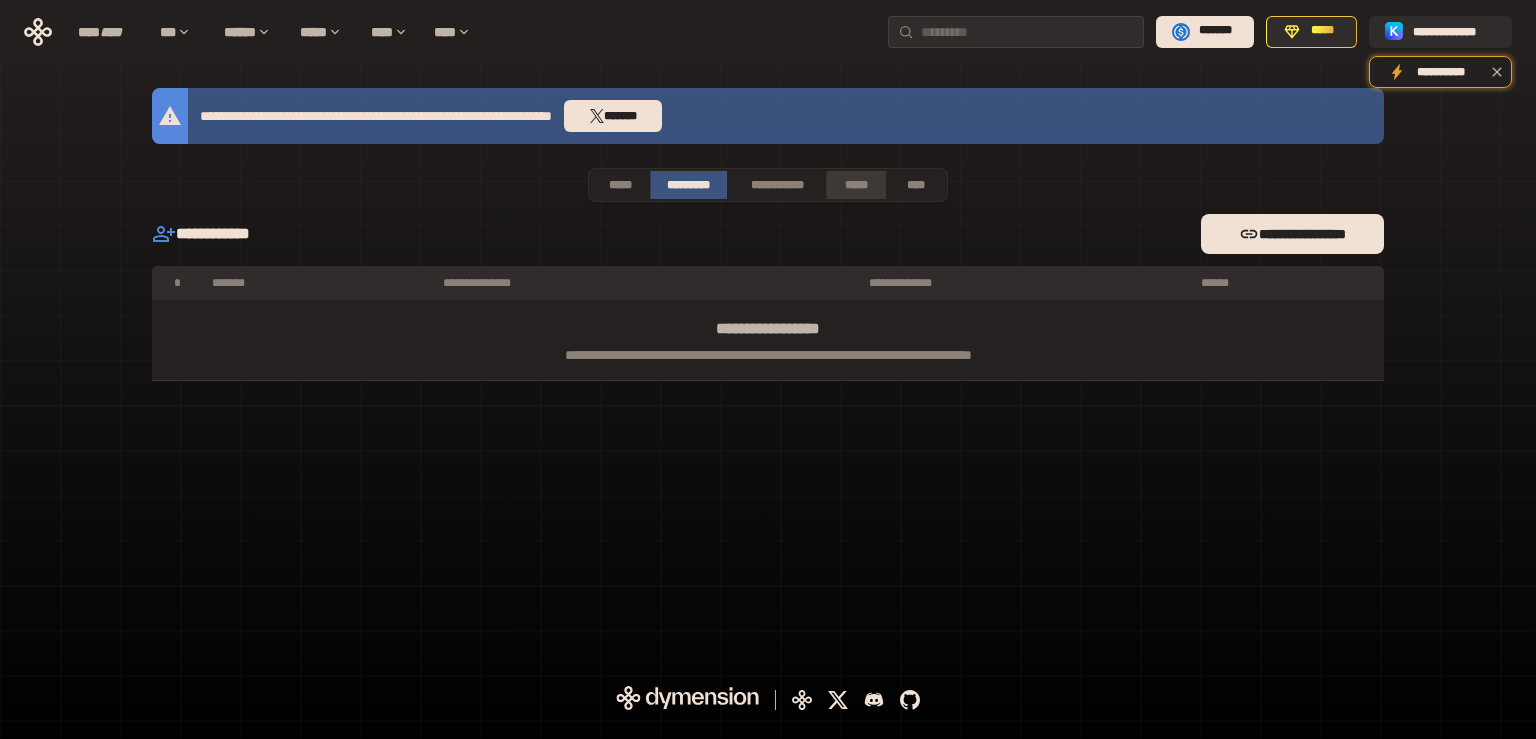 click on "*****" at bounding box center (856, 185) 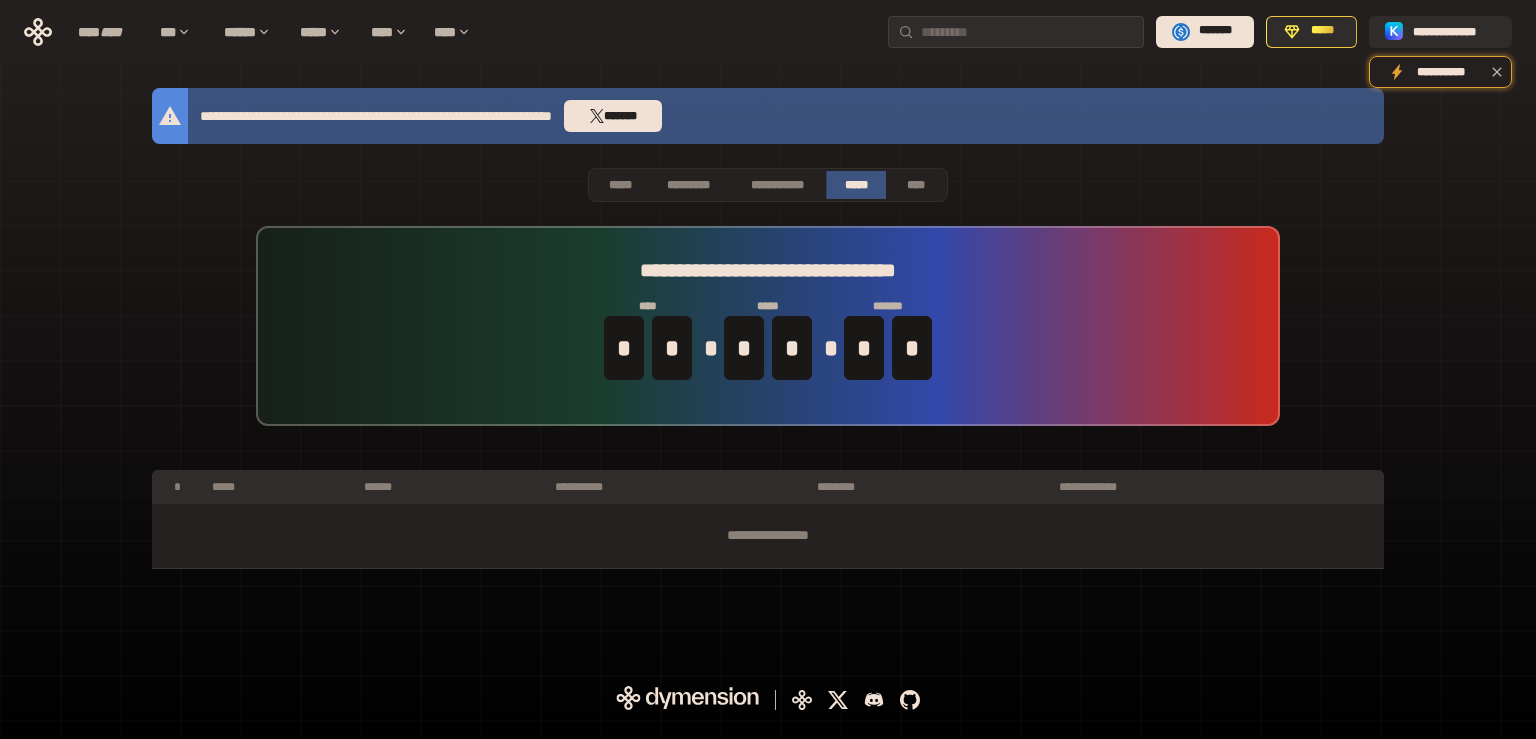 click on "**********" at bounding box center (768, 338) 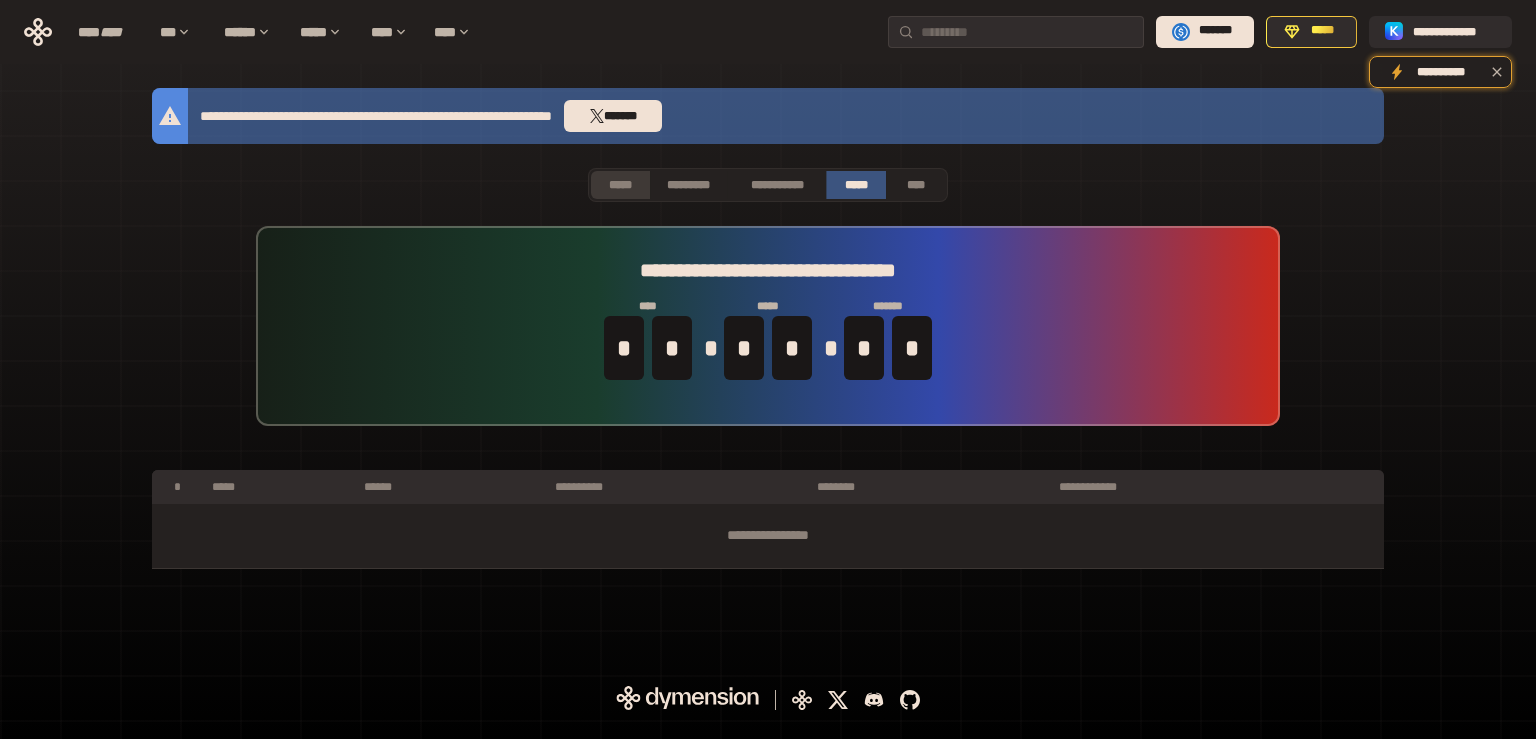 click on "*****" at bounding box center (620, 185) 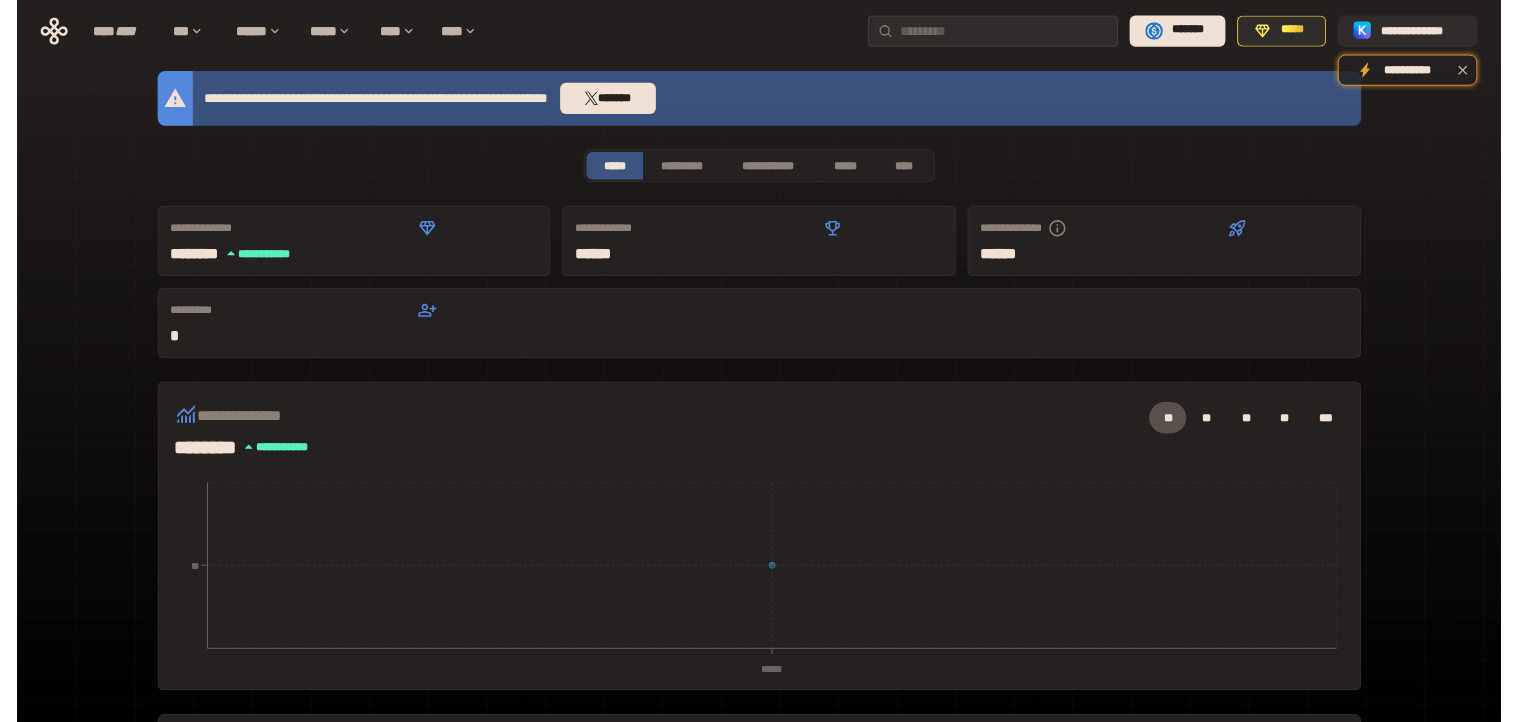 scroll, scrollTop: 0, scrollLeft: 0, axis: both 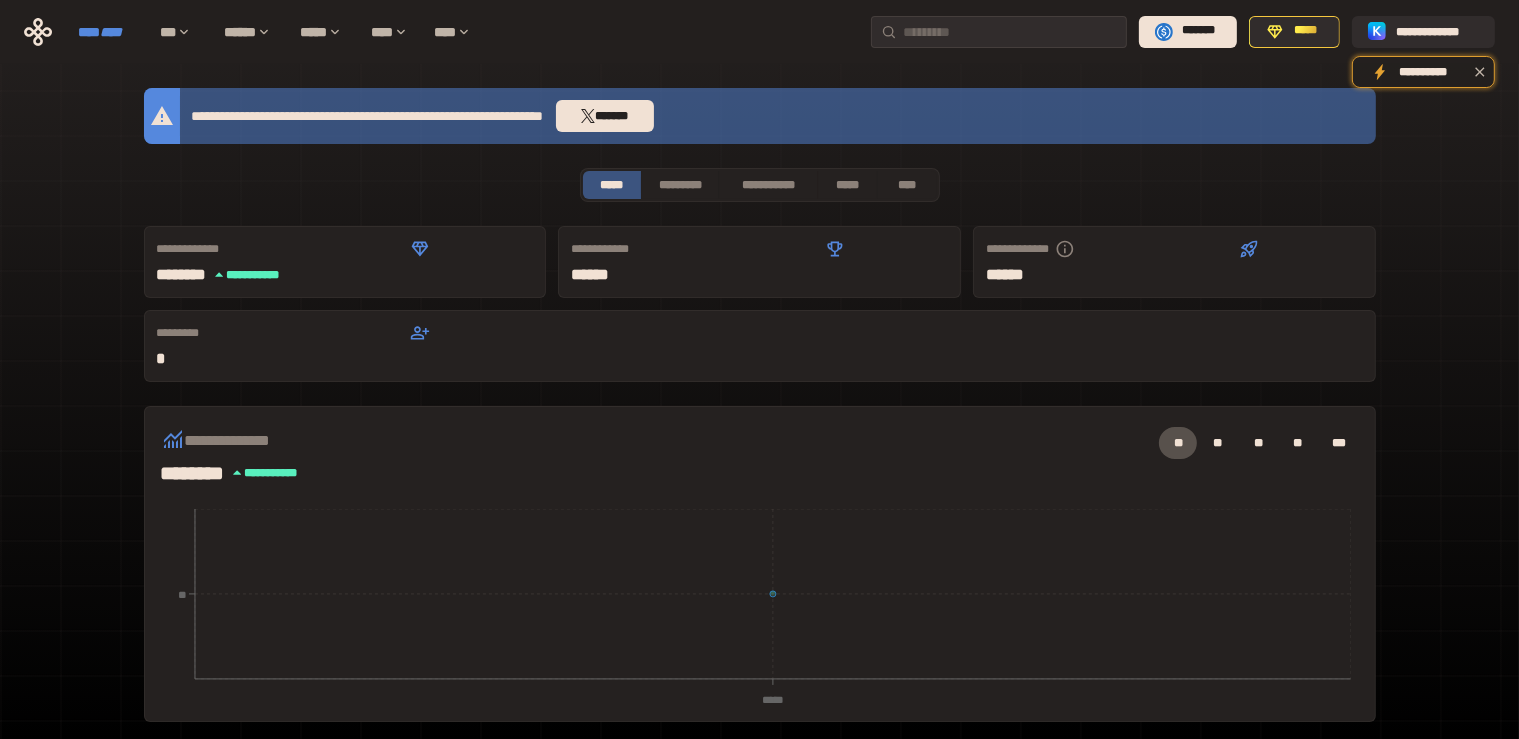 click on "****" at bounding box center (111, 32) 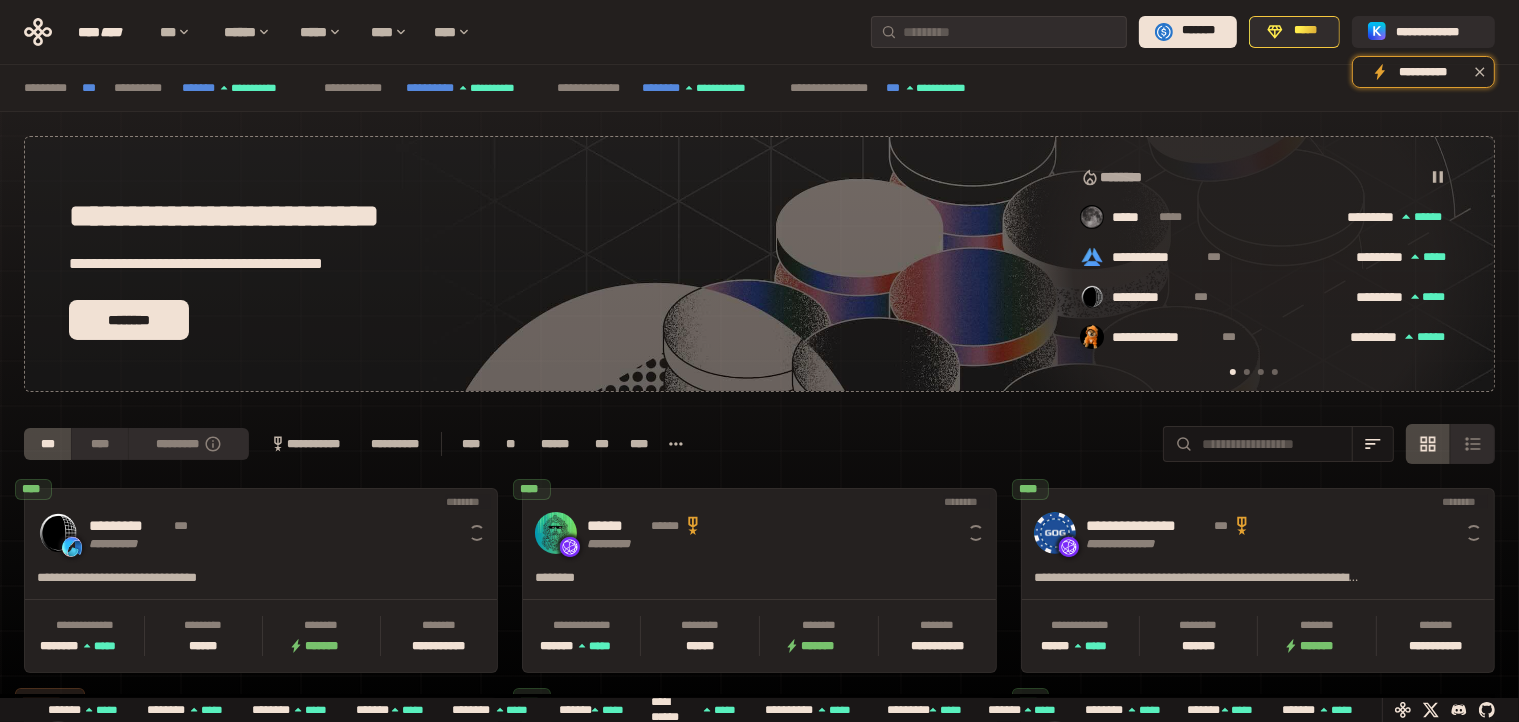 scroll, scrollTop: 0, scrollLeft: 16, axis: horizontal 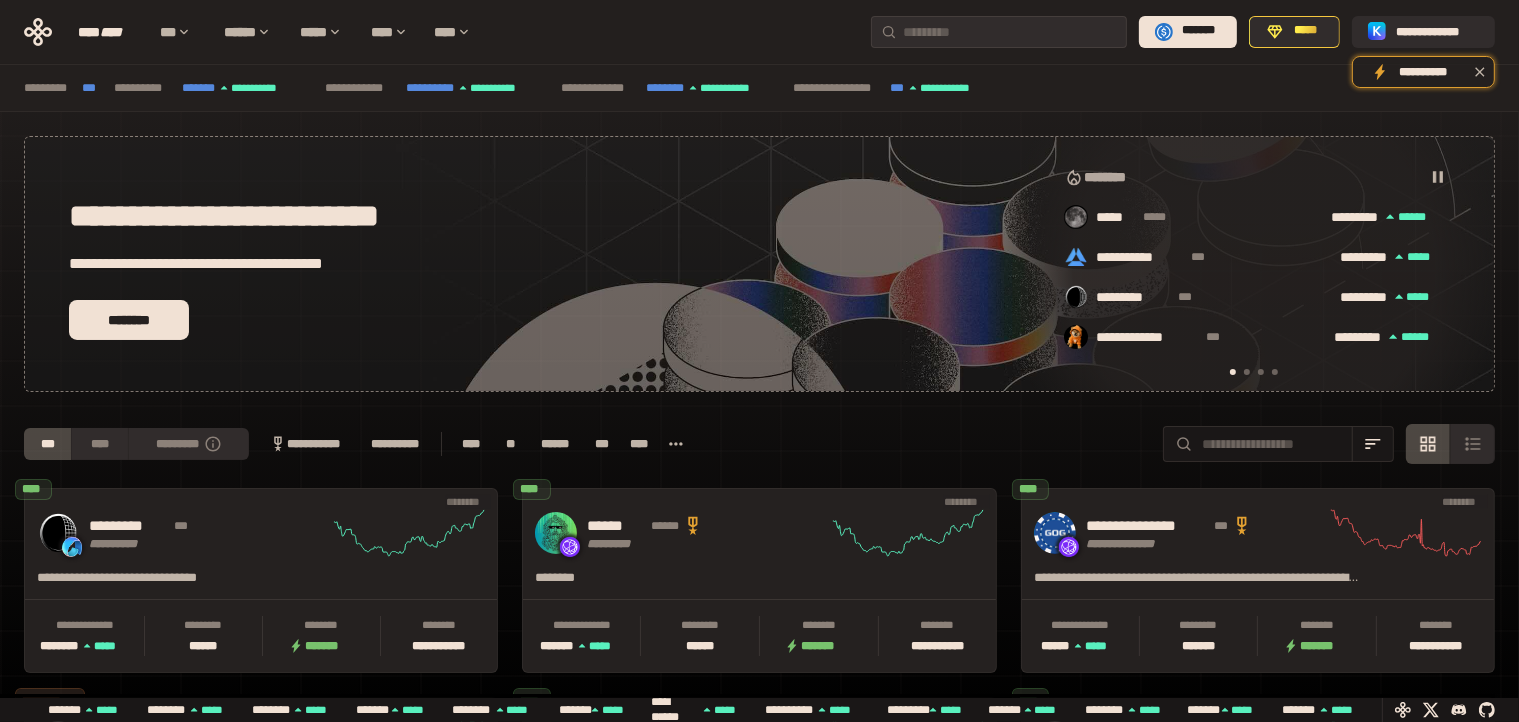 click at bounding box center (1247, 372) 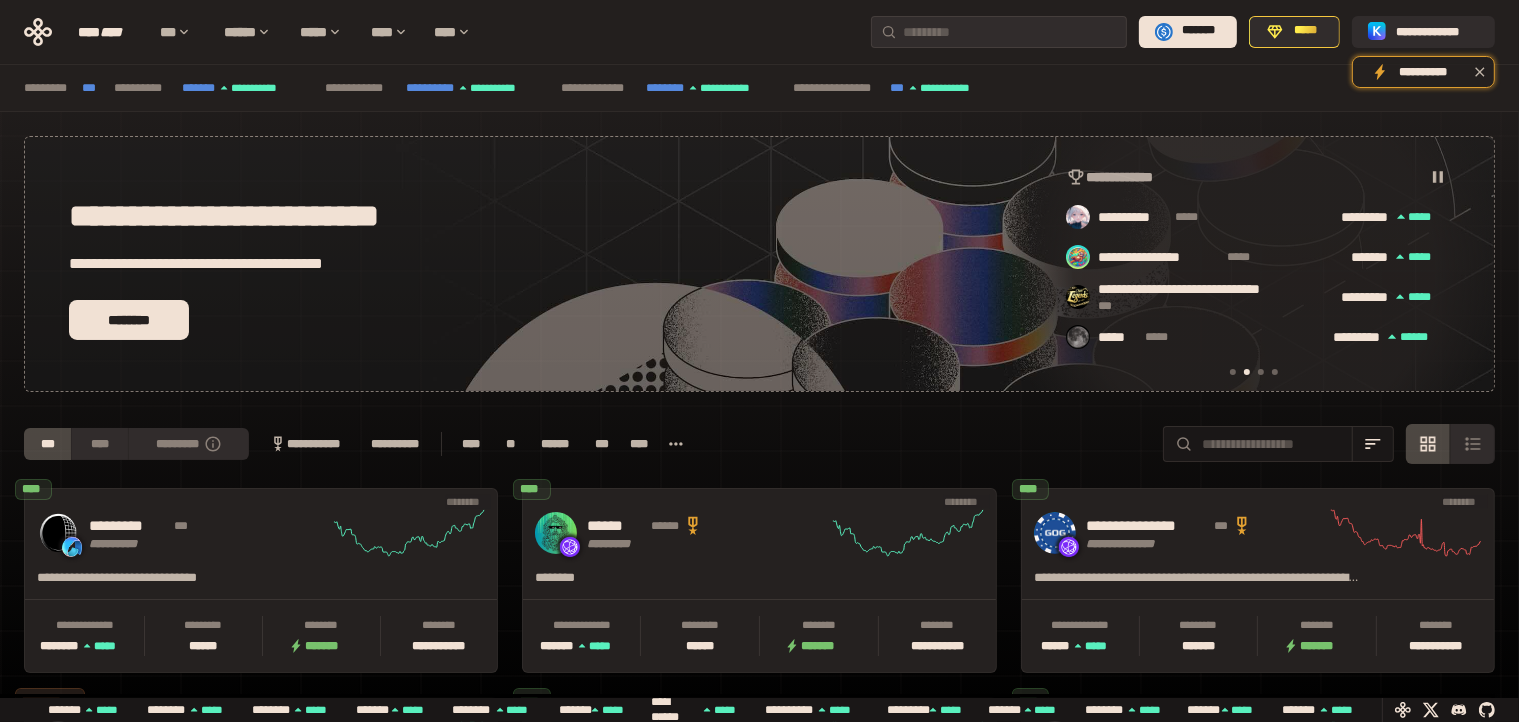 scroll, scrollTop: 0, scrollLeft: 436, axis: horizontal 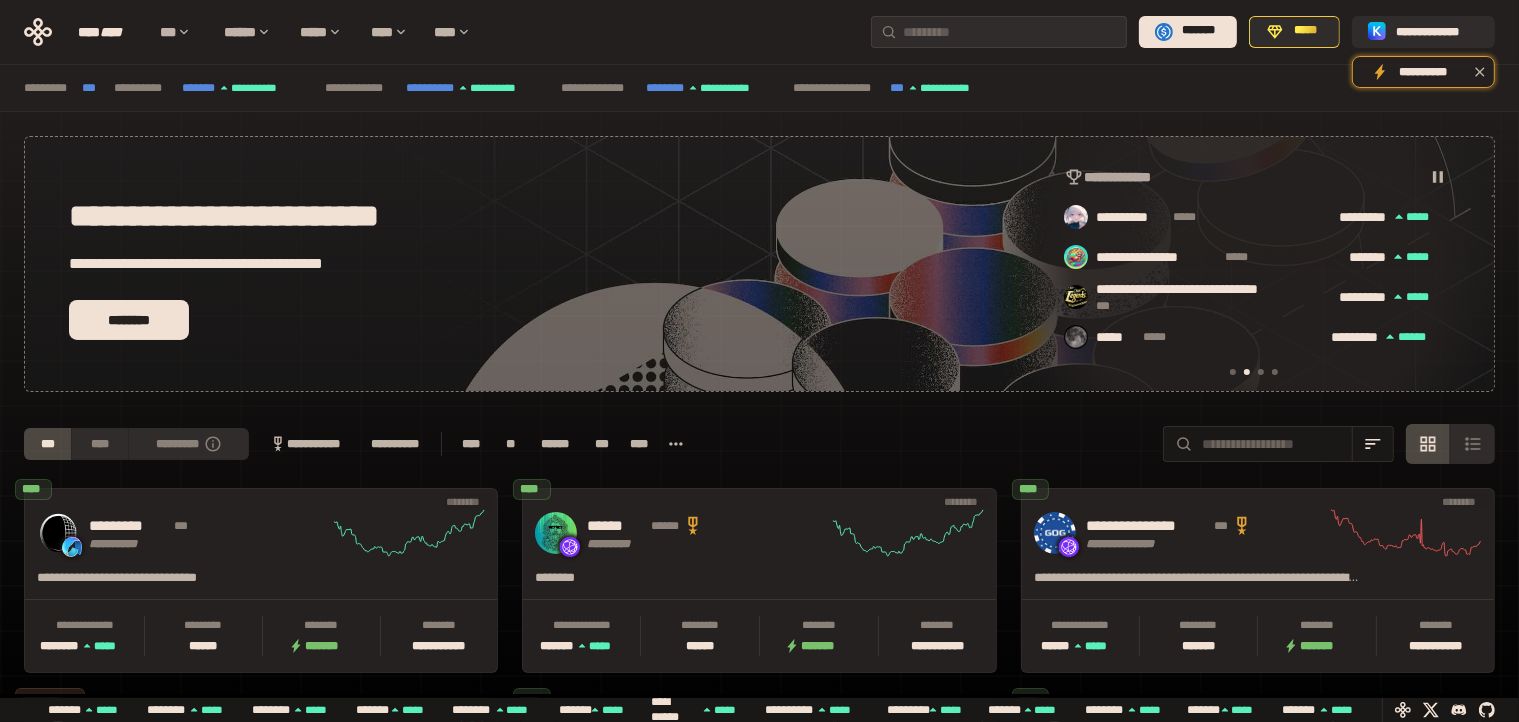 click at bounding box center [1261, 372] 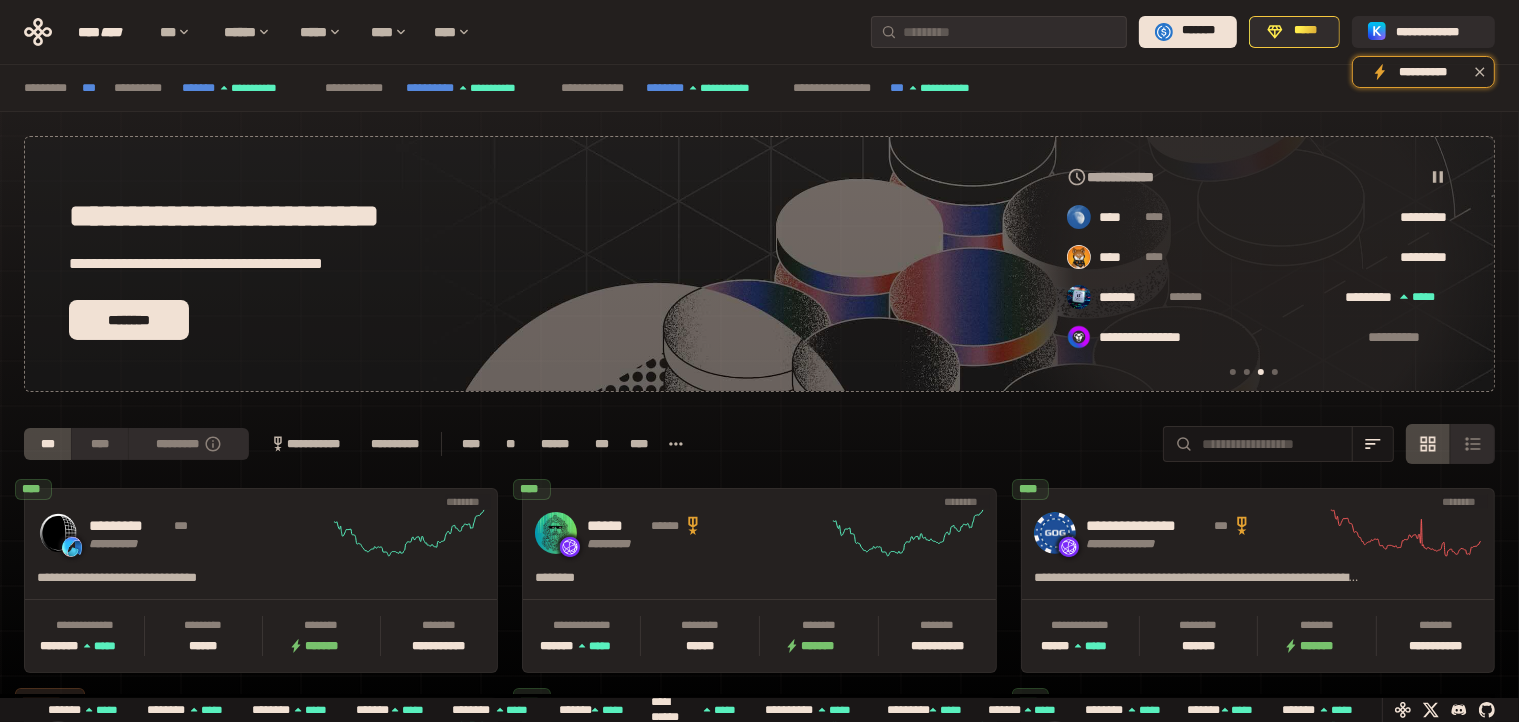 scroll, scrollTop: 0, scrollLeft: 856, axis: horizontal 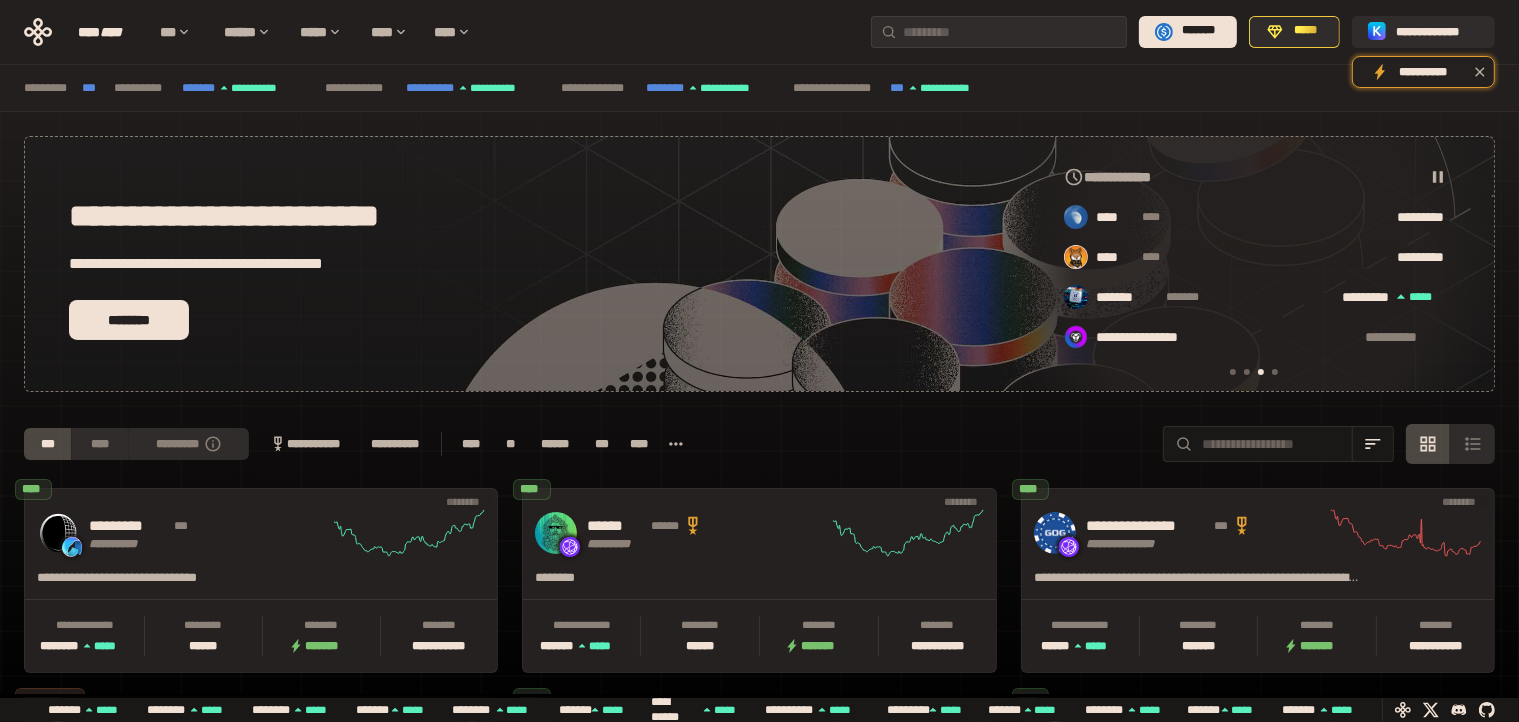 click at bounding box center [1275, 372] 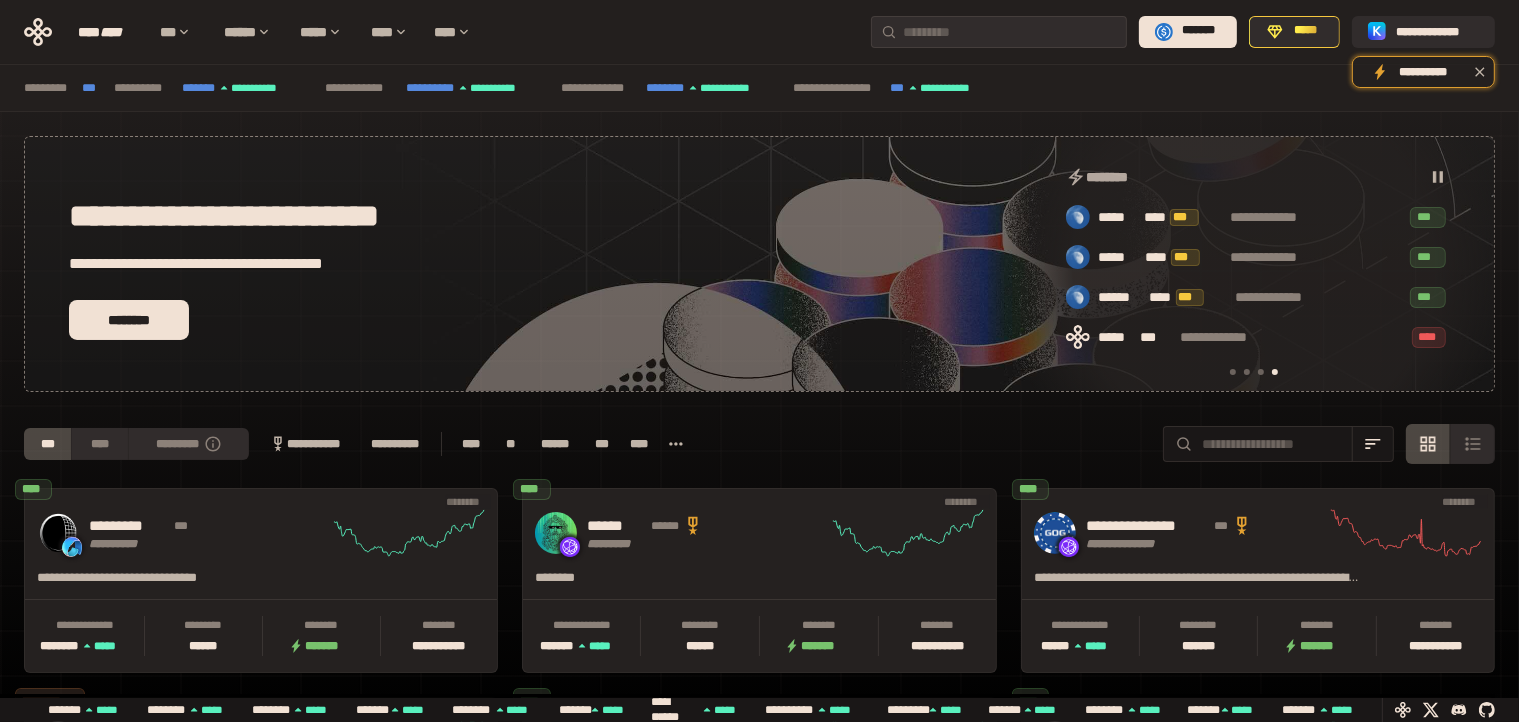 scroll, scrollTop: 0, scrollLeft: 1276, axis: horizontal 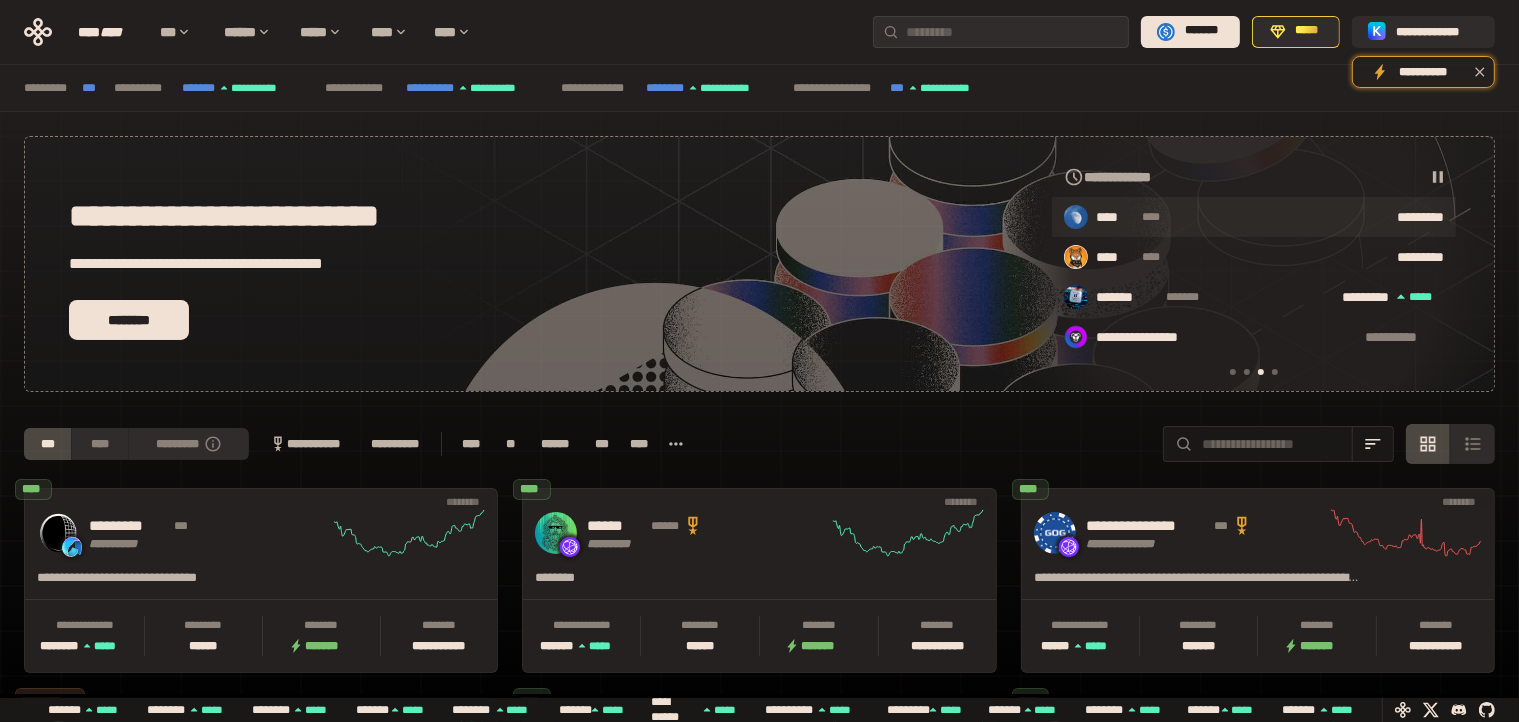 click on "**** **** *********" at bounding box center (1254, 217) 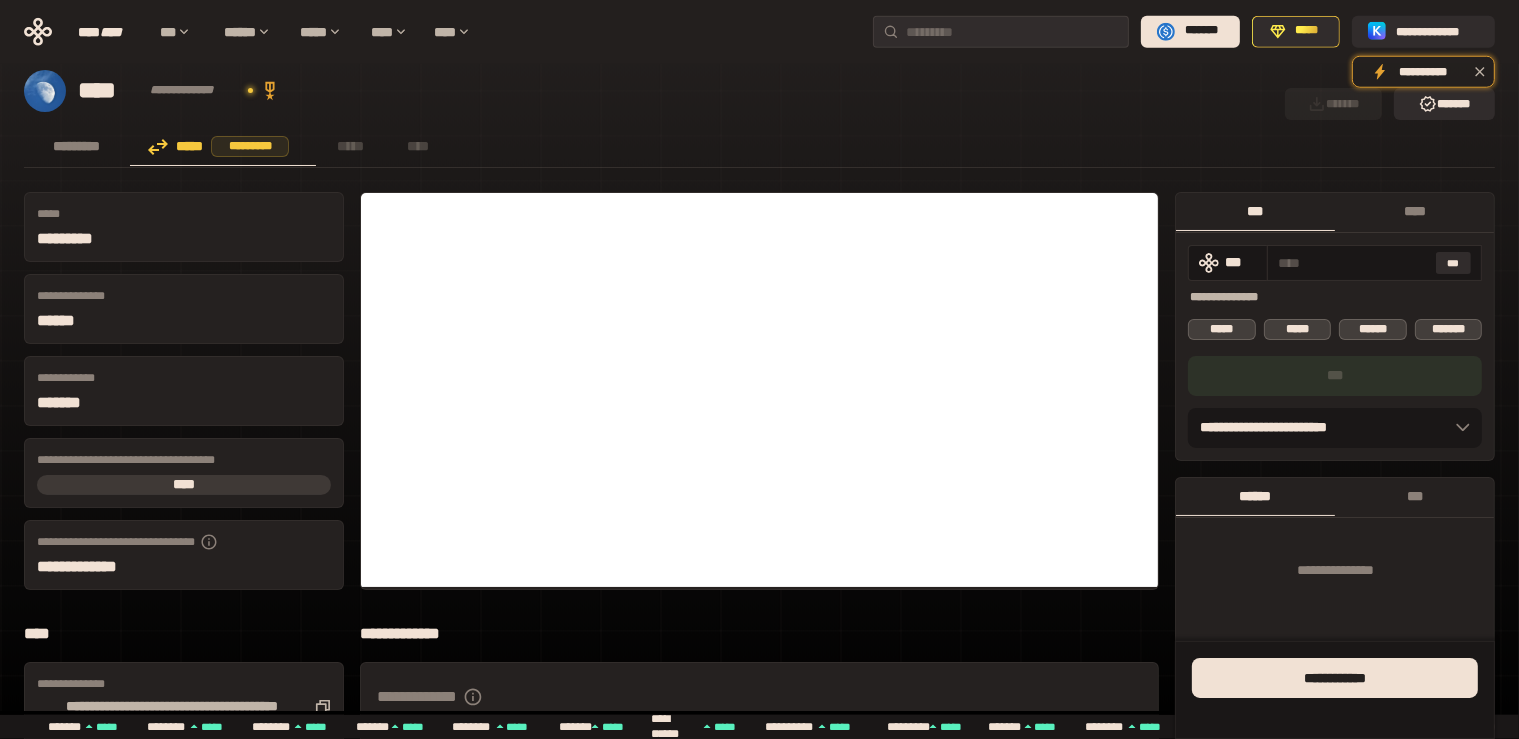 scroll, scrollTop: 0, scrollLeft: 0, axis: both 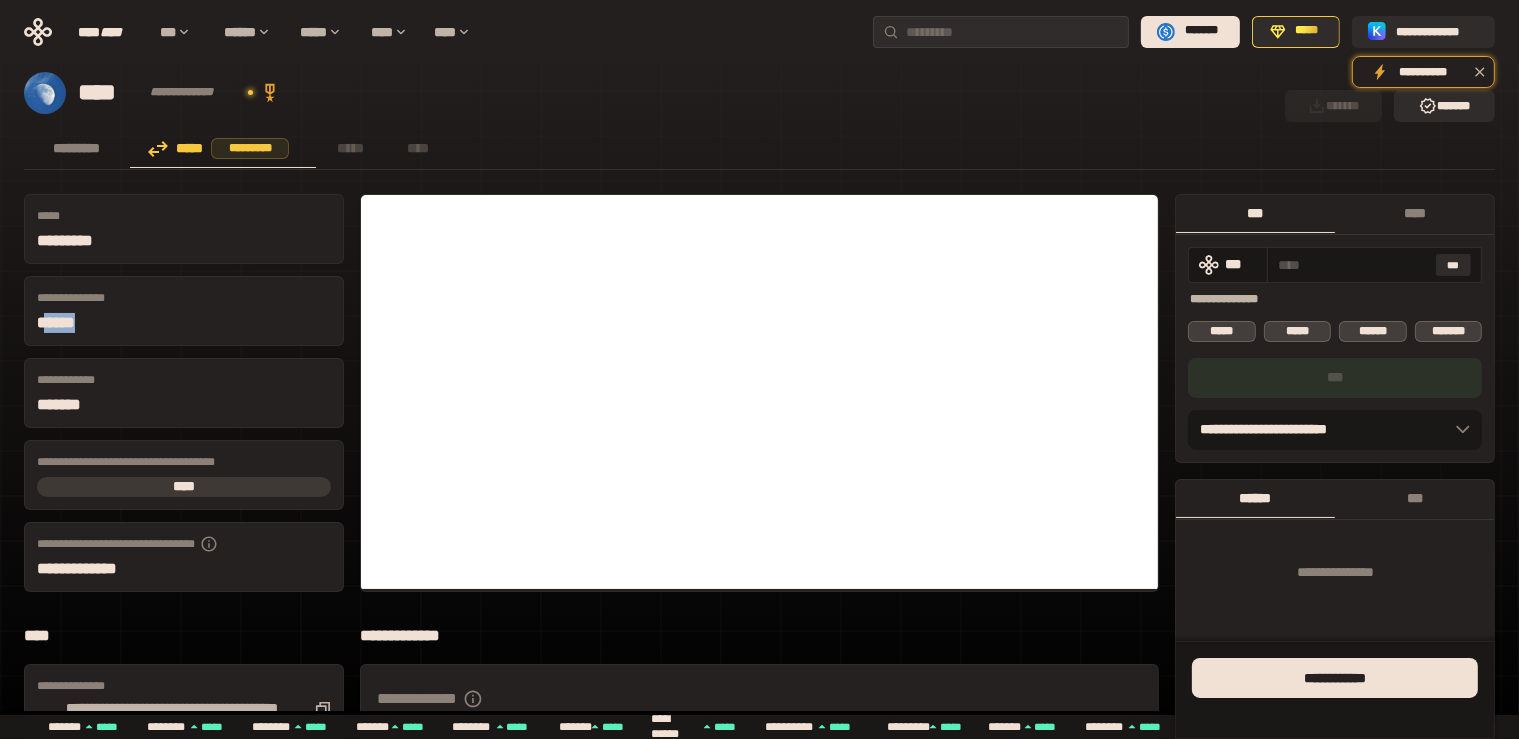 drag, startPoint x: 49, startPoint y: 321, endPoint x: 123, endPoint y: 327, distance: 74.24284 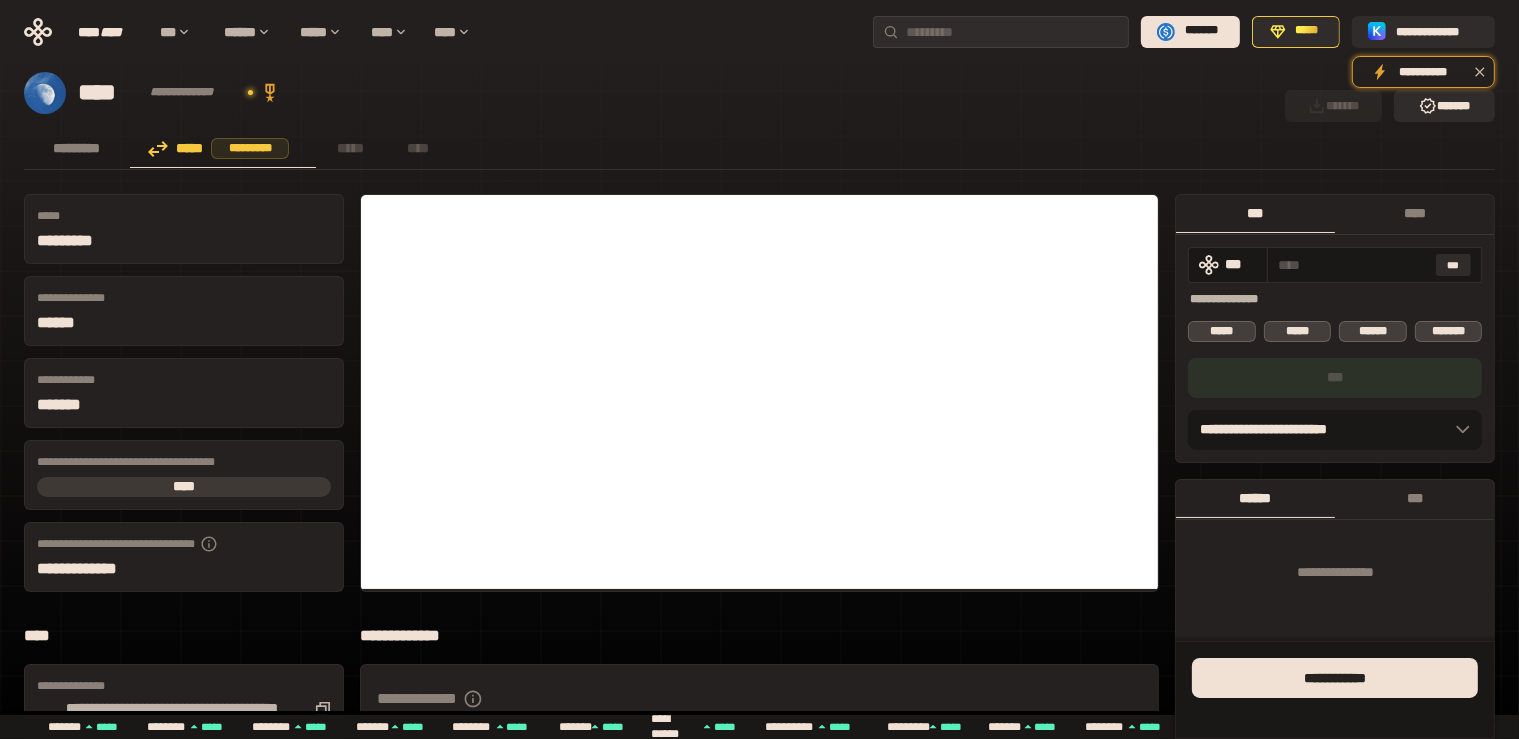 click on "******" at bounding box center [184, 323] 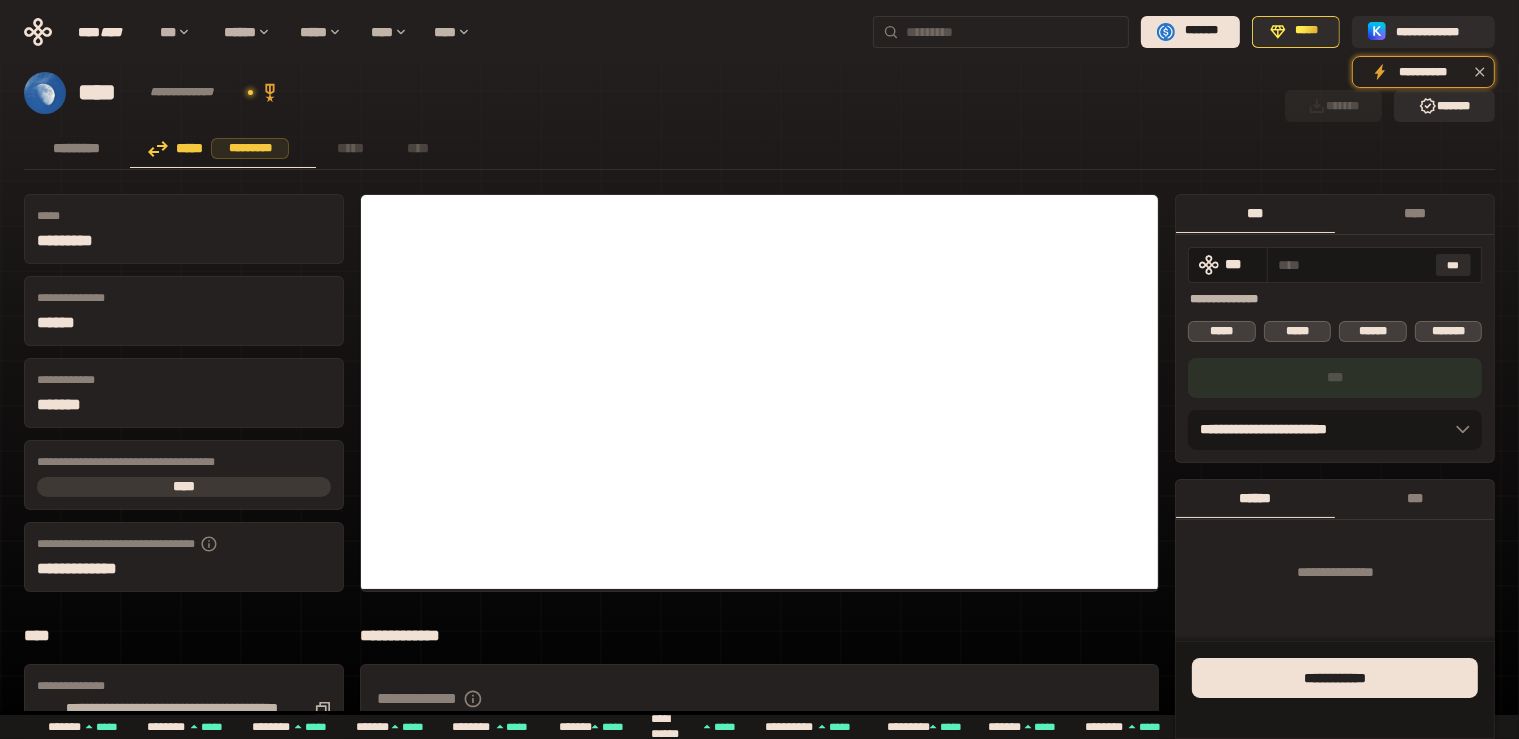 click at bounding box center [1013, 32] 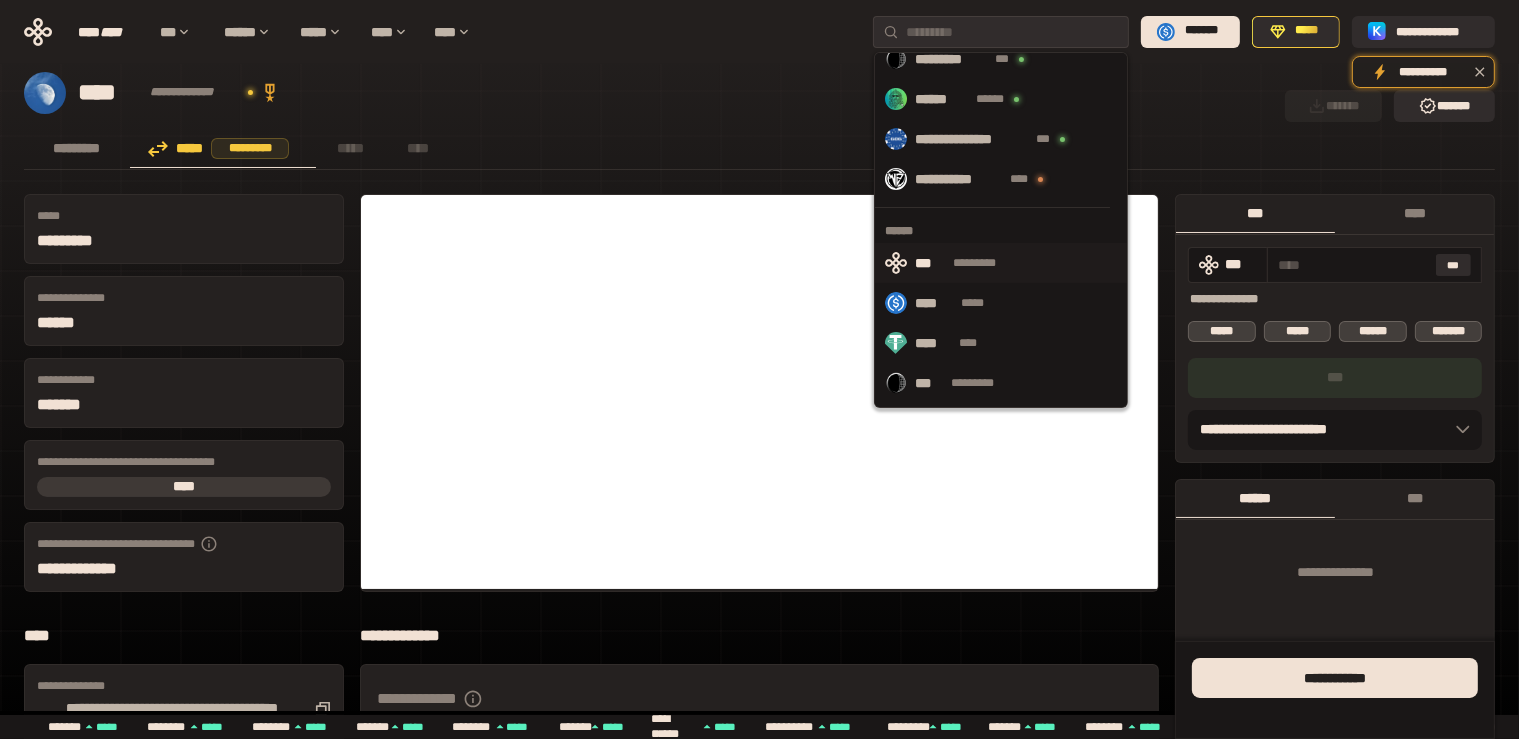 scroll, scrollTop: 0, scrollLeft: 0, axis: both 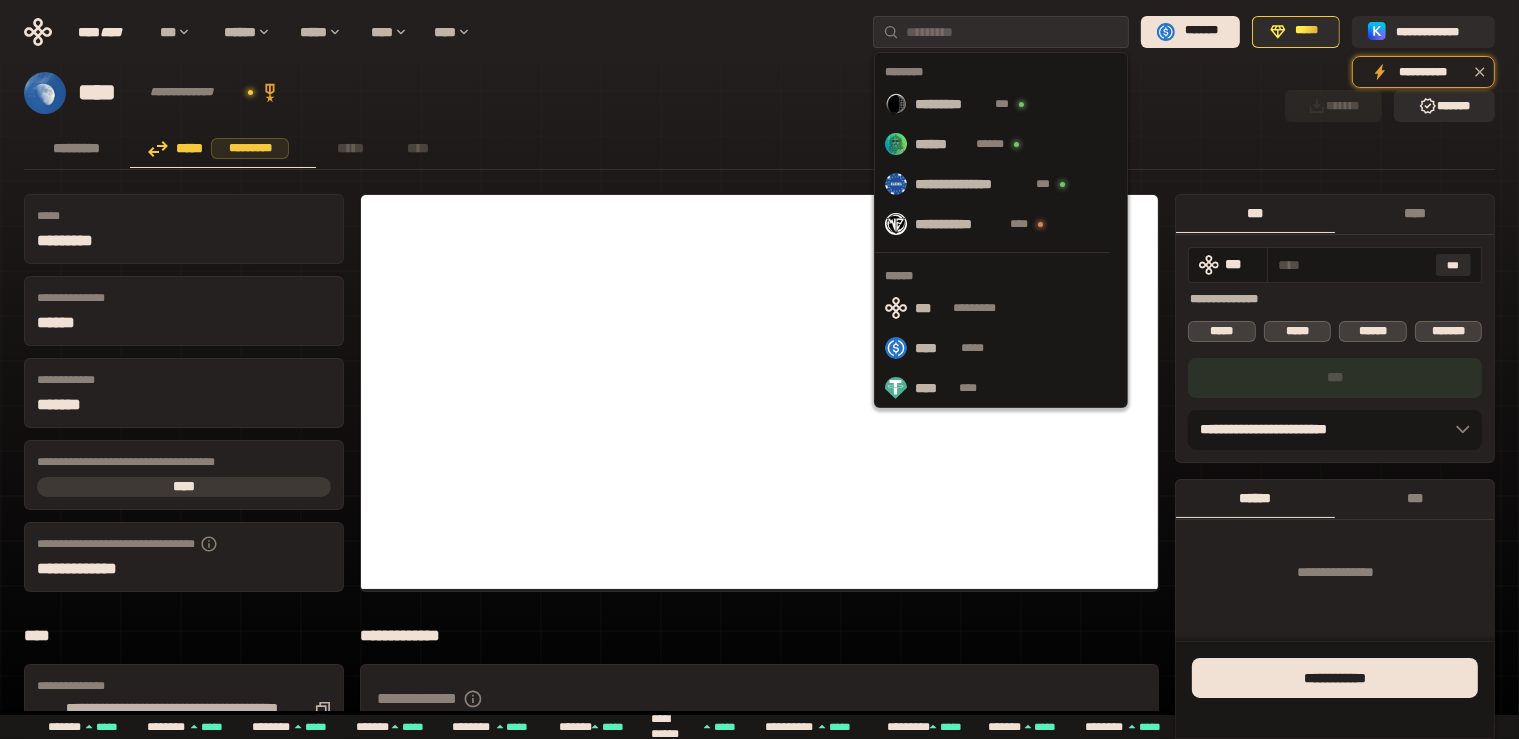 click on "********* *****      ********* ***** ****" at bounding box center (759, 150) 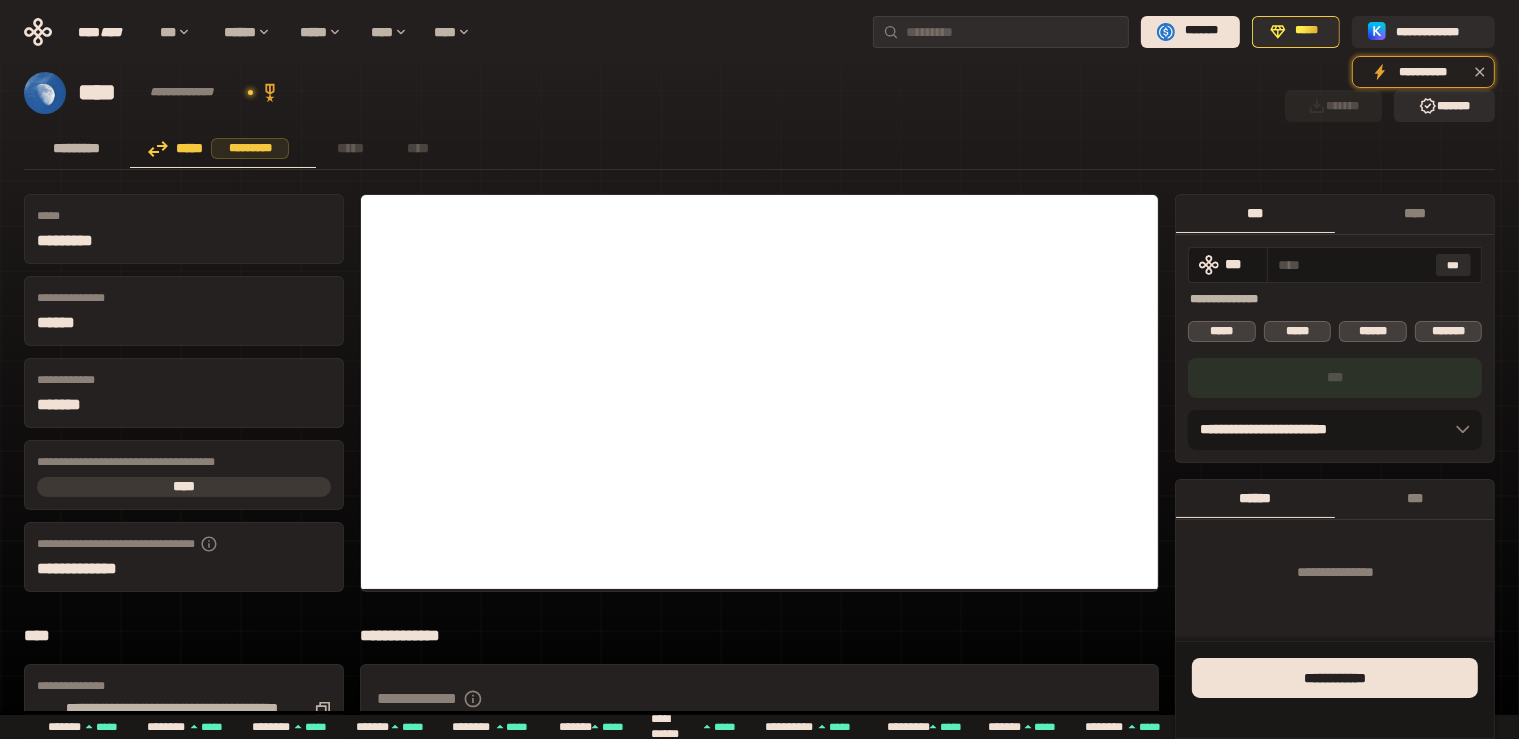 click on "*********" at bounding box center (77, 148) 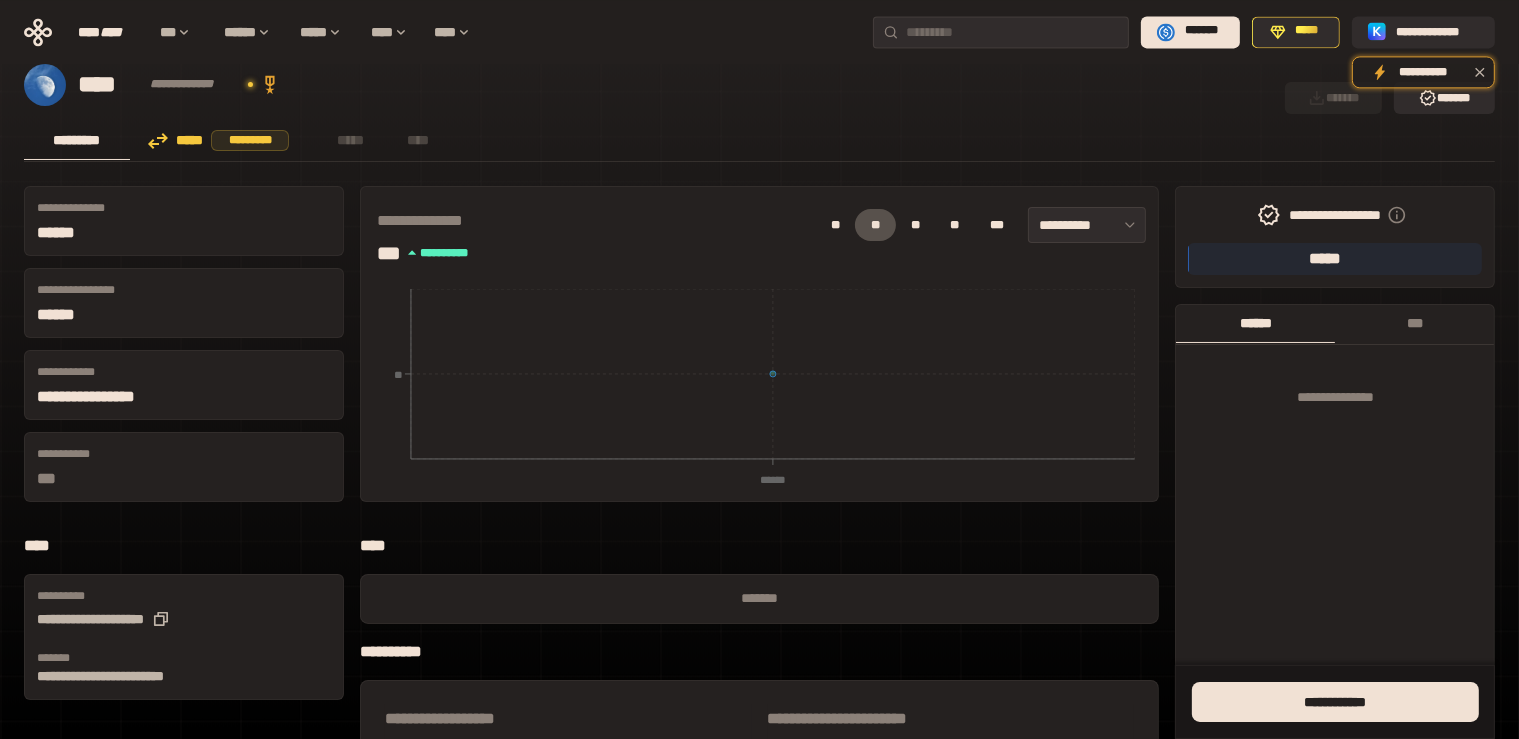 scroll, scrollTop: 0, scrollLeft: 0, axis: both 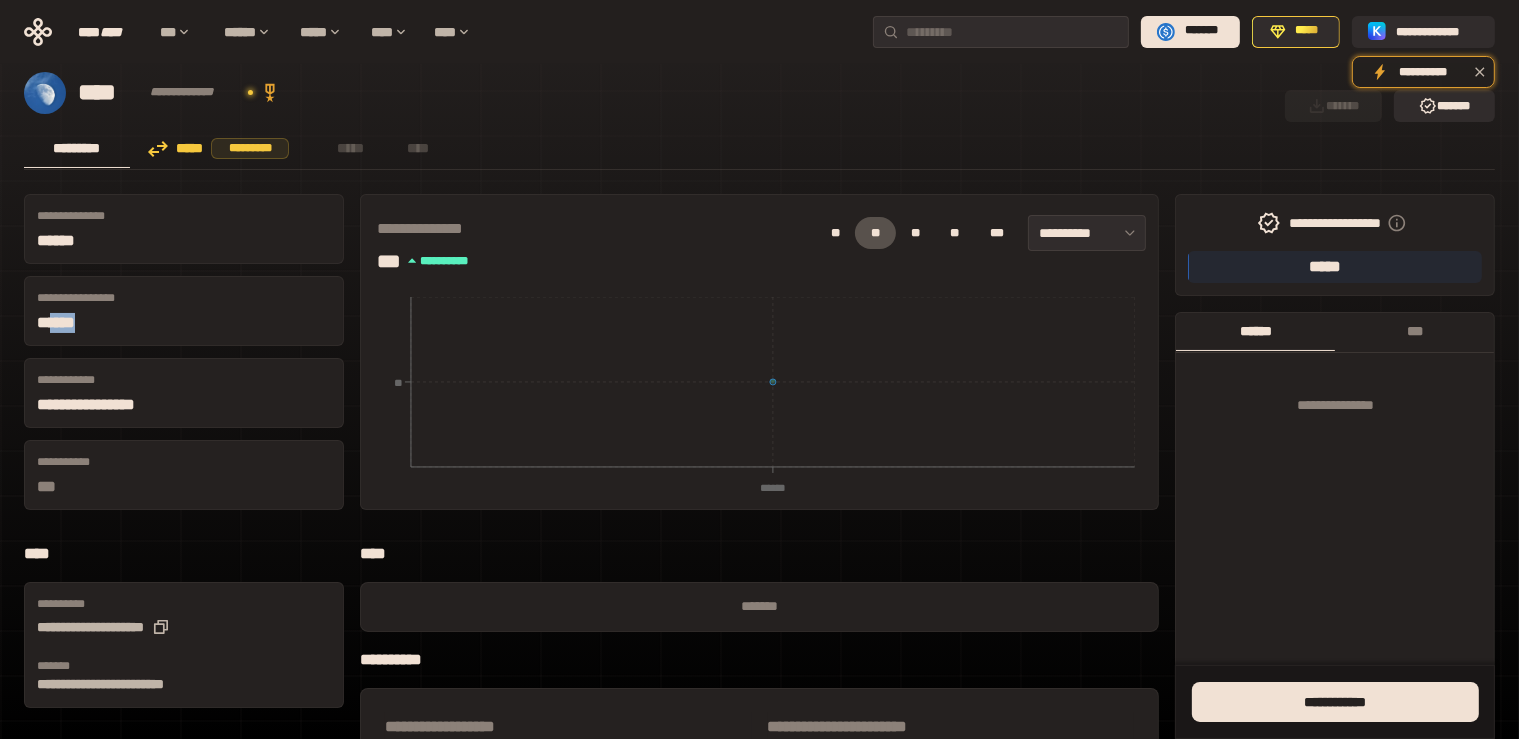drag, startPoint x: 59, startPoint y: 319, endPoint x: 136, endPoint y: 321, distance: 77.02597 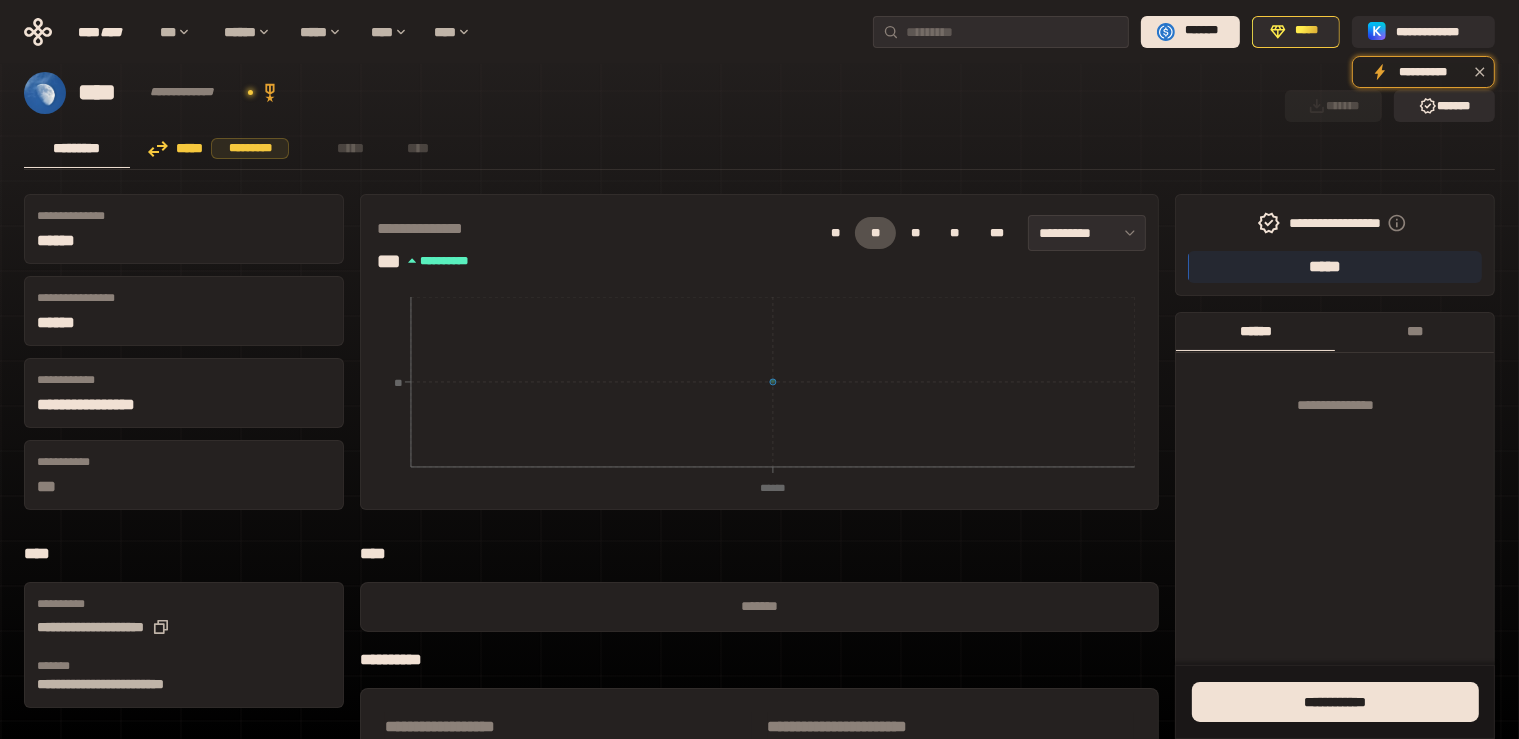 click on "******" at bounding box center (184, 323) 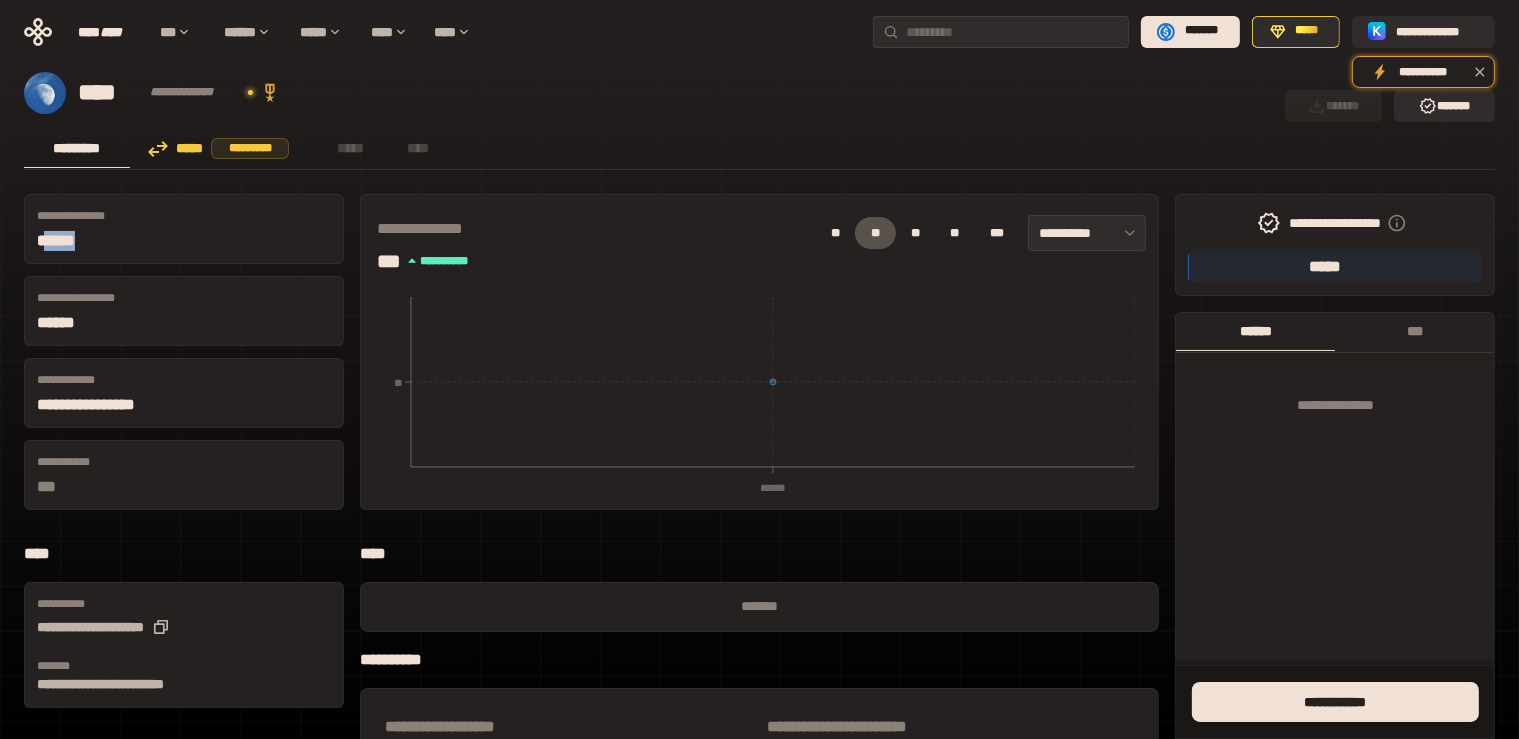drag, startPoint x: 58, startPoint y: 241, endPoint x: 178, endPoint y: 241, distance: 120 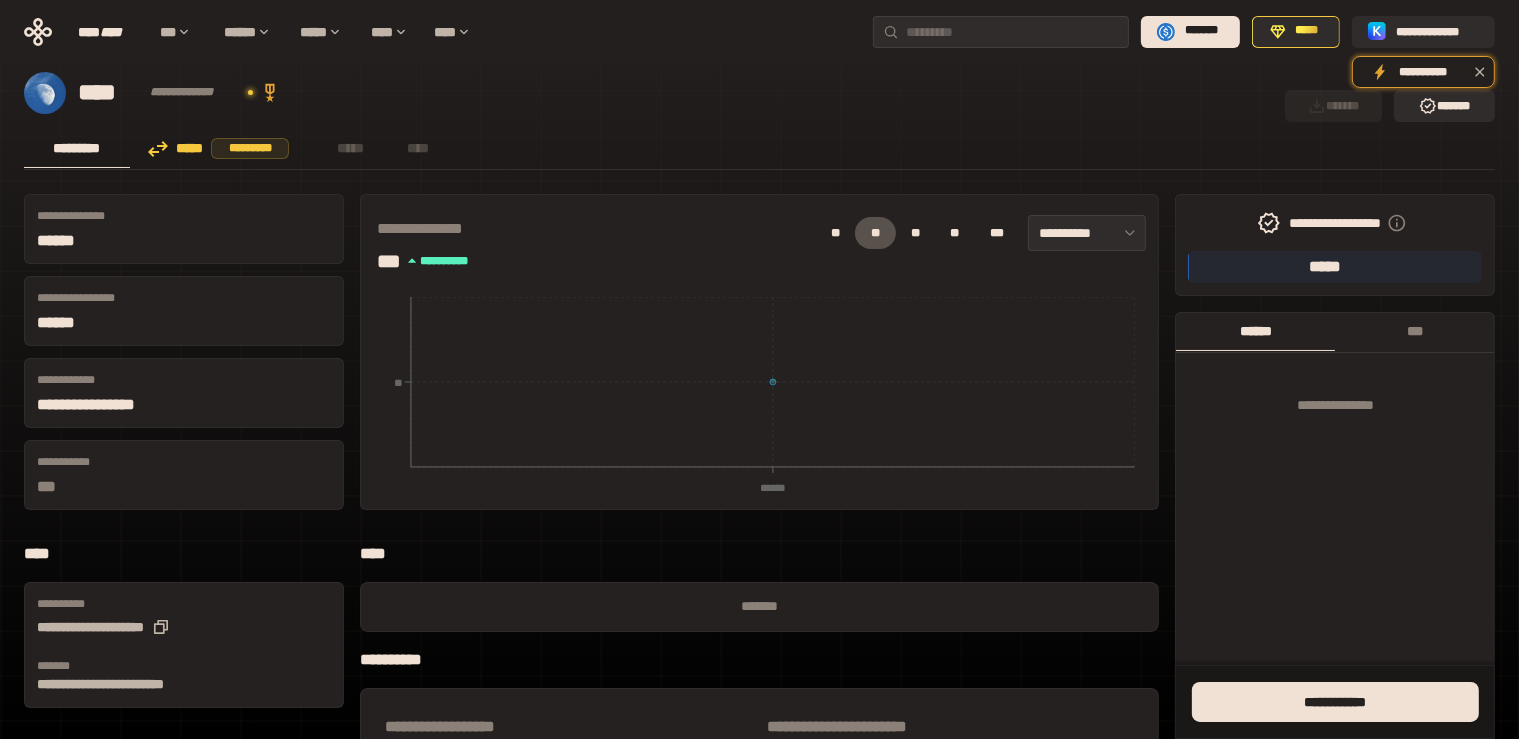 click on "******" at bounding box center (184, 241) 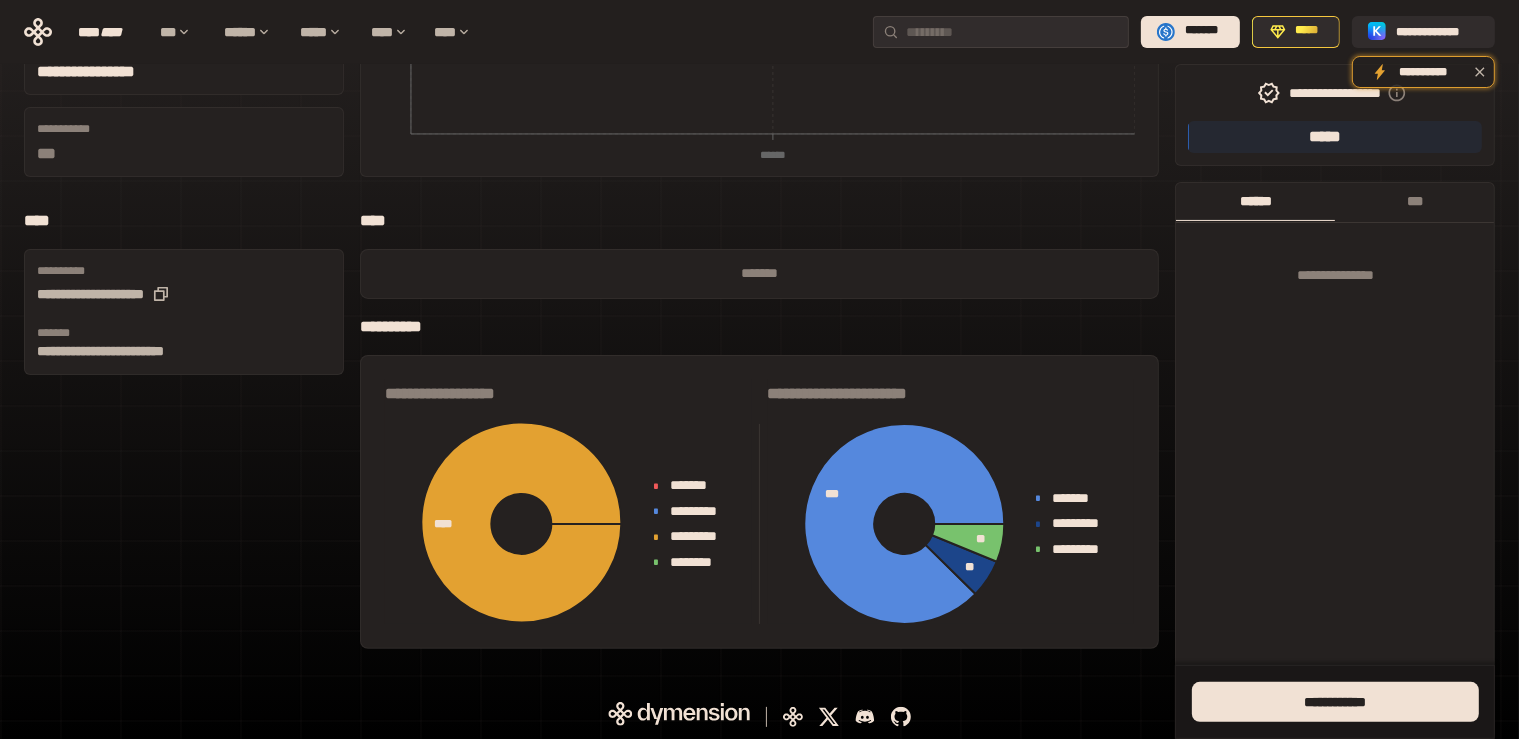 scroll, scrollTop: 0, scrollLeft: 0, axis: both 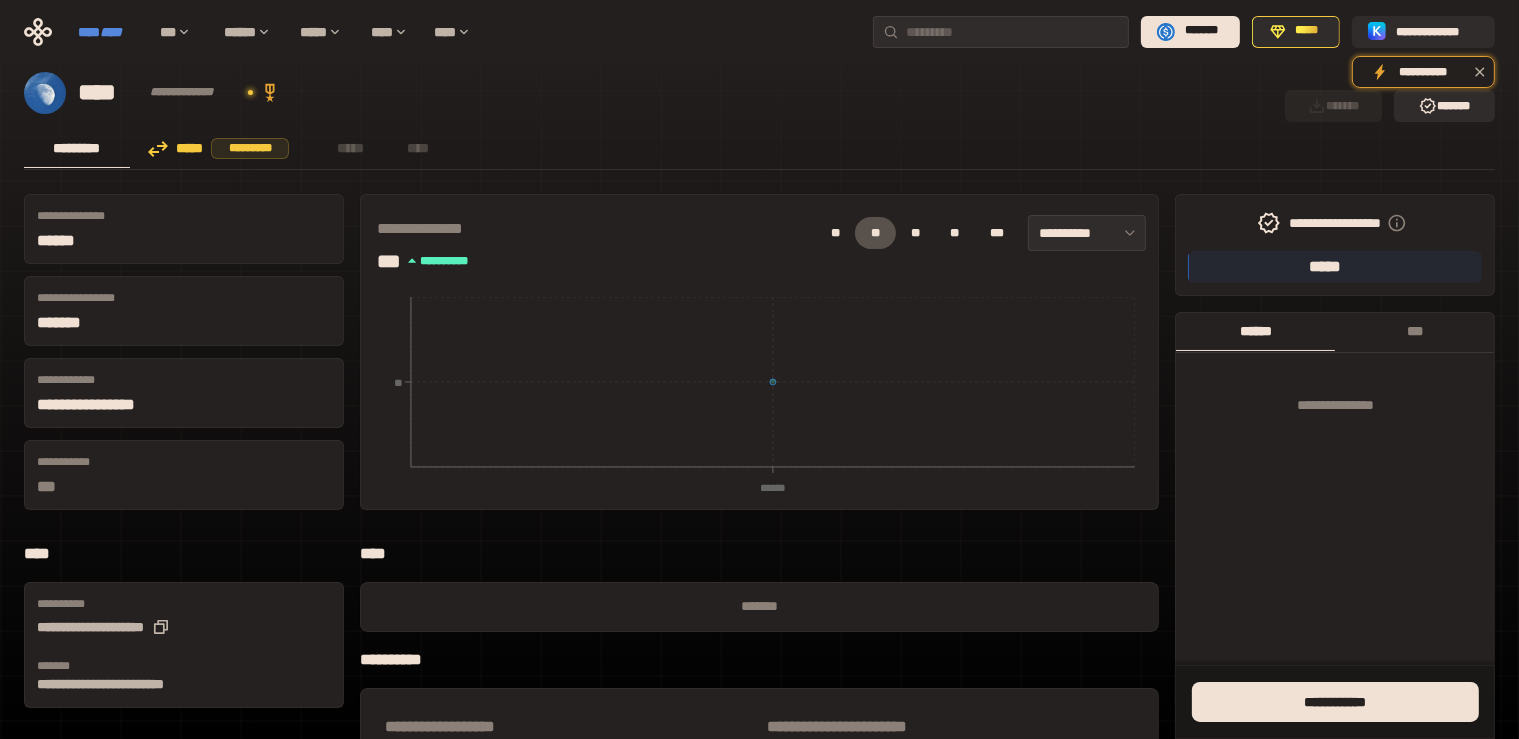 click on "****" at bounding box center [111, 32] 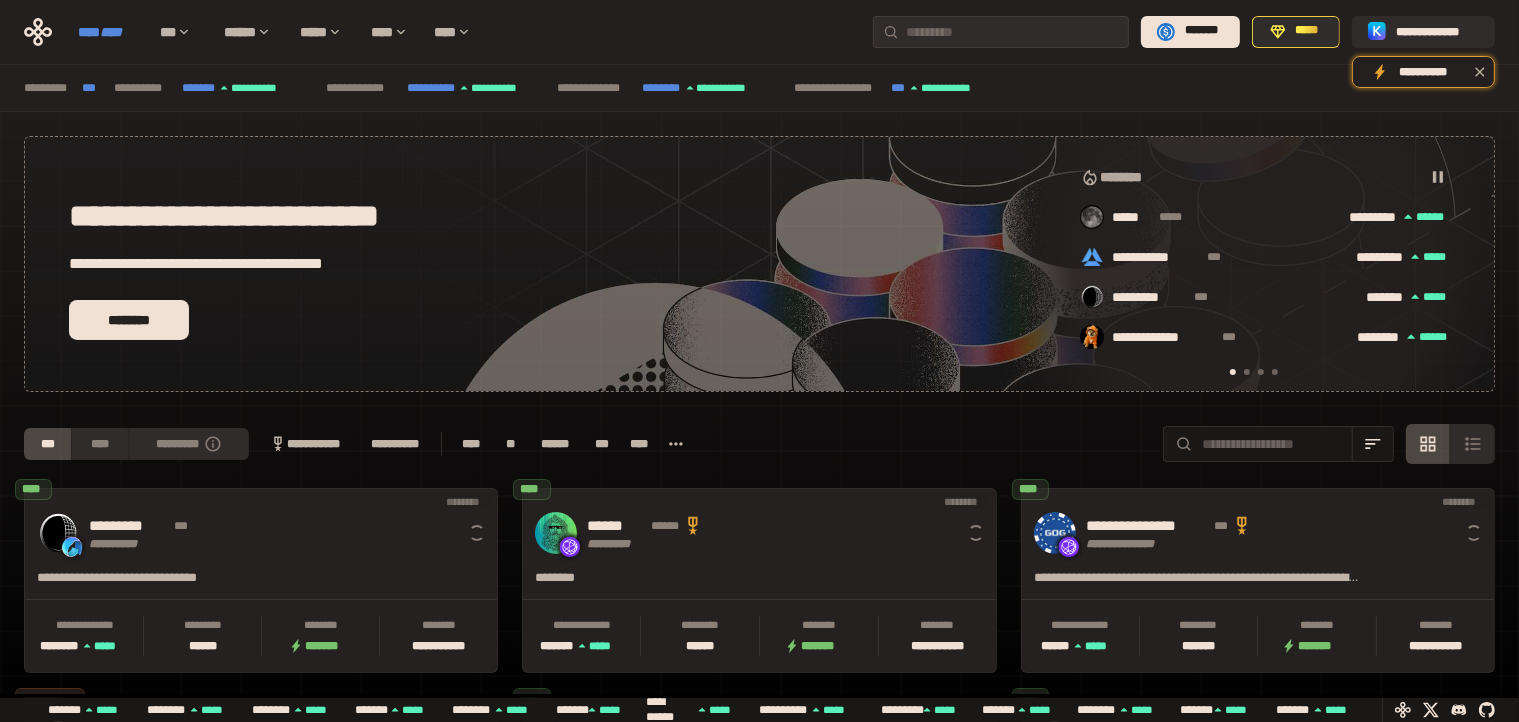 scroll, scrollTop: 0, scrollLeft: 16, axis: horizontal 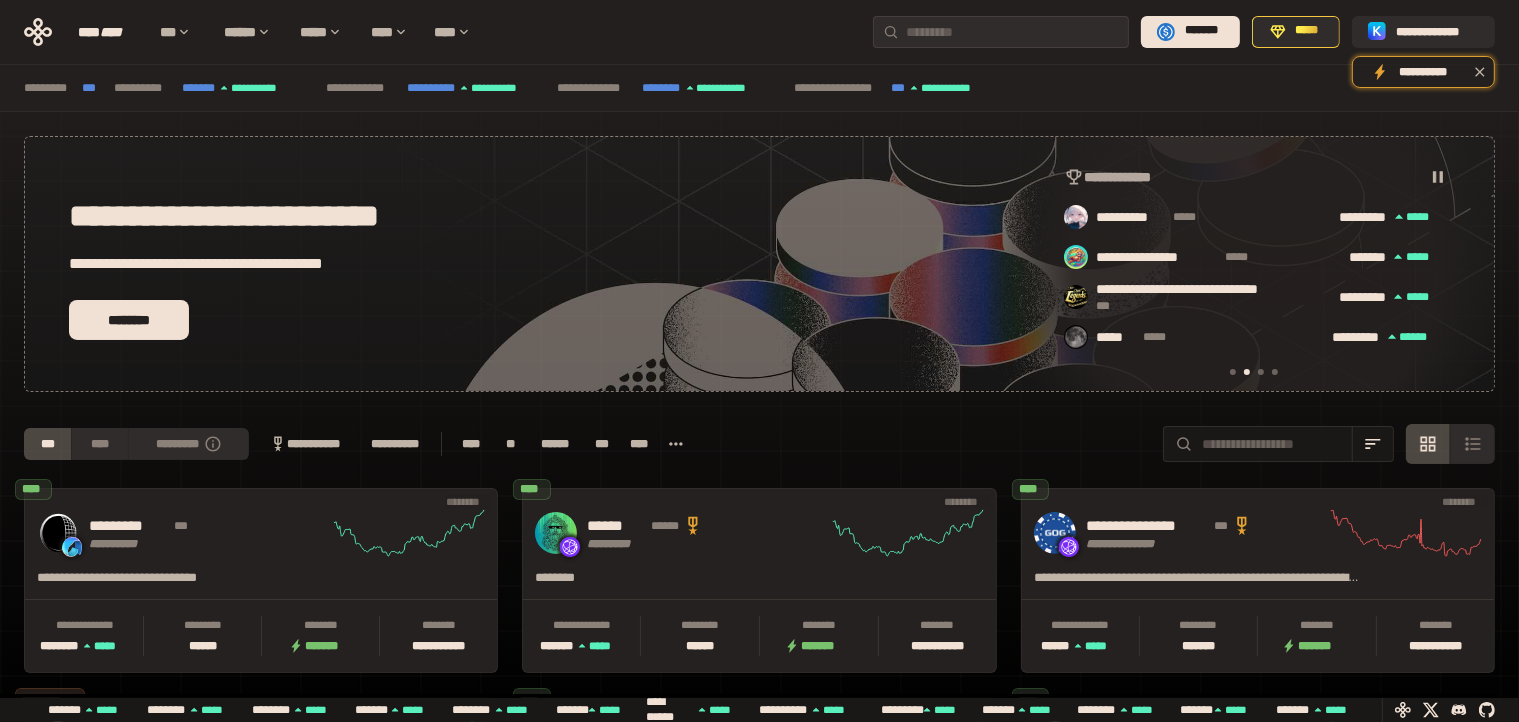 click at bounding box center [1261, 372] 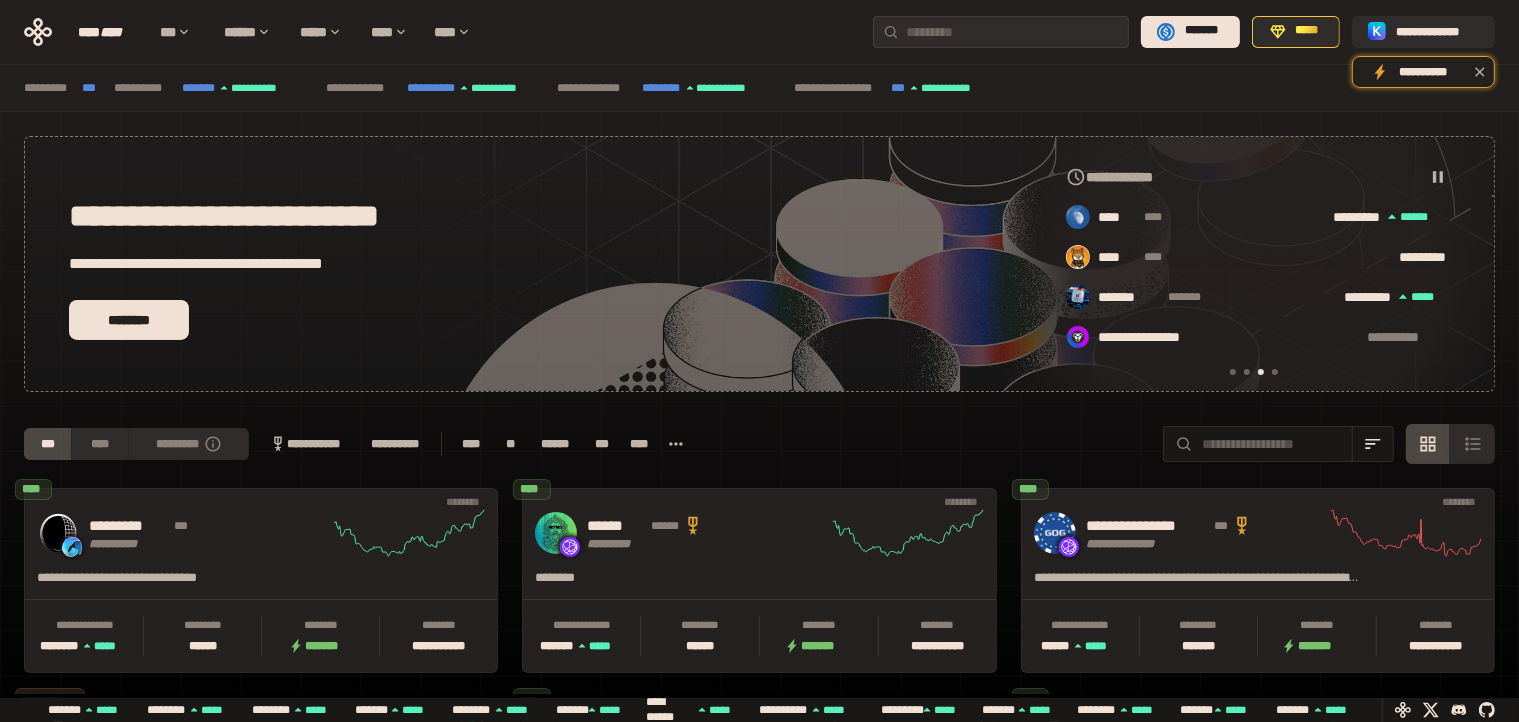 scroll, scrollTop: 0, scrollLeft: 856, axis: horizontal 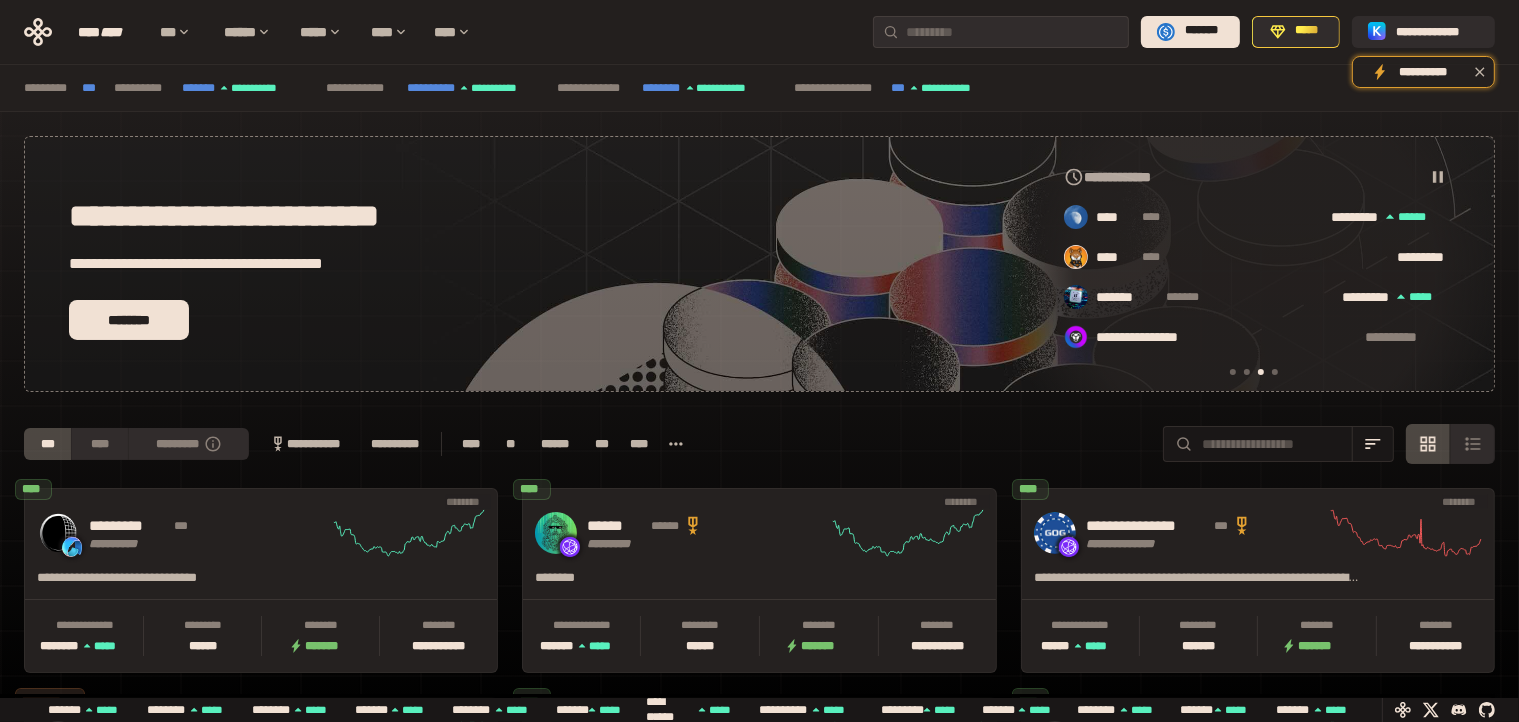 click at bounding box center [1275, 372] 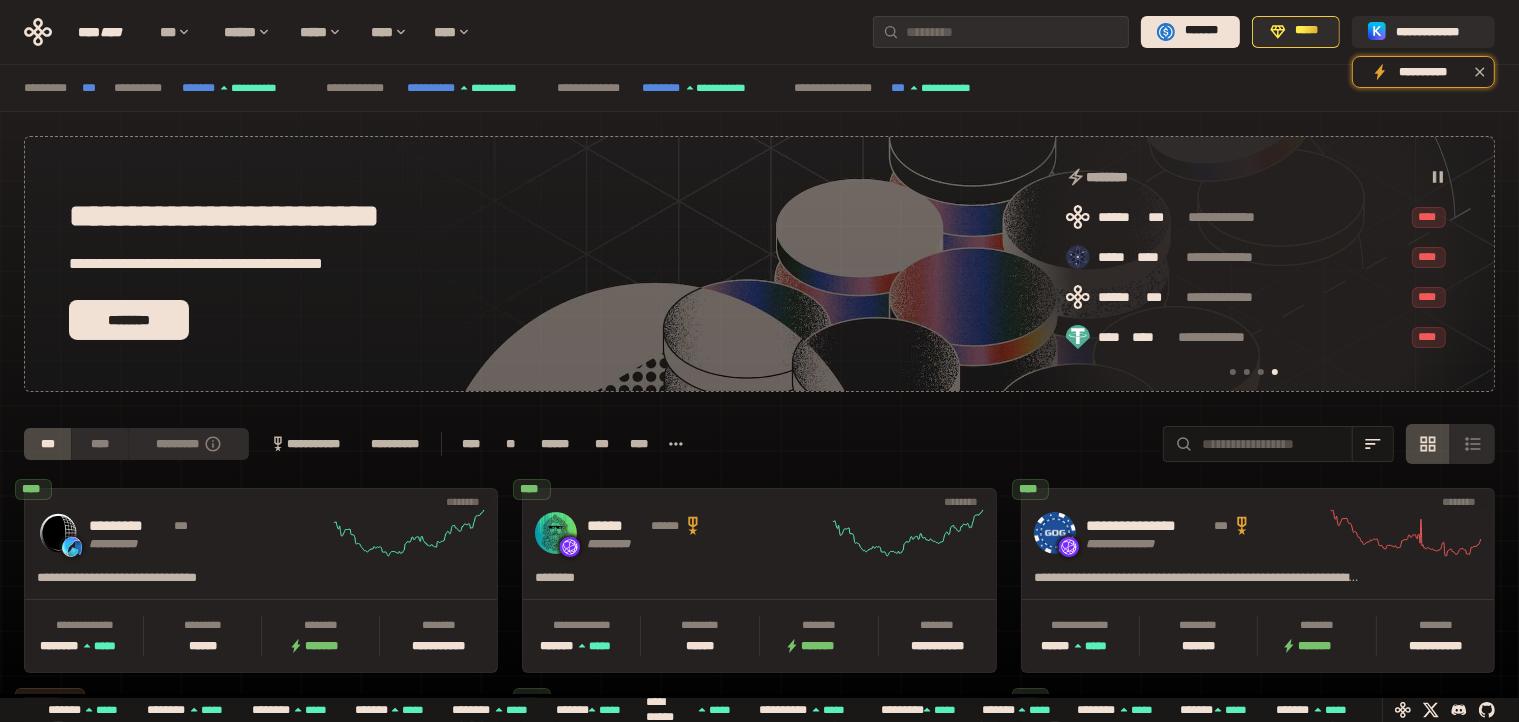 scroll, scrollTop: 0, scrollLeft: 1276, axis: horizontal 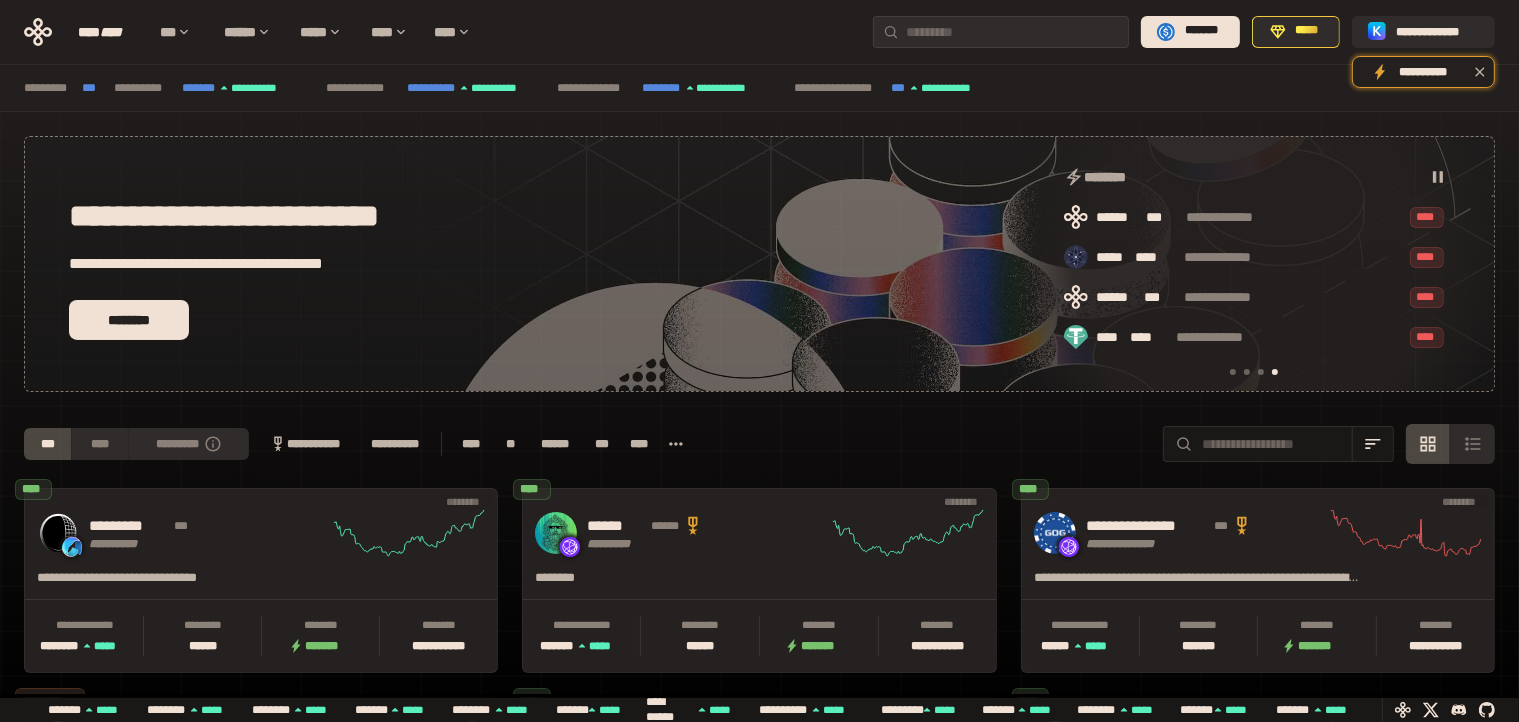 click at bounding box center (1261, 372) 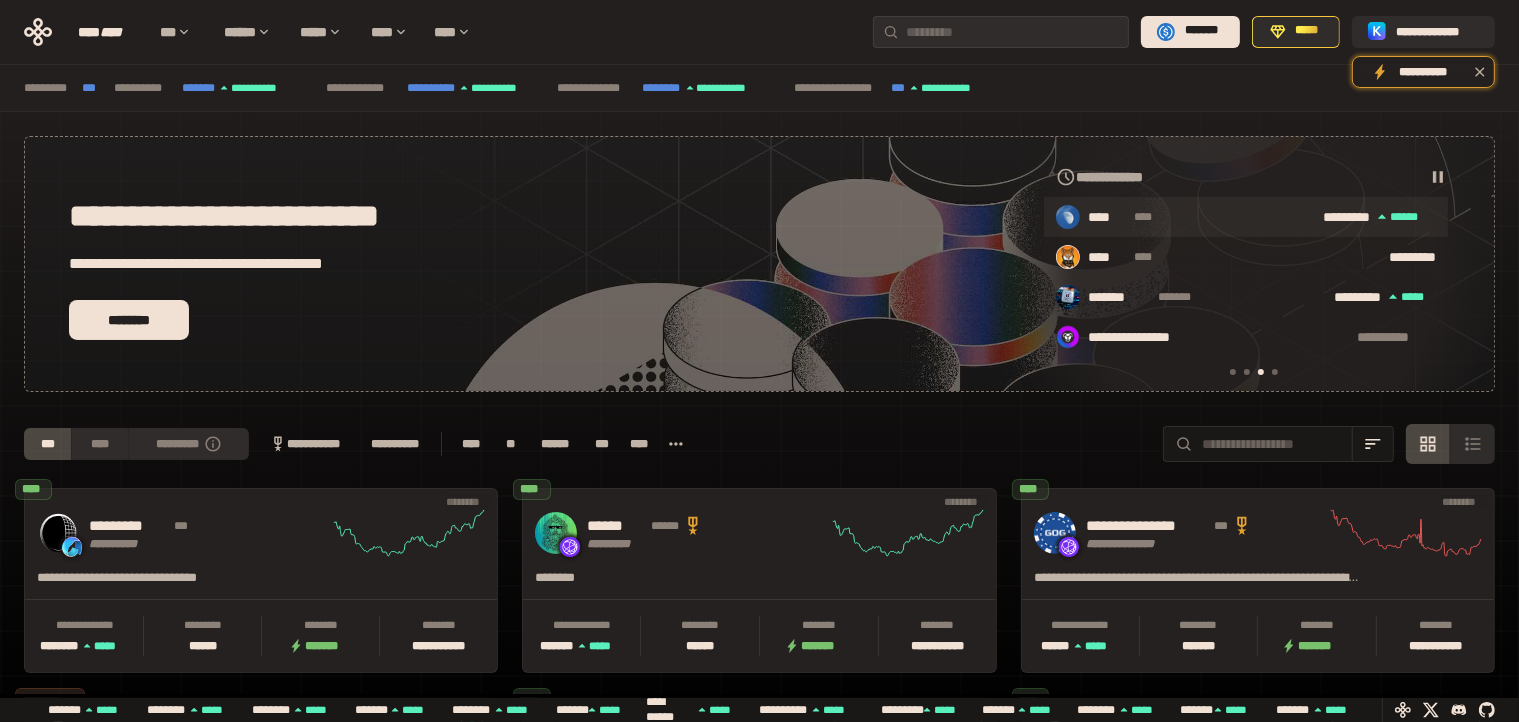 scroll, scrollTop: 0, scrollLeft: 856, axis: horizontal 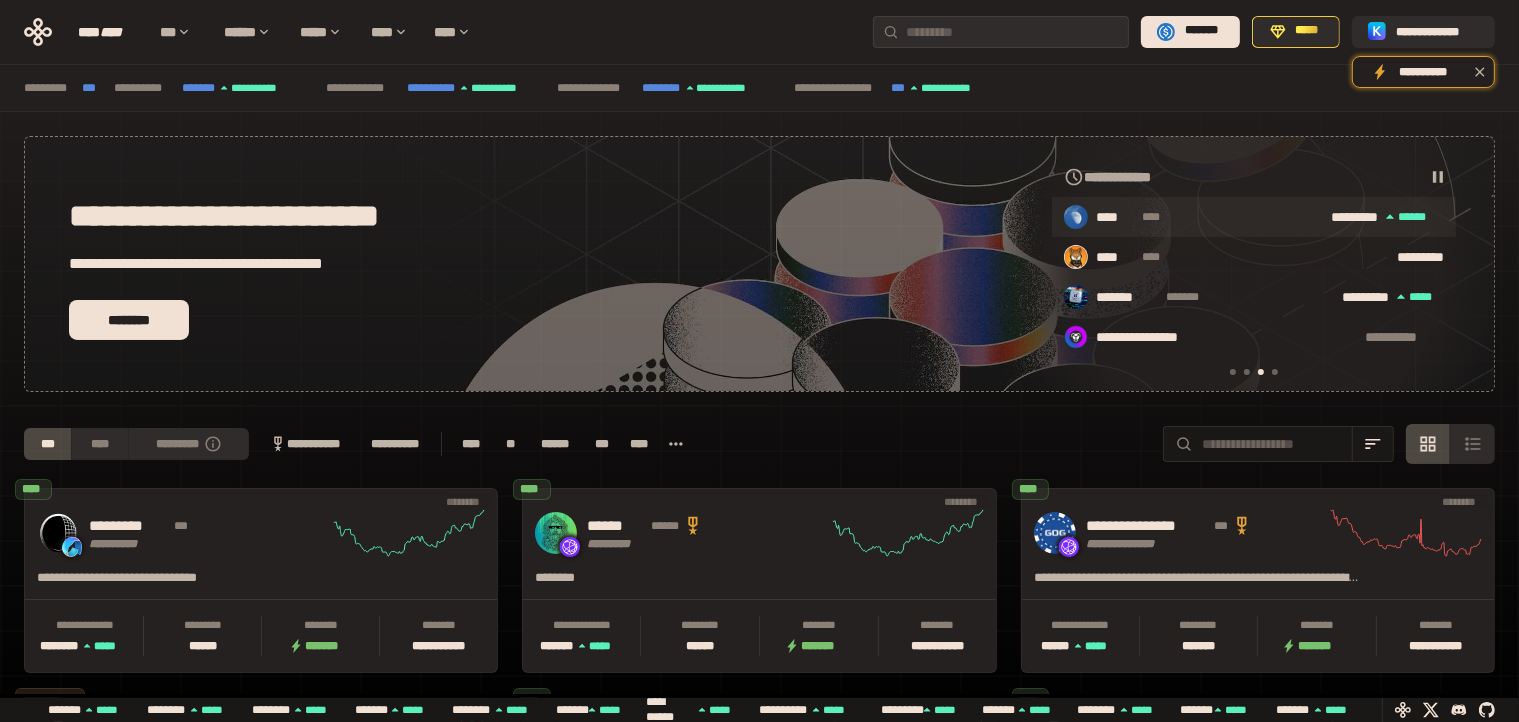click on "****" at bounding box center [1115, 218] 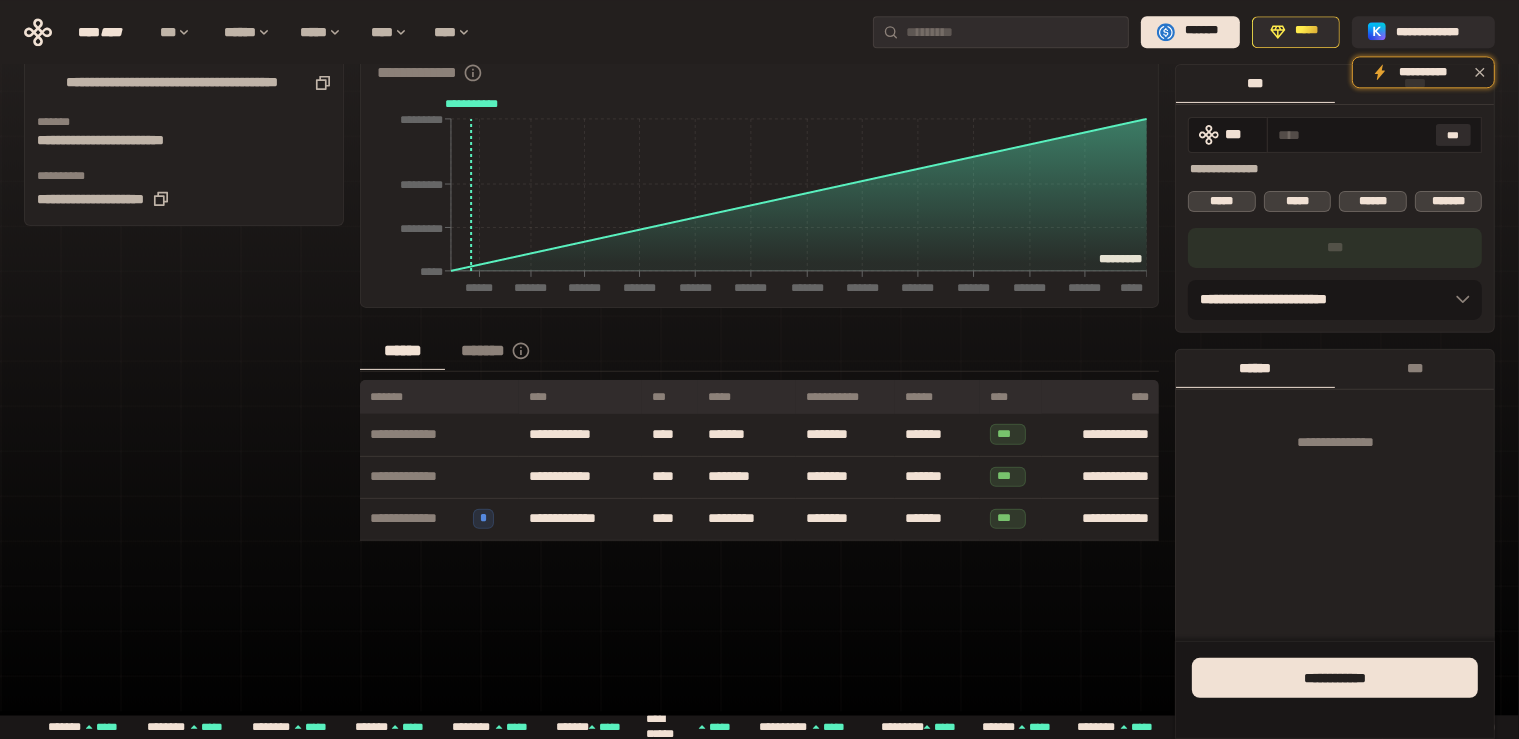 scroll, scrollTop: 633, scrollLeft: 0, axis: vertical 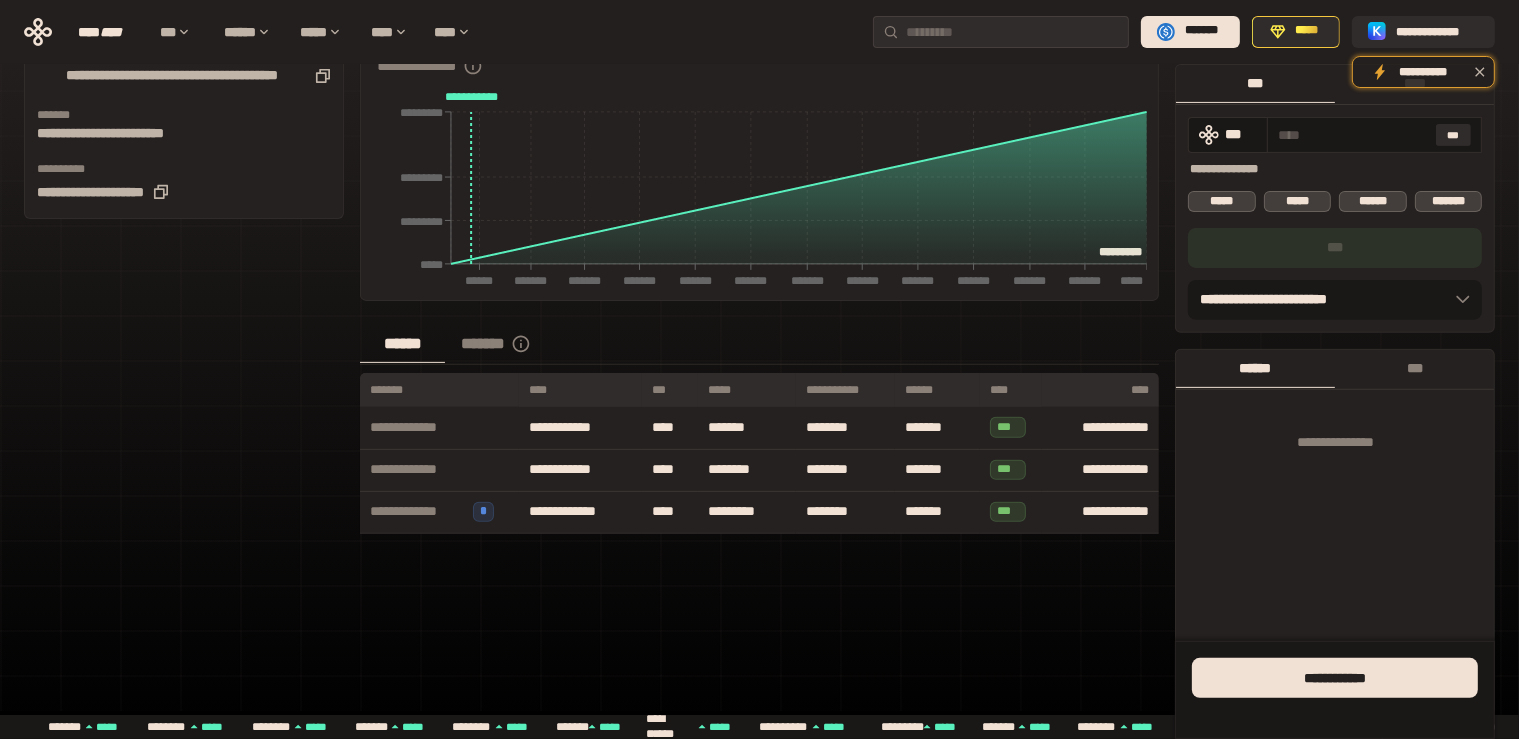 click on "**********" at bounding box center [759, 583] 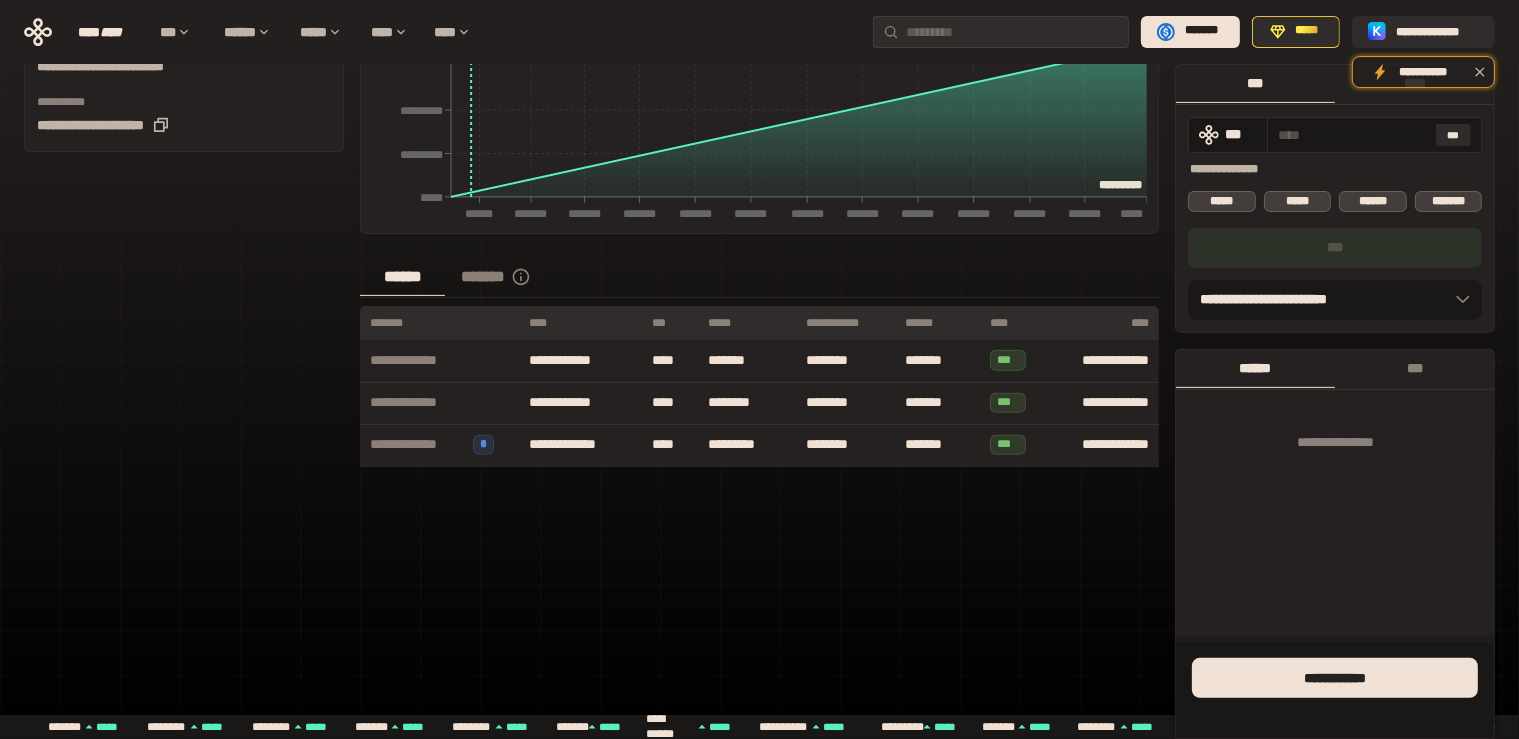 scroll, scrollTop: 728, scrollLeft: 0, axis: vertical 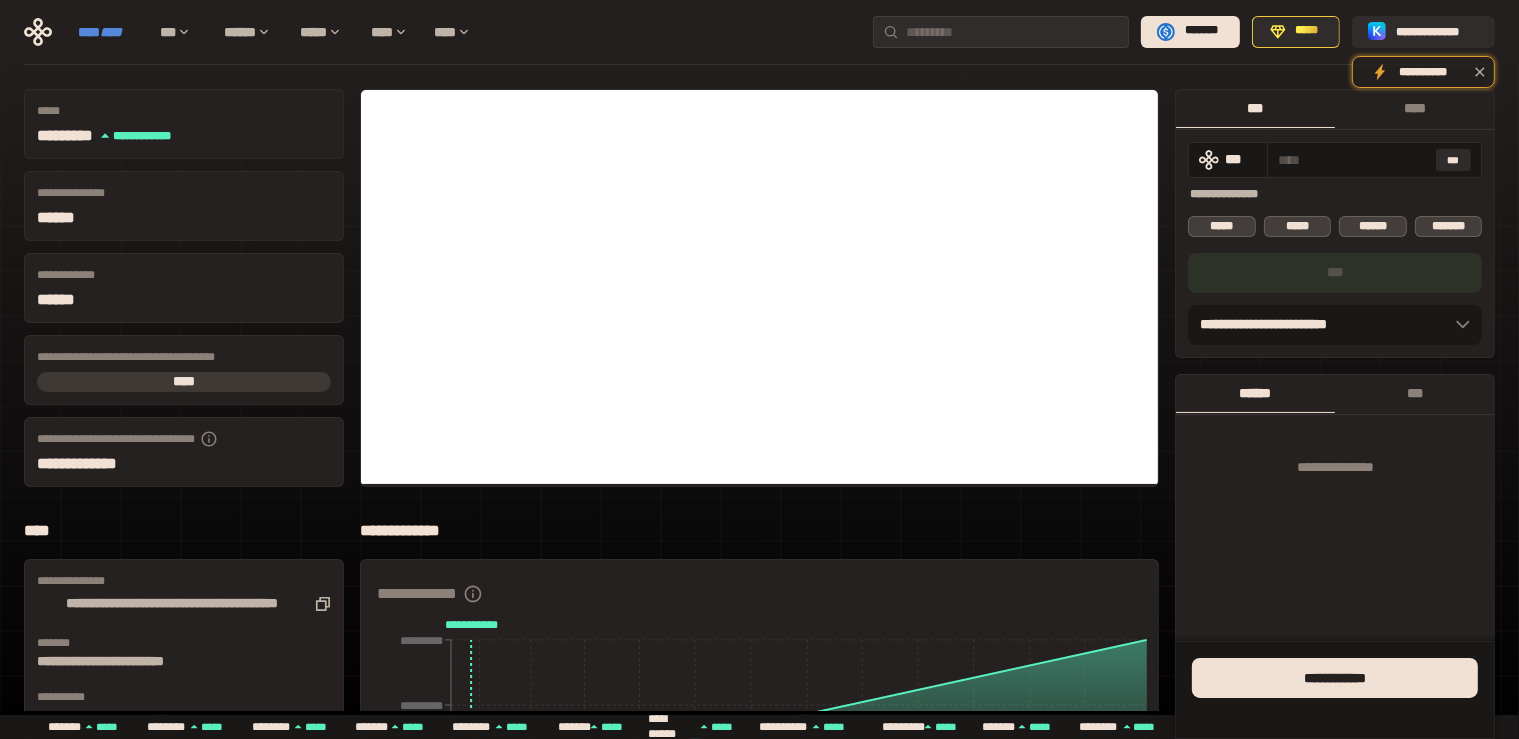 click on "****" at bounding box center (111, 32) 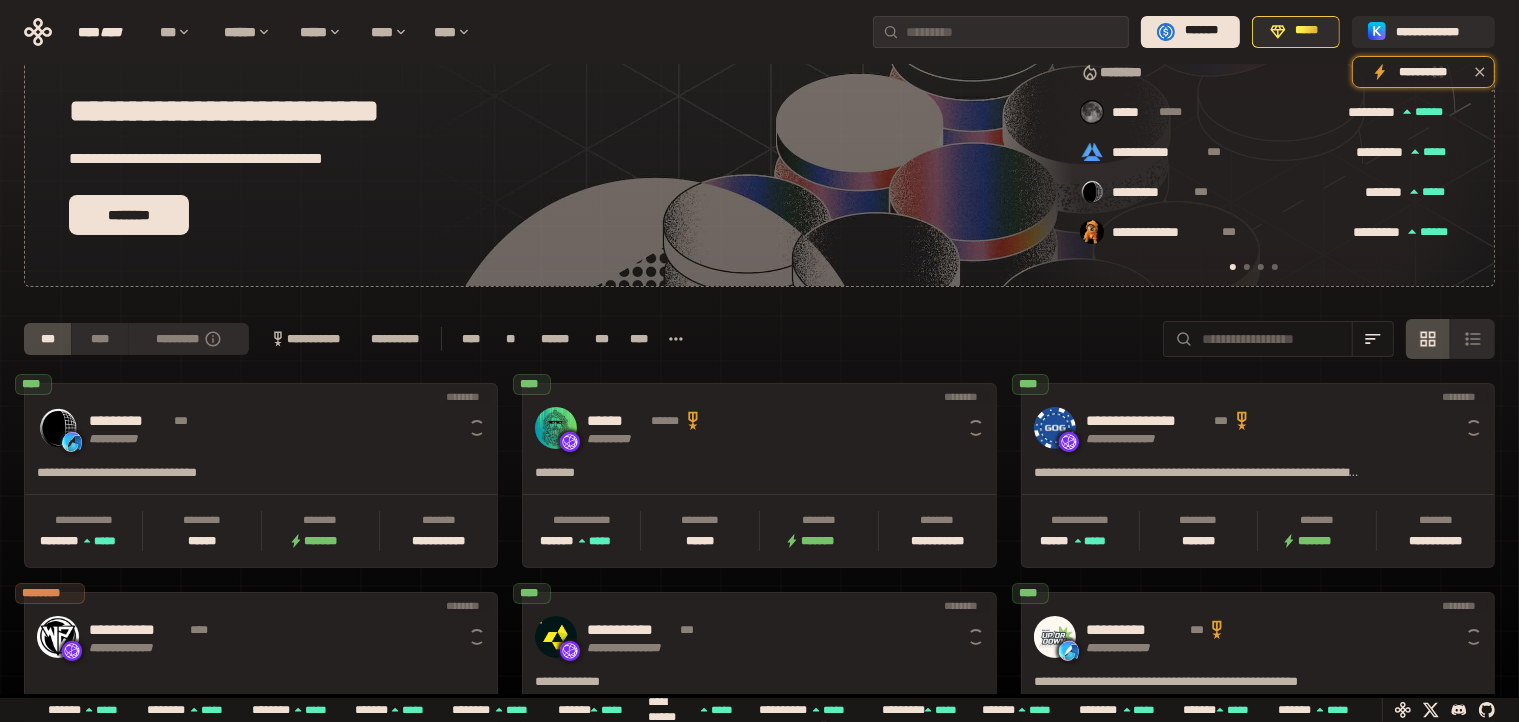 scroll, scrollTop: 0, scrollLeft: 16, axis: horizontal 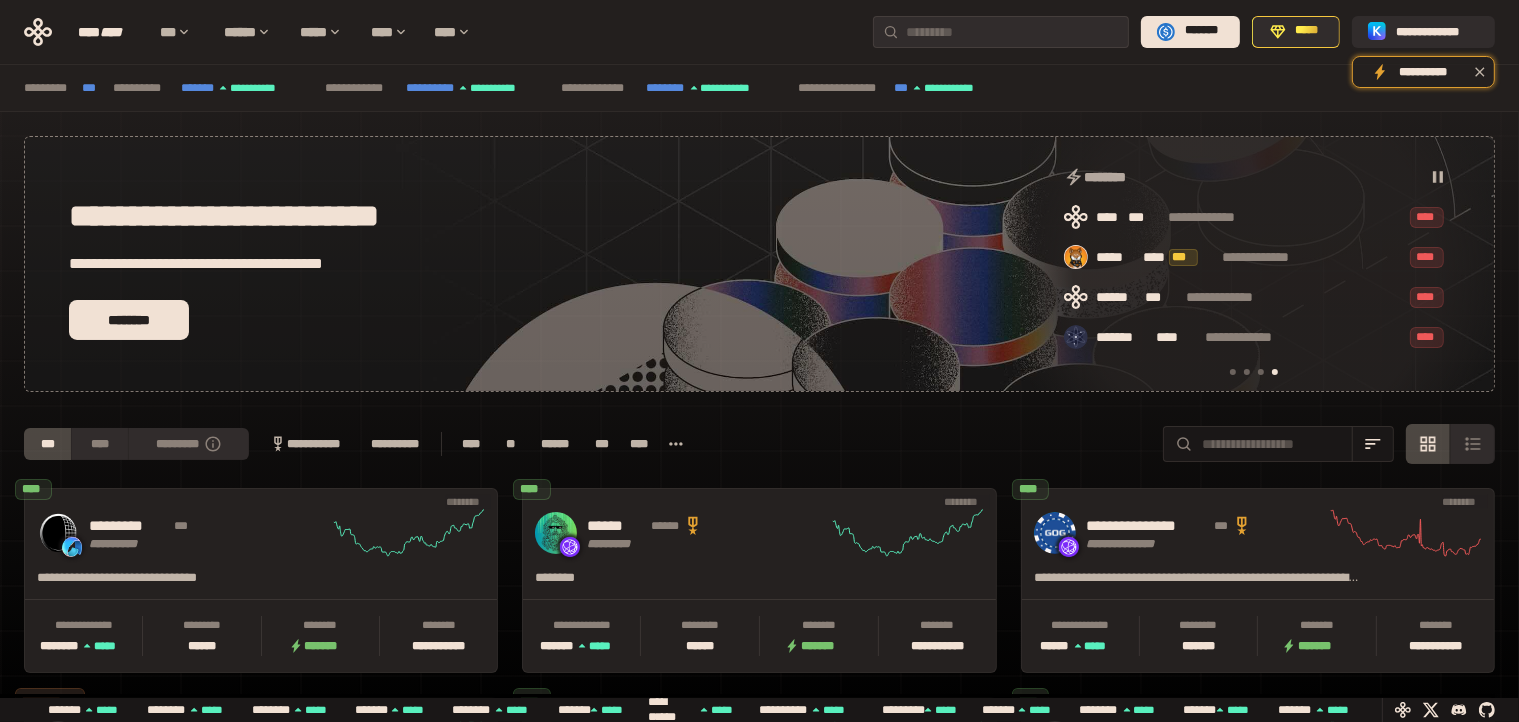 click at bounding box center [1261, 372] 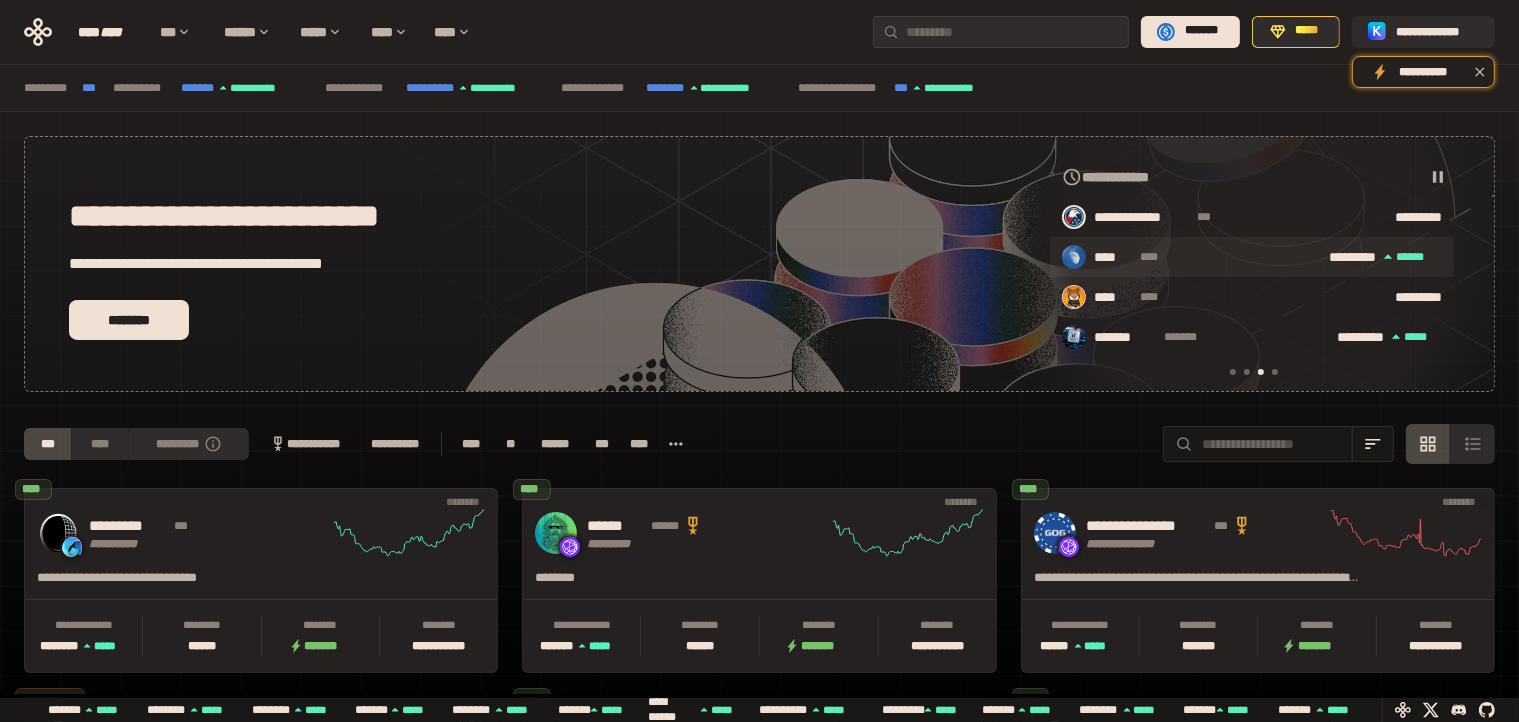scroll, scrollTop: 0, scrollLeft: 856, axis: horizontal 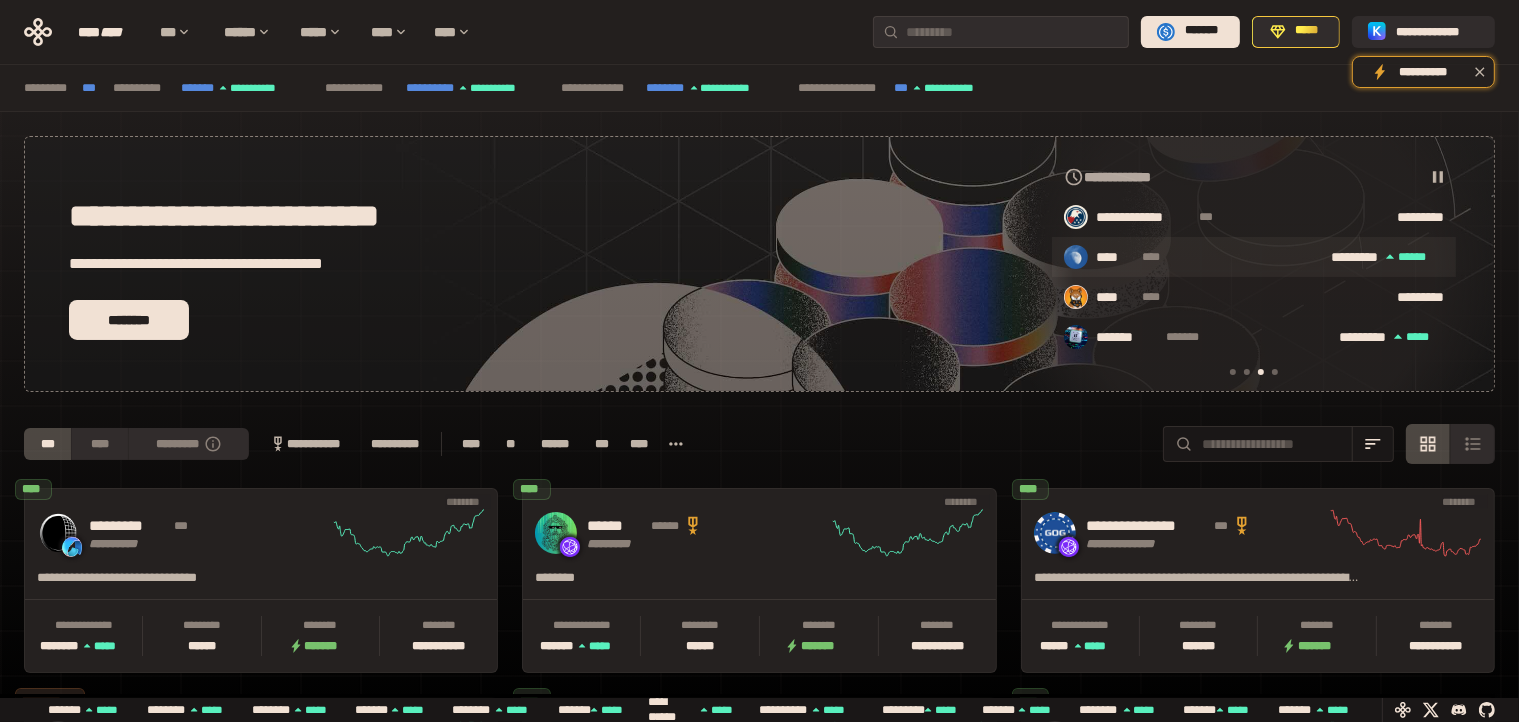 click on "**** **** ********* ***** *" at bounding box center [1254, 257] 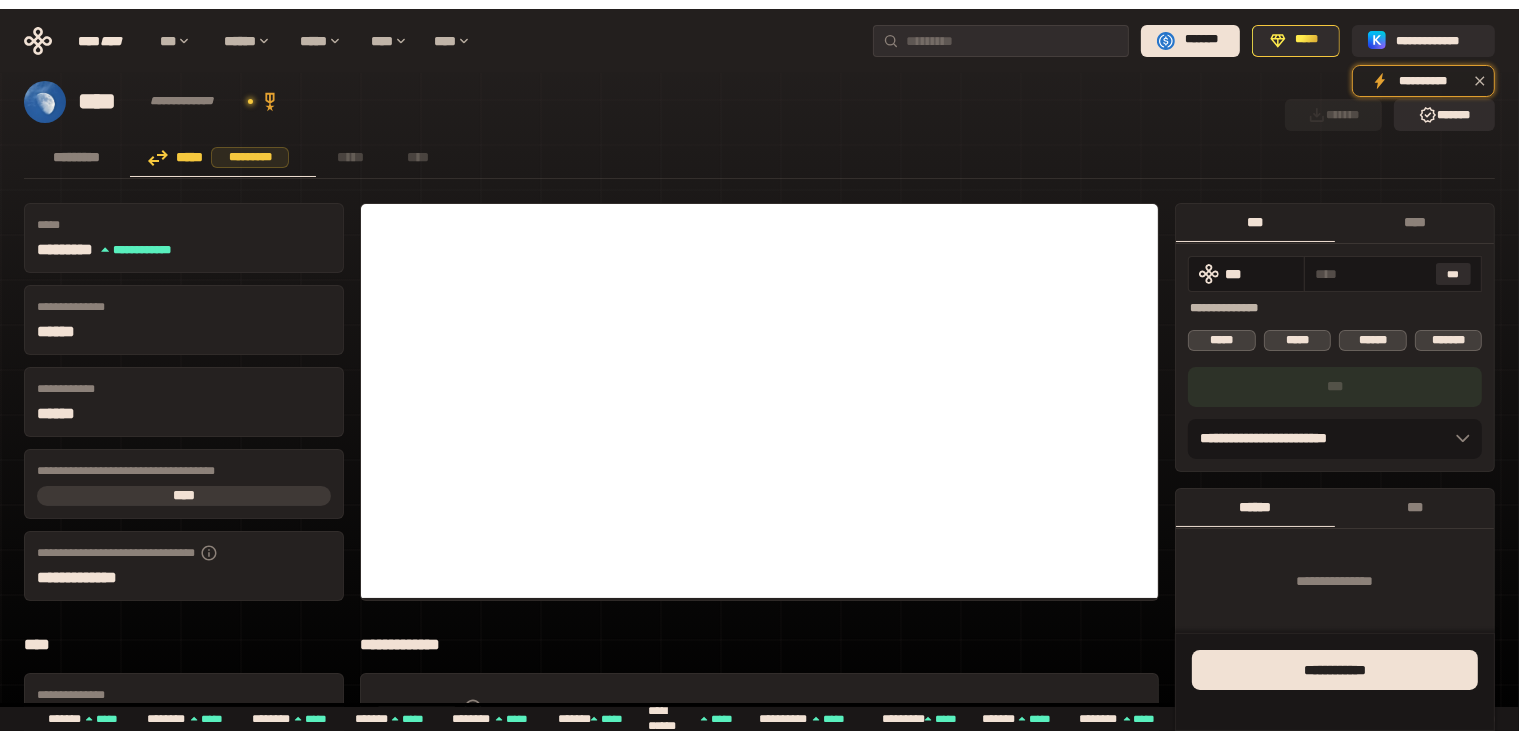 scroll, scrollTop: 633, scrollLeft: 0, axis: vertical 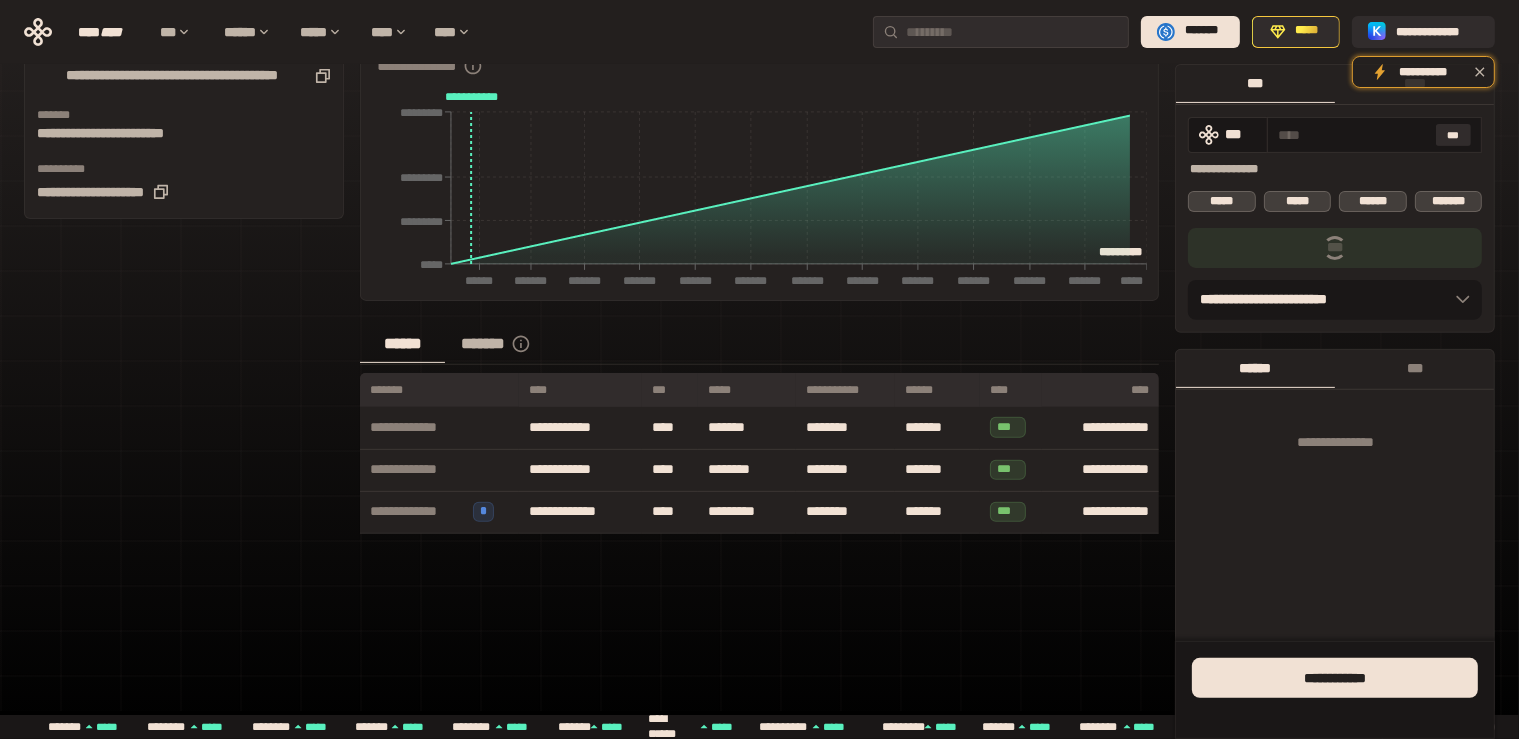 click on "*******" at bounding box center [507, 344] 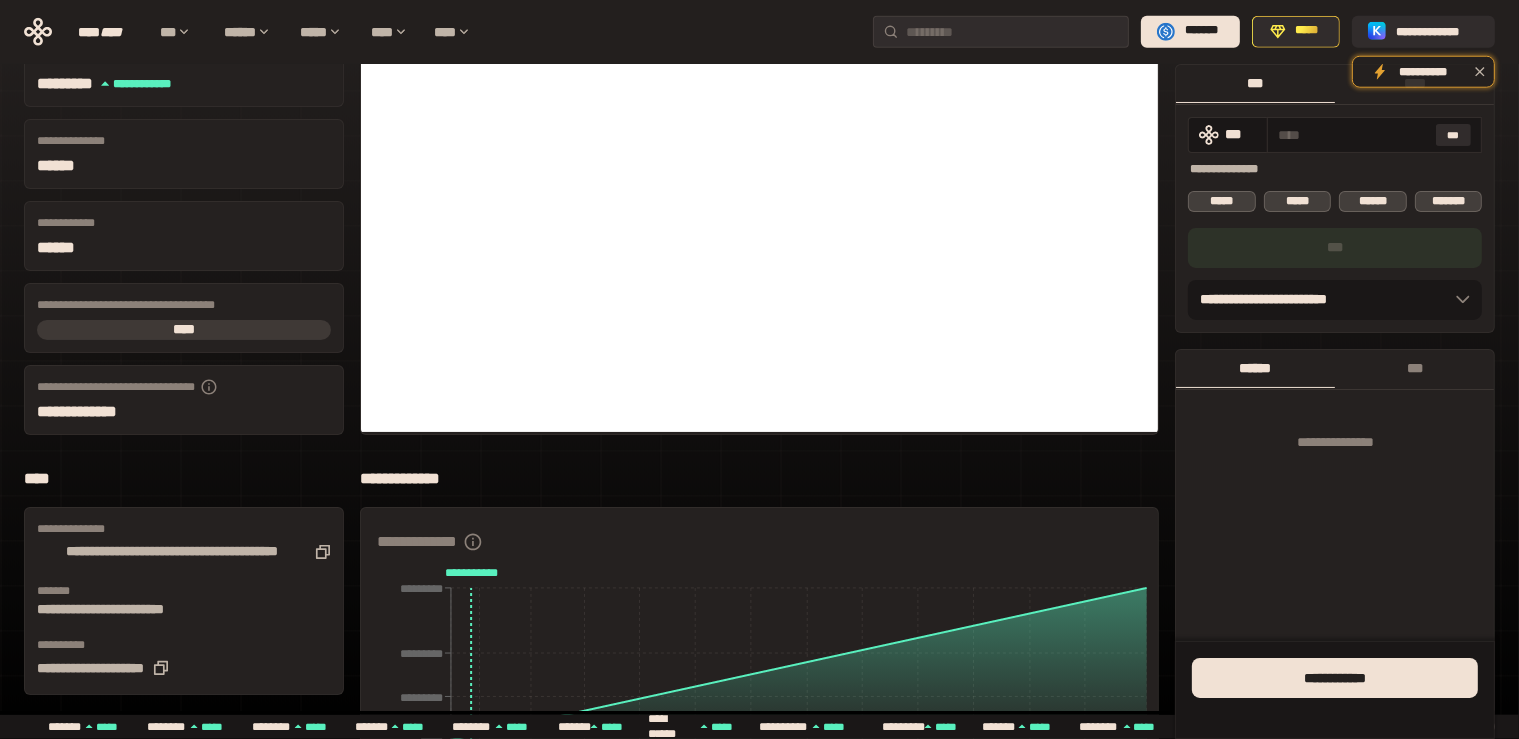 scroll, scrollTop: 105, scrollLeft: 0, axis: vertical 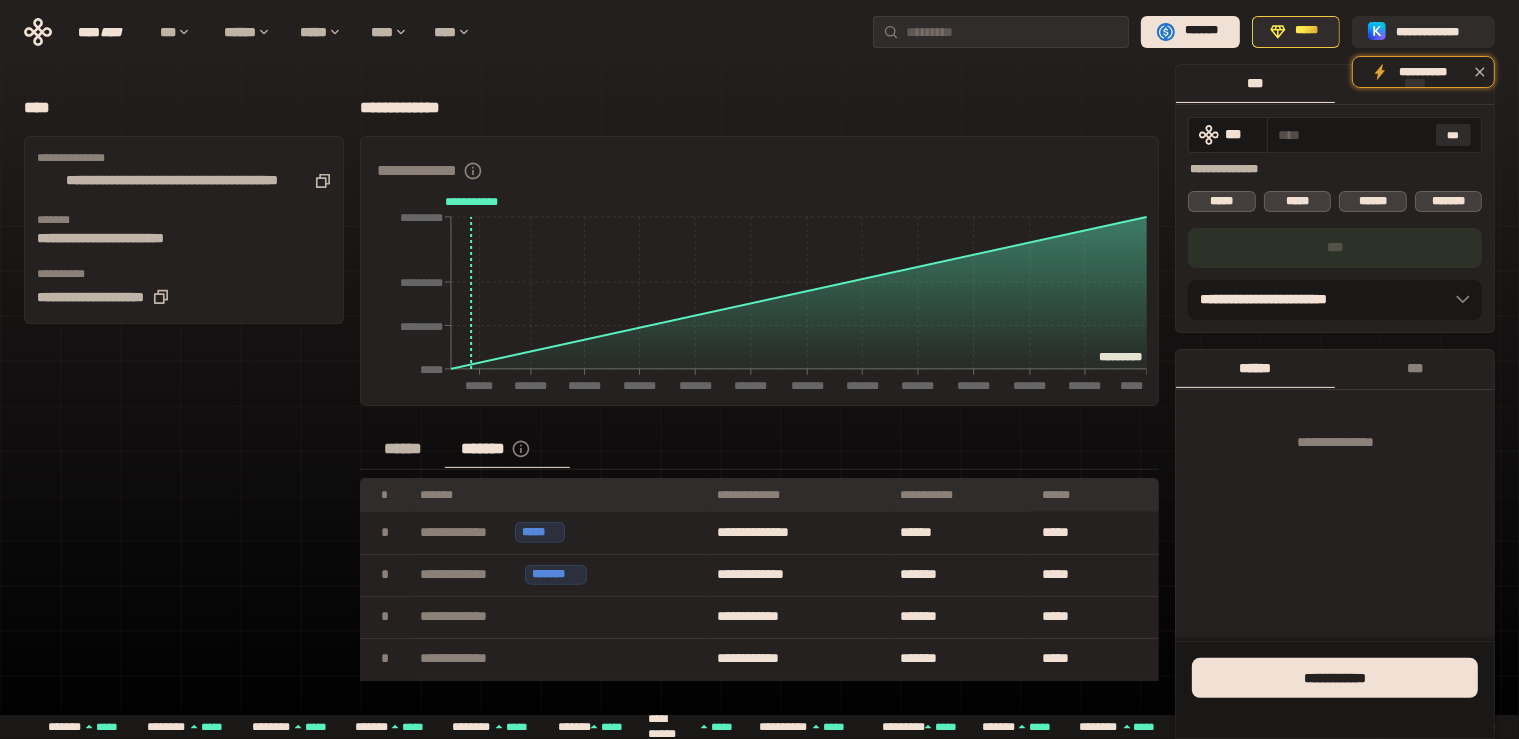 click on "*********" 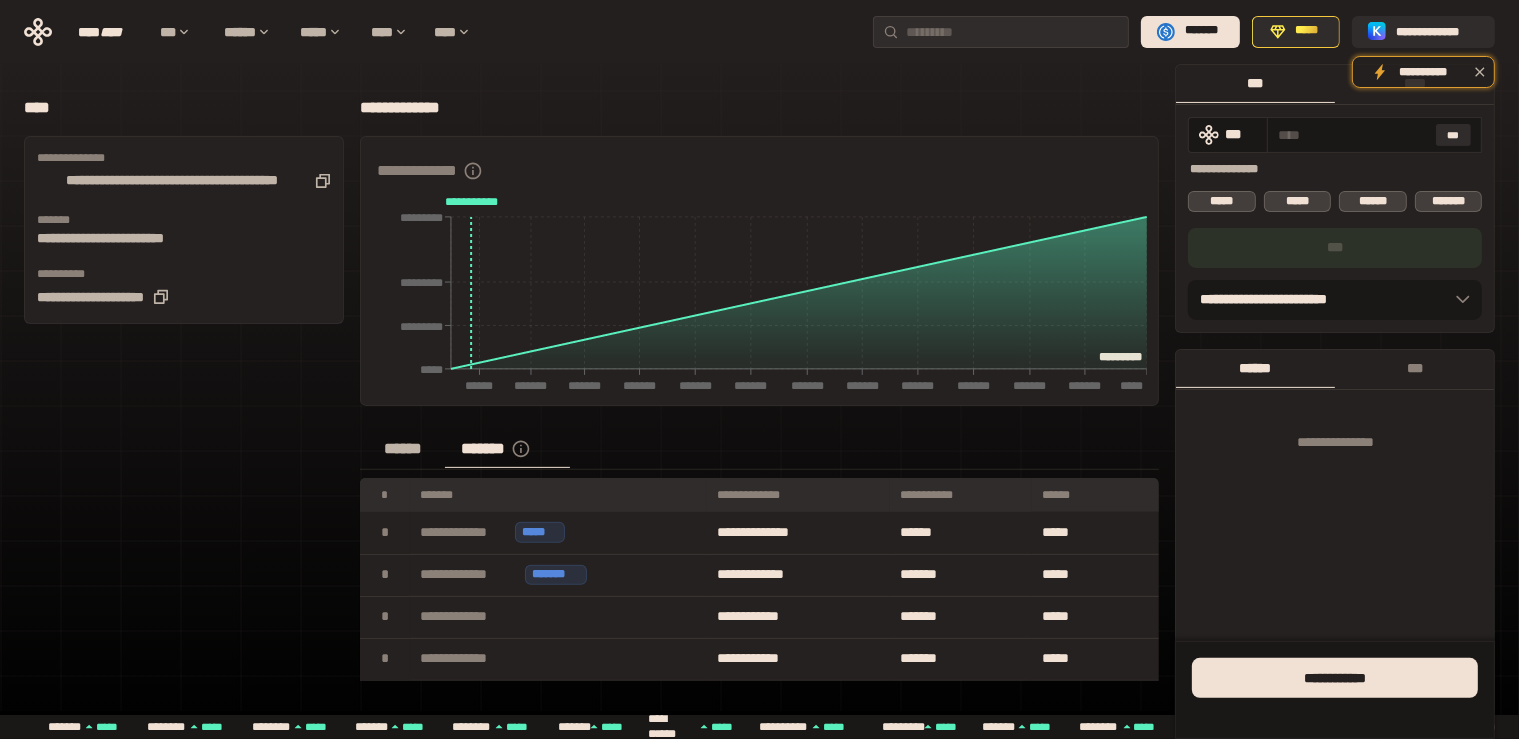 scroll, scrollTop: 633, scrollLeft: 0, axis: vertical 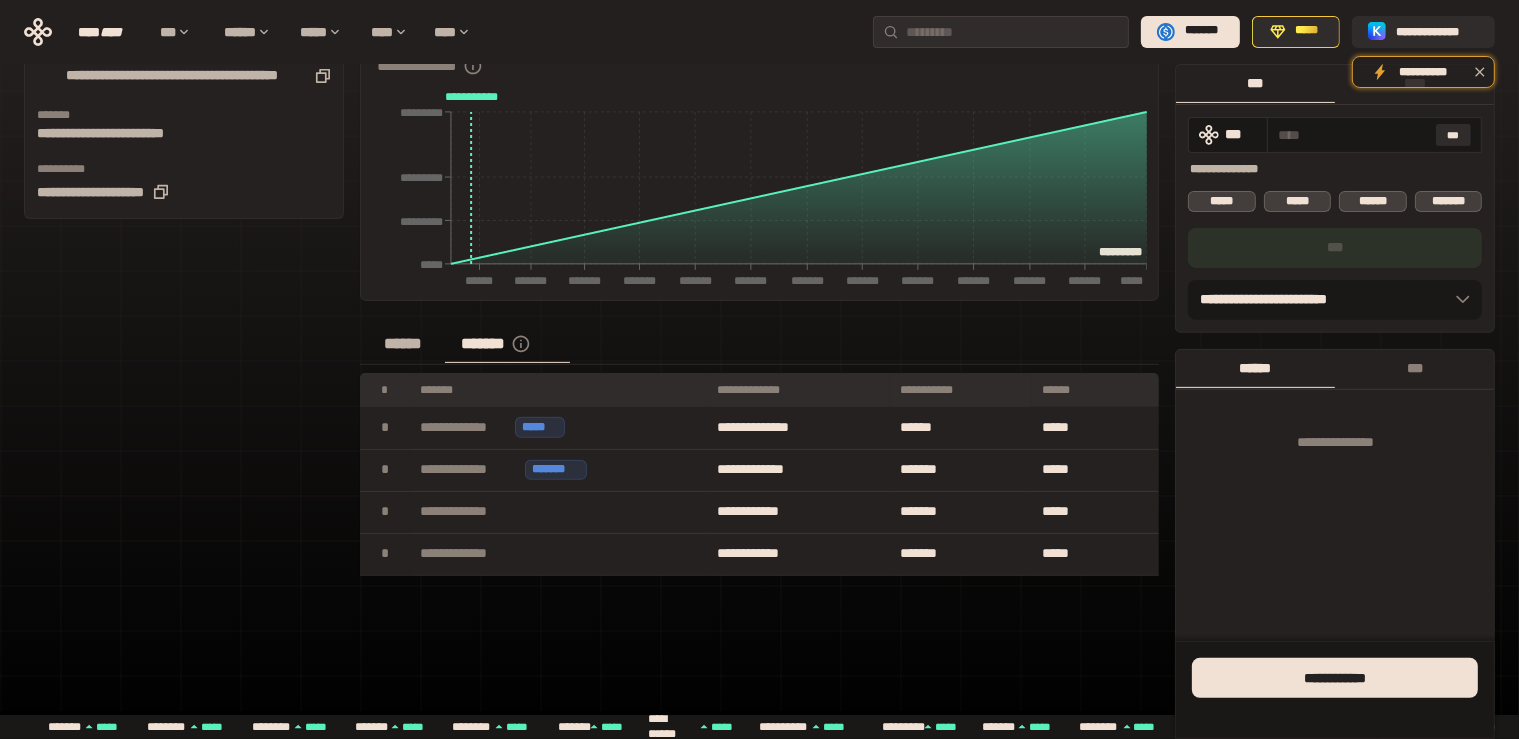 click on "******" at bounding box center [402, 344] 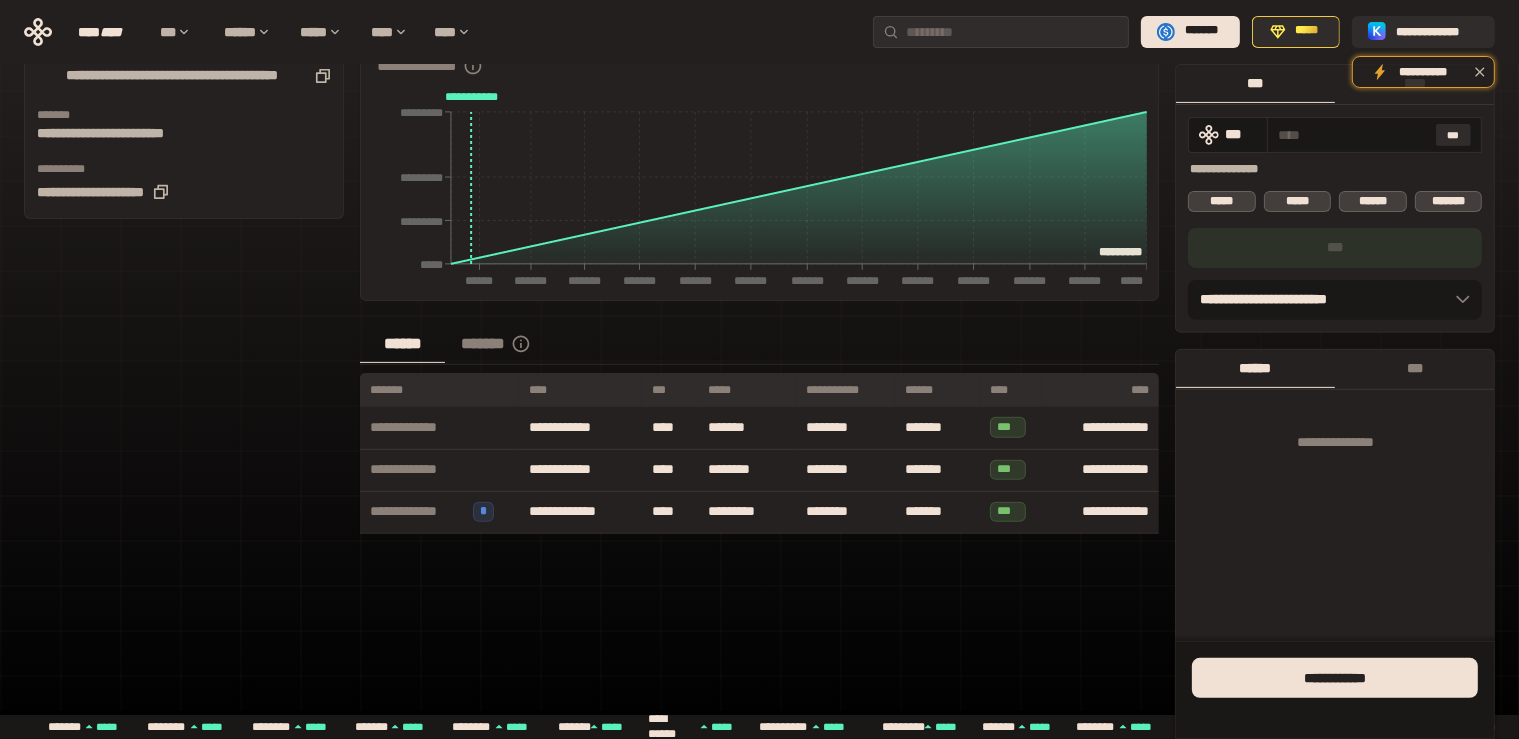 scroll, scrollTop: 316, scrollLeft: 0, axis: vertical 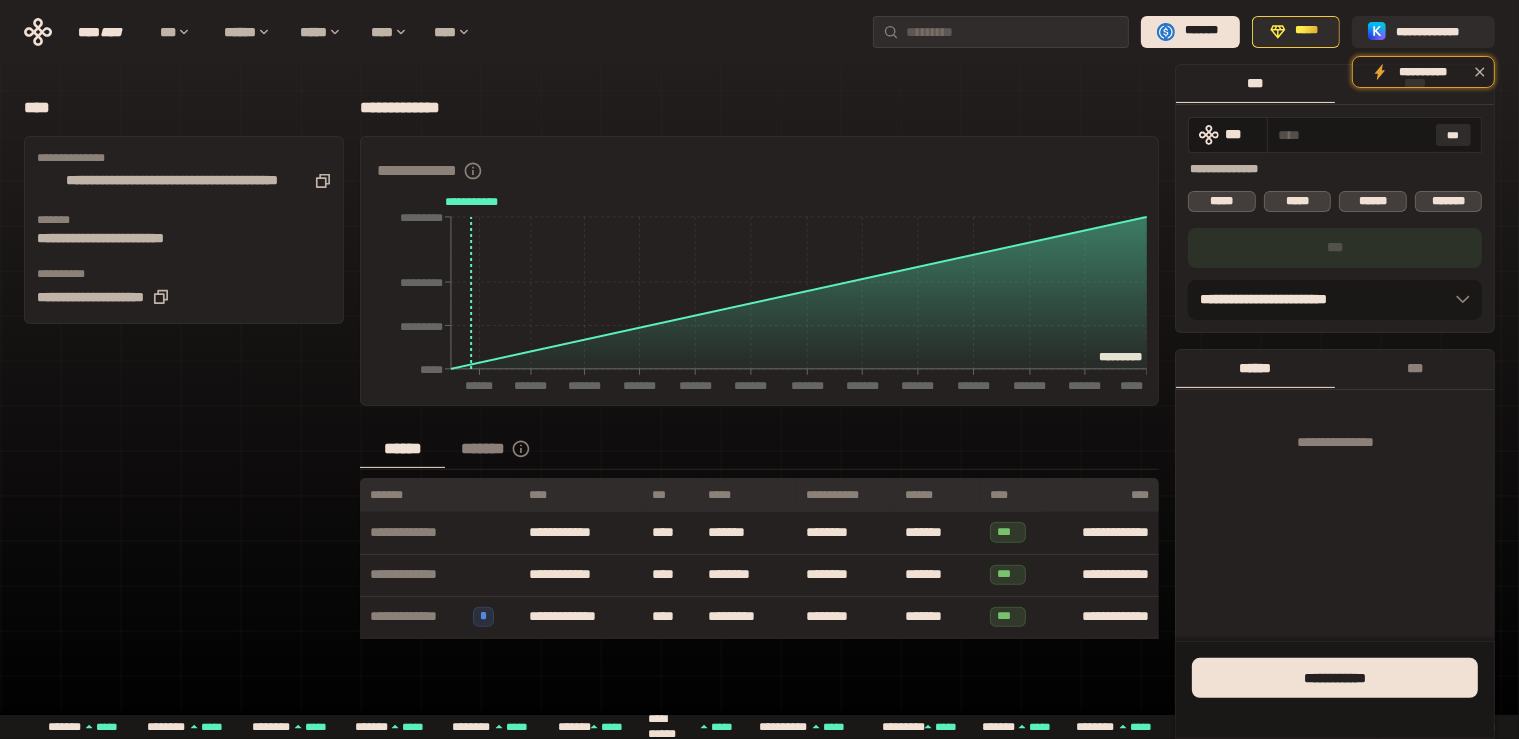 click on "*******" at bounding box center (507, 449) 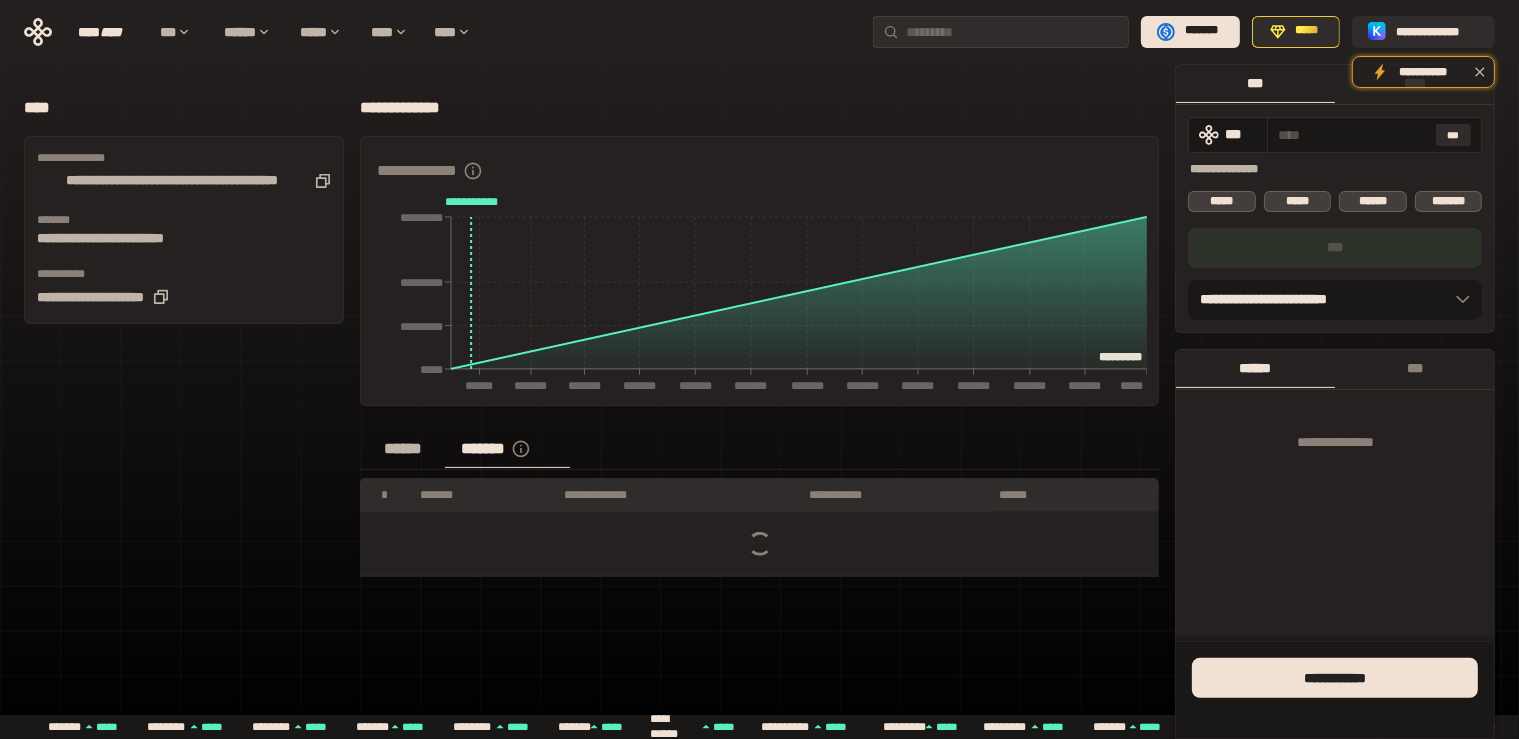 click on "******" at bounding box center (402, 449) 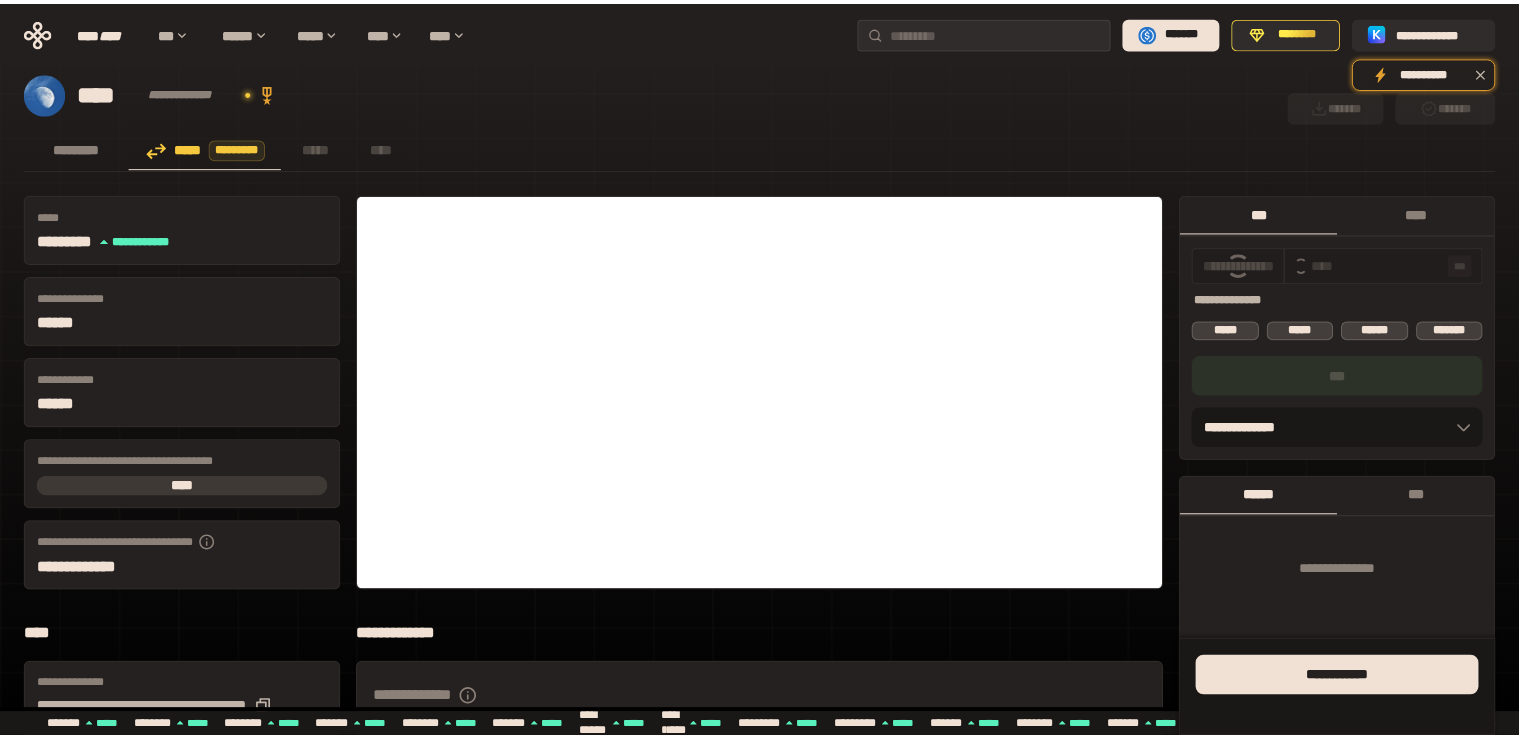 scroll, scrollTop: 528, scrollLeft: 0, axis: vertical 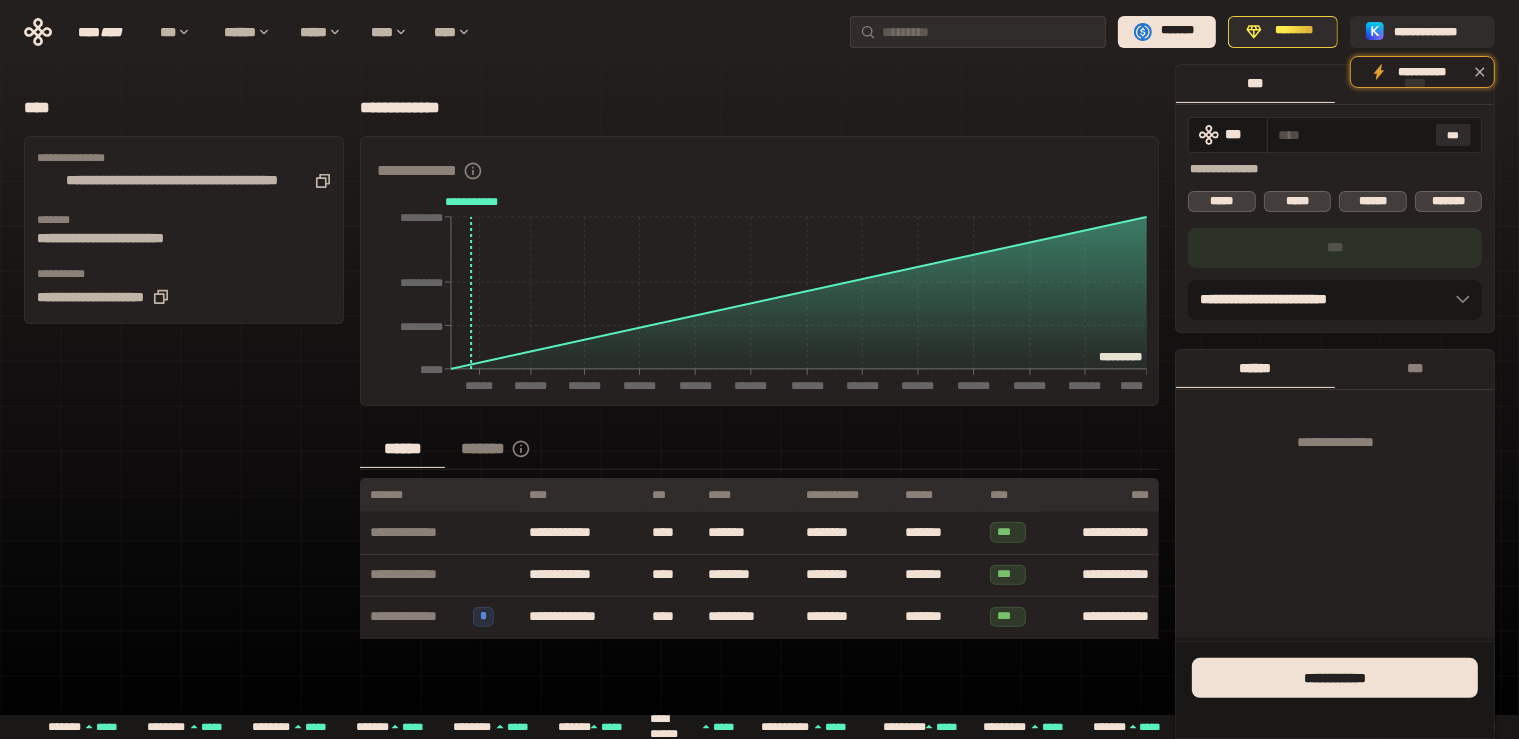click on "**********" at bounding box center [759, 688] 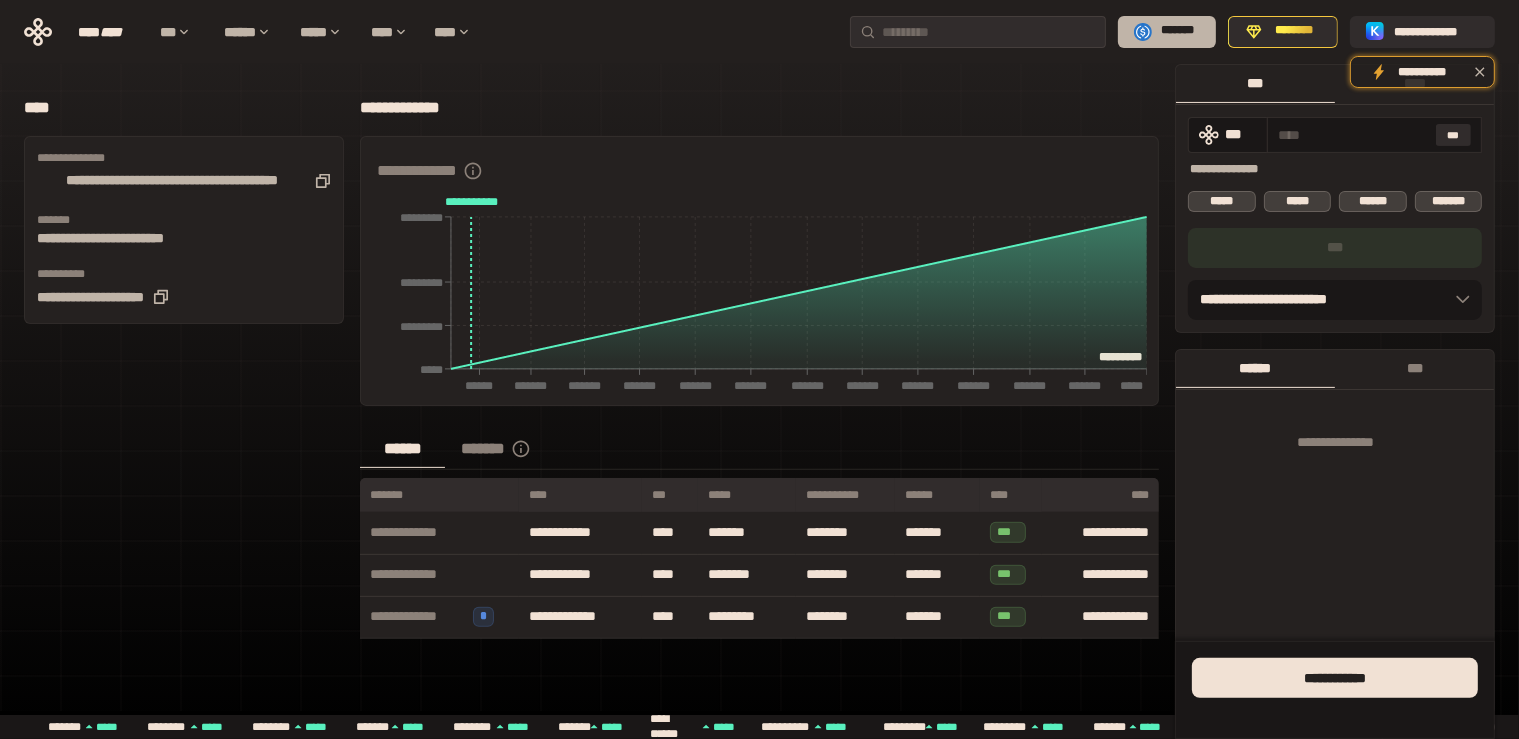 click on "*******" at bounding box center [1178, 31] 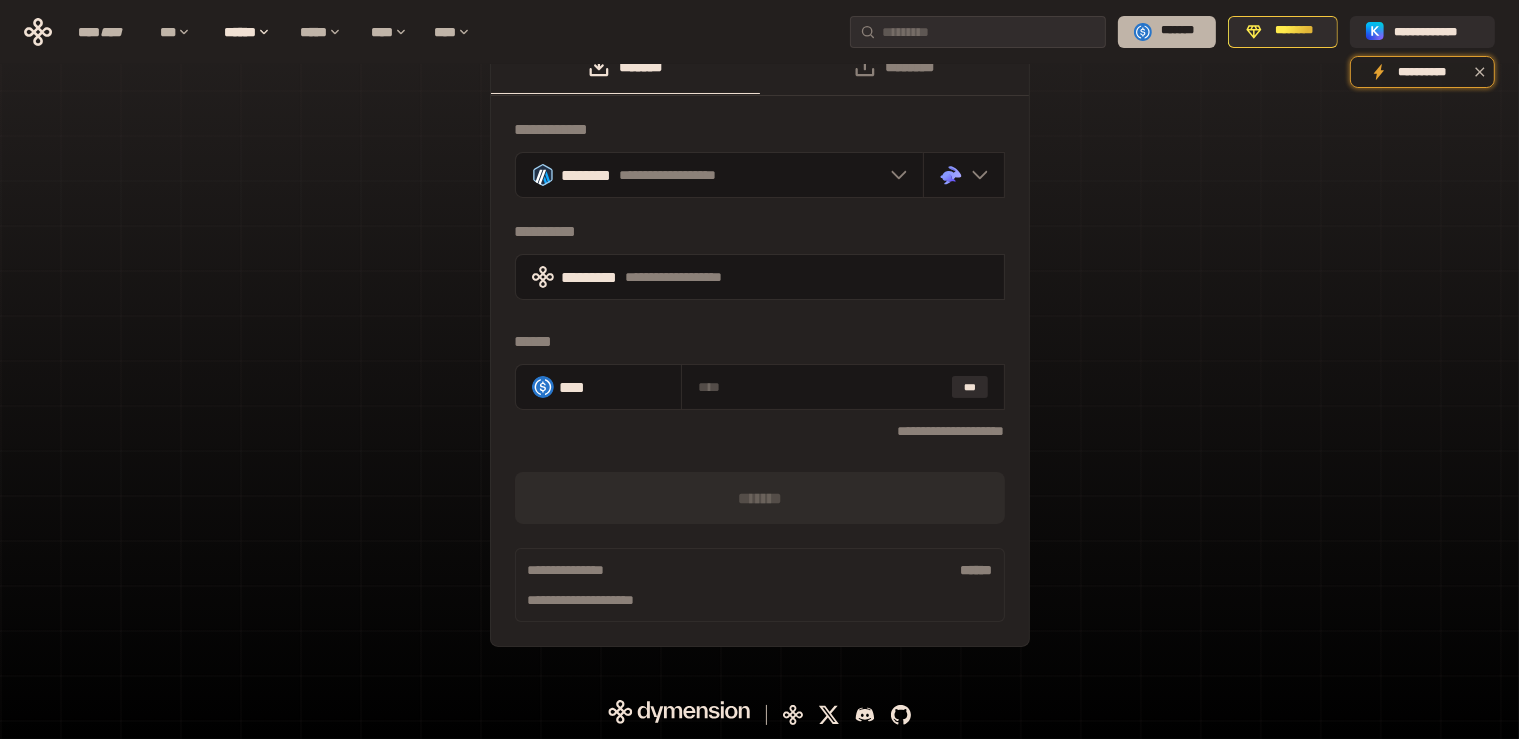 scroll, scrollTop: 0, scrollLeft: 0, axis: both 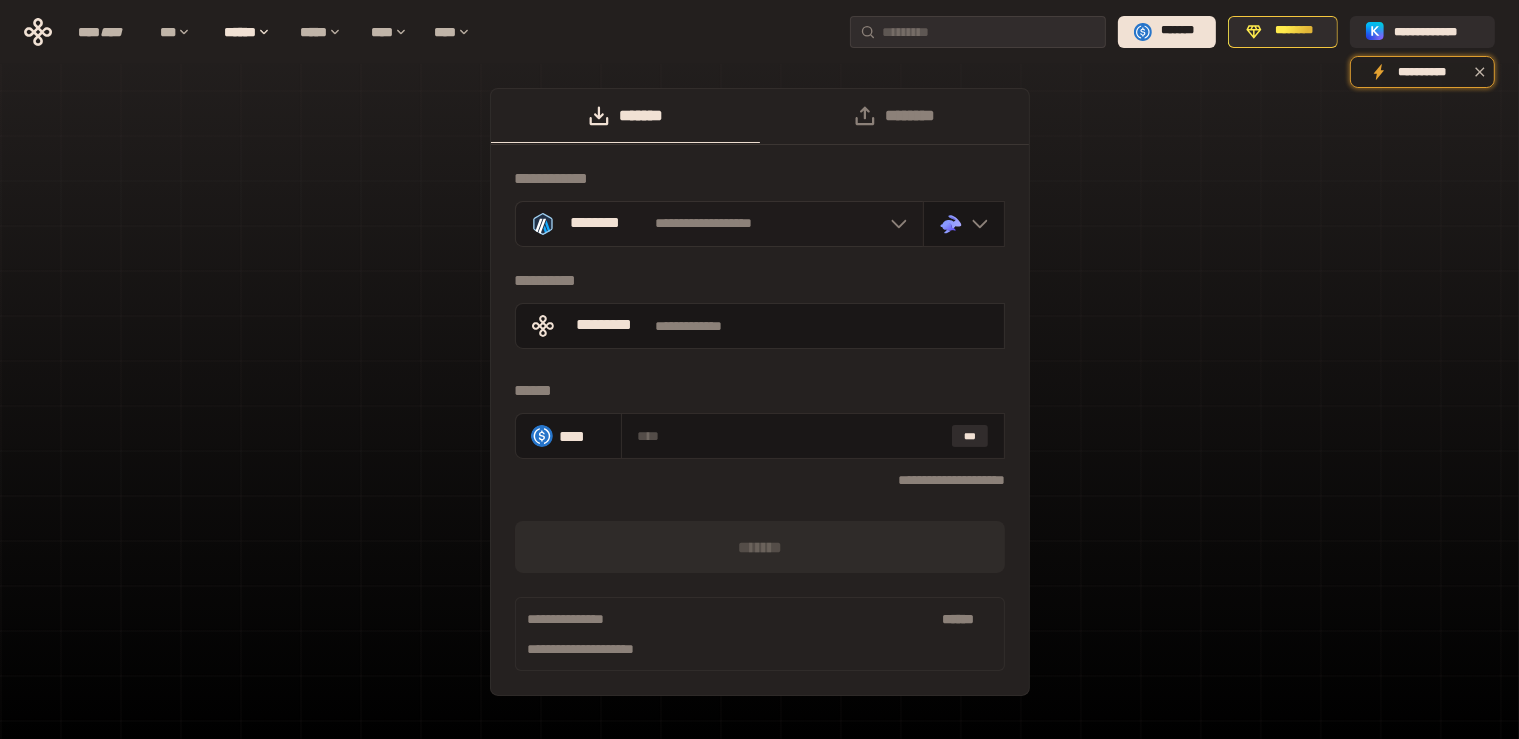 click on "**********" at bounding box center [704, 224] 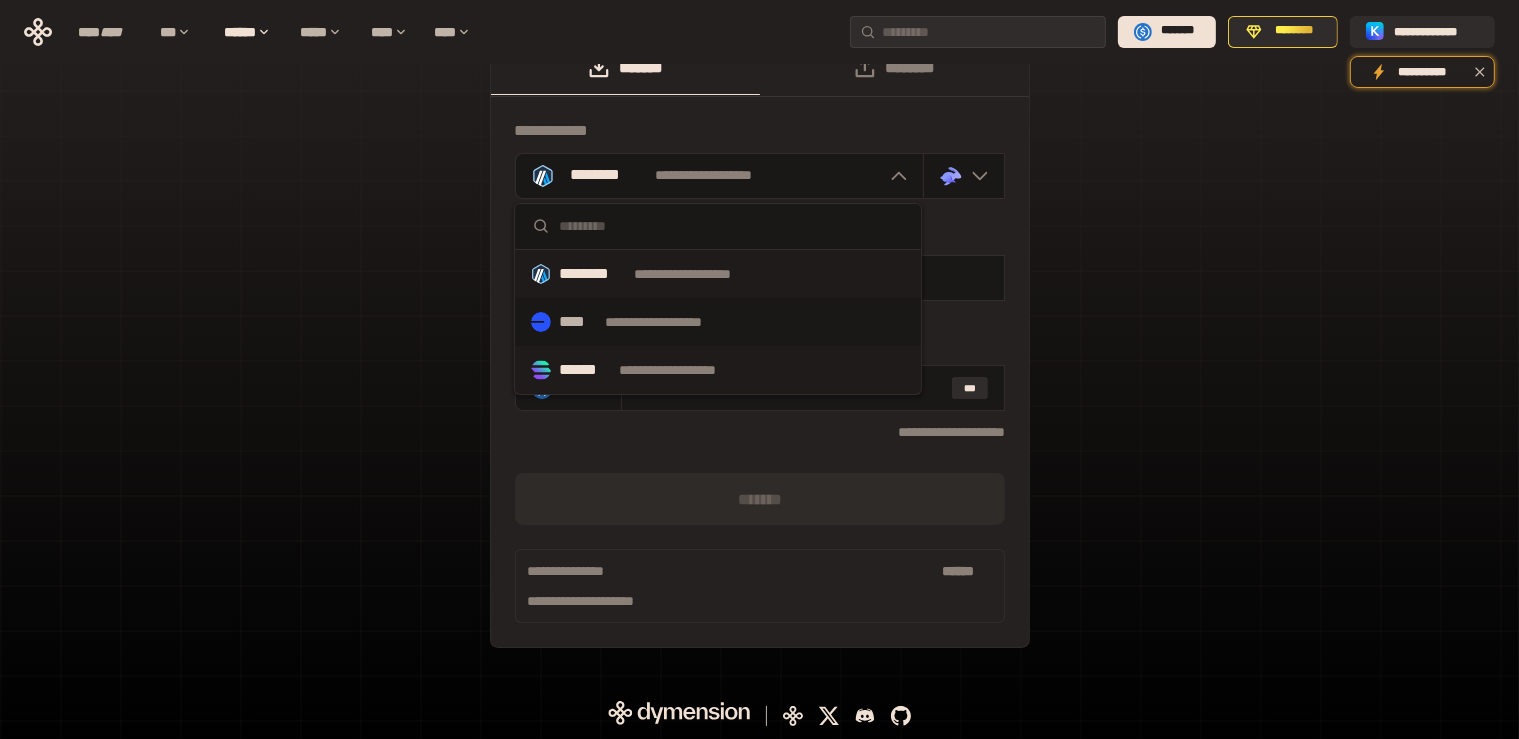 scroll, scrollTop: 0, scrollLeft: 0, axis: both 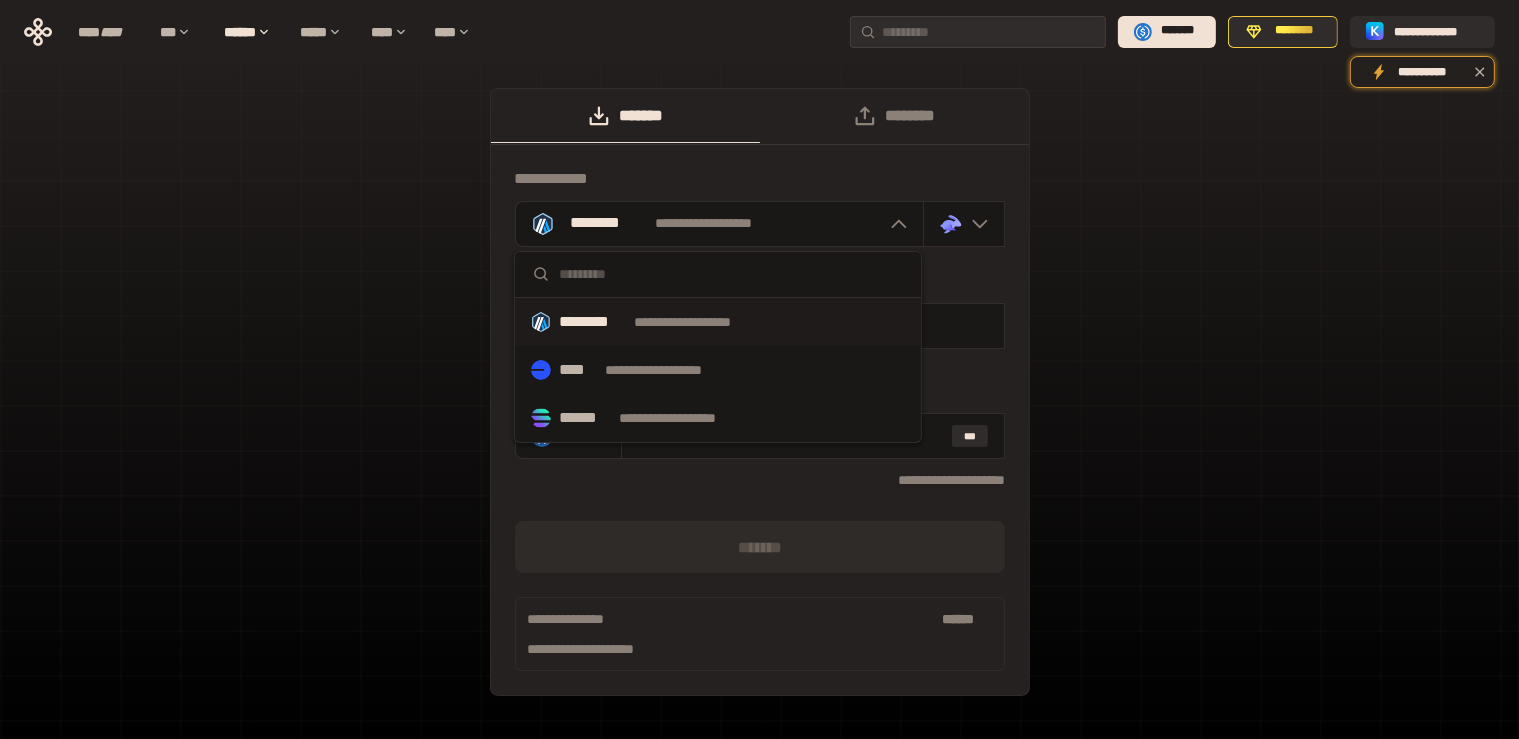 click at bounding box center (718, 275) 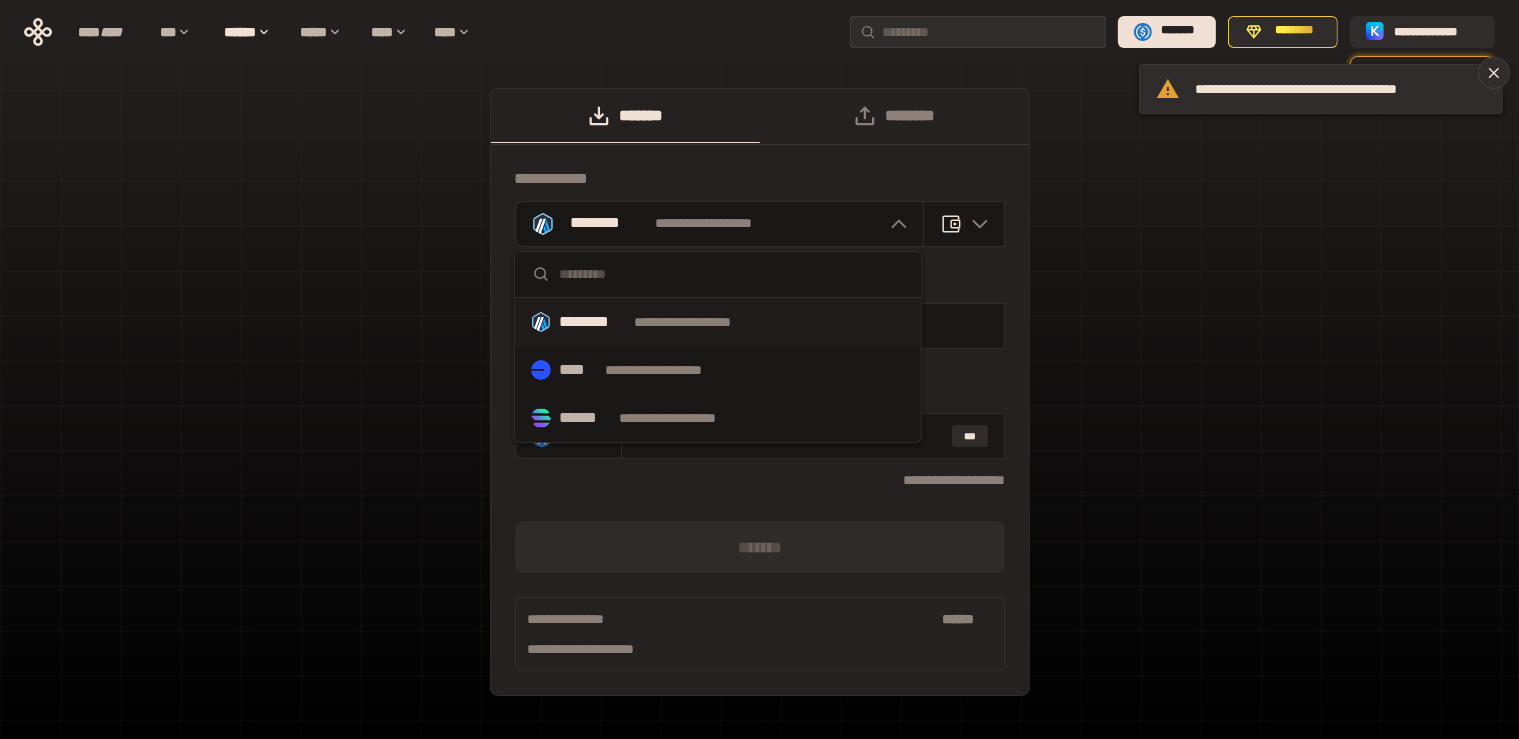 click on "**********" at bounding box center [760, 392] 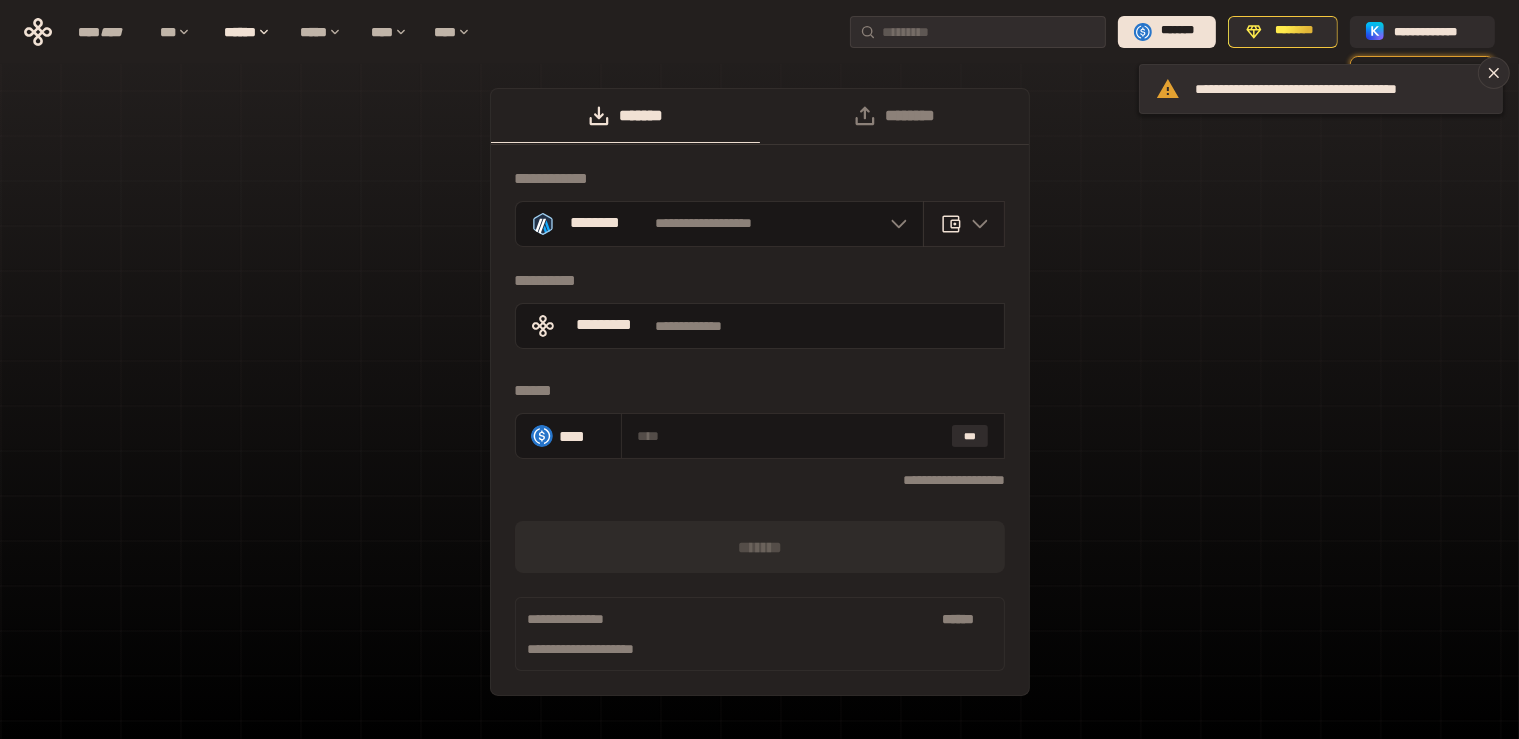 click at bounding box center [975, 224] 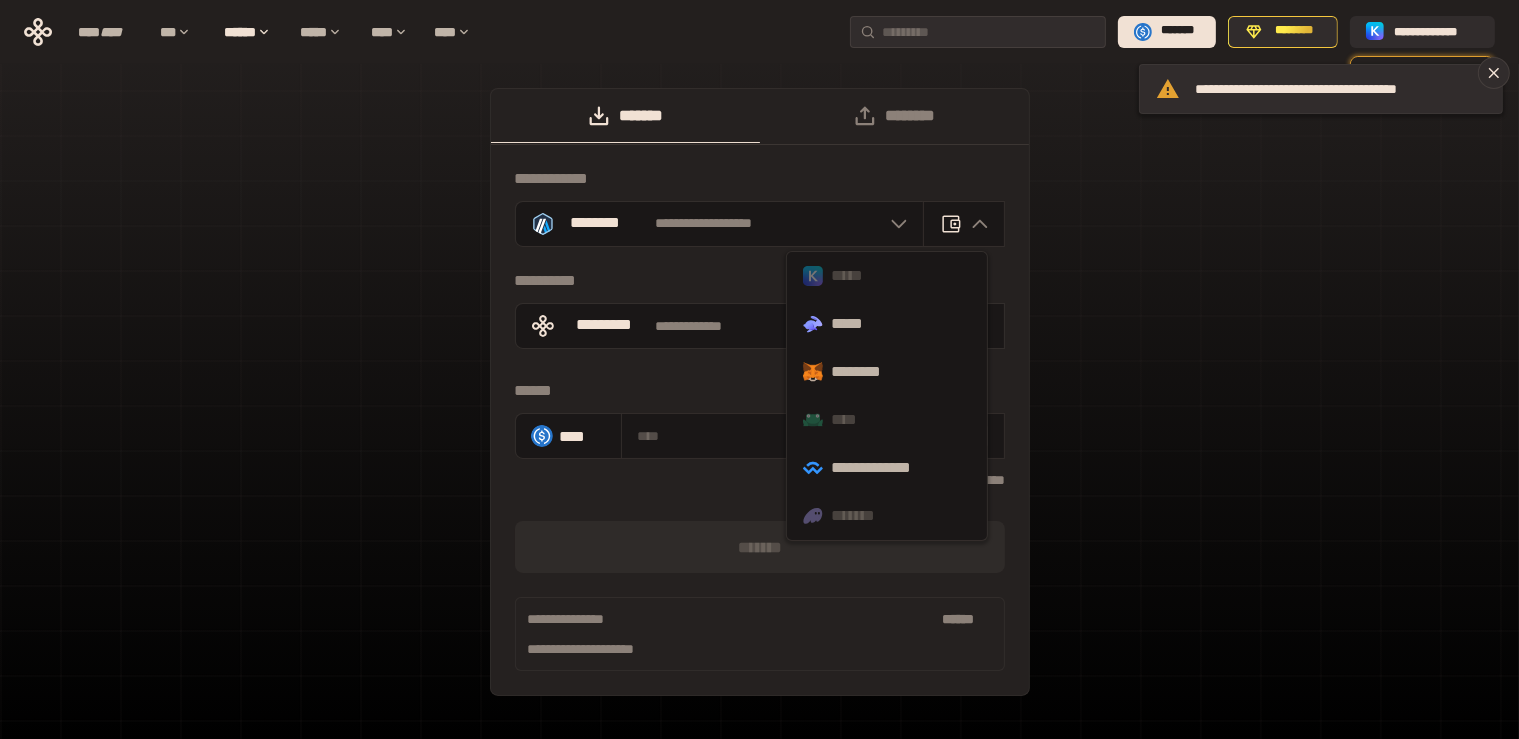 click on "**********" at bounding box center (760, 542) 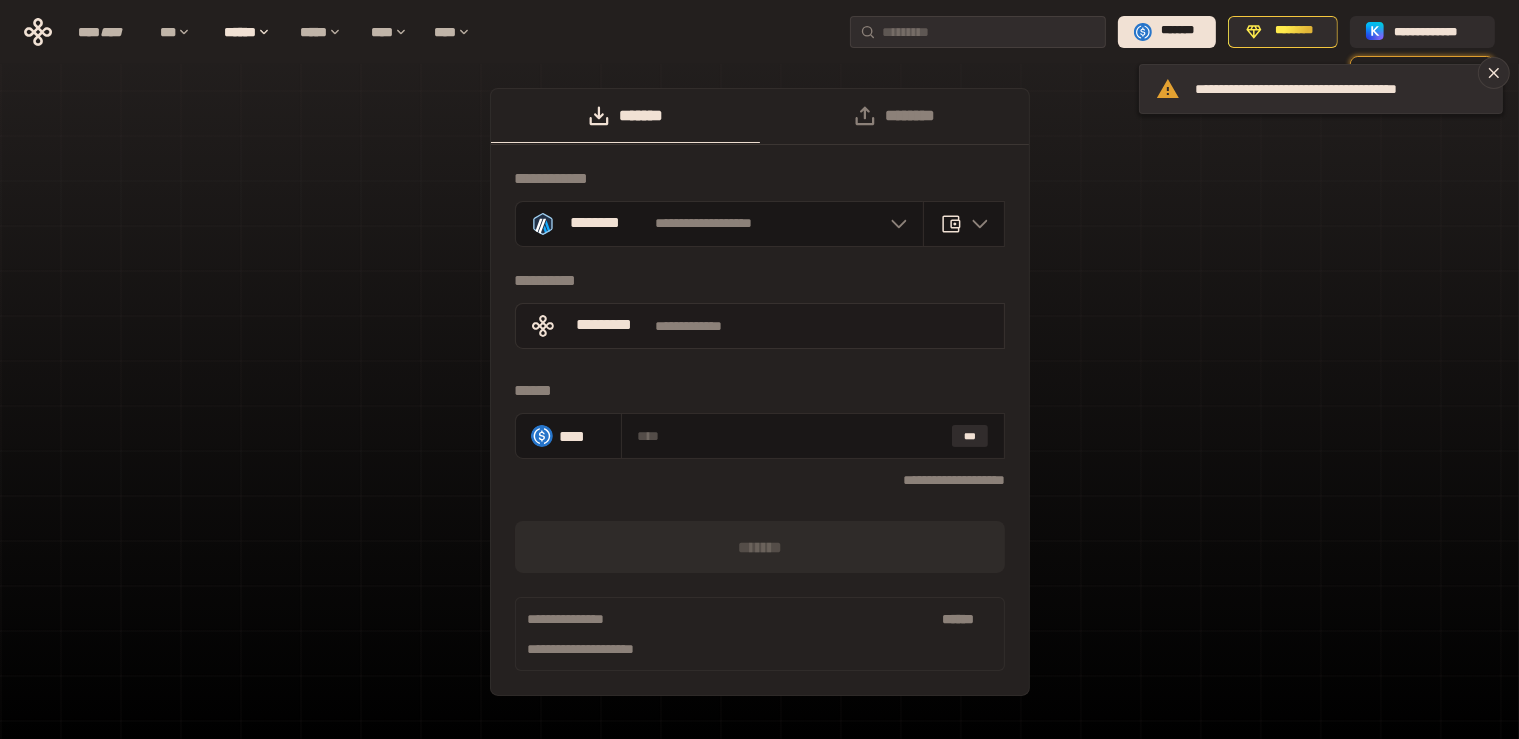 click on "*********" at bounding box center [605, 325] 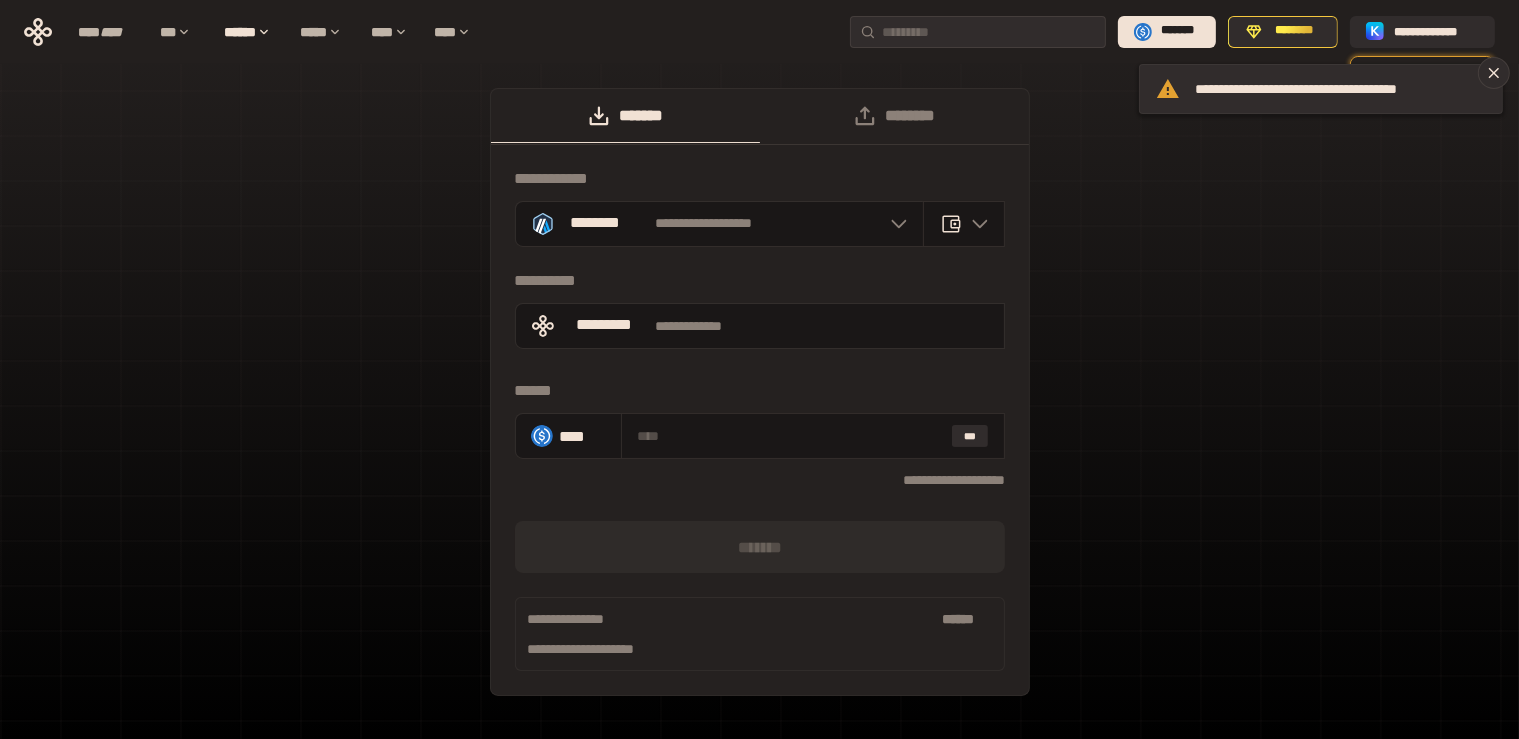 click on "**********" at bounding box center [759, 402] 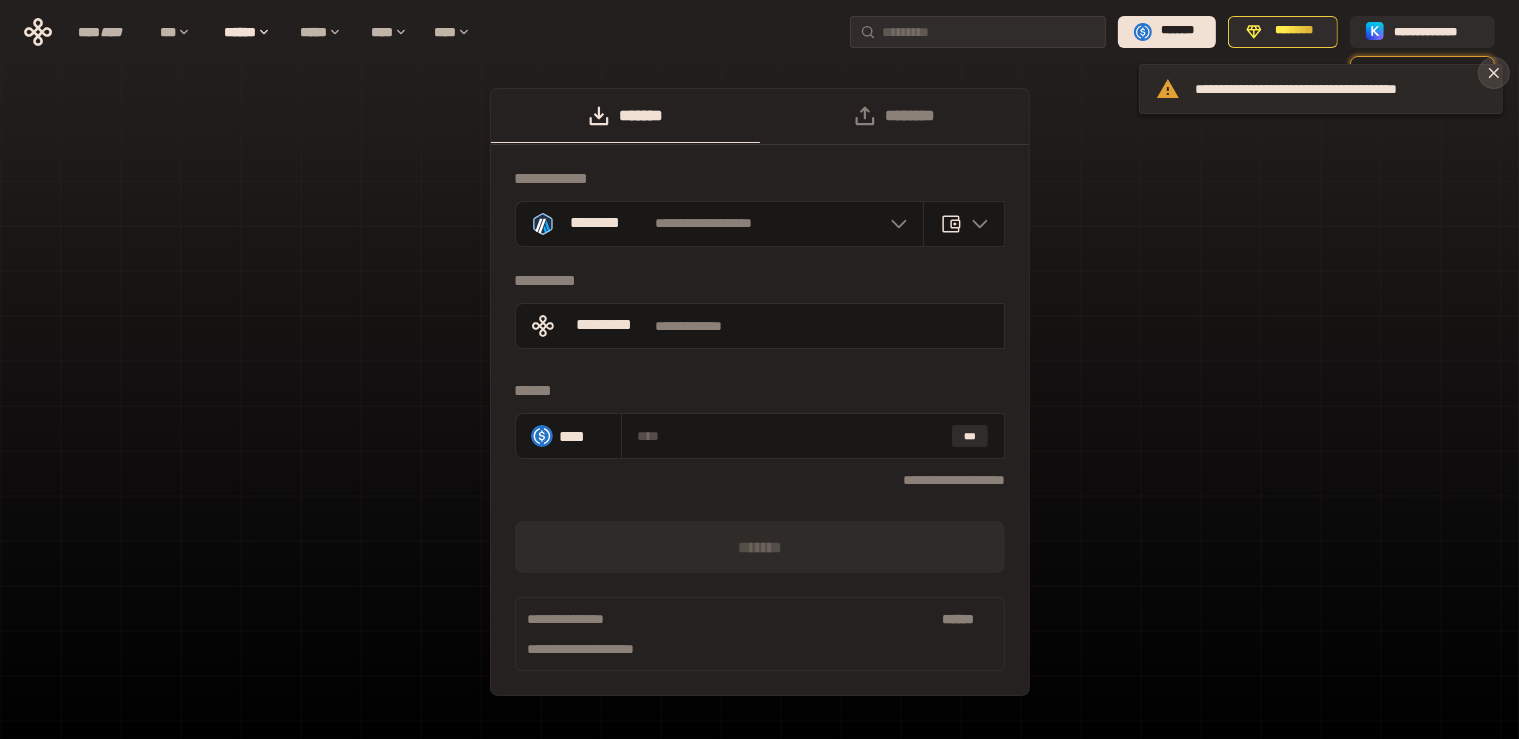 click 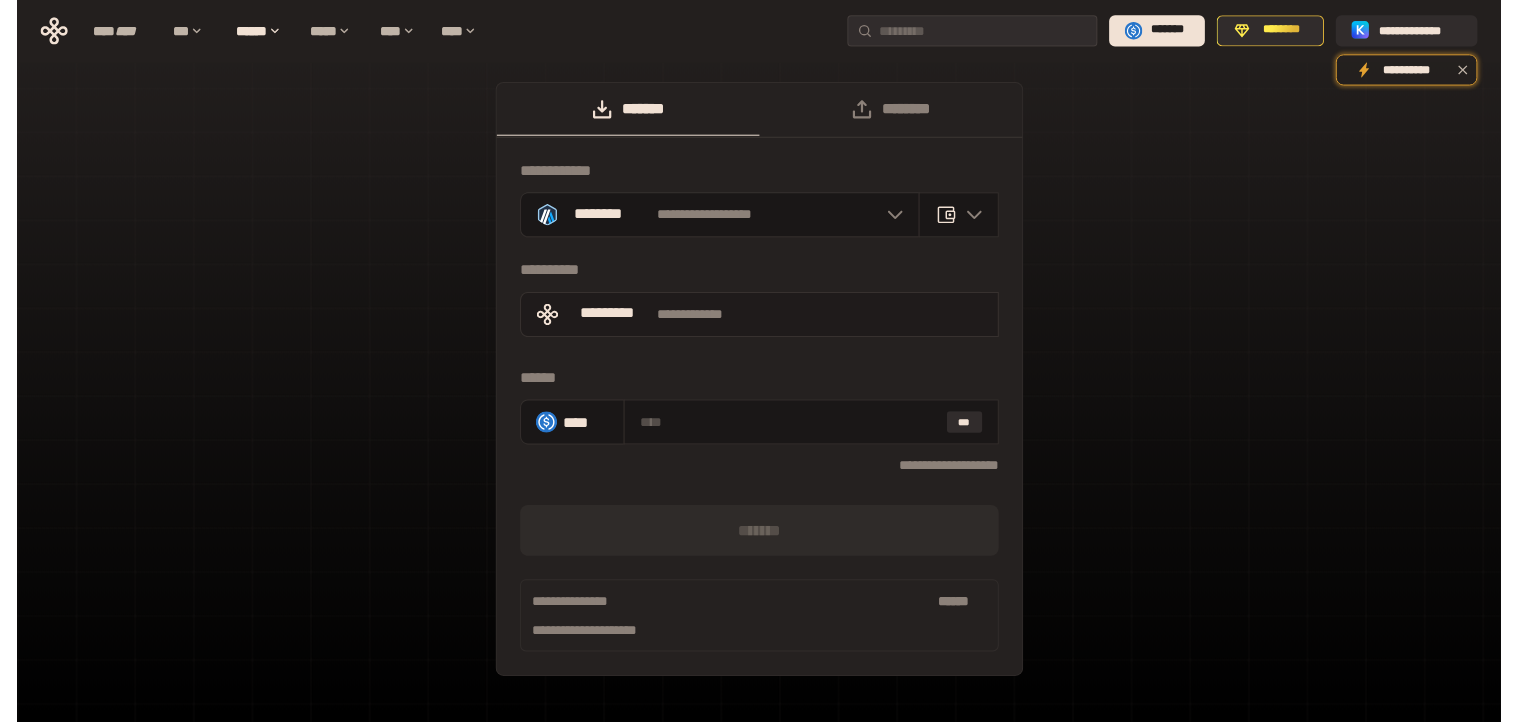 scroll, scrollTop: 0, scrollLeft: 0, axis: both 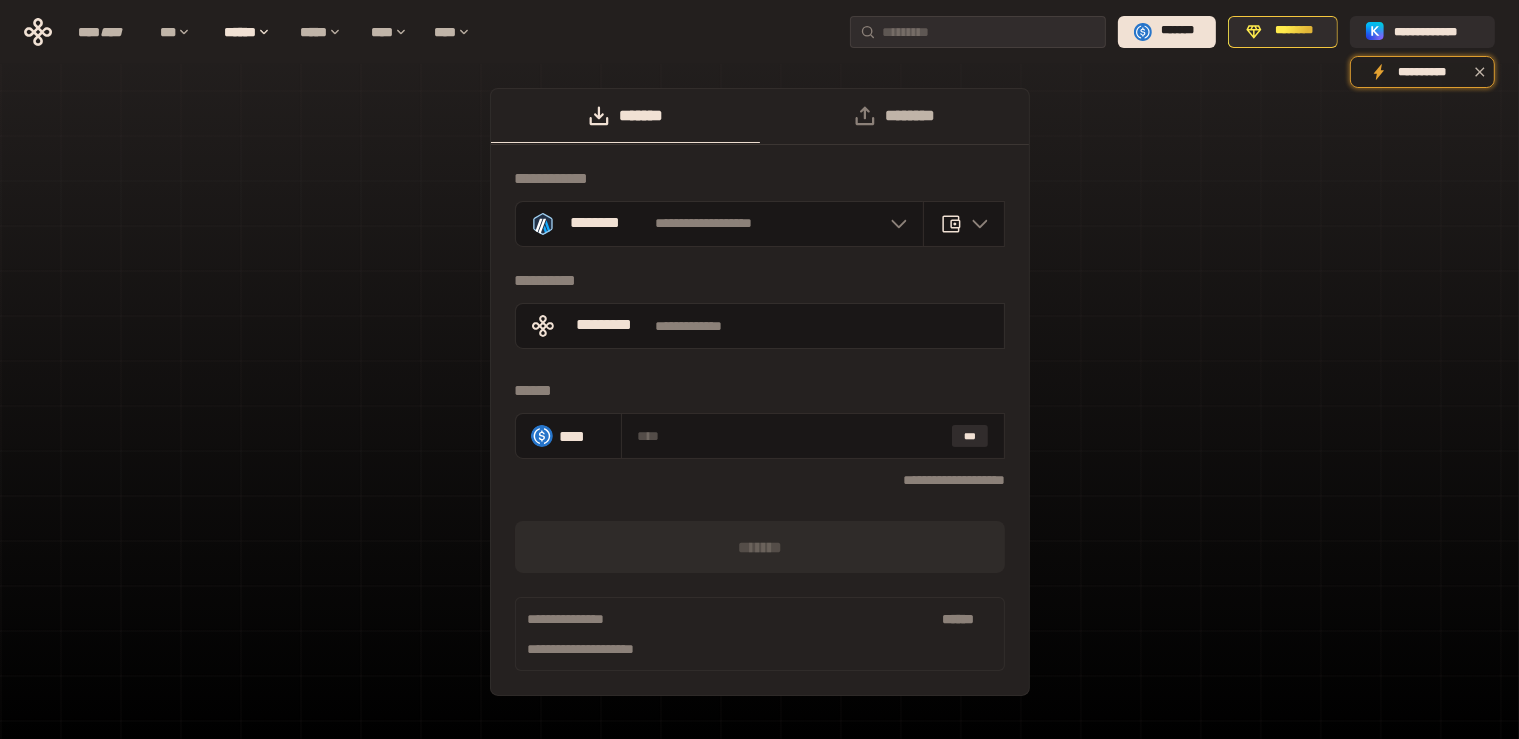 click on "********" at bounding box center (894, 116) 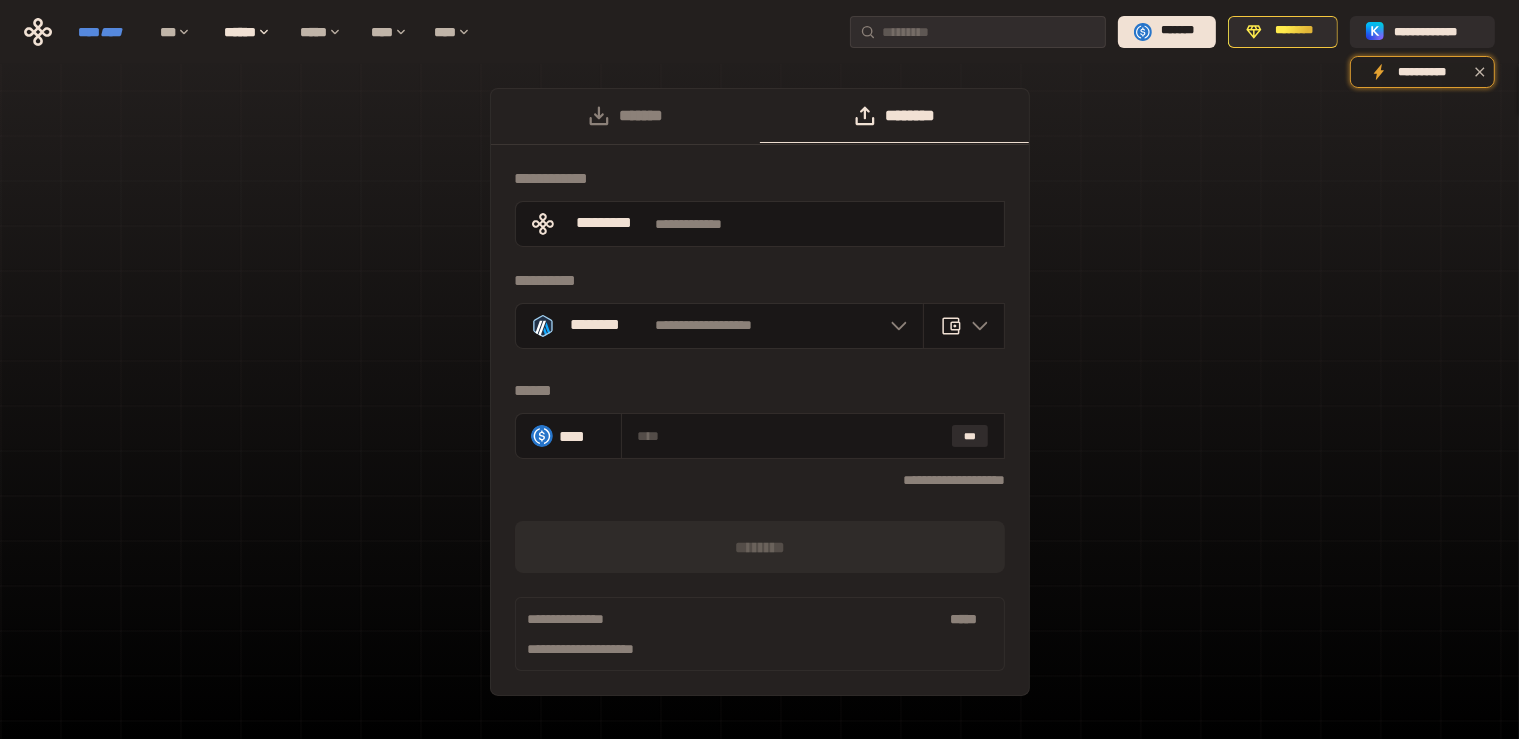 click on "****" at bounding box center [111, 32] 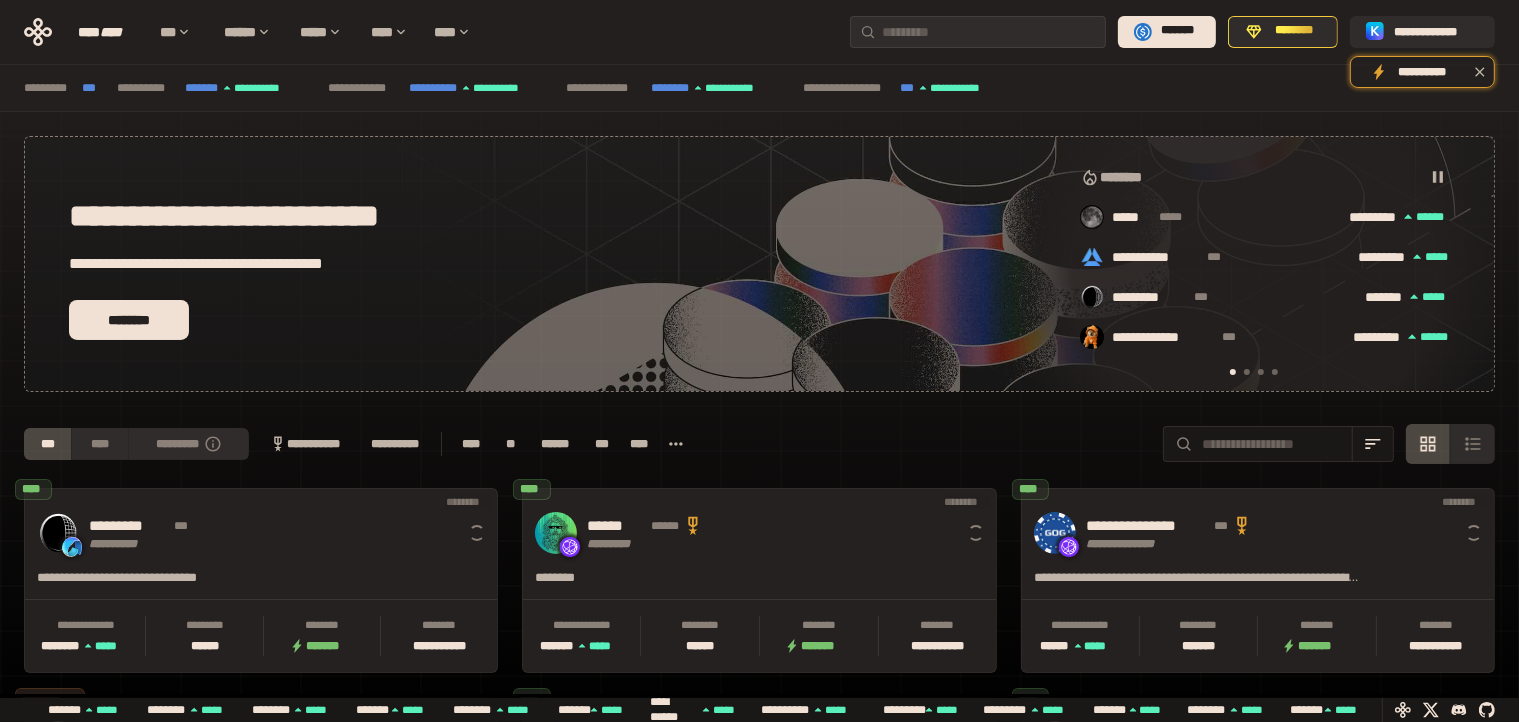 scroll, scrollTop: 0, scrollLeft: 16, axis: horizontal 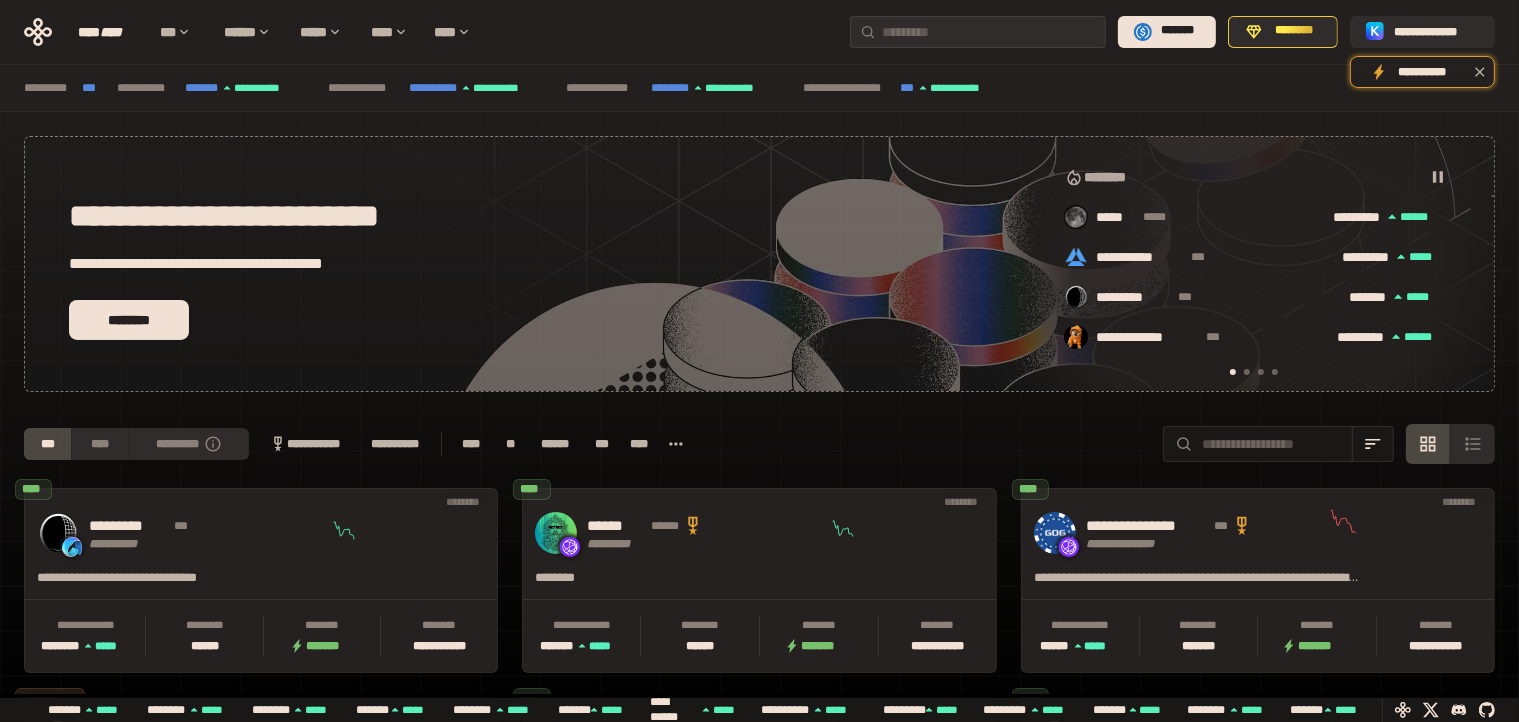 click at bounding box center (1247, 372) 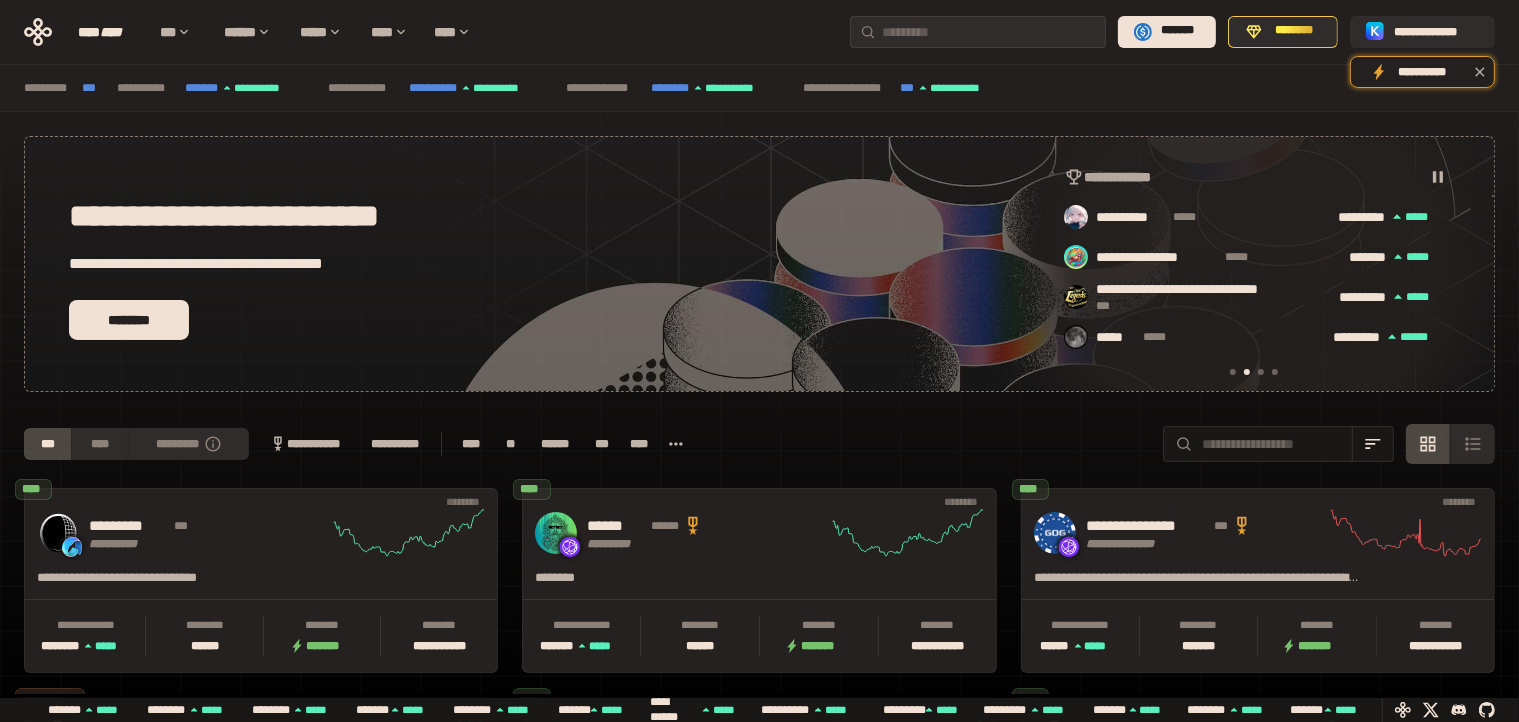 click at bounding box center (1261, 372) 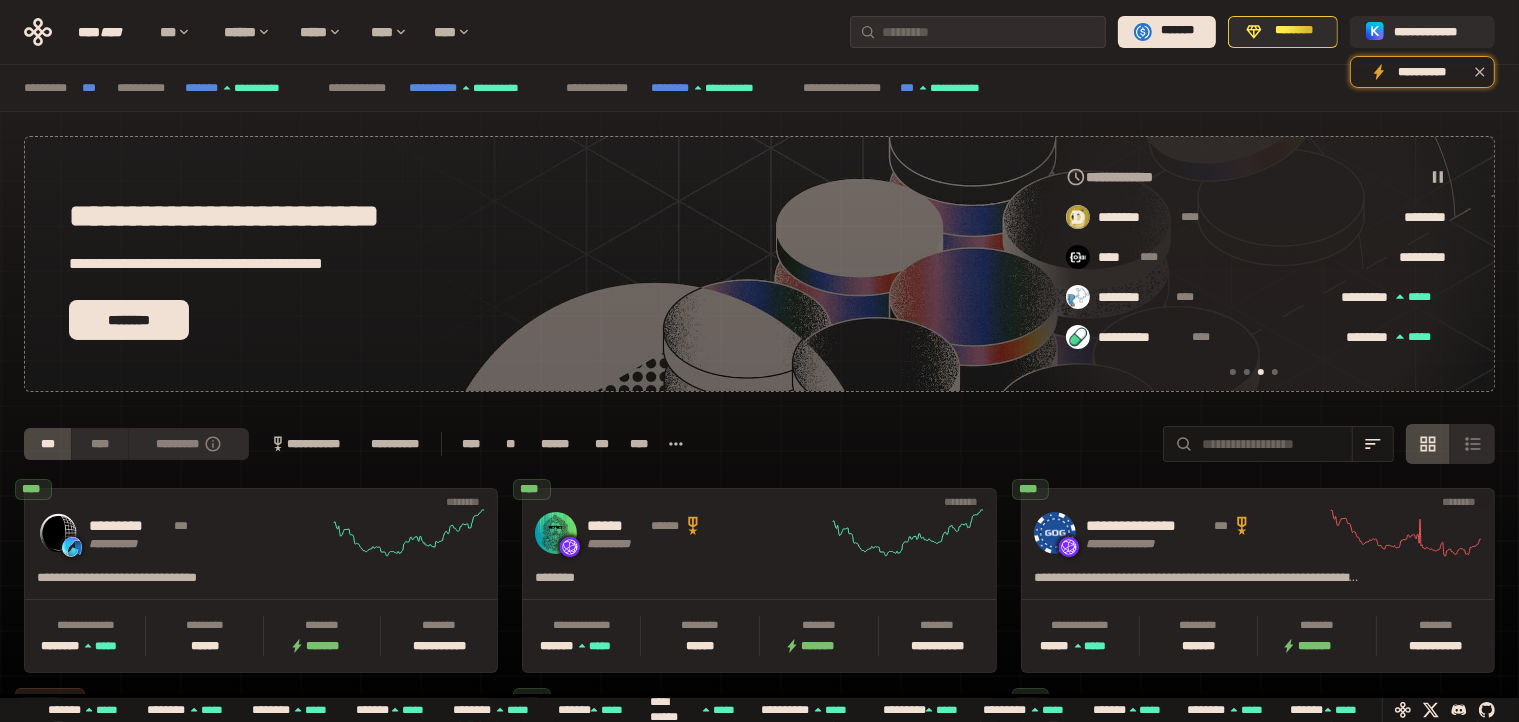 scroll, scrollTop: 0, scrollLeft: 856, axis: horizontal 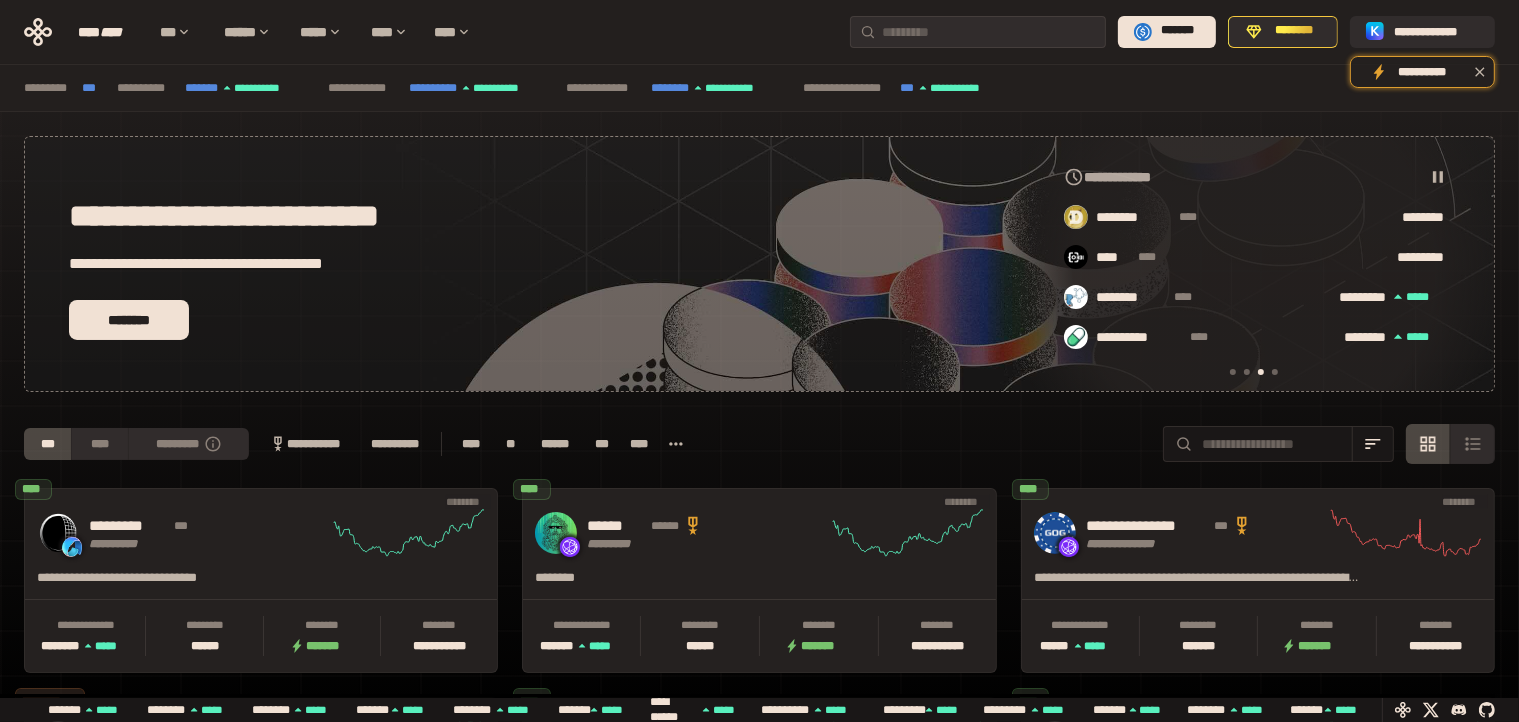 click at bounding box center [1275, 372] 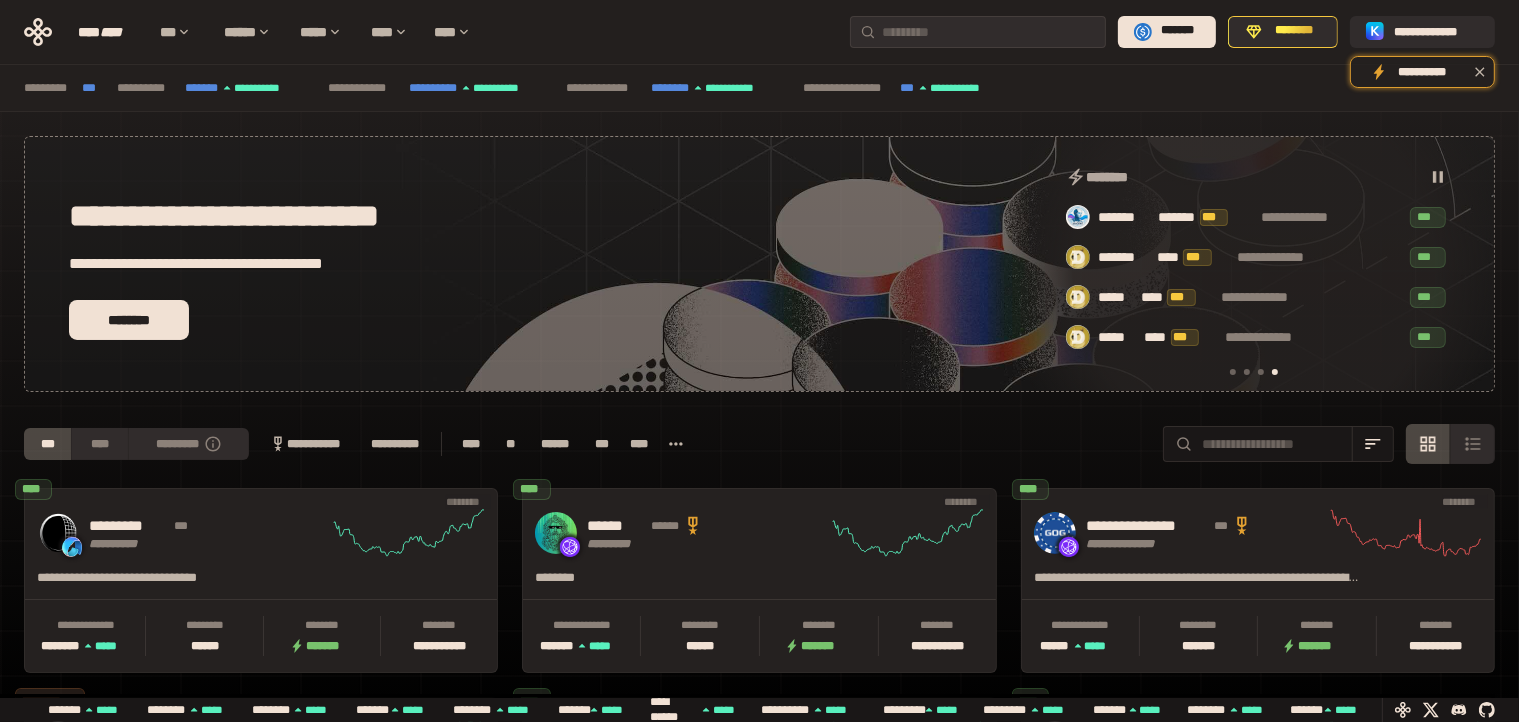 scroll, scrollTop: 0, scrollLeft: 1276, axis: horizontal 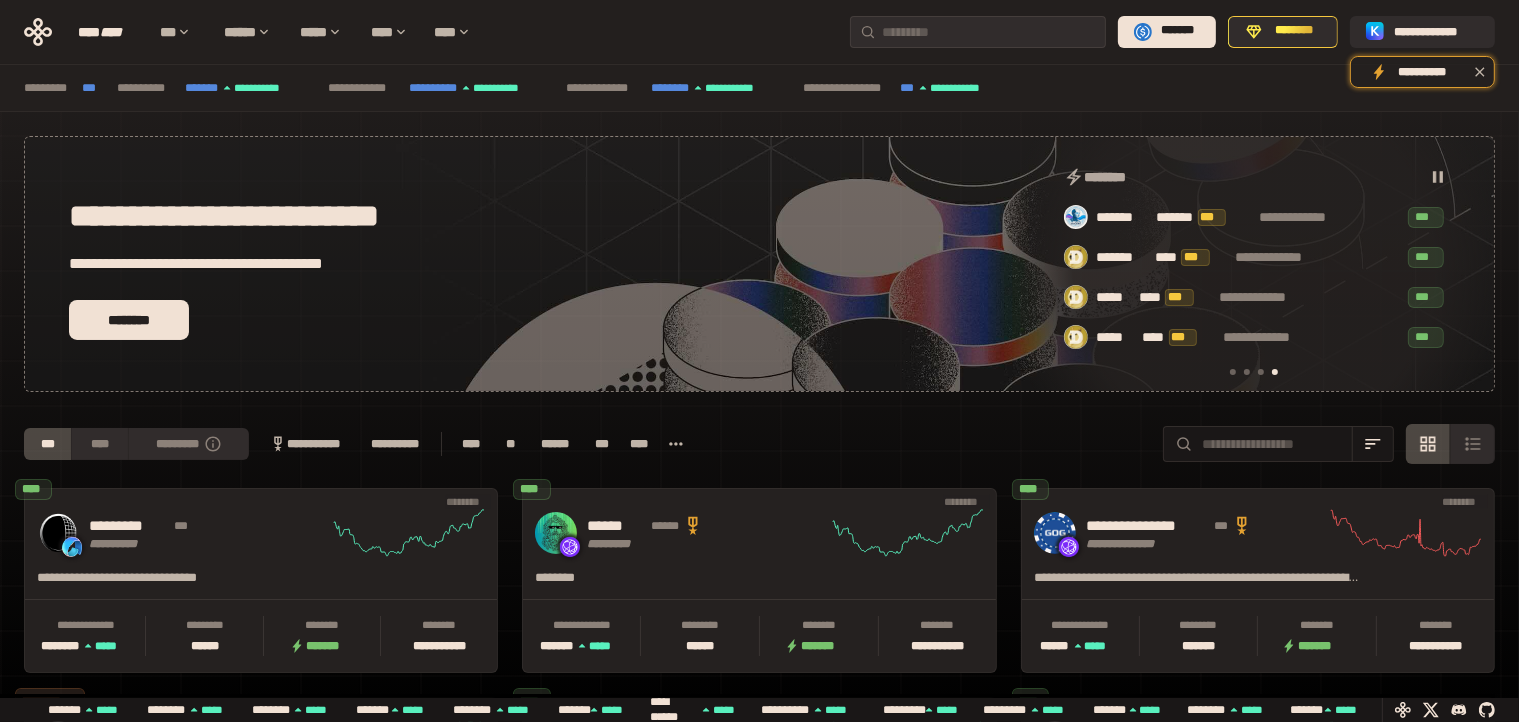 click at bounding box center [1247, 372] 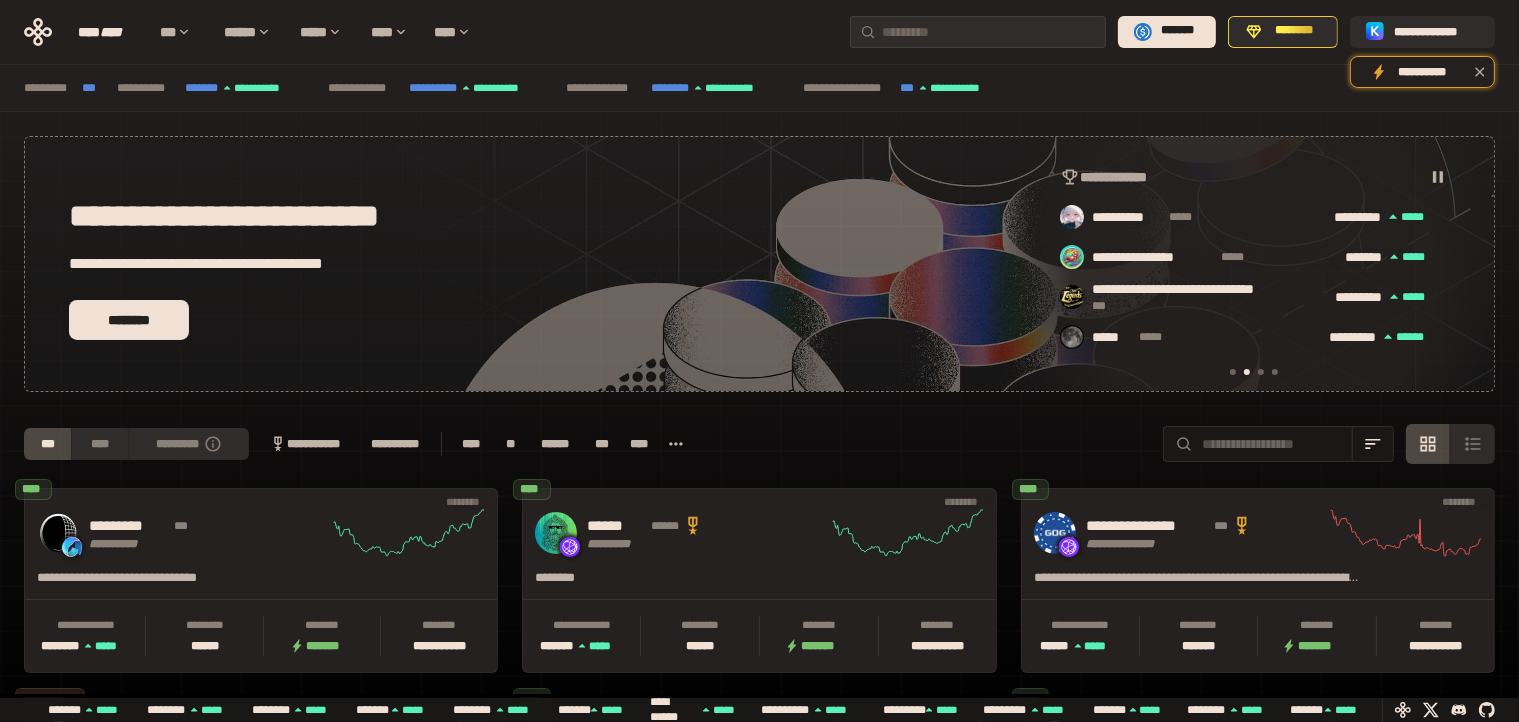 scroll, scrollTop: 0, scrollLeft: 436, axis: horizontal 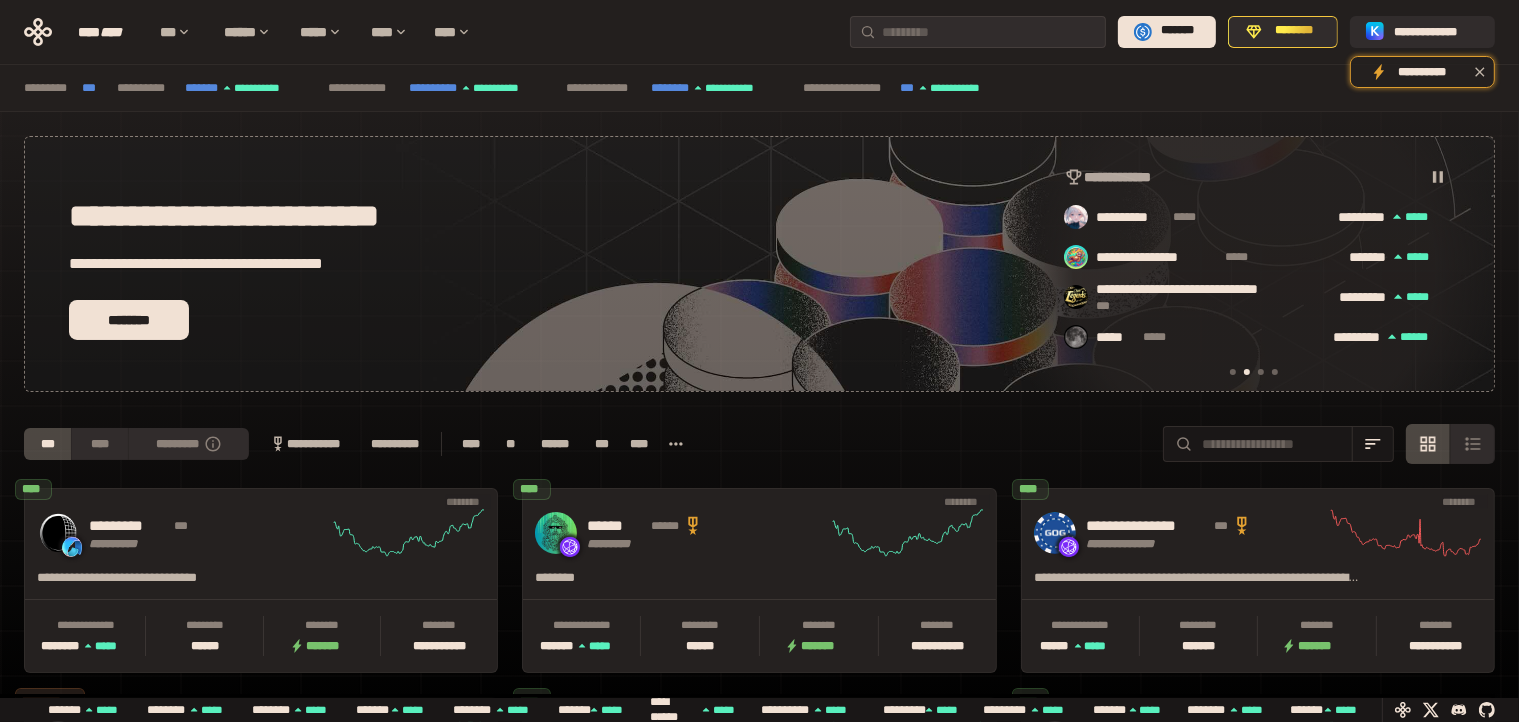 click at bounding box center (1261, 372) 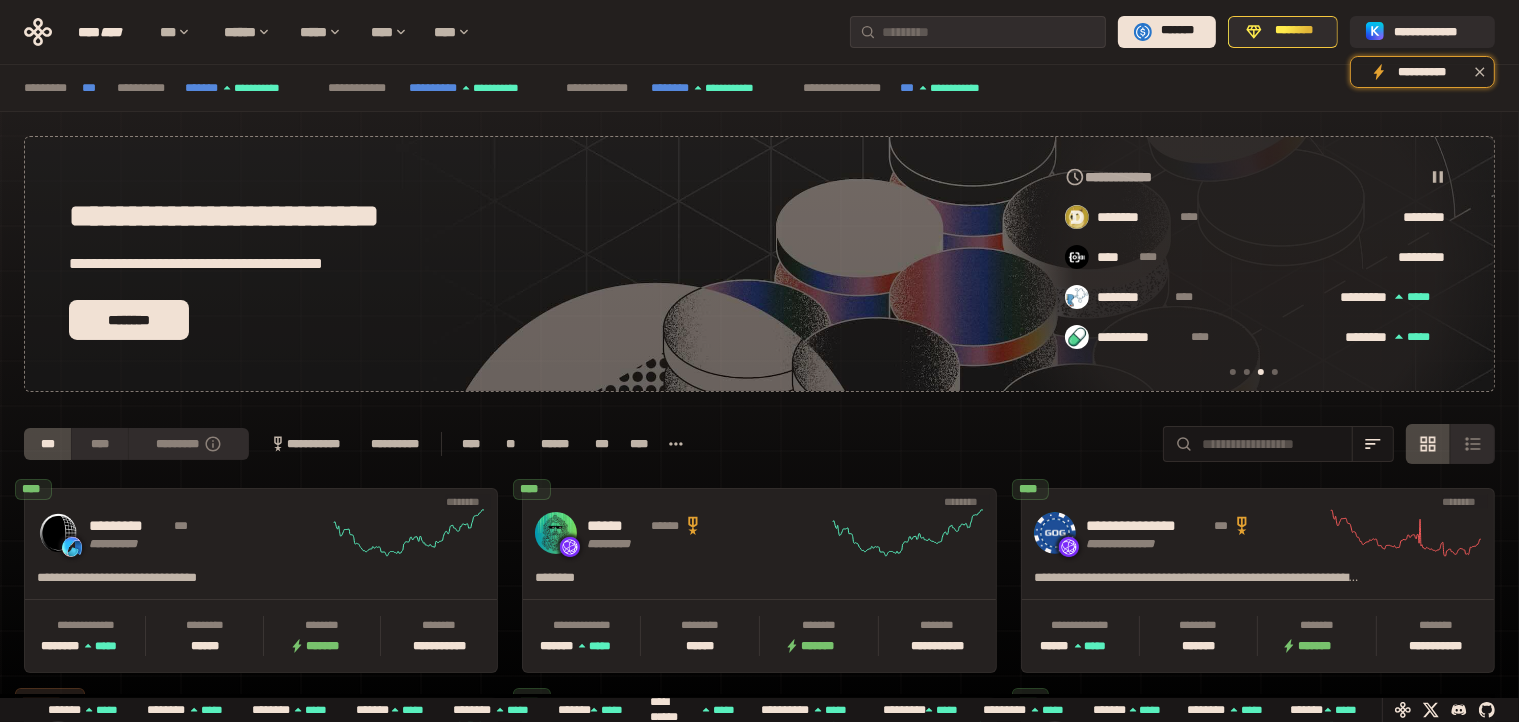 scroll, scrollTop: 0, scrollLeft: 856, axis: horizontal 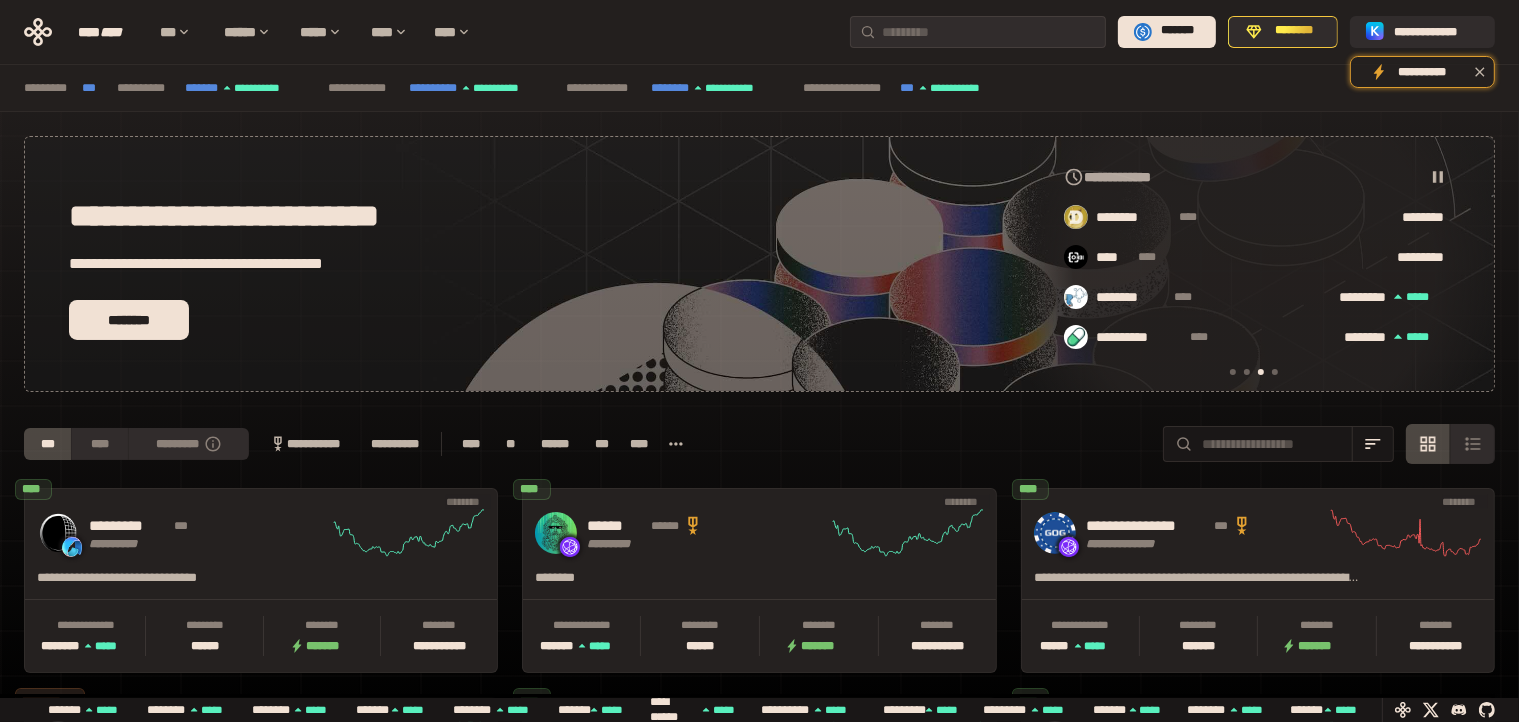 click at bounding box center [1275, 372] 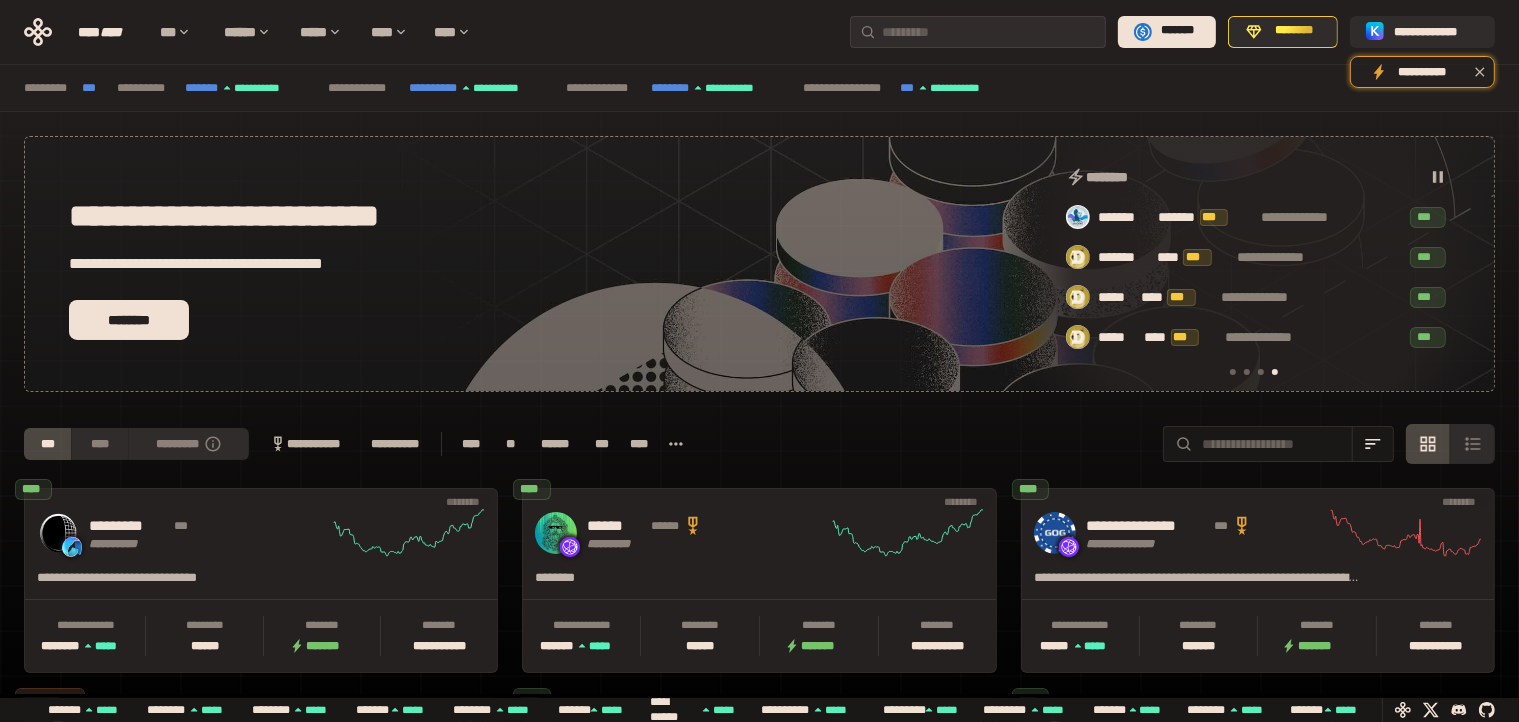 scroll, scrollTop: 0, scrollLeft: 1276, axis: horizontal 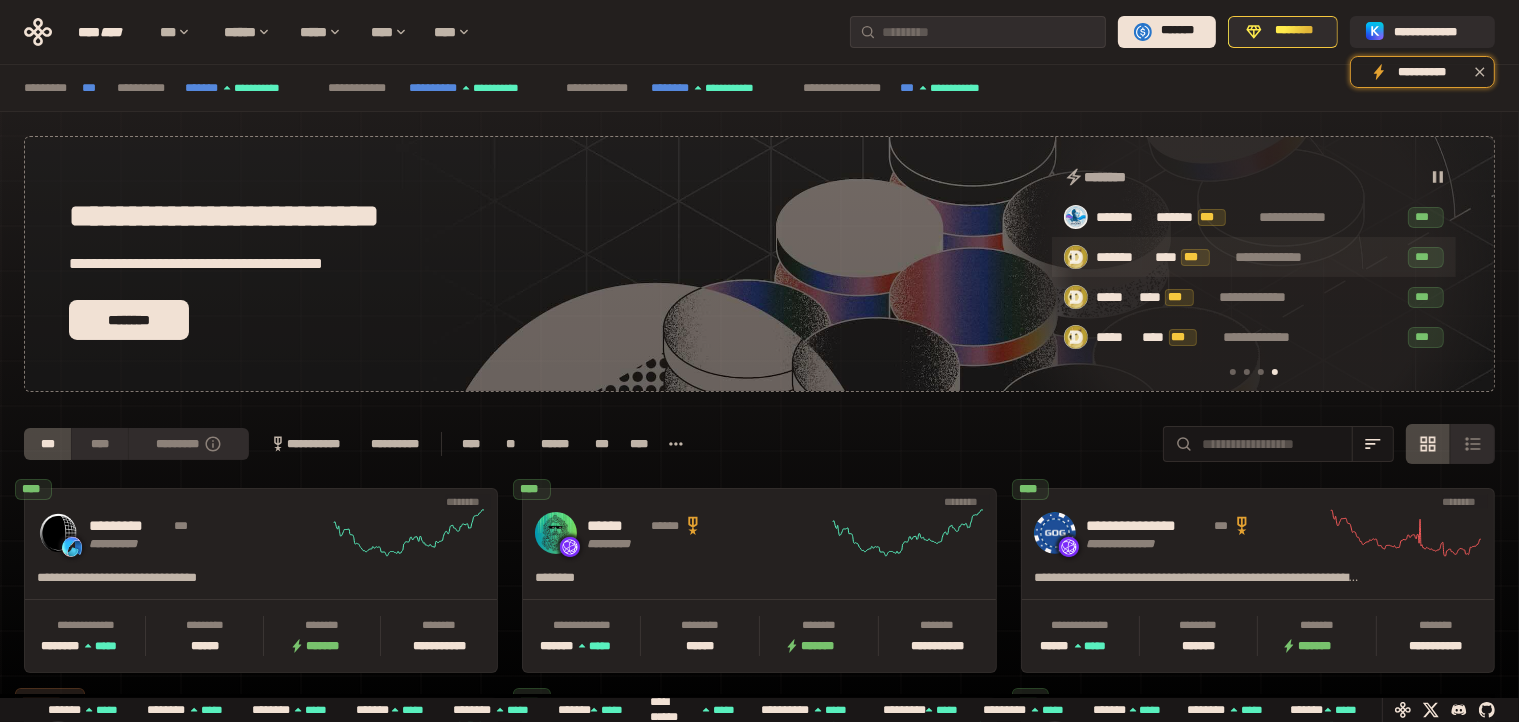 click on "*******" at bounding box center (1123, 258) 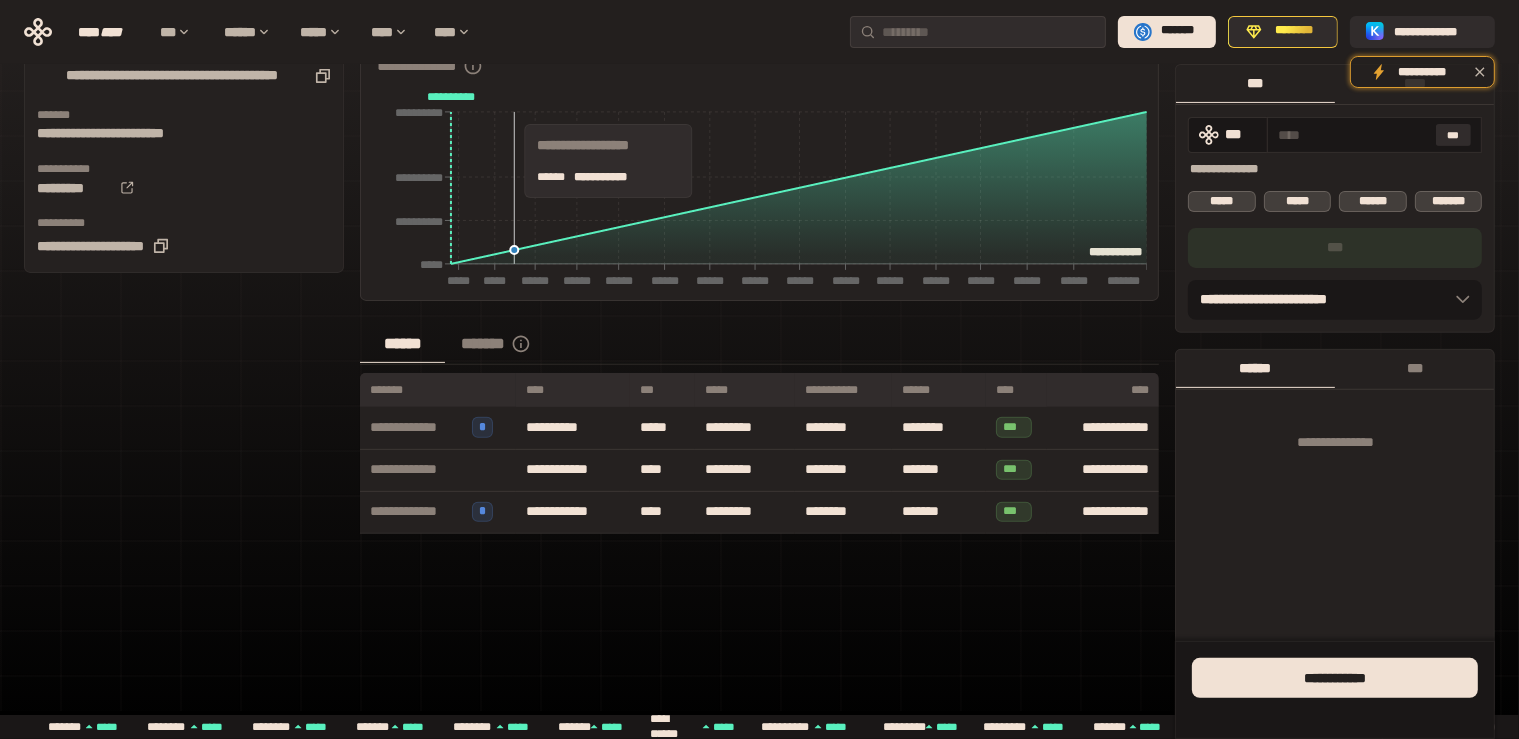 scroll, scrollTop: 728, scrollLeft: 0, axis: vertical 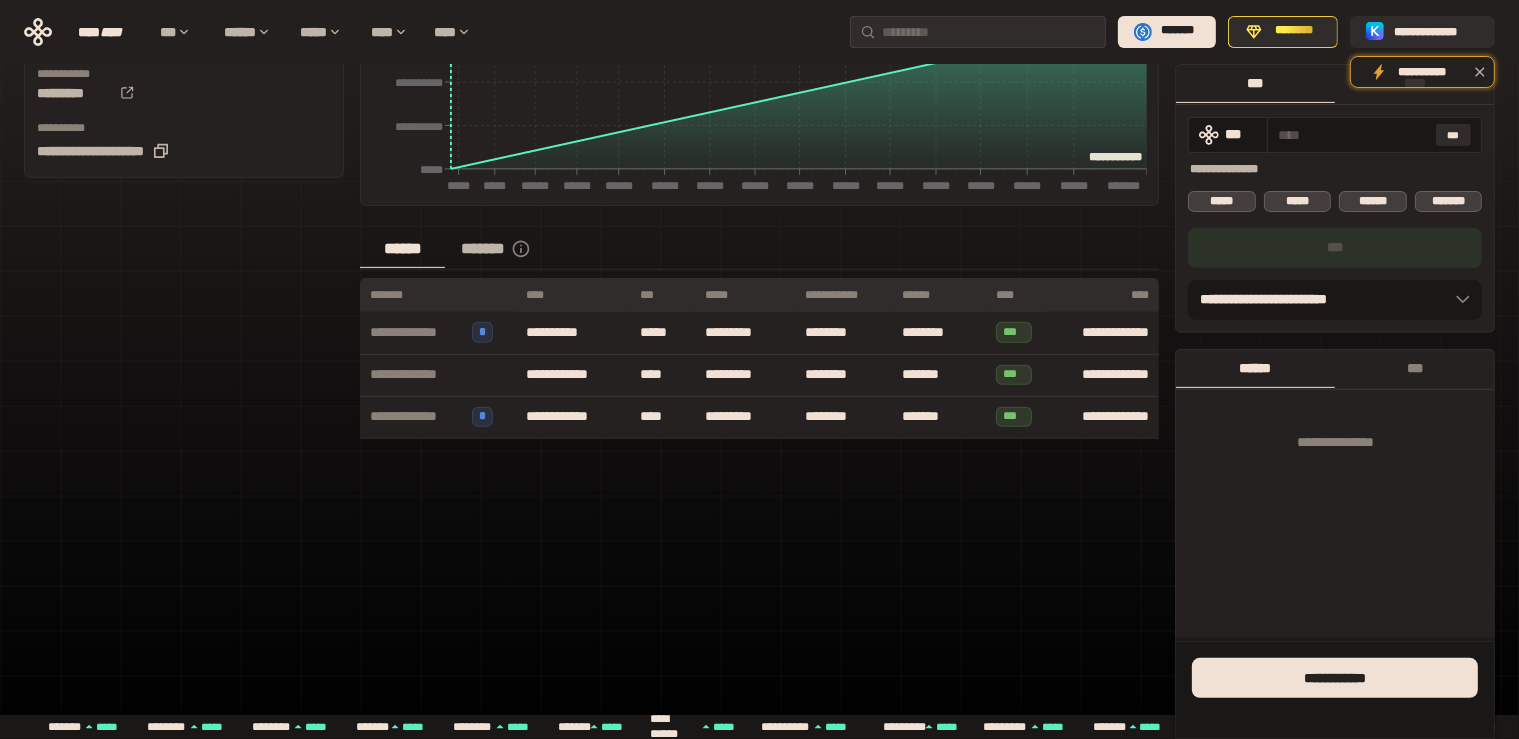 click on "*******" at bounding box center [507, 249] 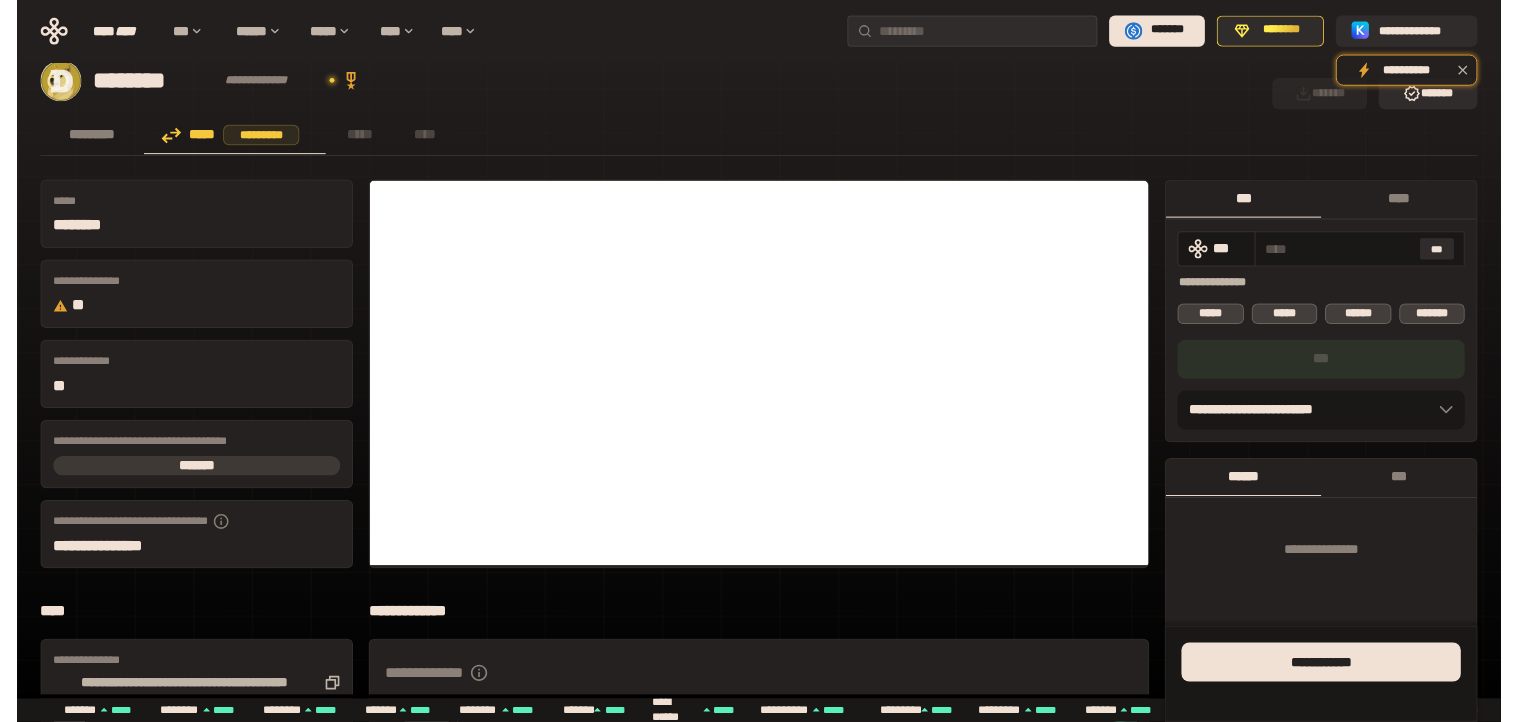scroll, scrollTop: 0, scrollLeft: 0, axis: both 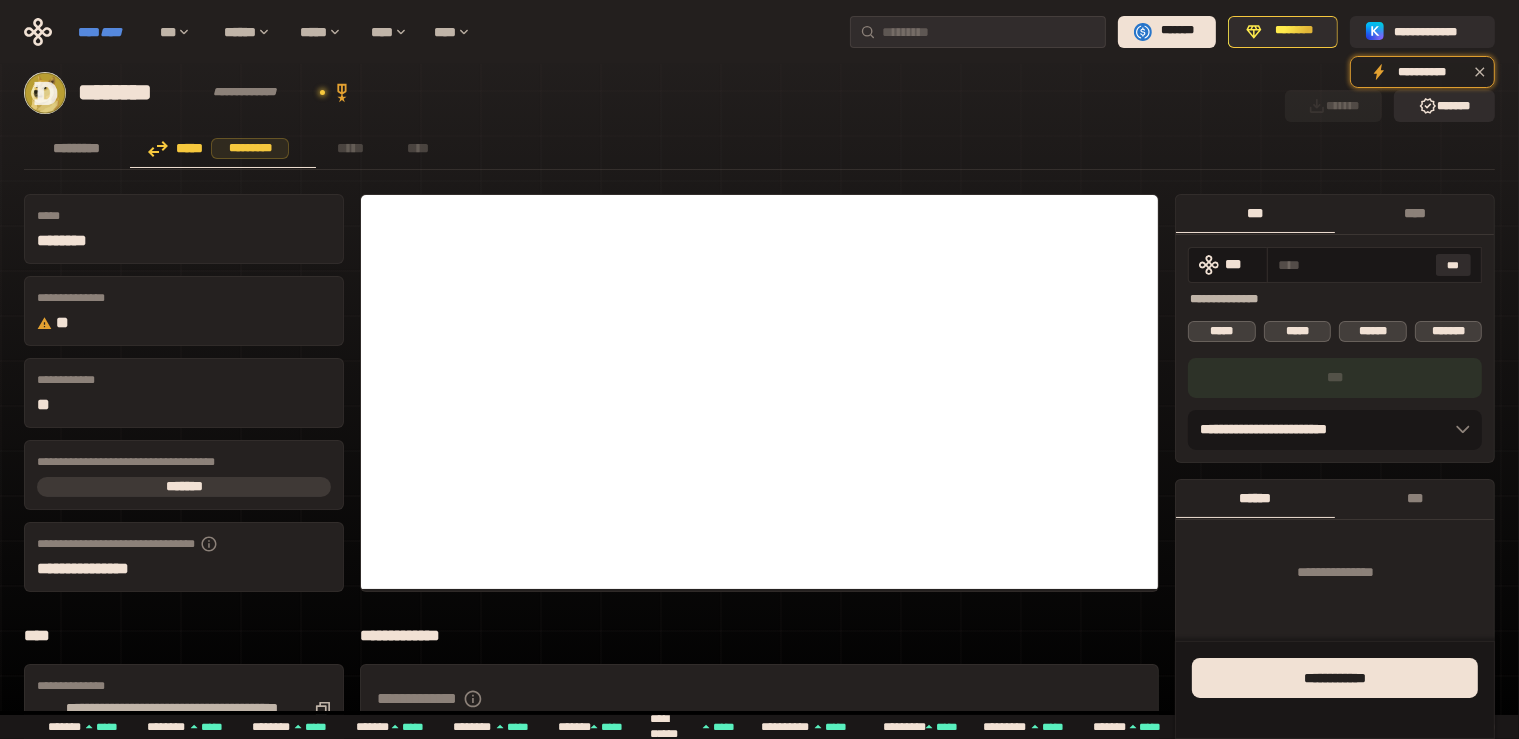 click on "****" at bounding box center (111, 32) 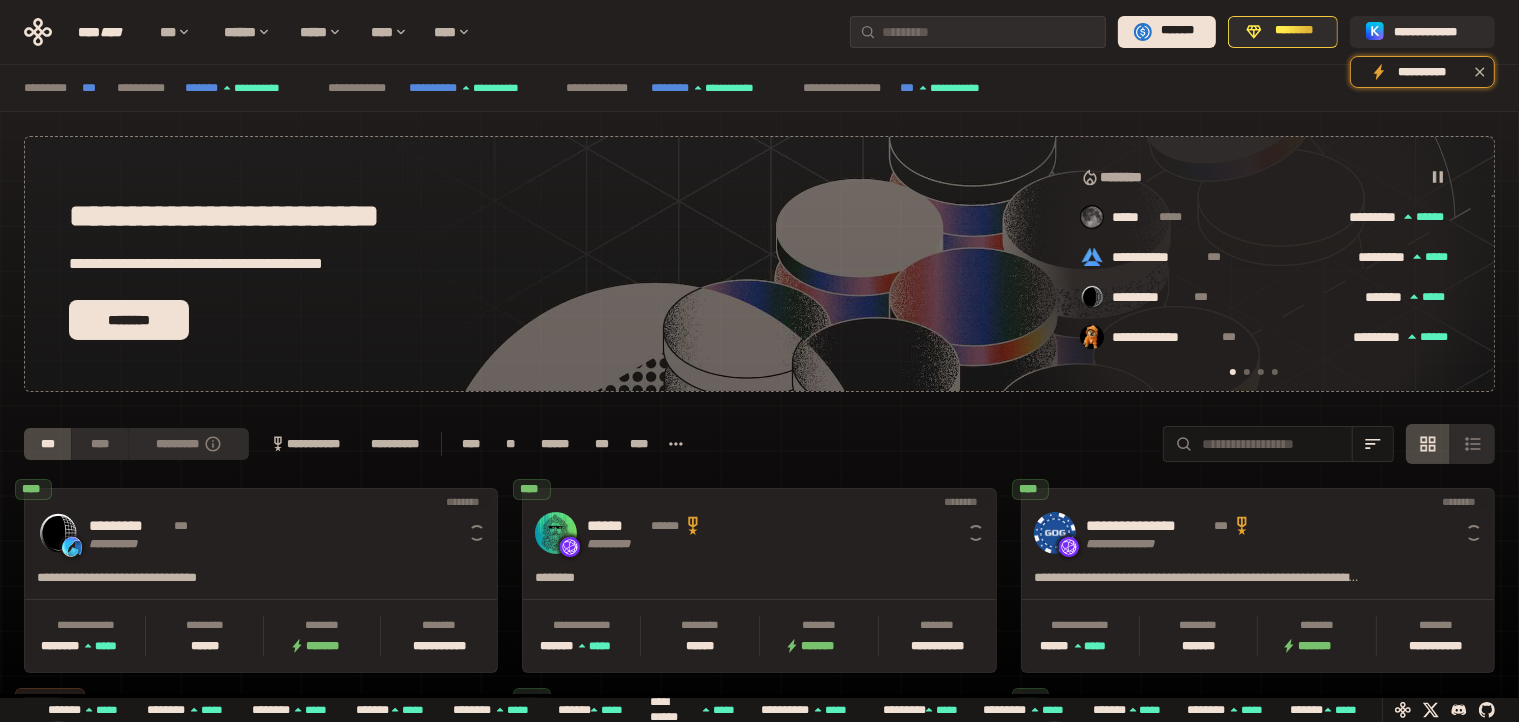 scroll, scrollTop: 0, scrollLeft: 16, axis: horizontal 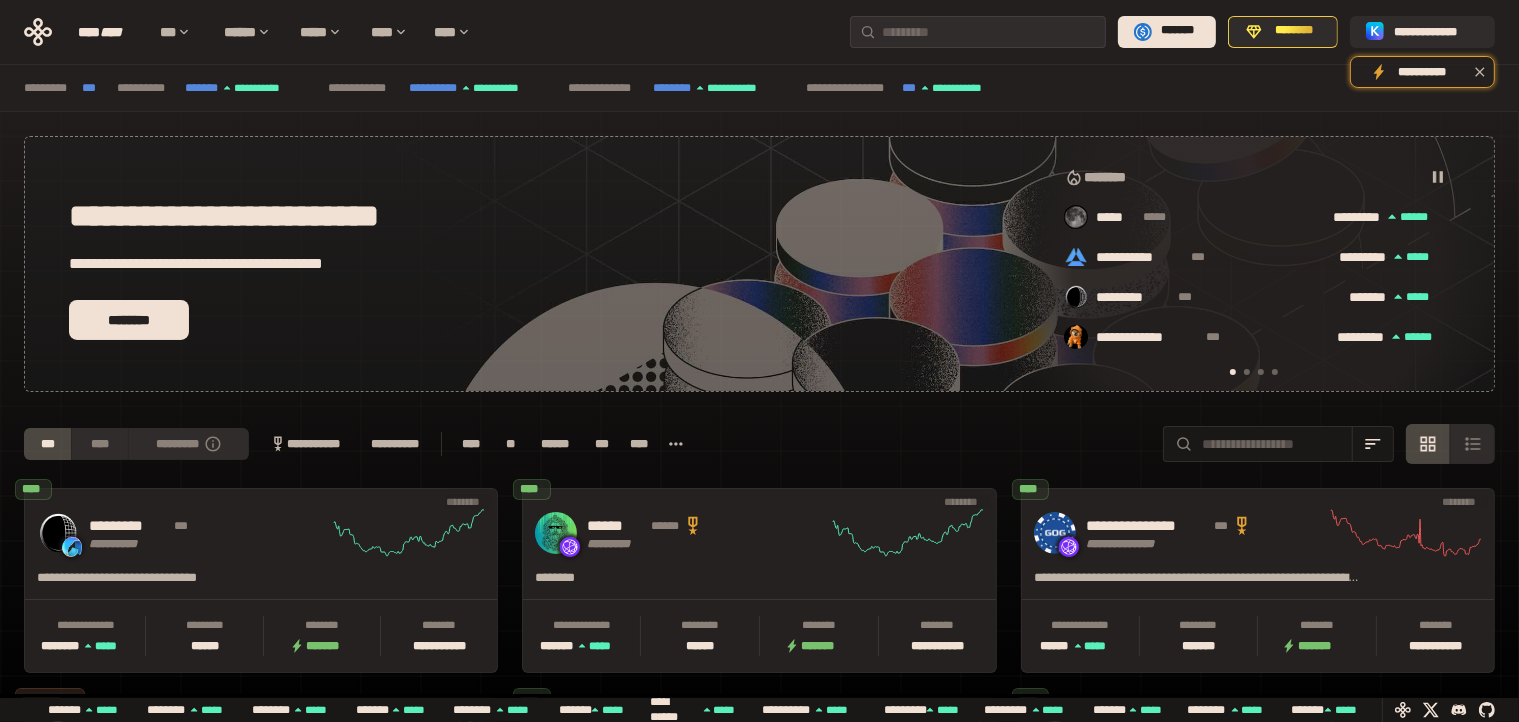 click at bounding box center [1247, 372] 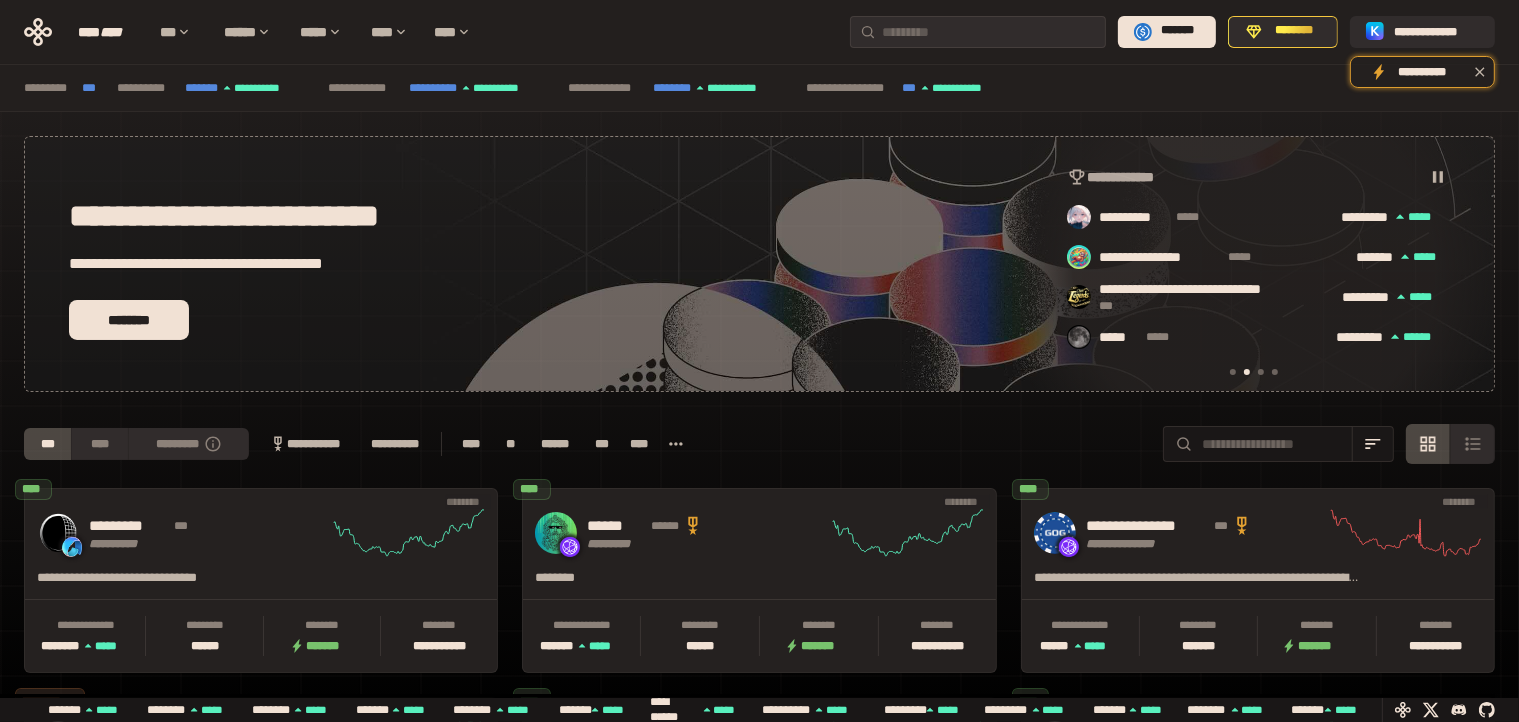 scroll, scrollTop: 0, scrollLeft: 436, axis: horizontal 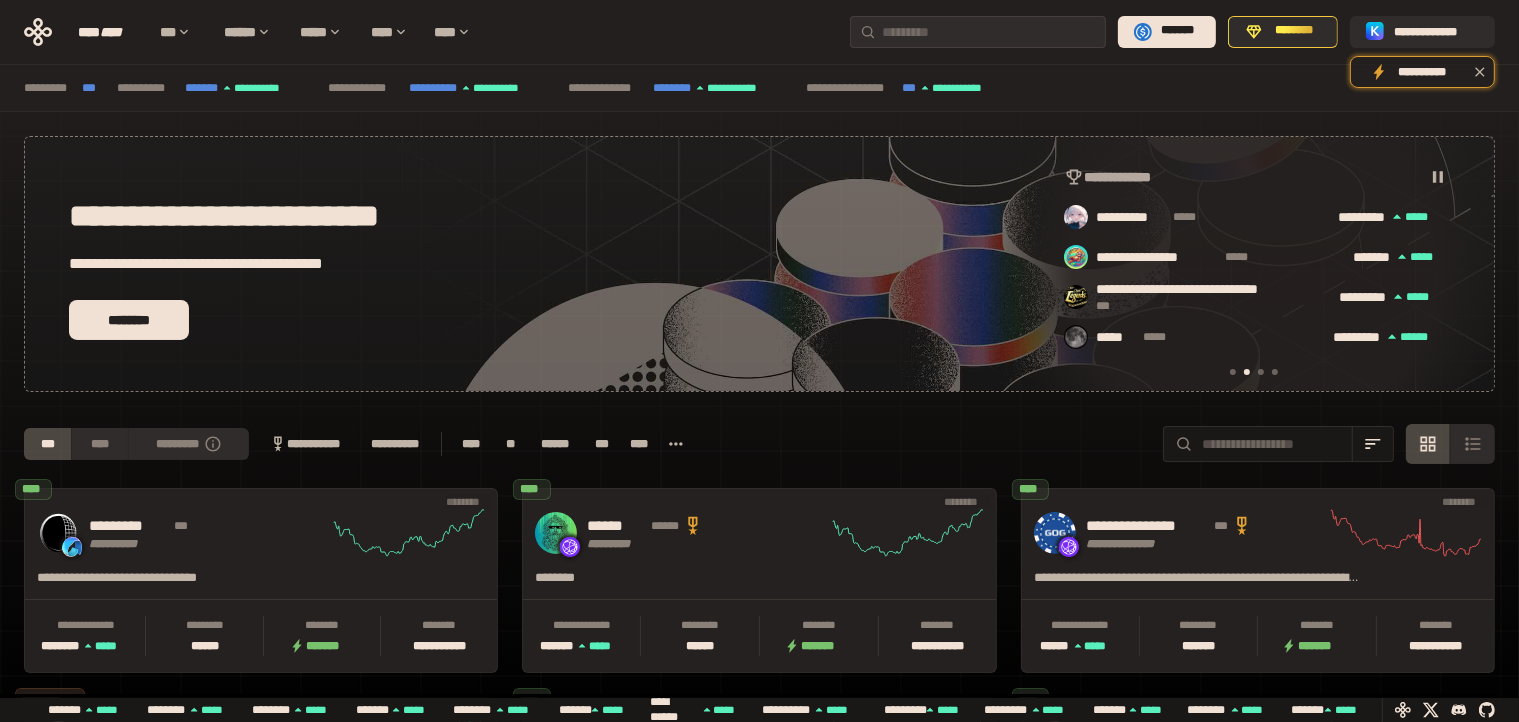 click at bounding box center (1261, 372) 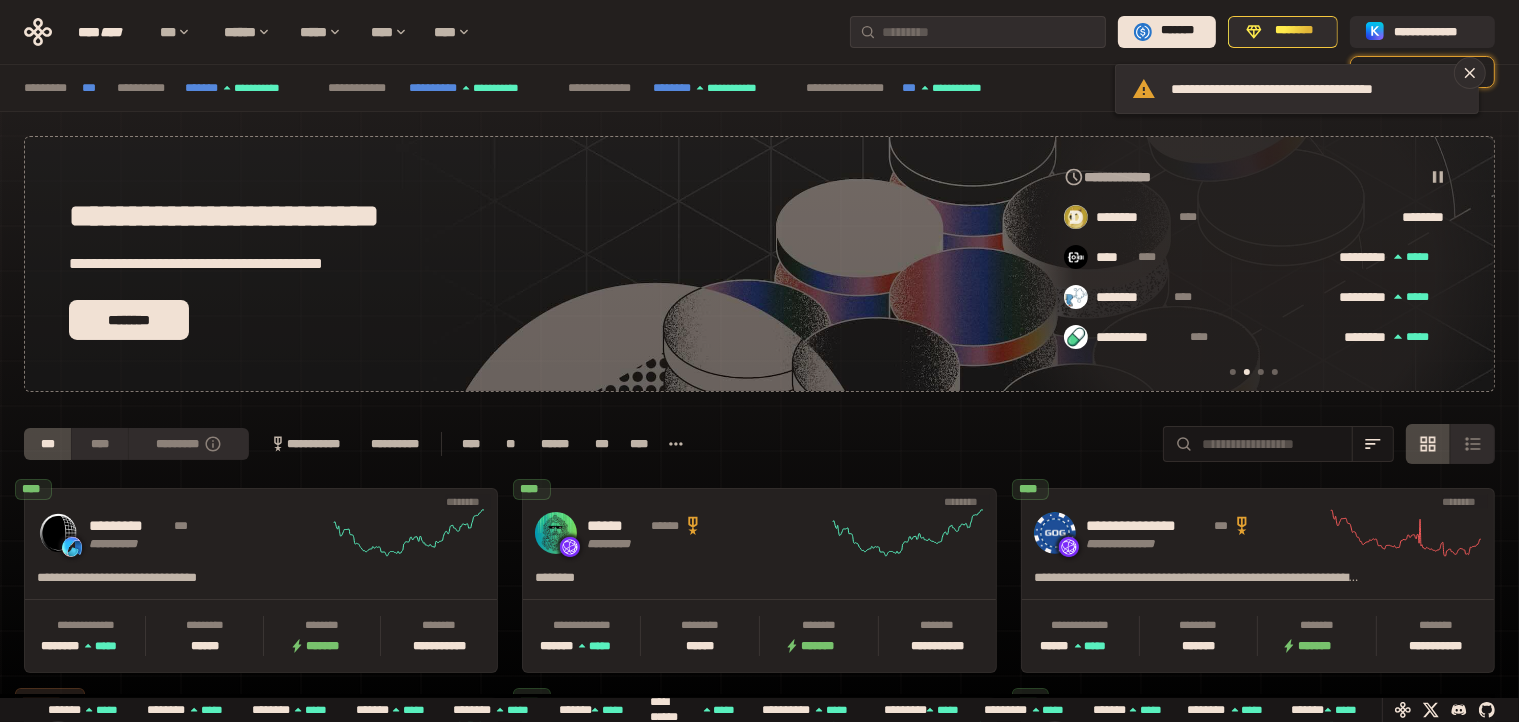 click at bounding box center (1275, 372) 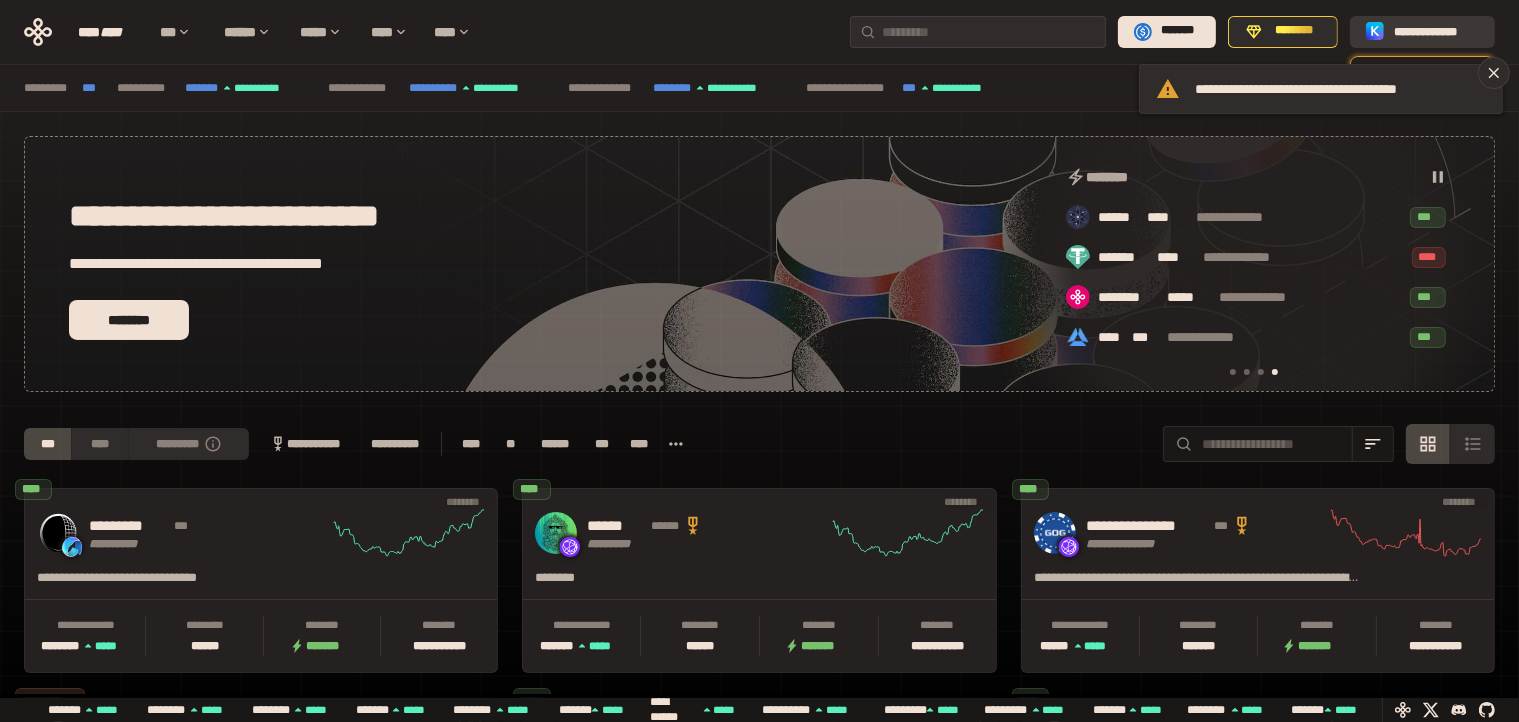 scroll, scrollTop: 0, scrollLeft: 1276, axis: horizontal 